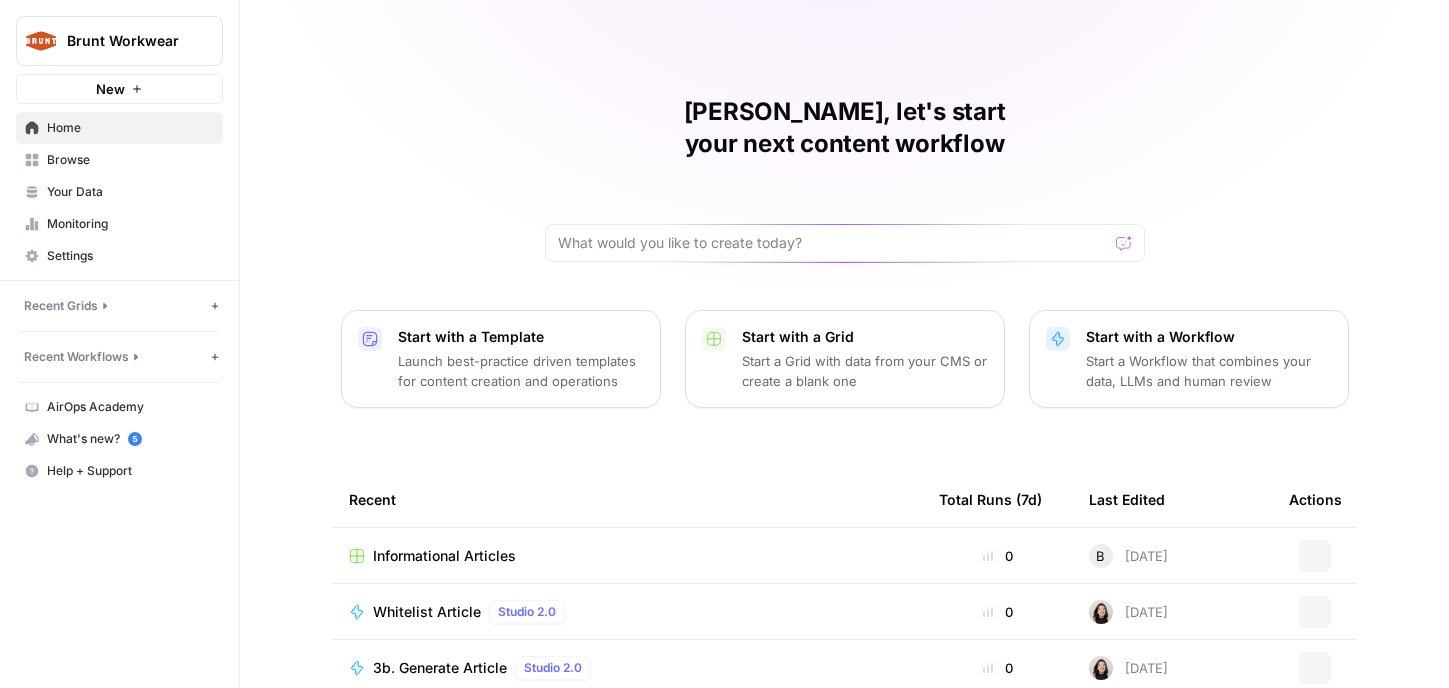 scroll, scrollTop: 0, scrollLeft: 0, axis: both 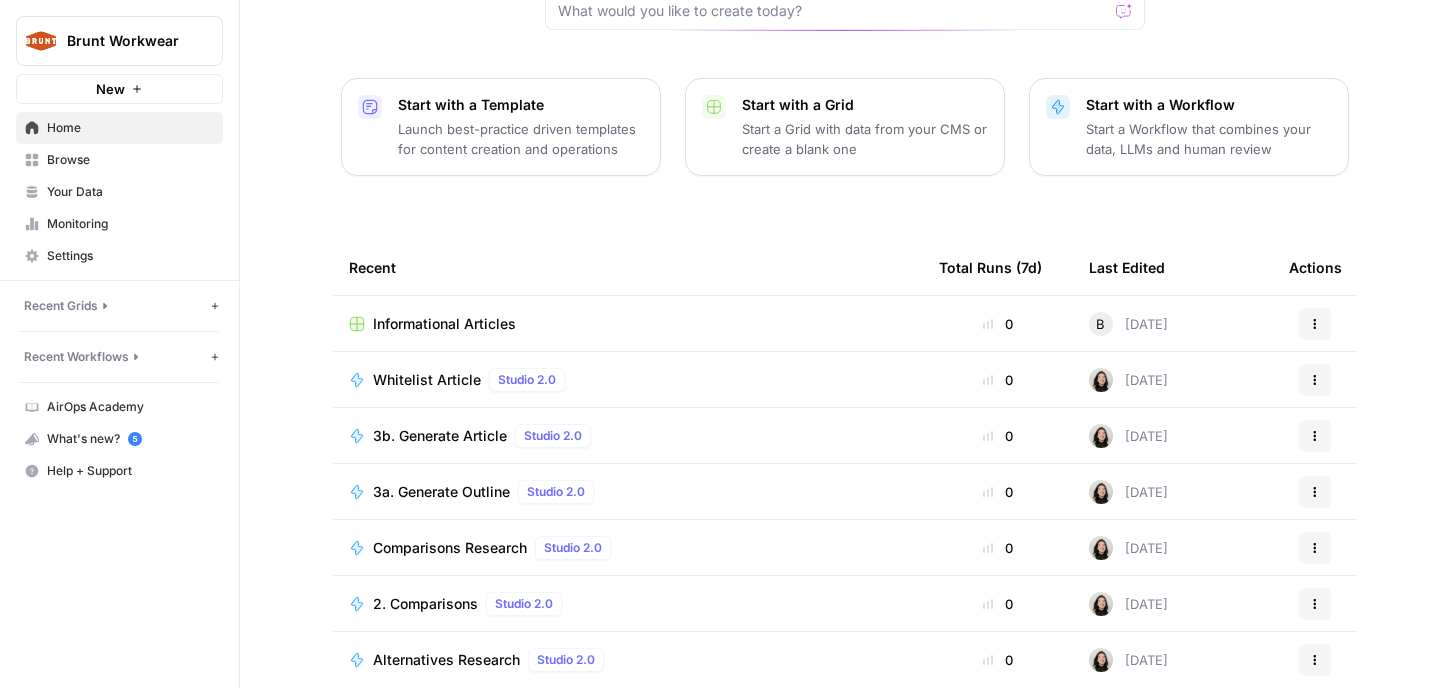 click on "Informational Articles" at bounding box center (628, 324) 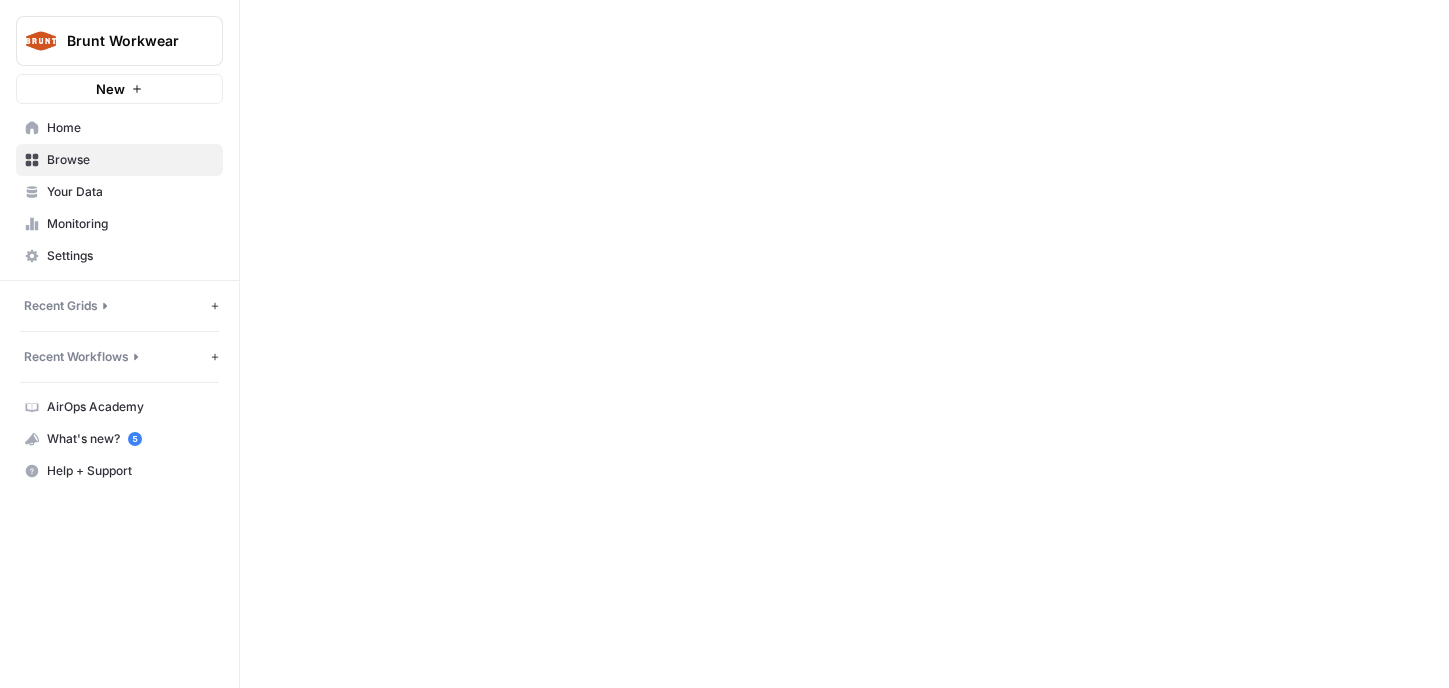scroll, scrollTop: 0, scrollLeft: 0, axis: both 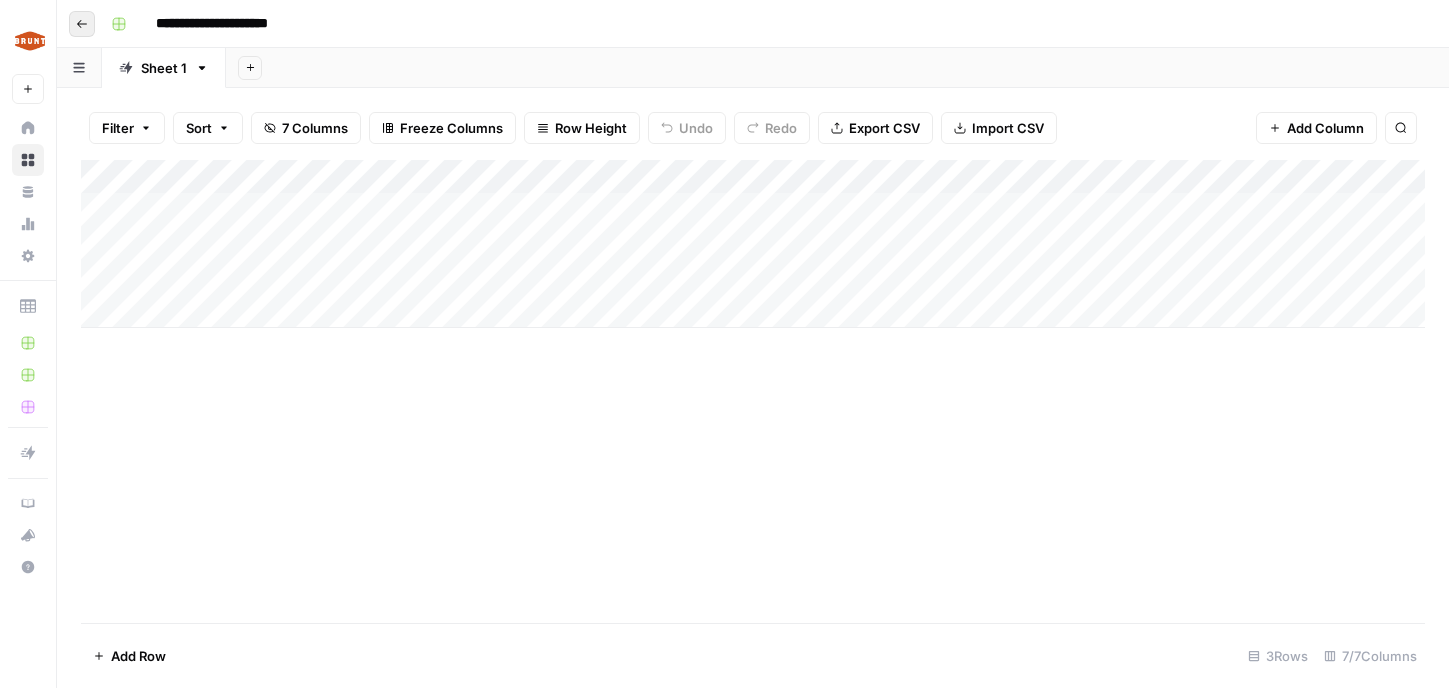 click on "Go back" at bounding box center (82, 24) 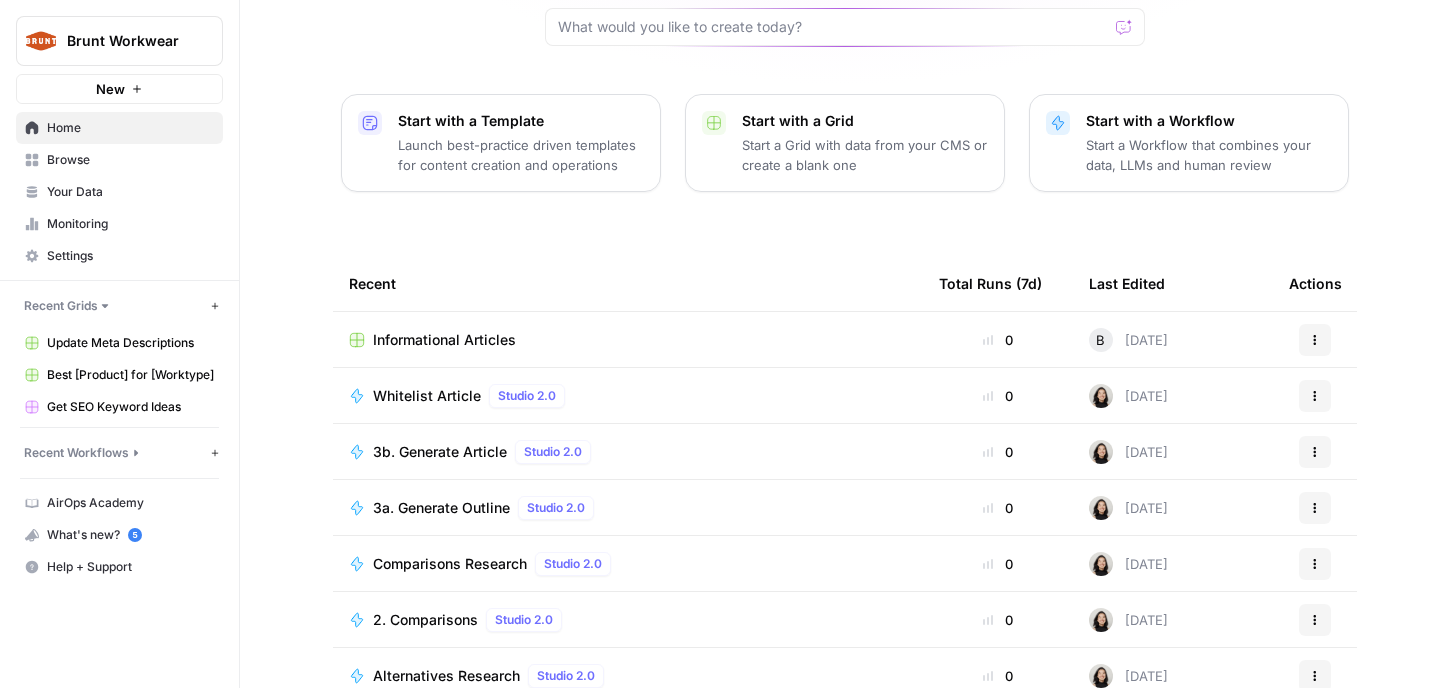 scroll, scrollTop: 232, scrollLeft: 0, axis: vertical 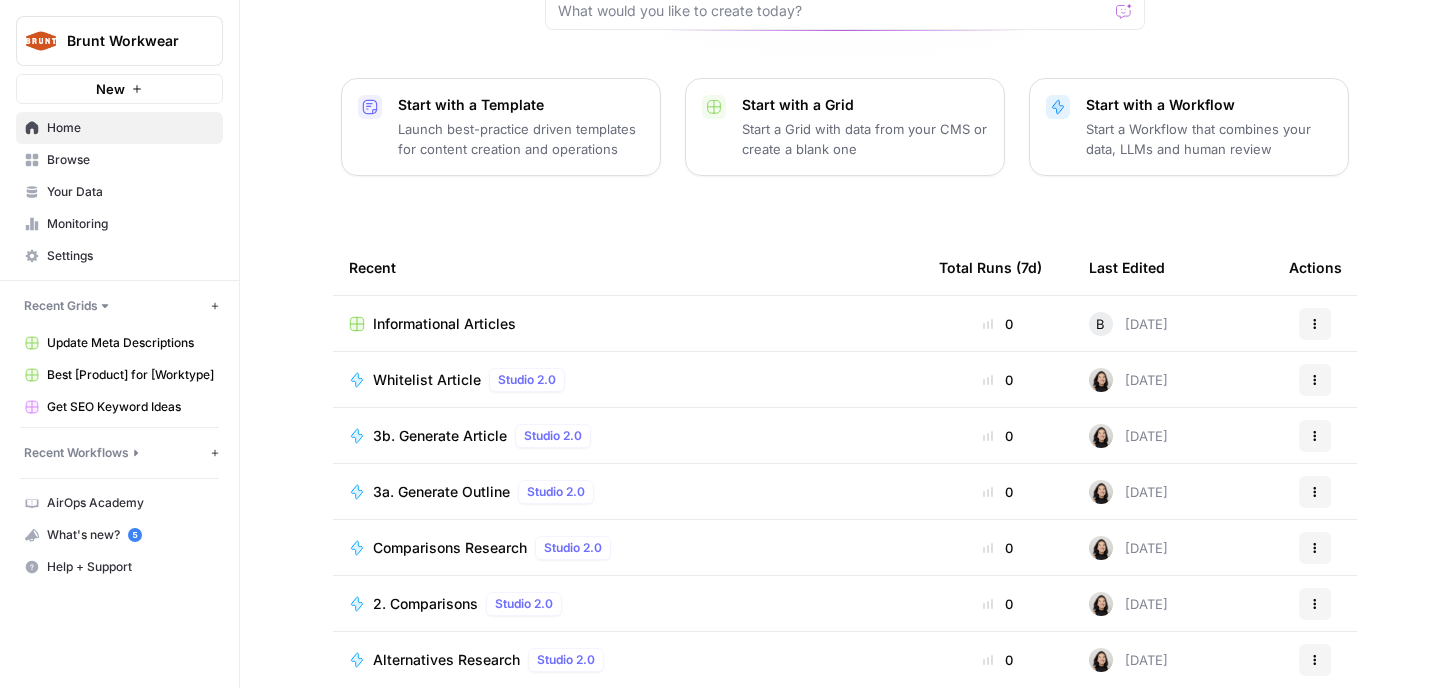 click on "3b. Generate Article" at bounding box center [440, 436] 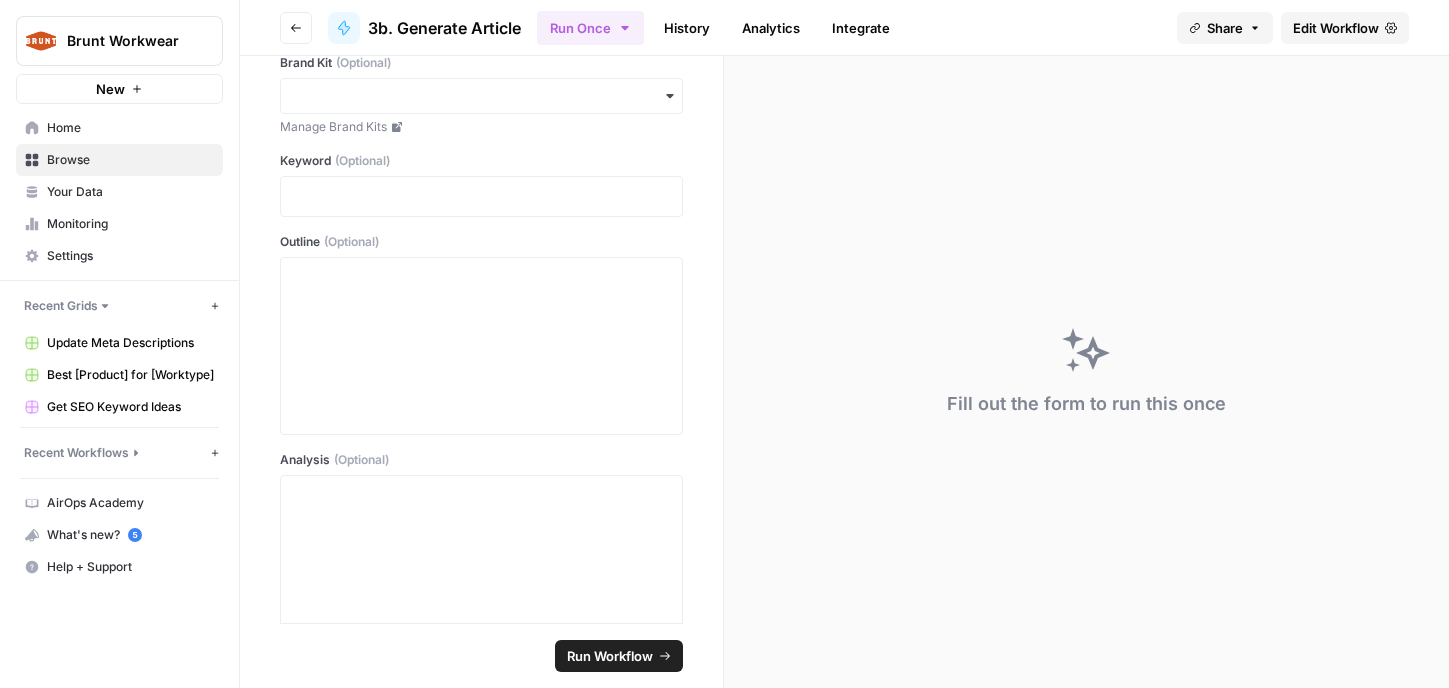 scroll, scrollTop: 43, scrollLeft: 0, axis: vertical 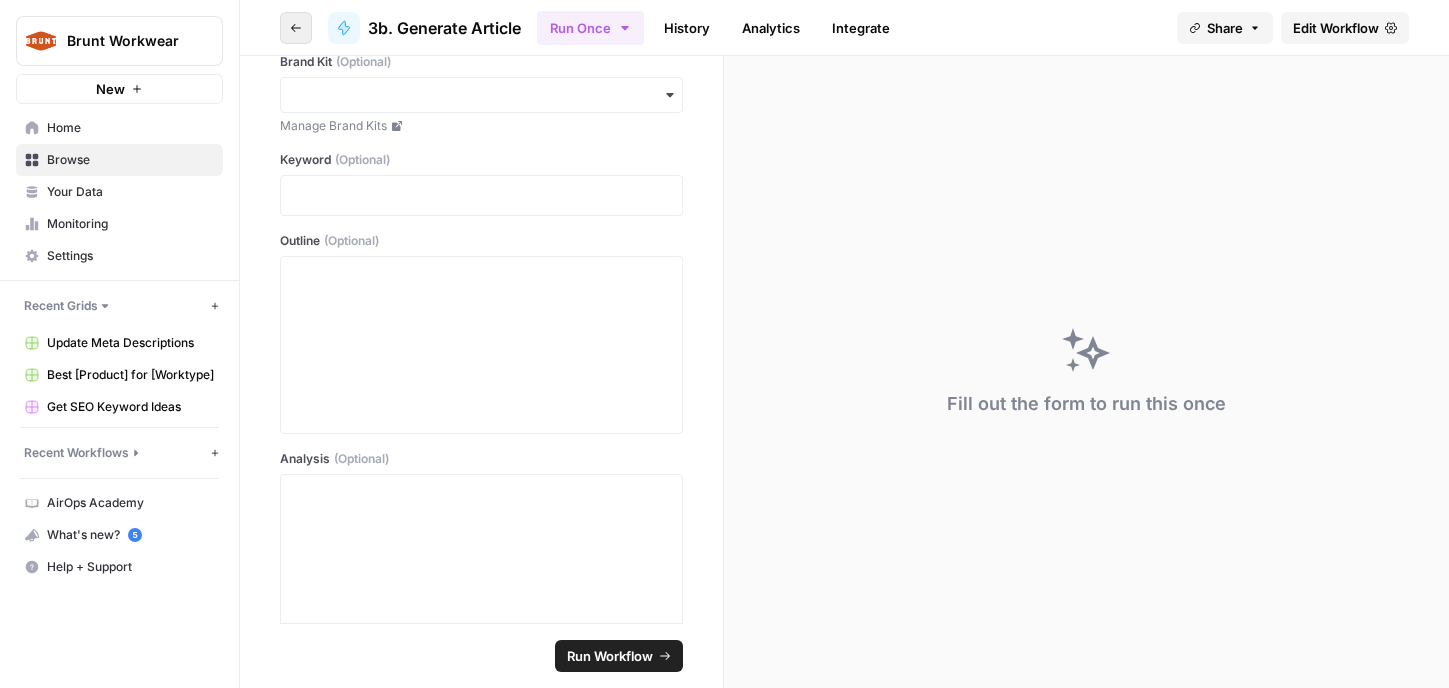 click on "Go back" at bounding box center [296, 28] 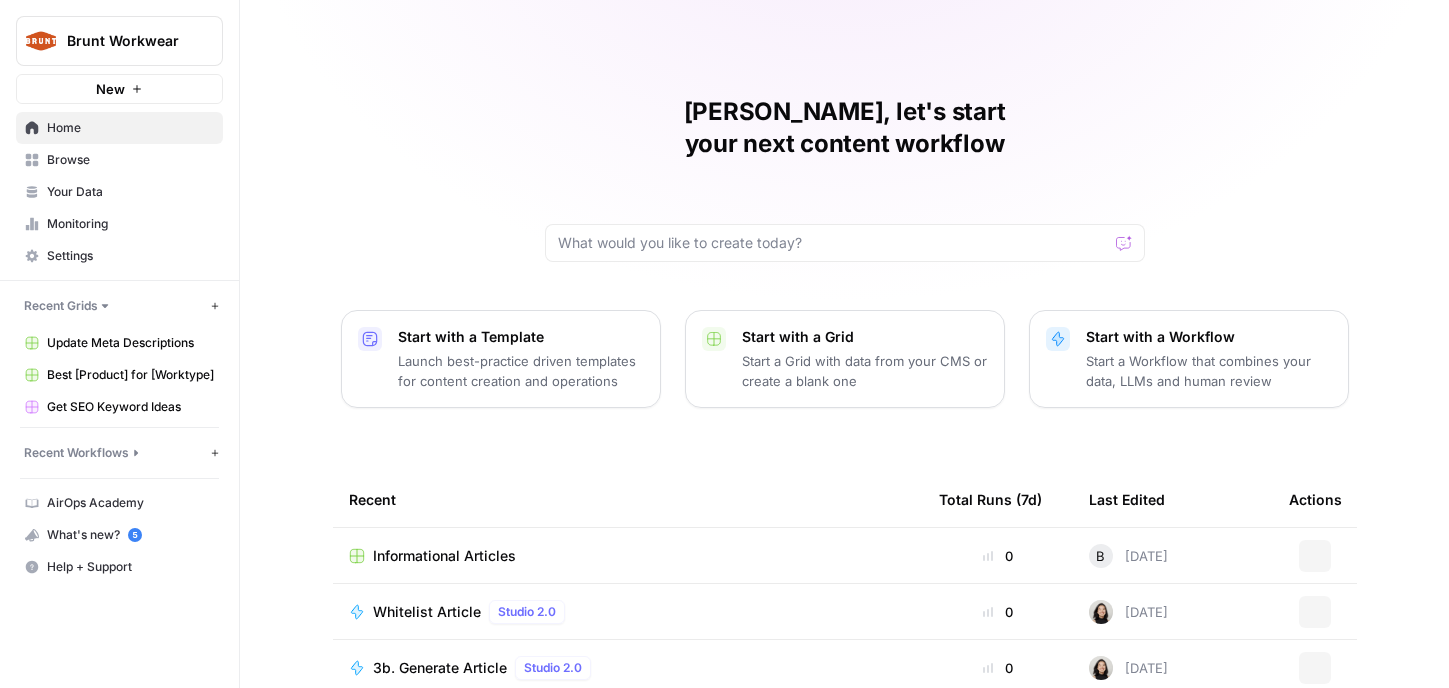 scroll, scrollTop: 232, scrollLeft: 0, axis: vertical 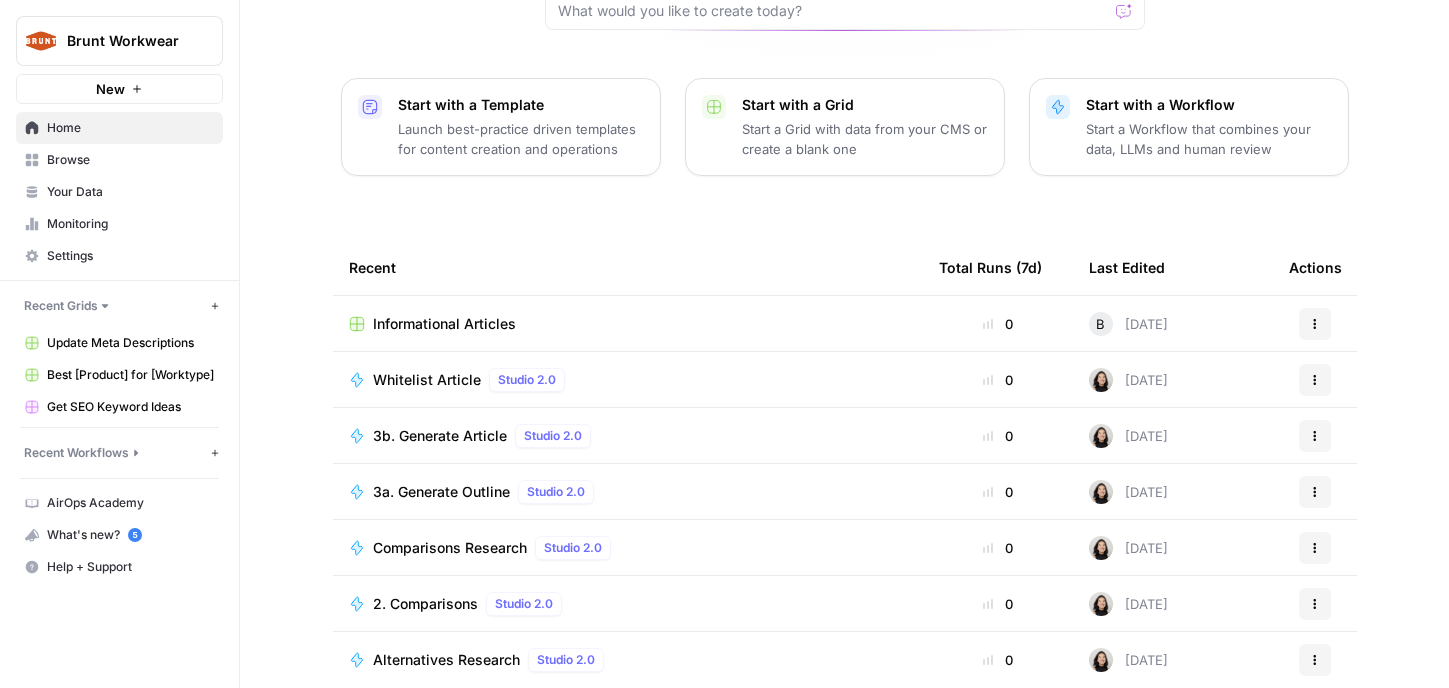 drag, startPoint x: 937, startPoint y: 240, endPoint x: 1038, endPoint y: 321, distance: 129.46814 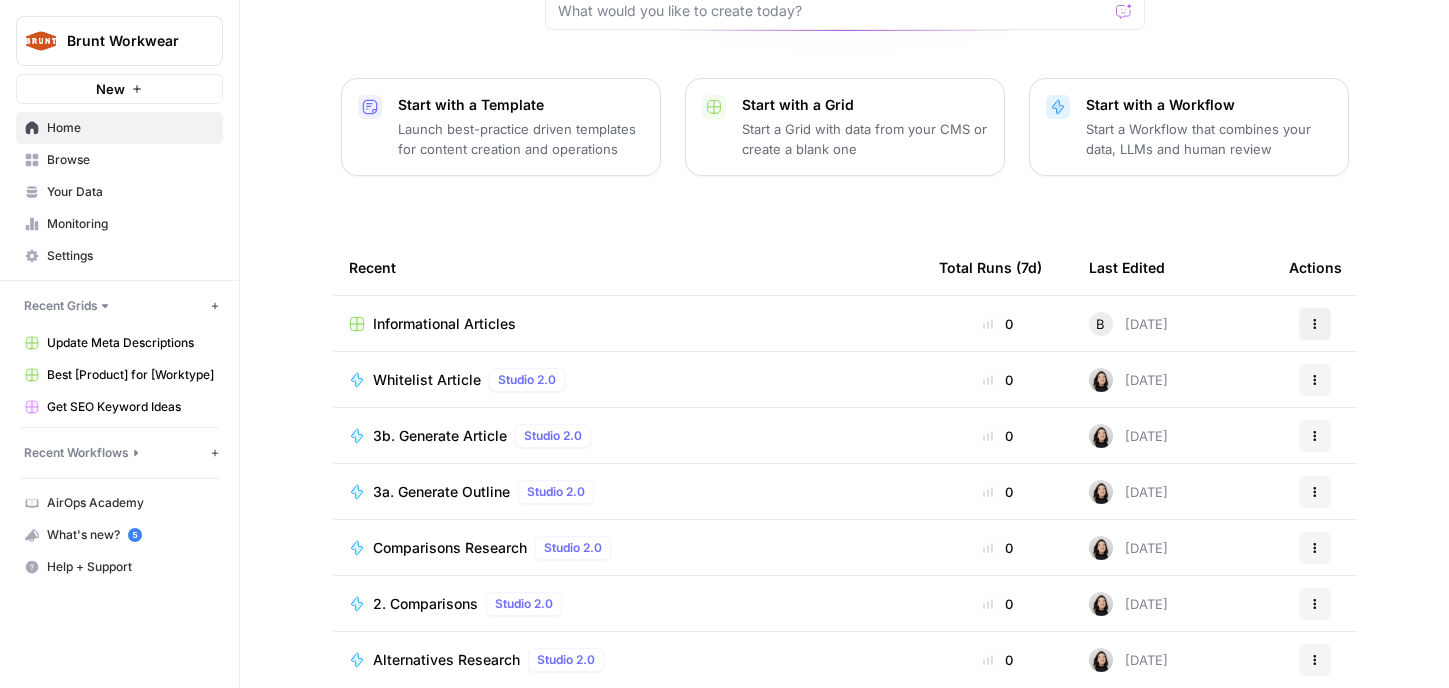 click 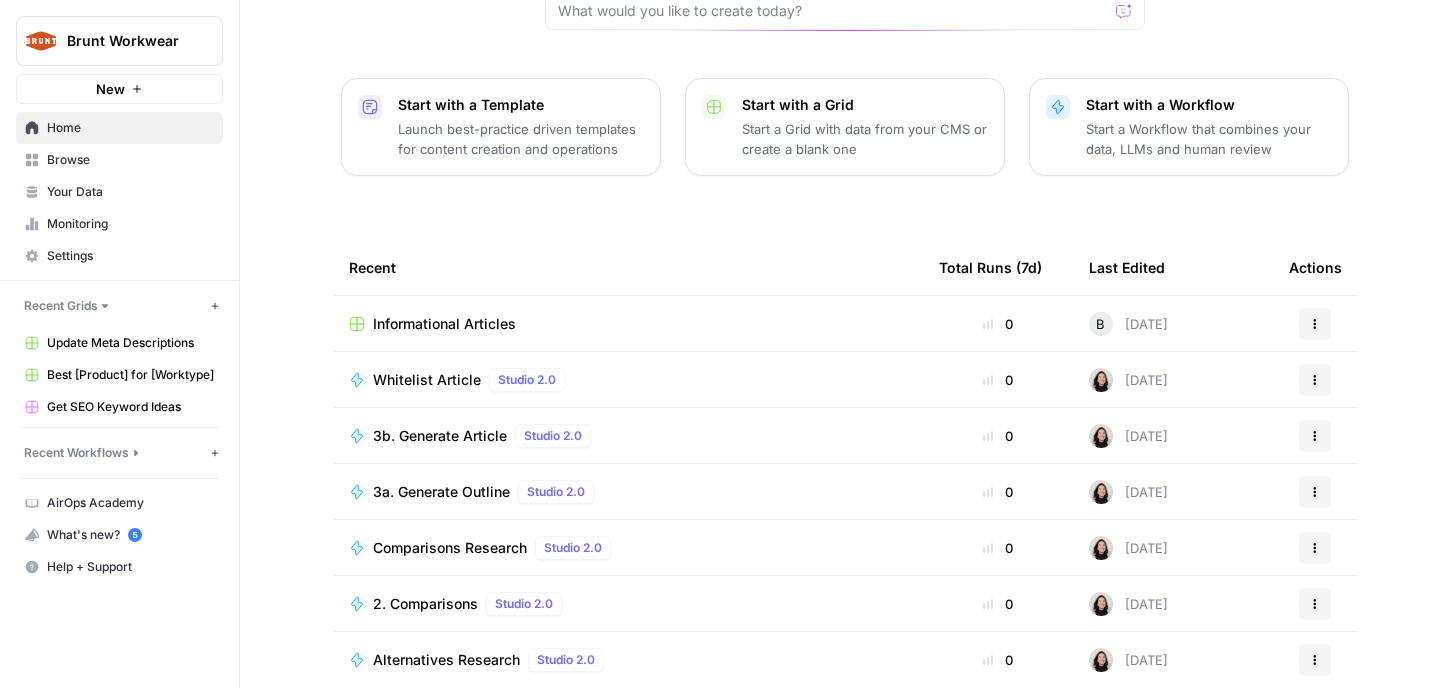 click on "Ben, let's start your next content workflow Start with a Template Launch best-practice driven templates for content creation and operations Start with a Grid Start a Grid with data from your CMS or create a blank one Start with a Workflow Start a Workflow that combines your data, LLMs and human review Recent Total Runs (7d) Last Edited Actions Informational Articles 0 B 4 months ago Actions Whitelist Article Studio 2.0 0 9 days ago Actions 3b. Generate Article Studio 2.0 0 9 days ago Actions 3a. Generate Outline Studio 2.0 0 9 days ago Actions Comparisons Research Studio 2.0 0 9 days ago Actions 2. Comparisons Studio 2.0 0 9 days ago Actions Alternatives Research Studio 2.0 0 9 days ago Actions" at bounding box center [844, 244] 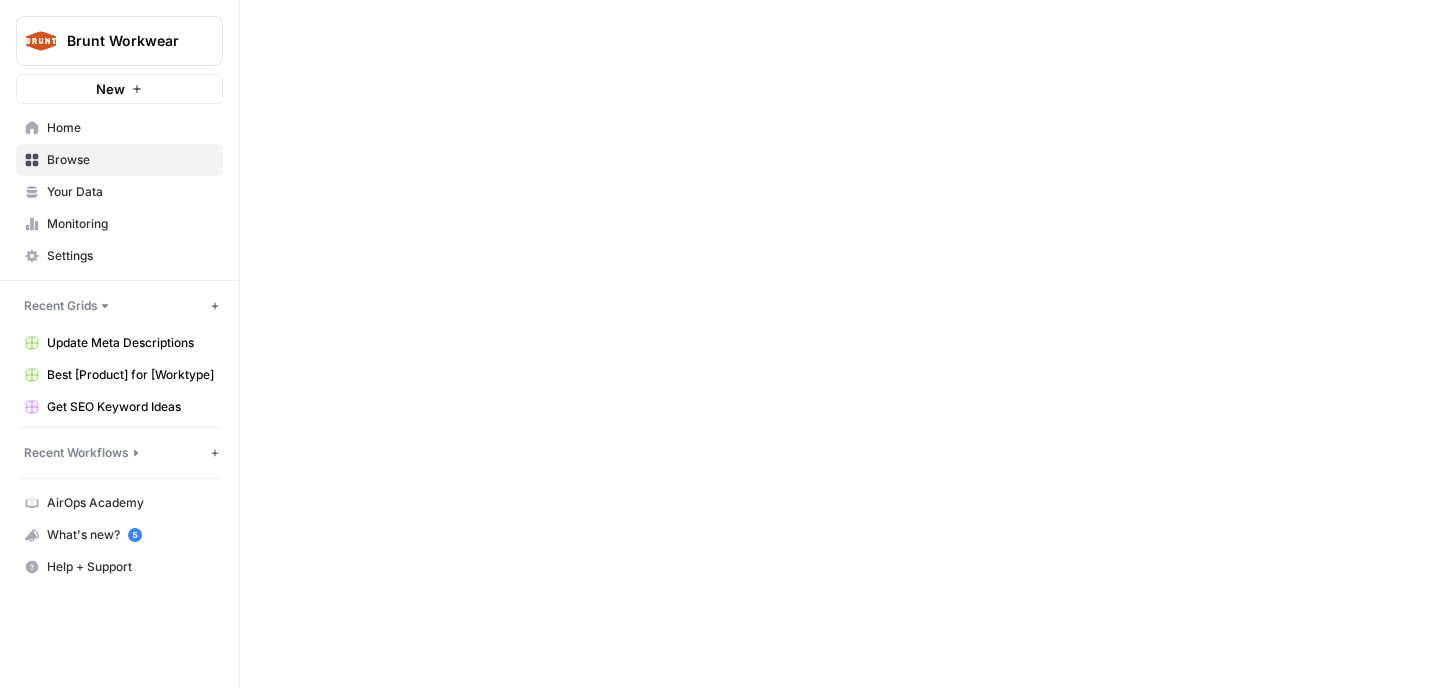 scroll, scrollTop: 0, scrollLeft: 0, axis: both 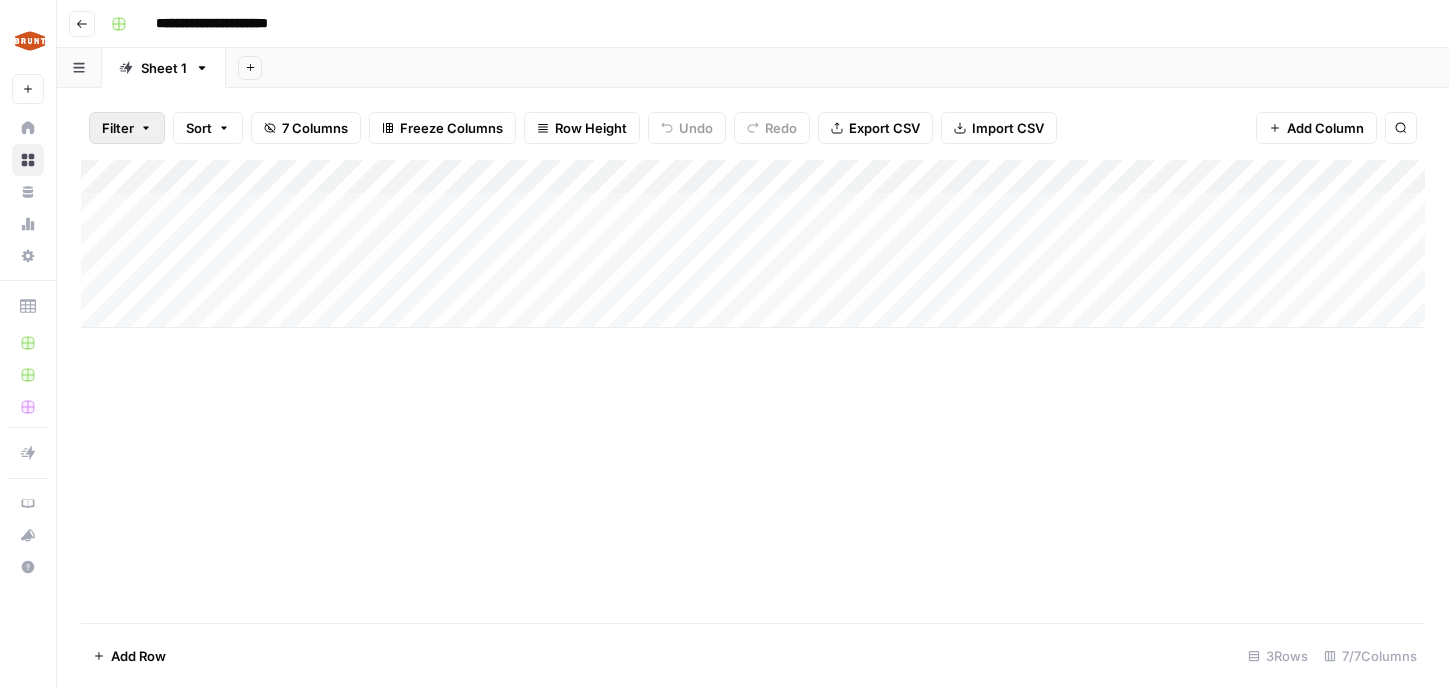 click on "Filter" at bounding box center (118, 128) 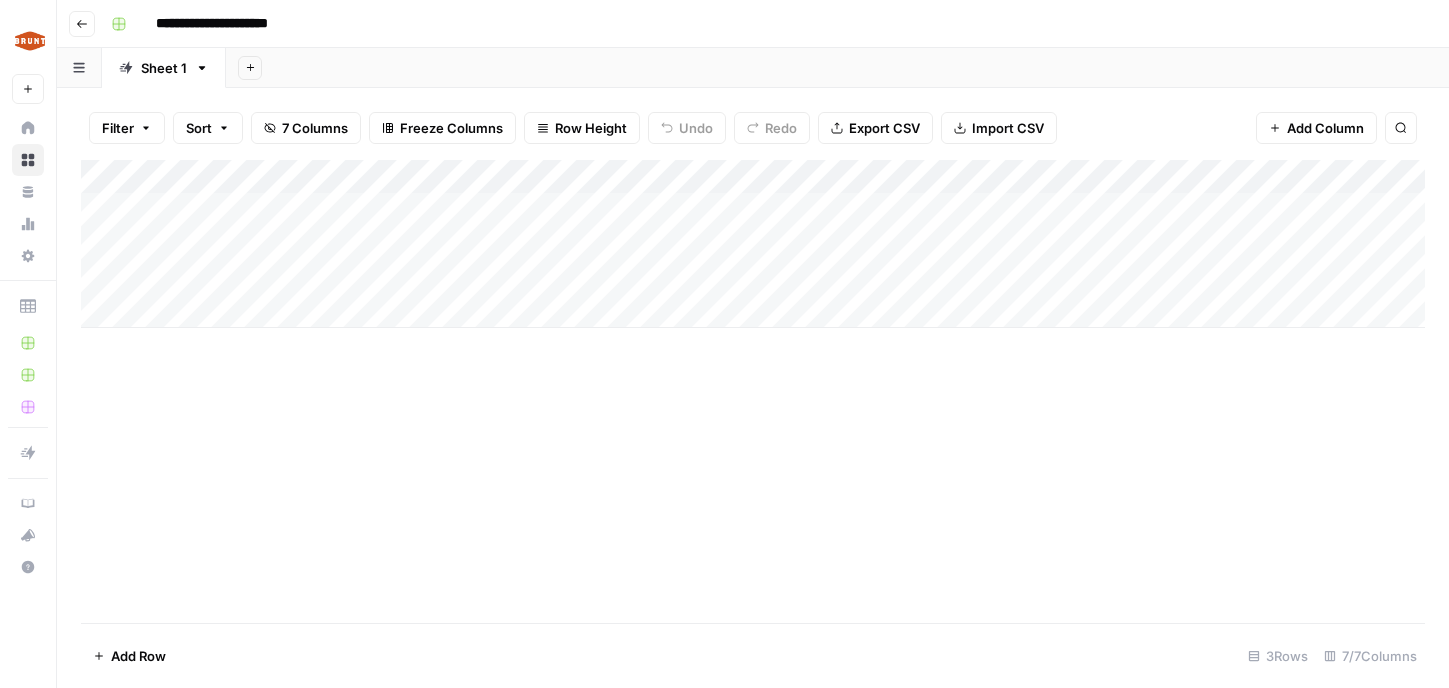 click on "Filter Sort 7 Columns Freeze Columns Row Height Undo Redo Export CSV Import CSV Add Column Search" at bounding box center [753, 128] 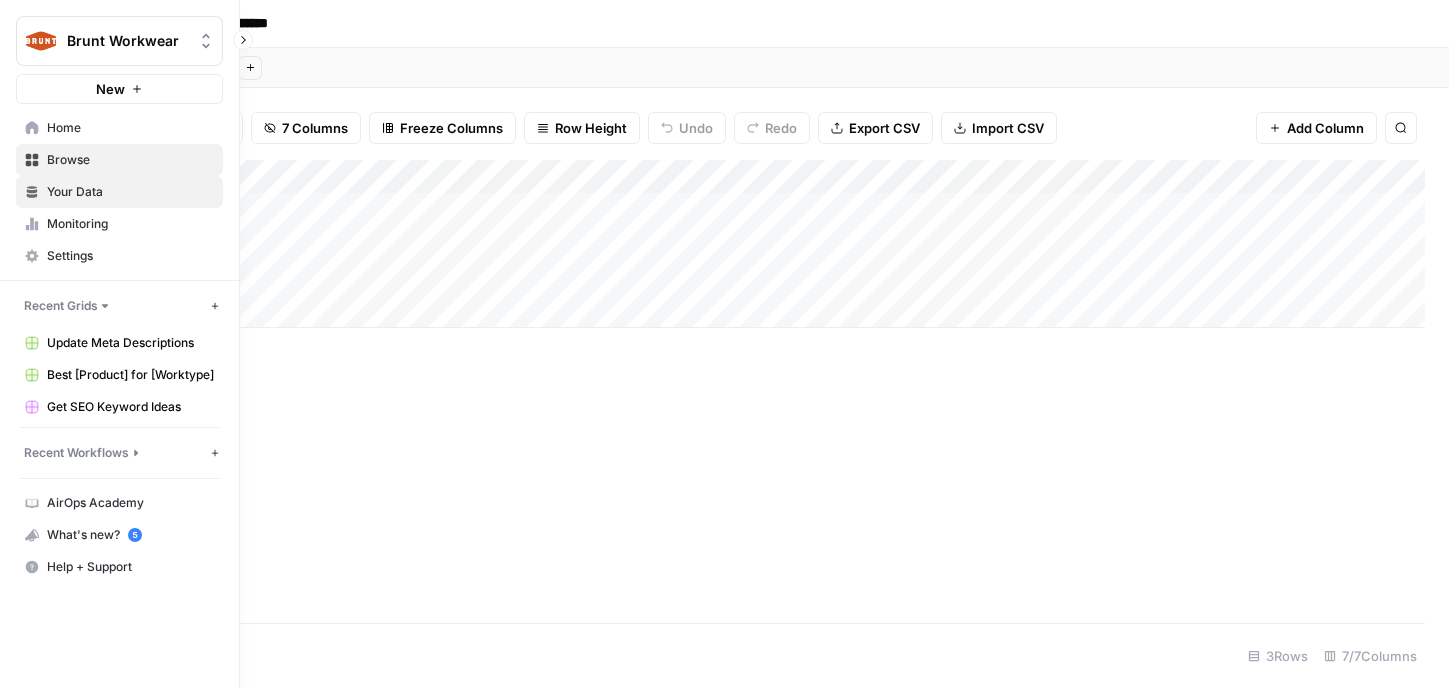 click on "Your Data" at bounding box center [130, 192] 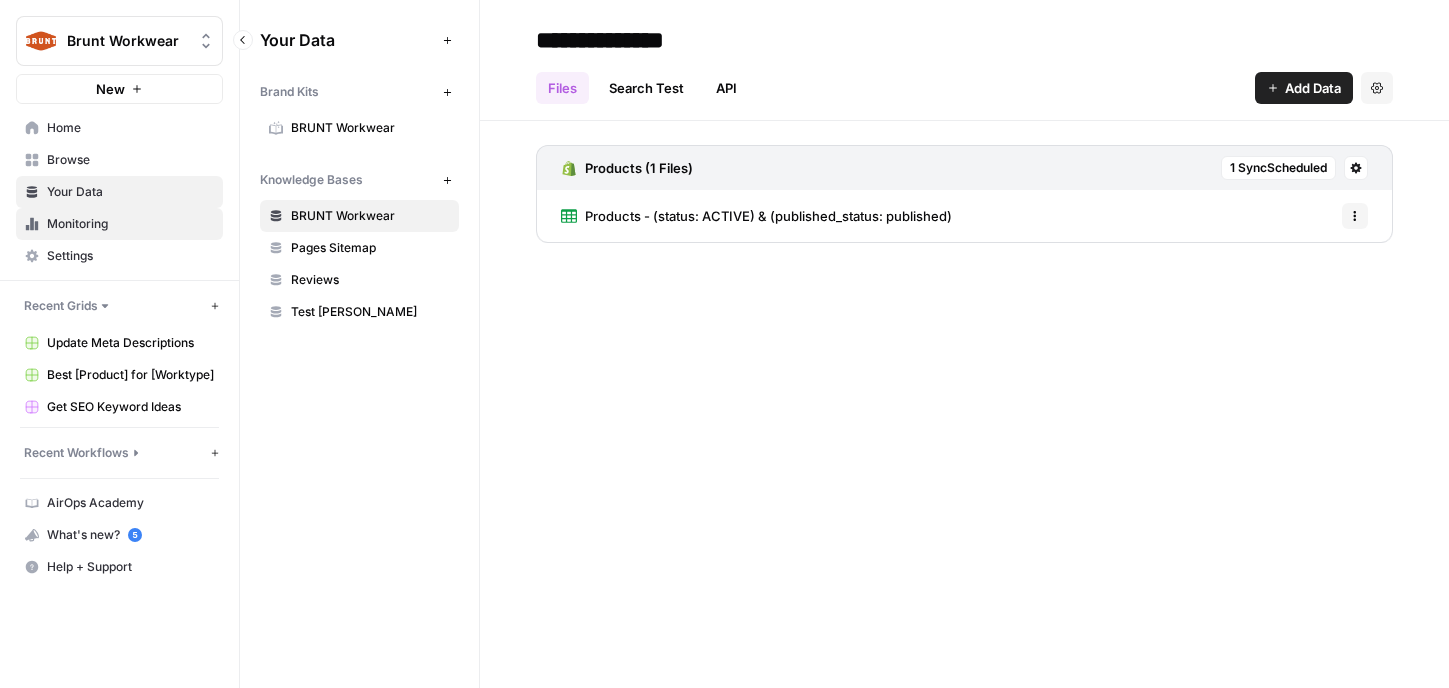 click on "Monitoring" at bounding box center (130, 224) 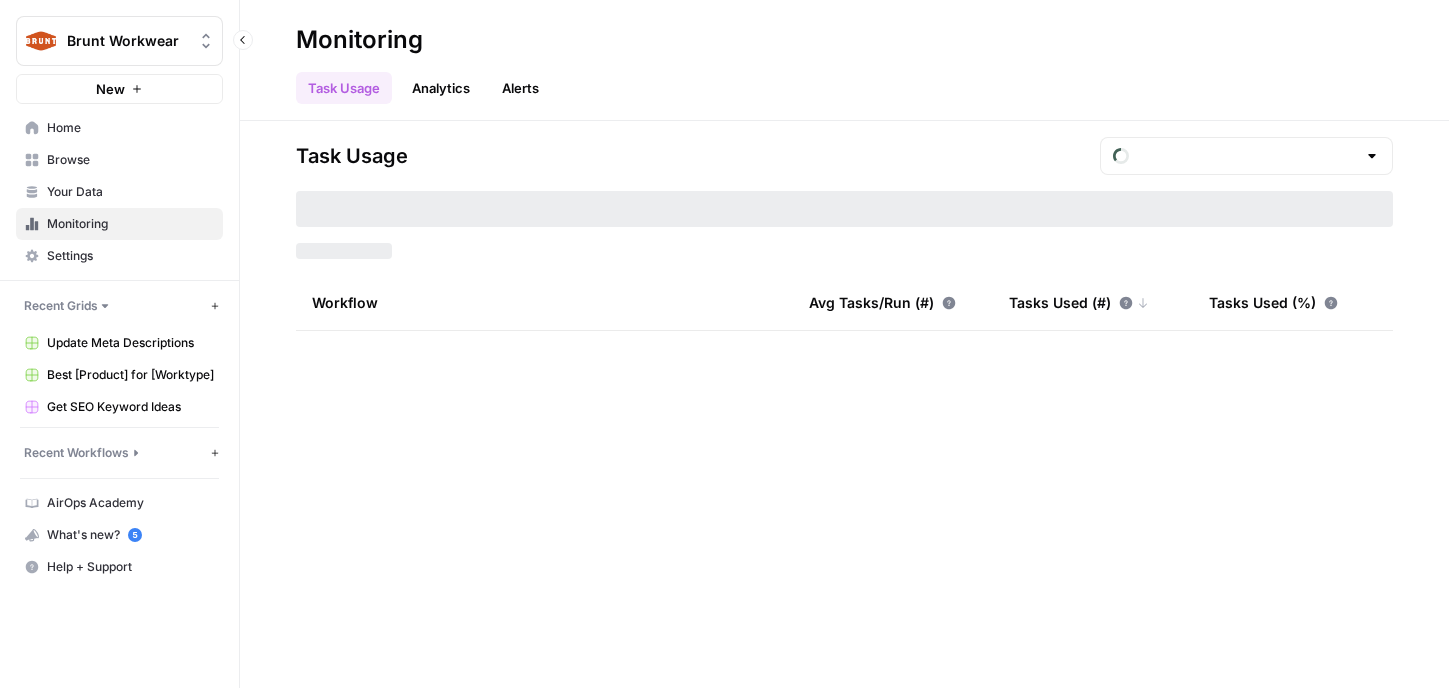 type on "June  Tasks" 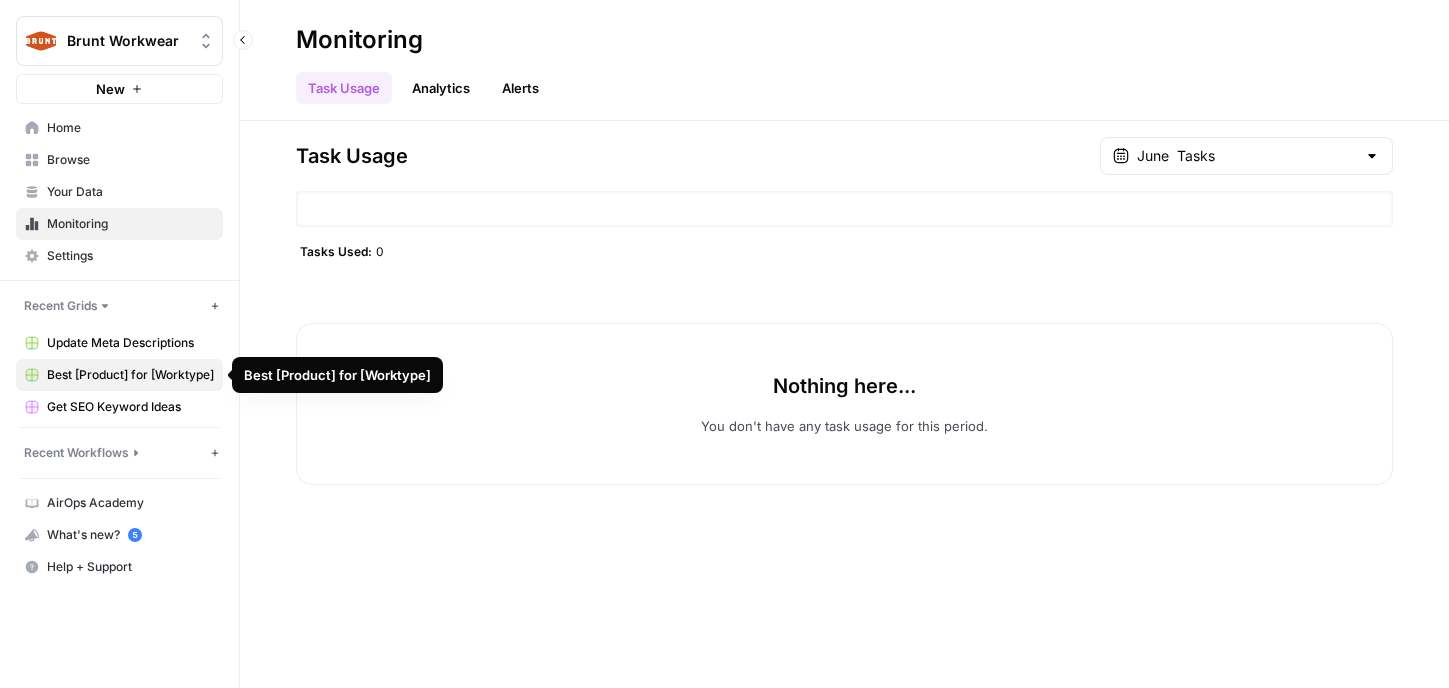 click on "Best [Product] for [Worktype]" at bounding box center (130, 375) 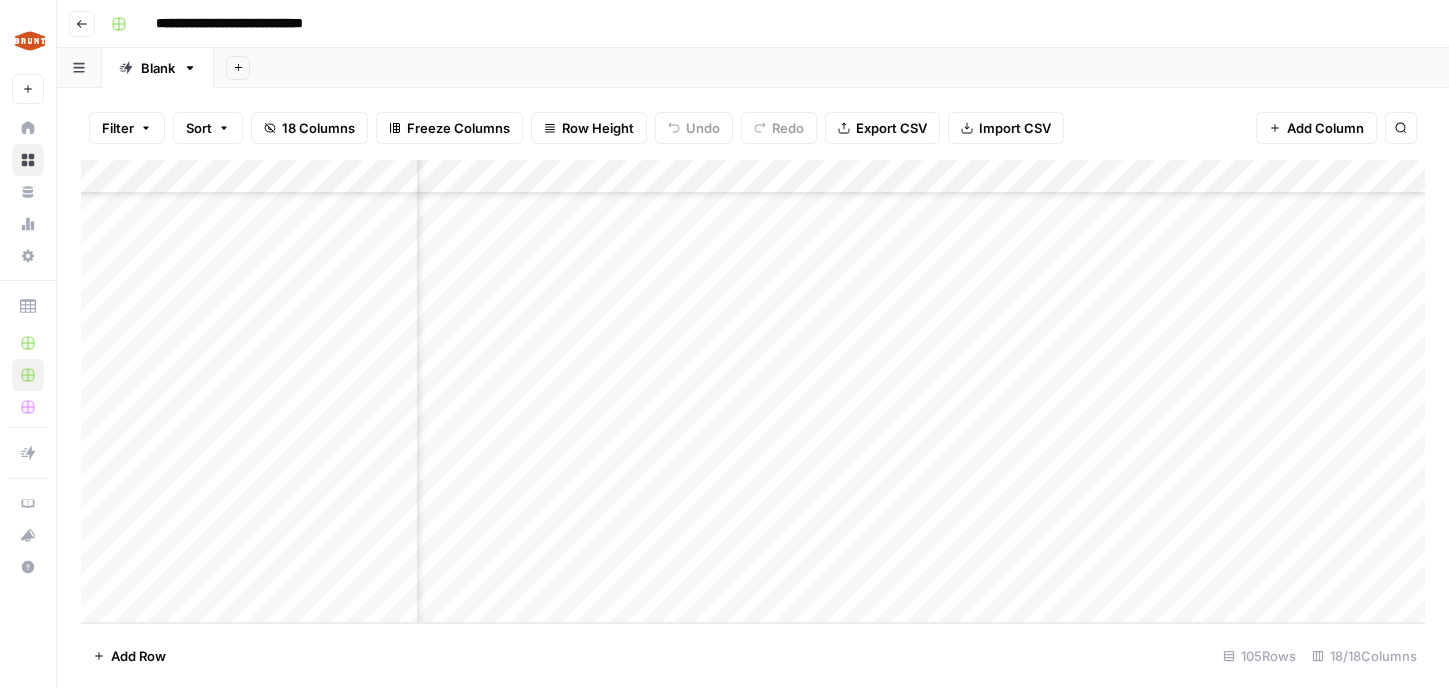 scroll, scrollTop: 3173, scrollLeft: 605, axis: both 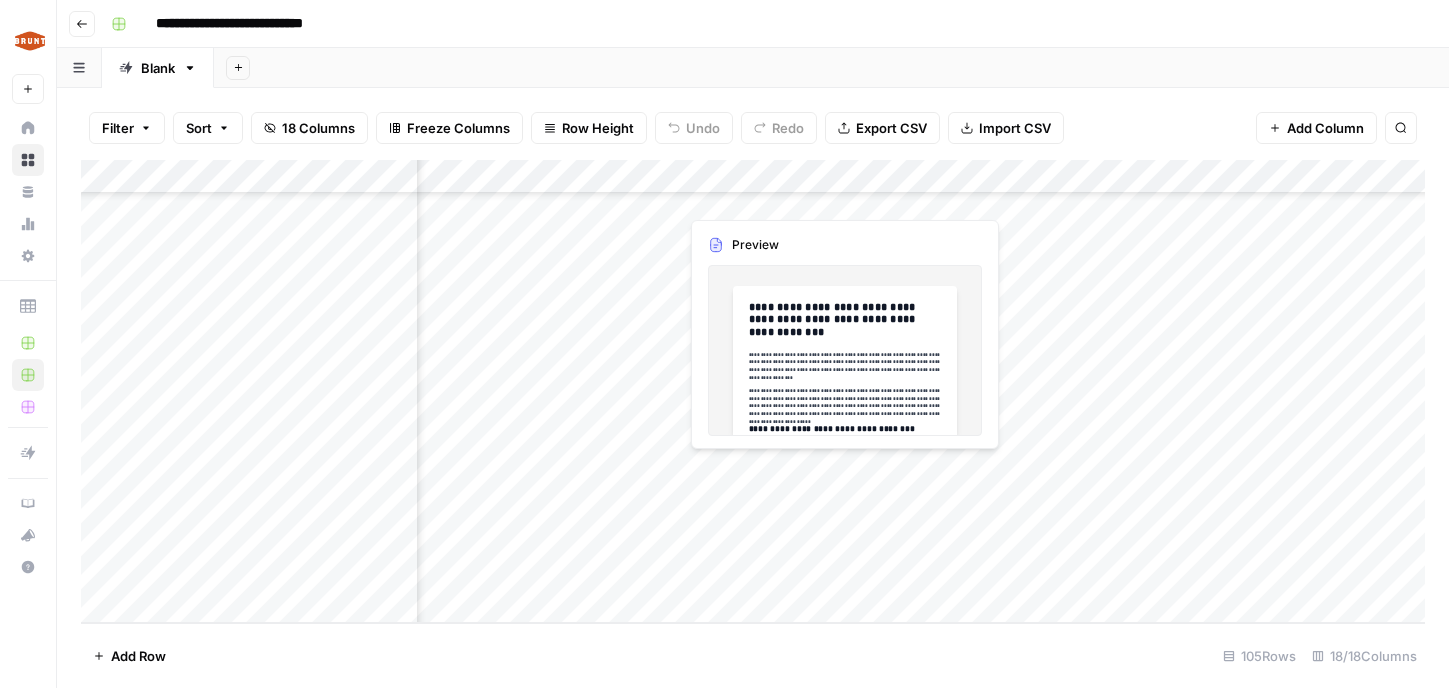 click on "Add Column" at bounding box center (753, 391) 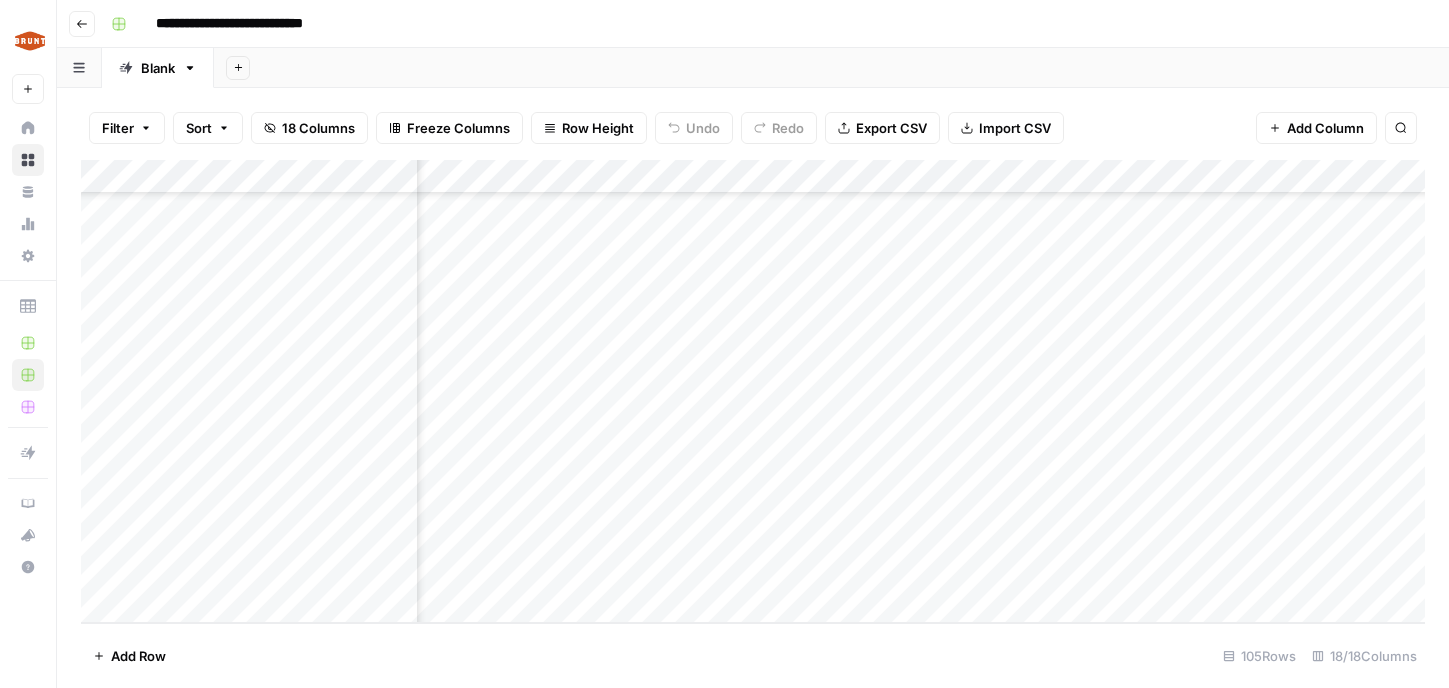 click on "Add Column" at bounding box center (753, 391) 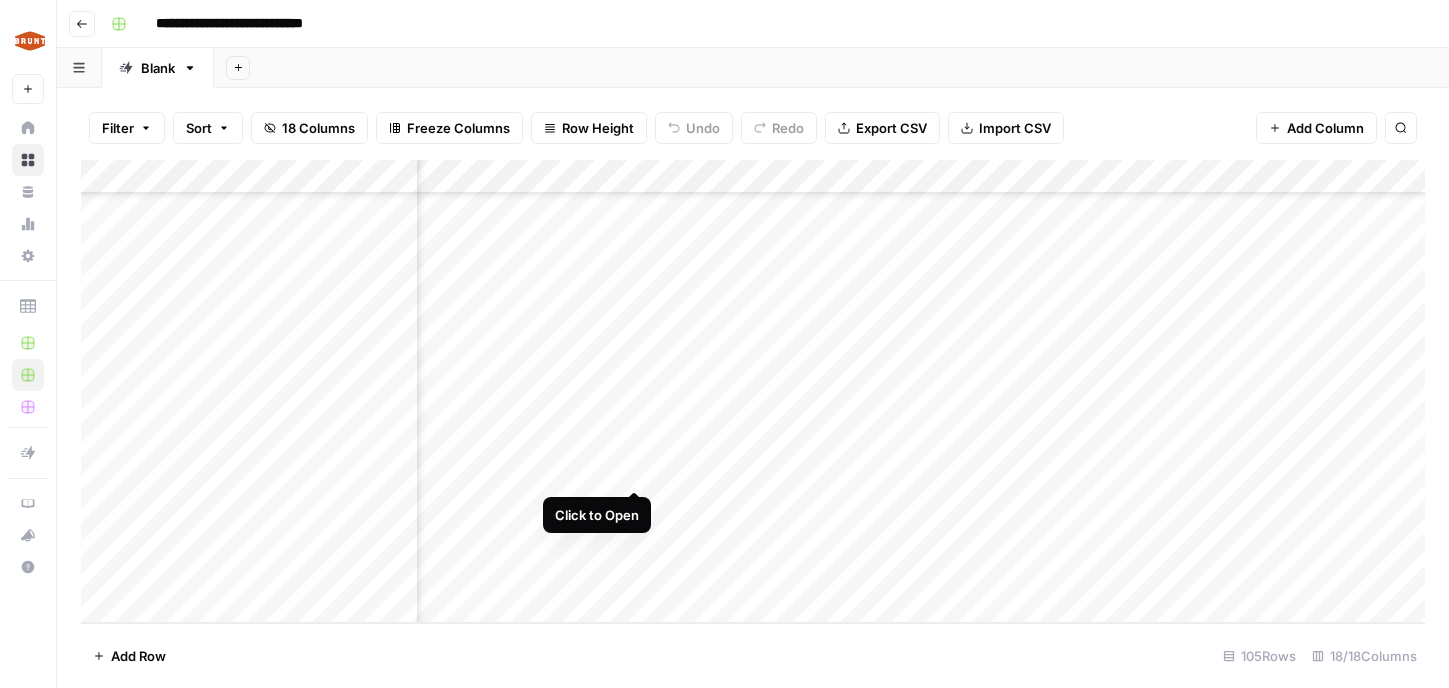 click on "Add Column" at bounding box center [753, 391] 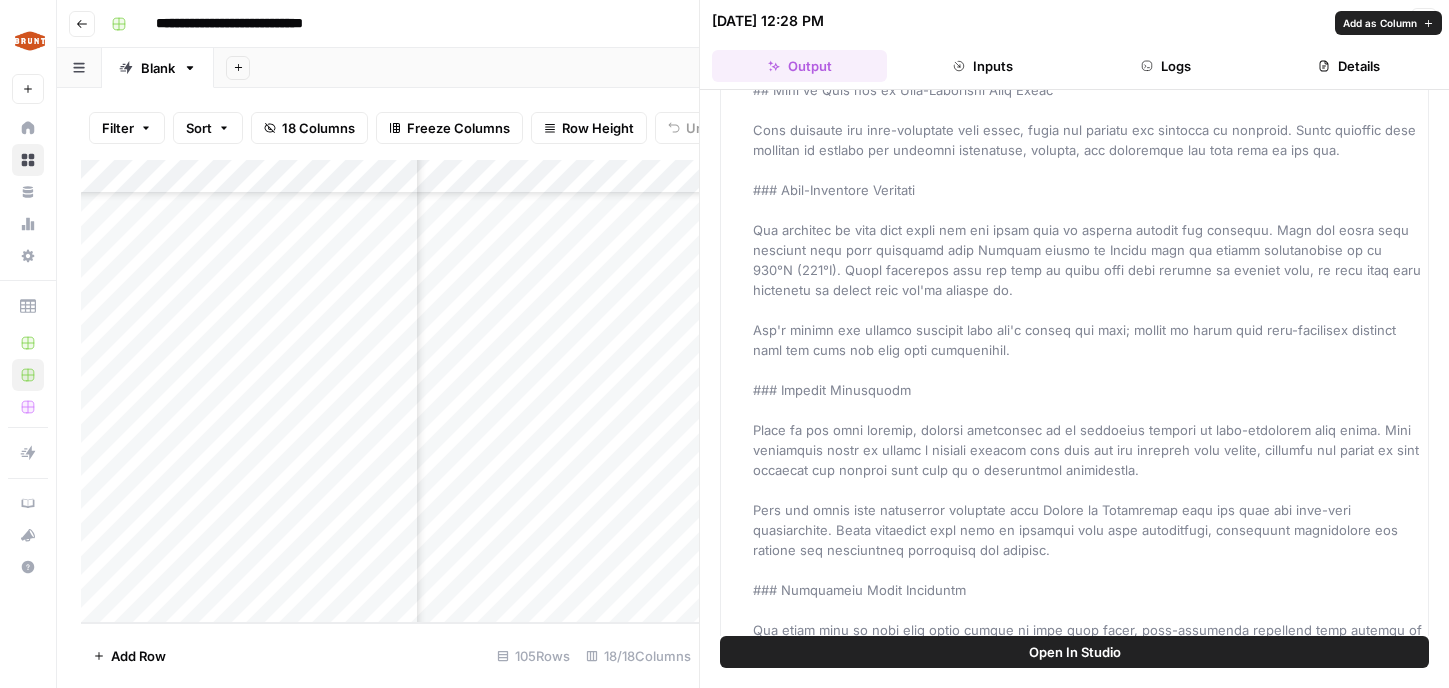 scroll, scrollTop: 729, scrollLeft: 0, axis: vertical 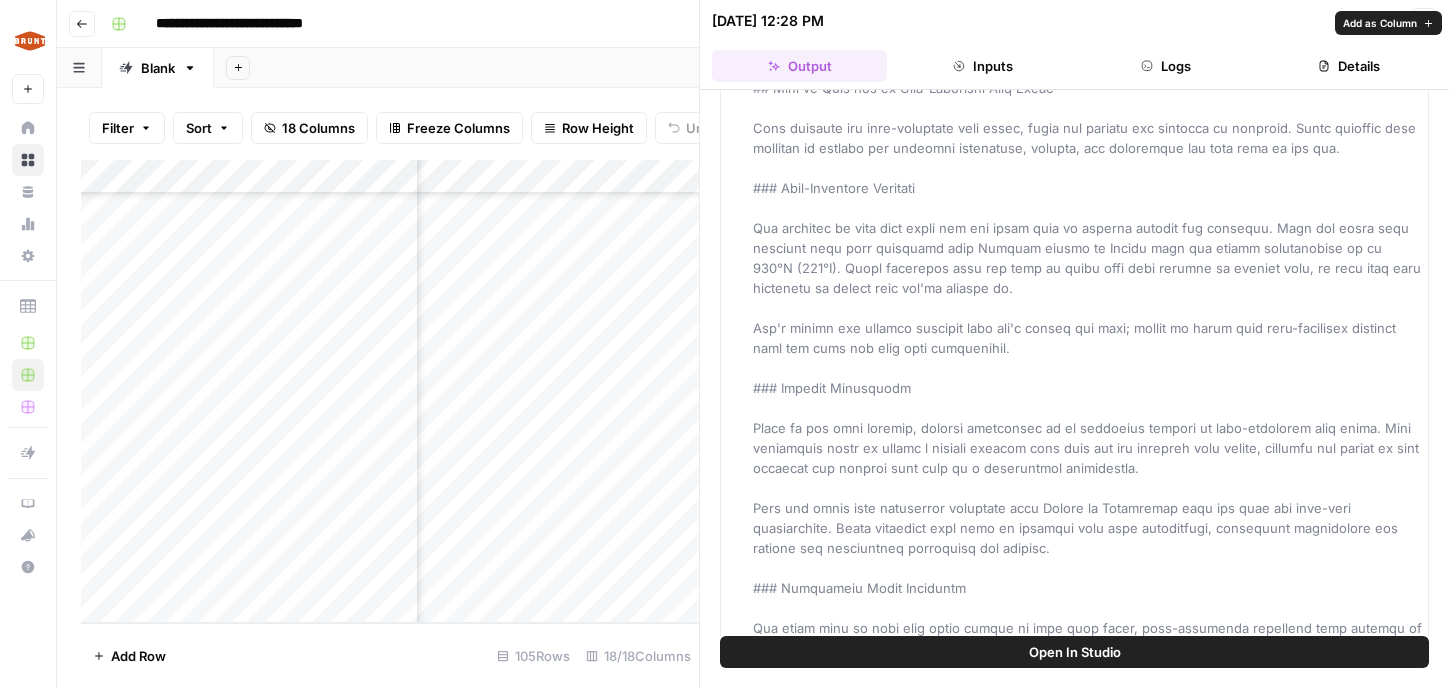 click at bounding box center (1089, 1108) 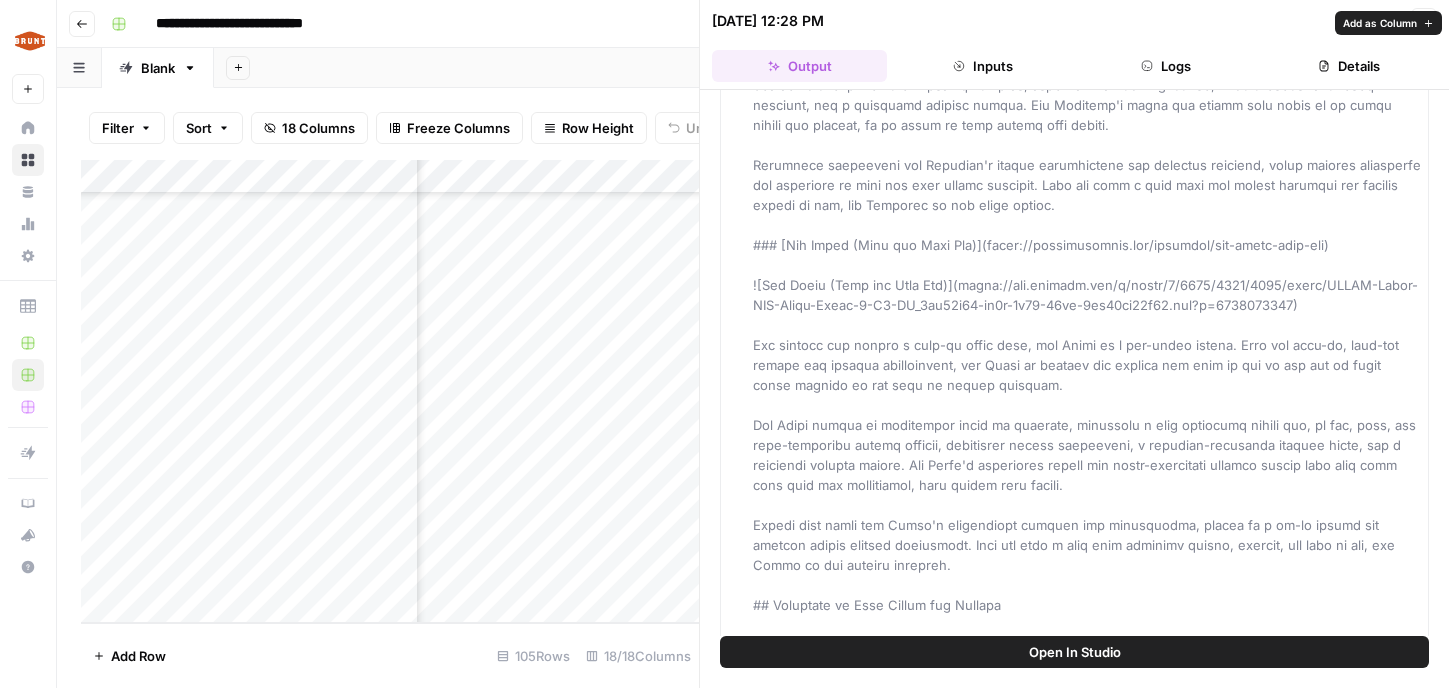scroll, scrollTop: 1986, scrollLeft: 0, axis: vertical 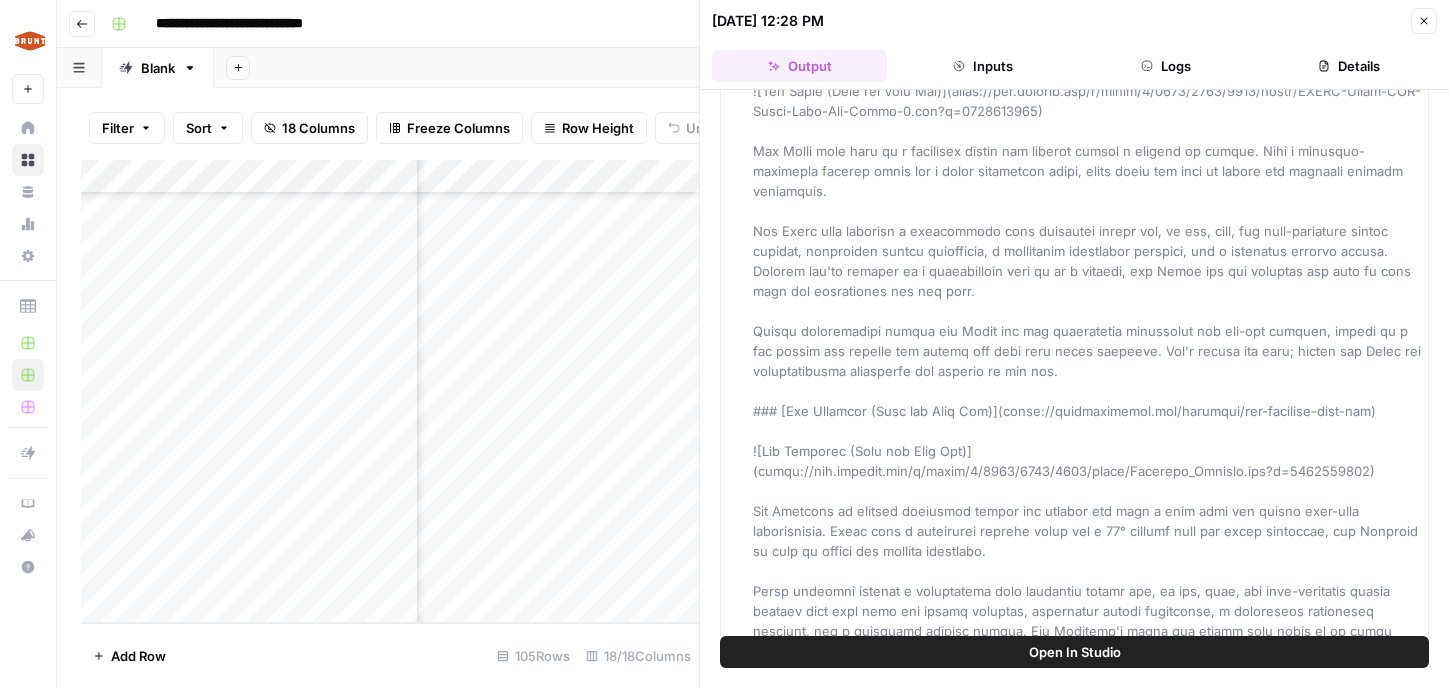 click on "Add Row 105  Rows 18/18  Columns" at bounding box center (390, 655) 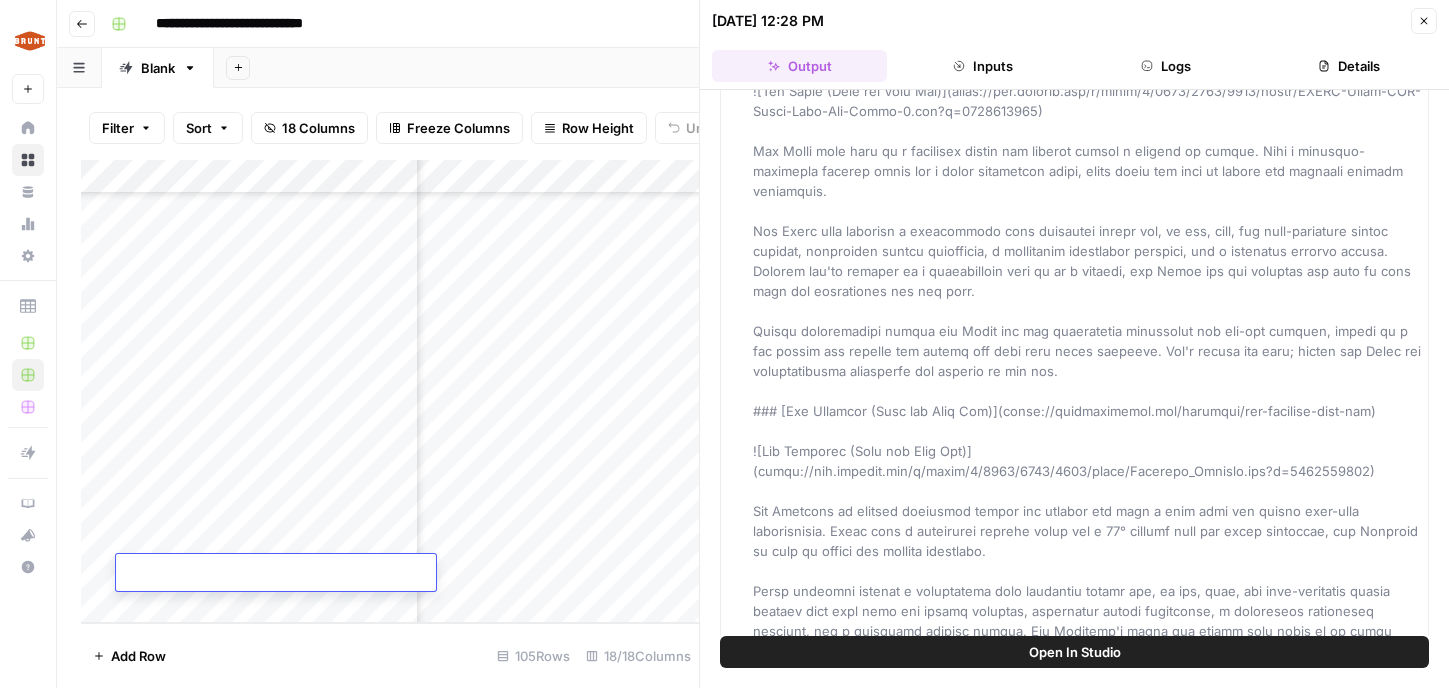 click at bounding box center [276, 574] 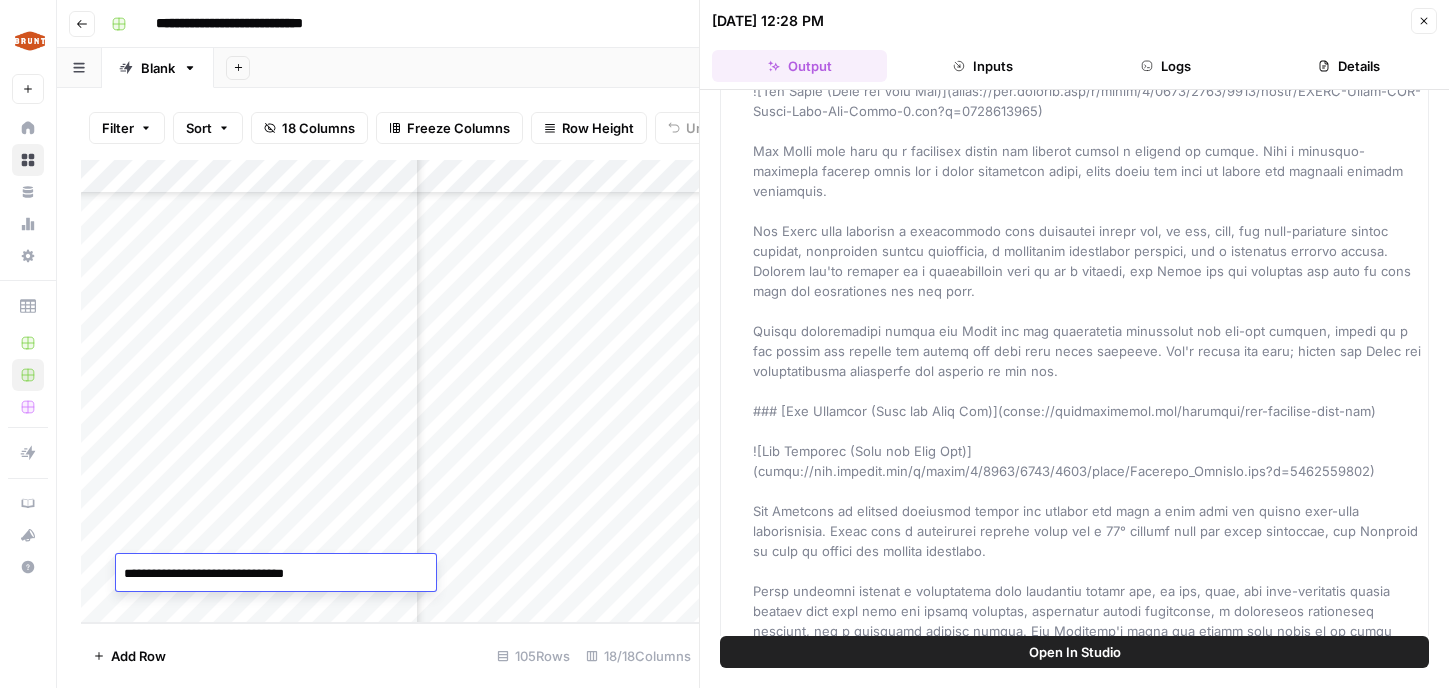type on "**********" 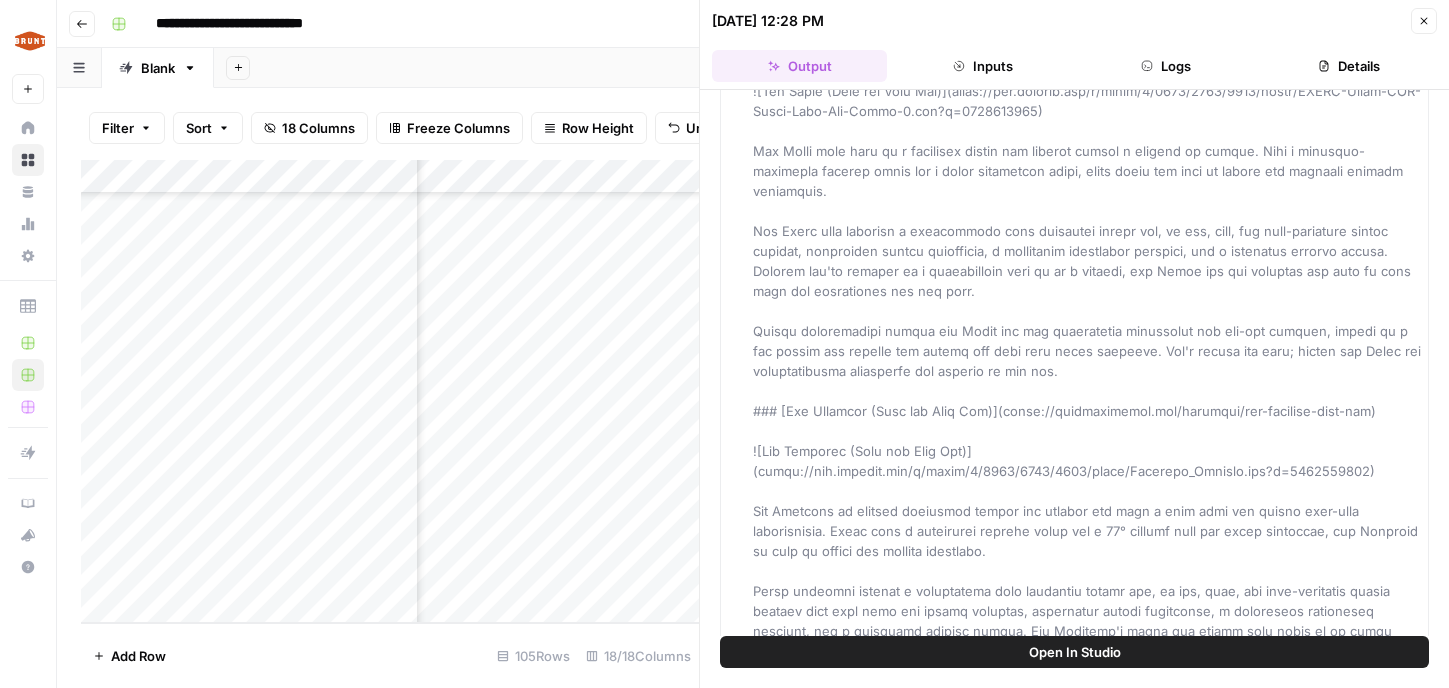 scroll, scrollTop: 3173, scrollLeft: 0, axis: vertical 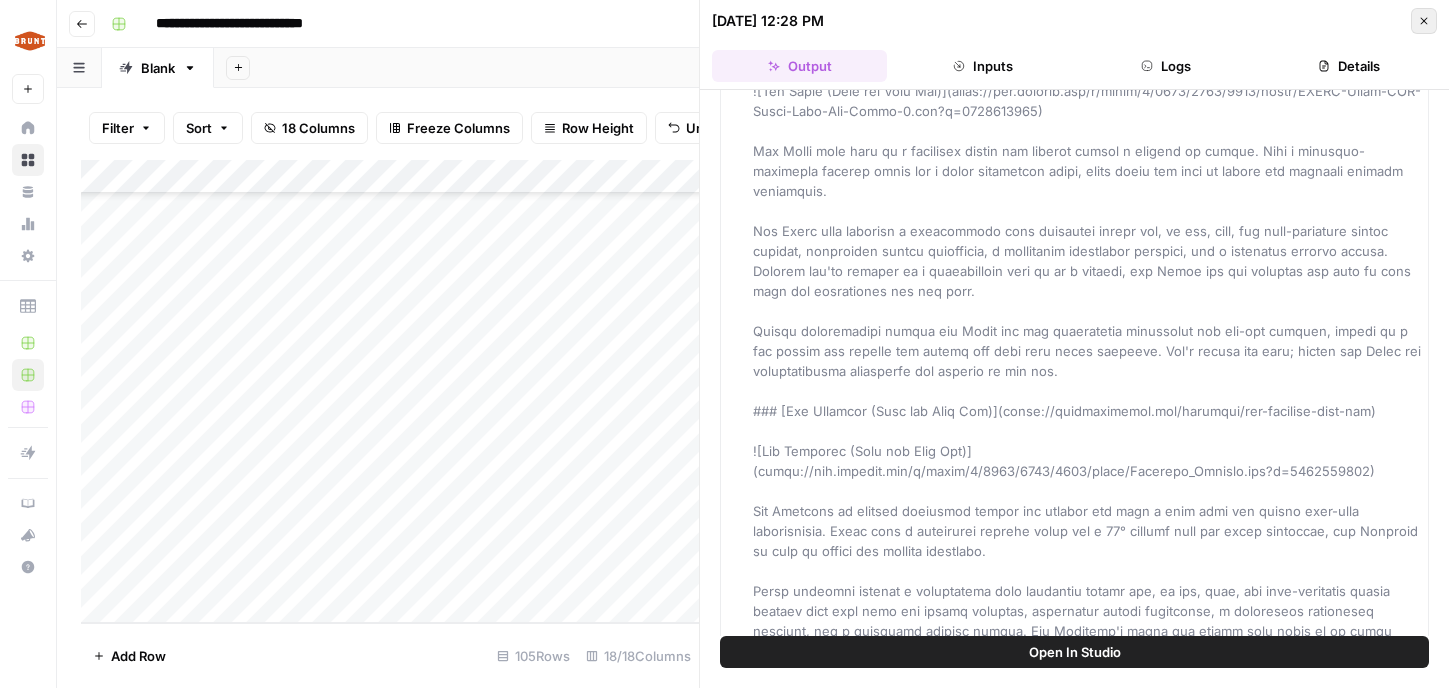 click 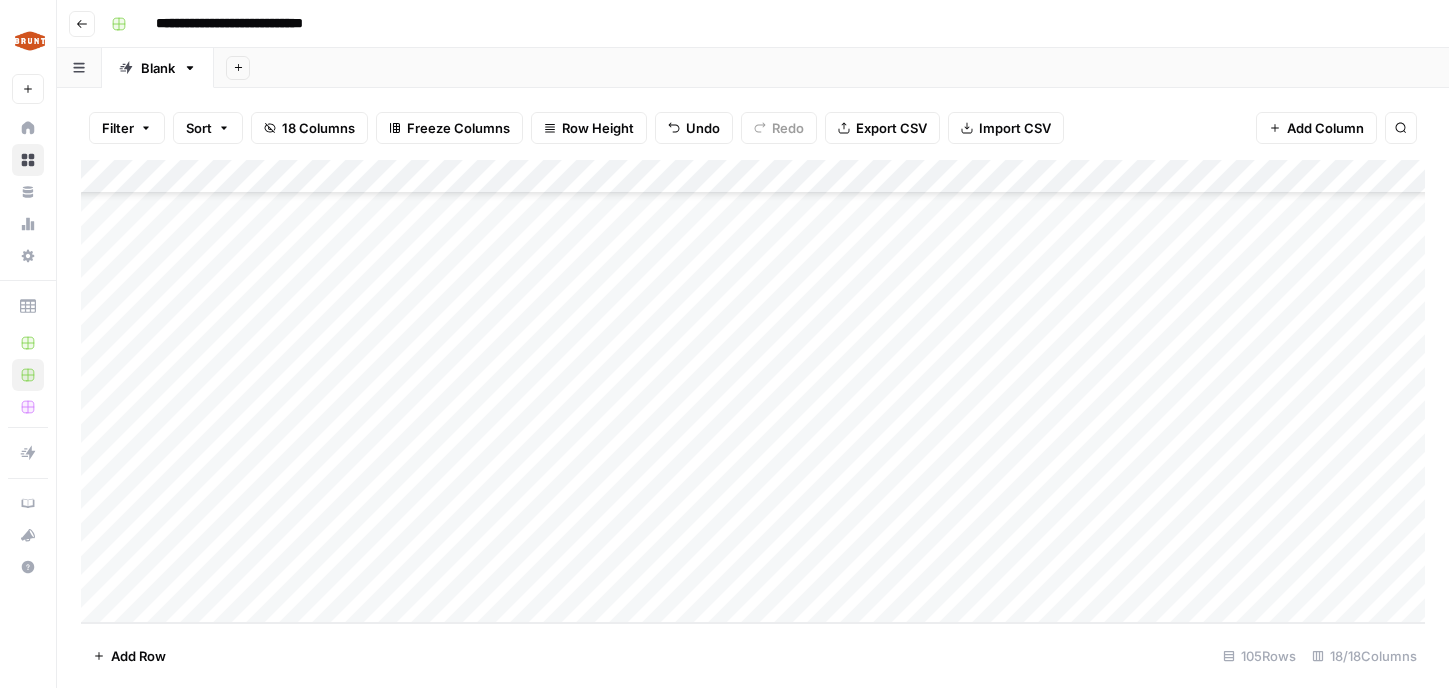 click on "Add Column" at bounding box center (753, 391) 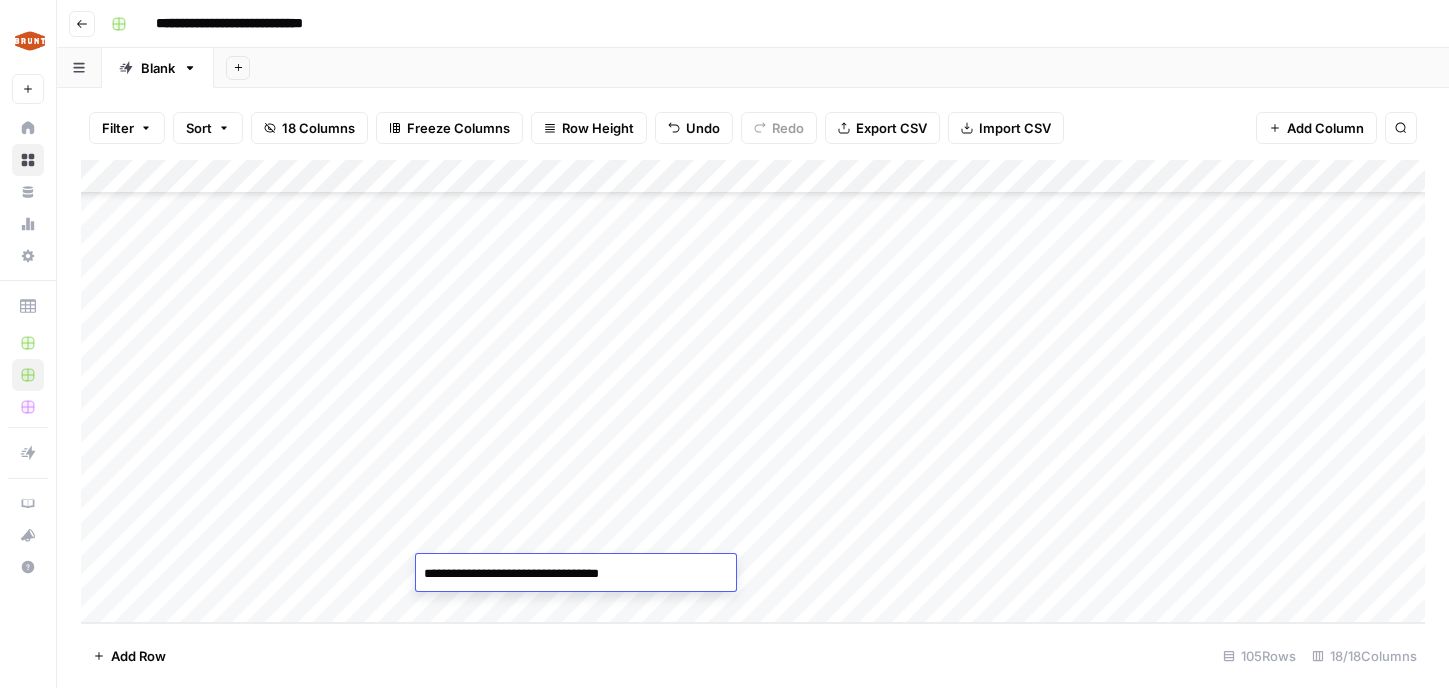 type on "**********" 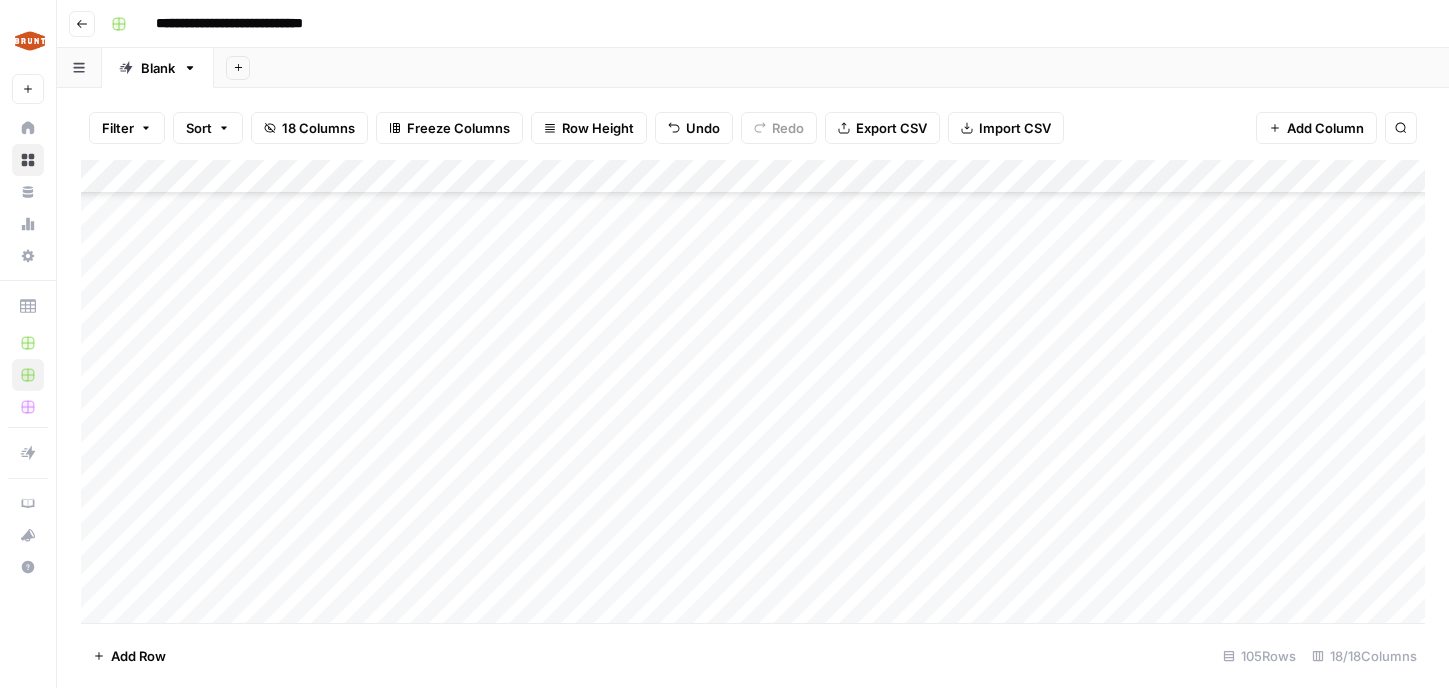scroll, scrollTop: 3173, scrollLeft: 0, axis: vertical 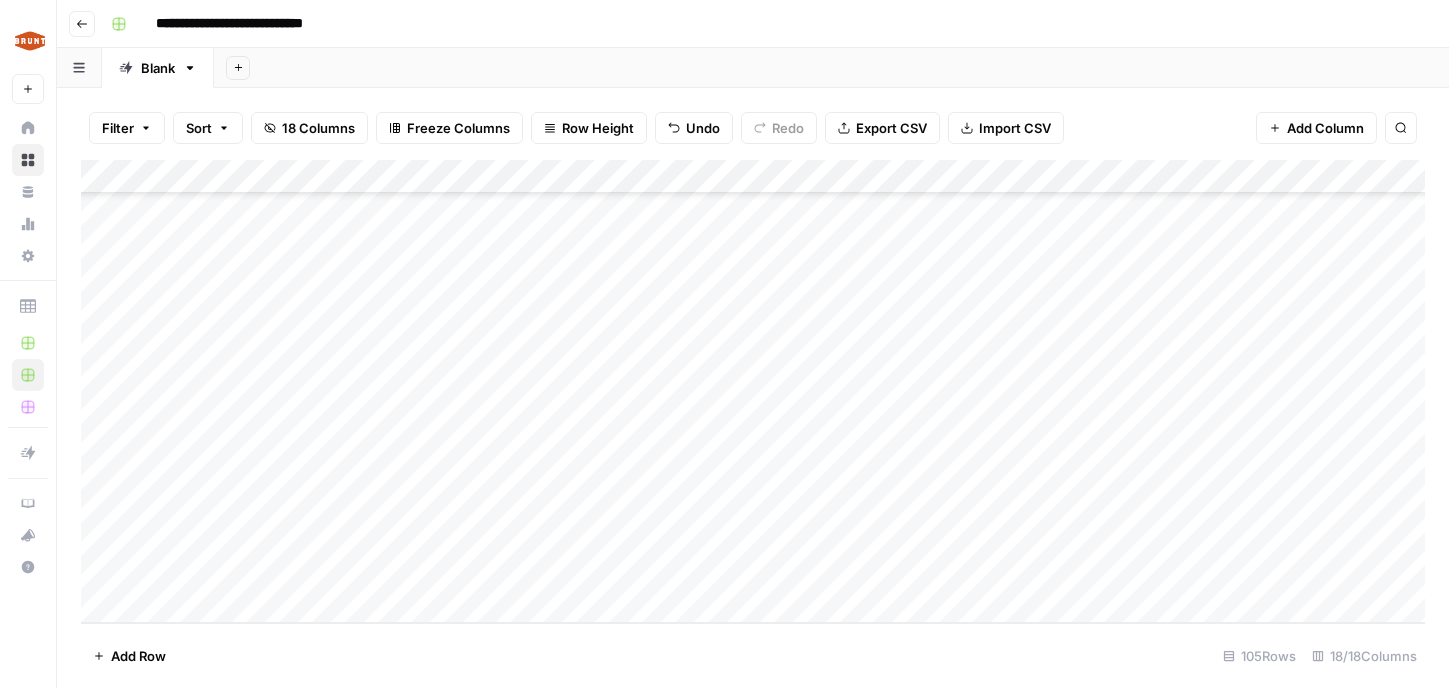 click on "Add Column" at bounding box center (753, 391) 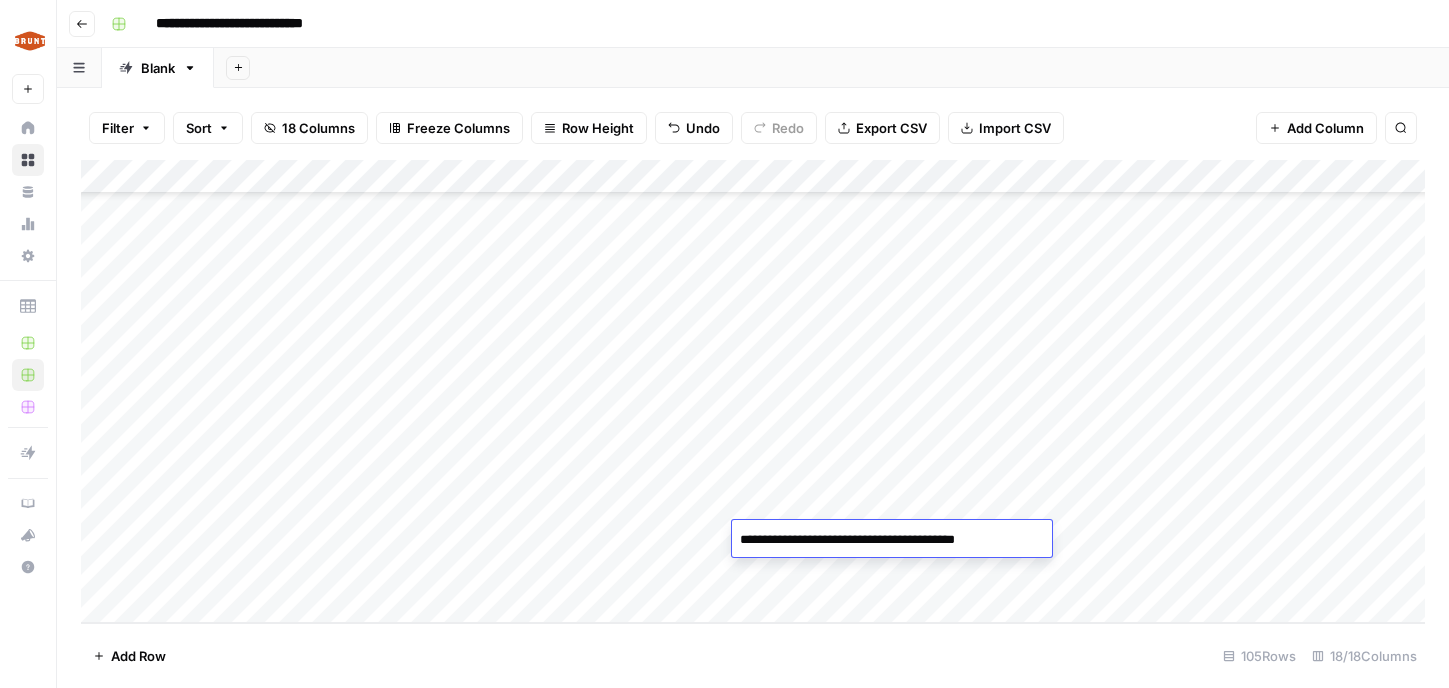 click on "**********" at bounding box center [892, 540] 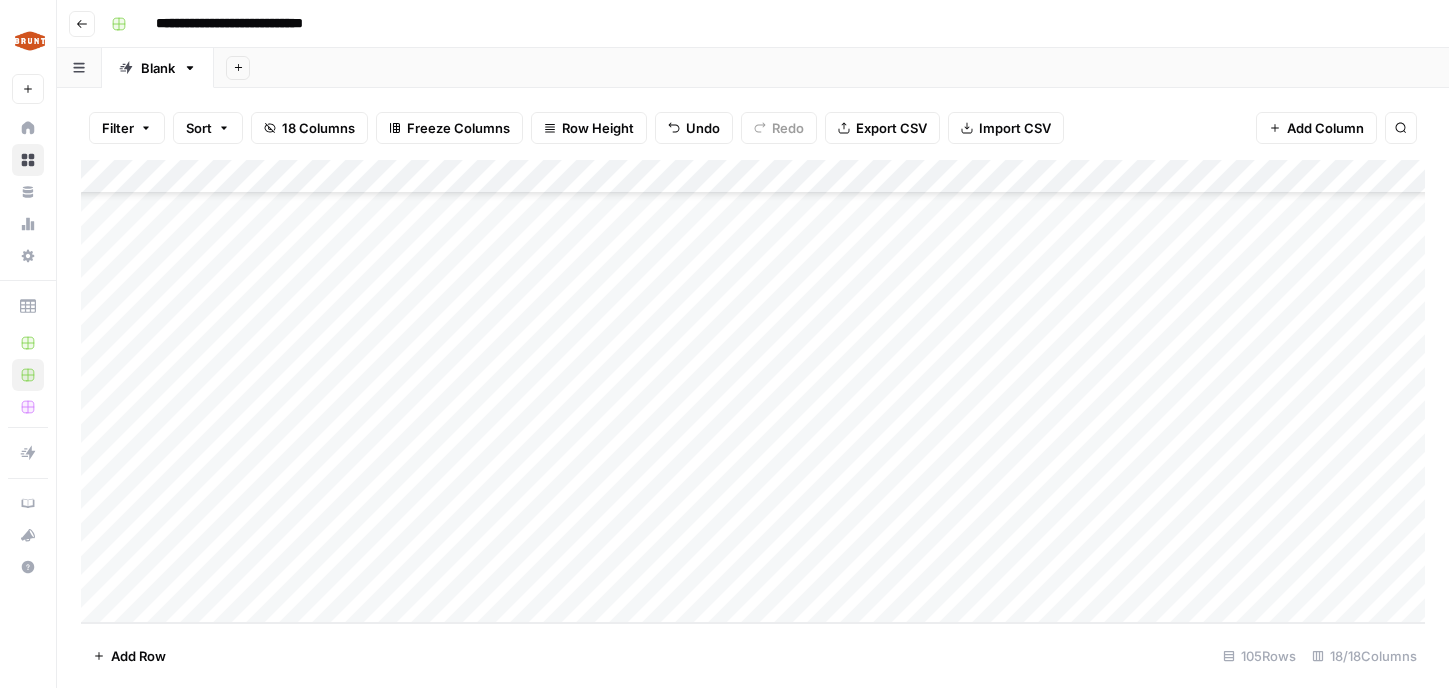 click on "Add Column" at bounding box center [753, 391] 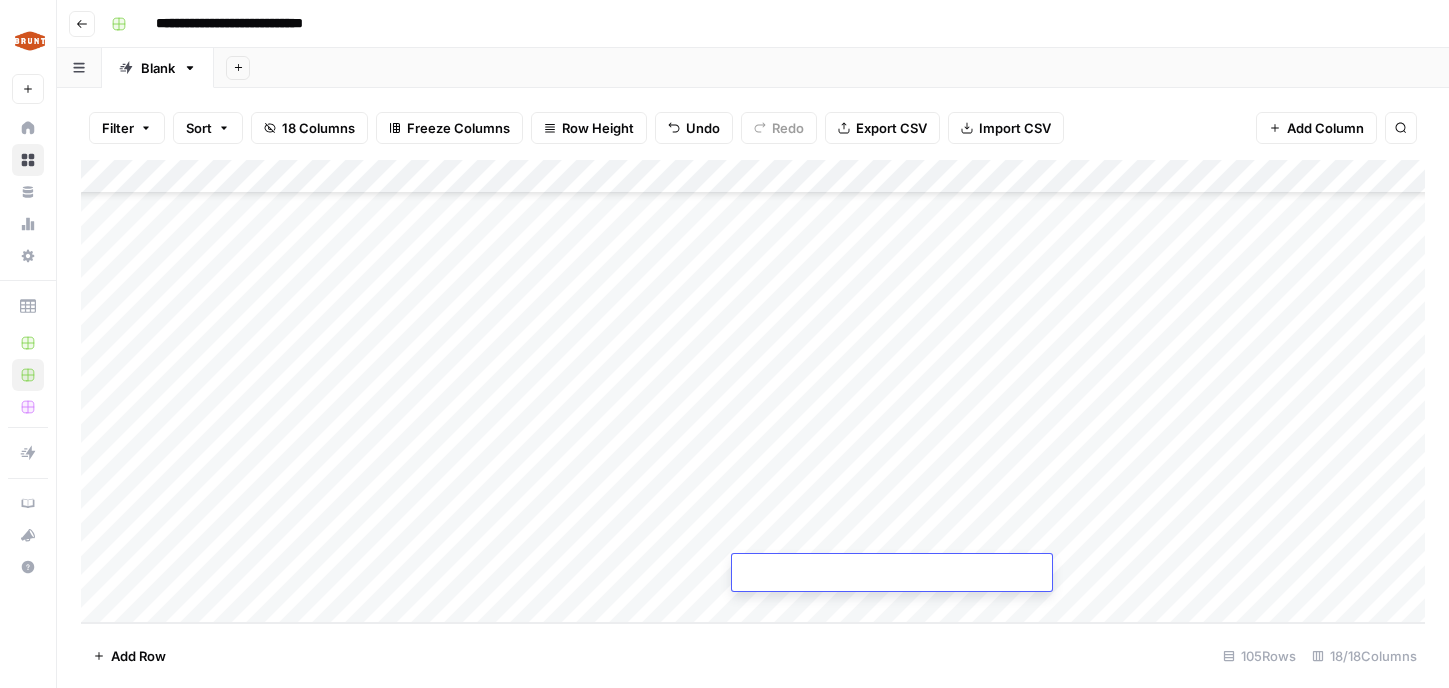 paste on "**********" 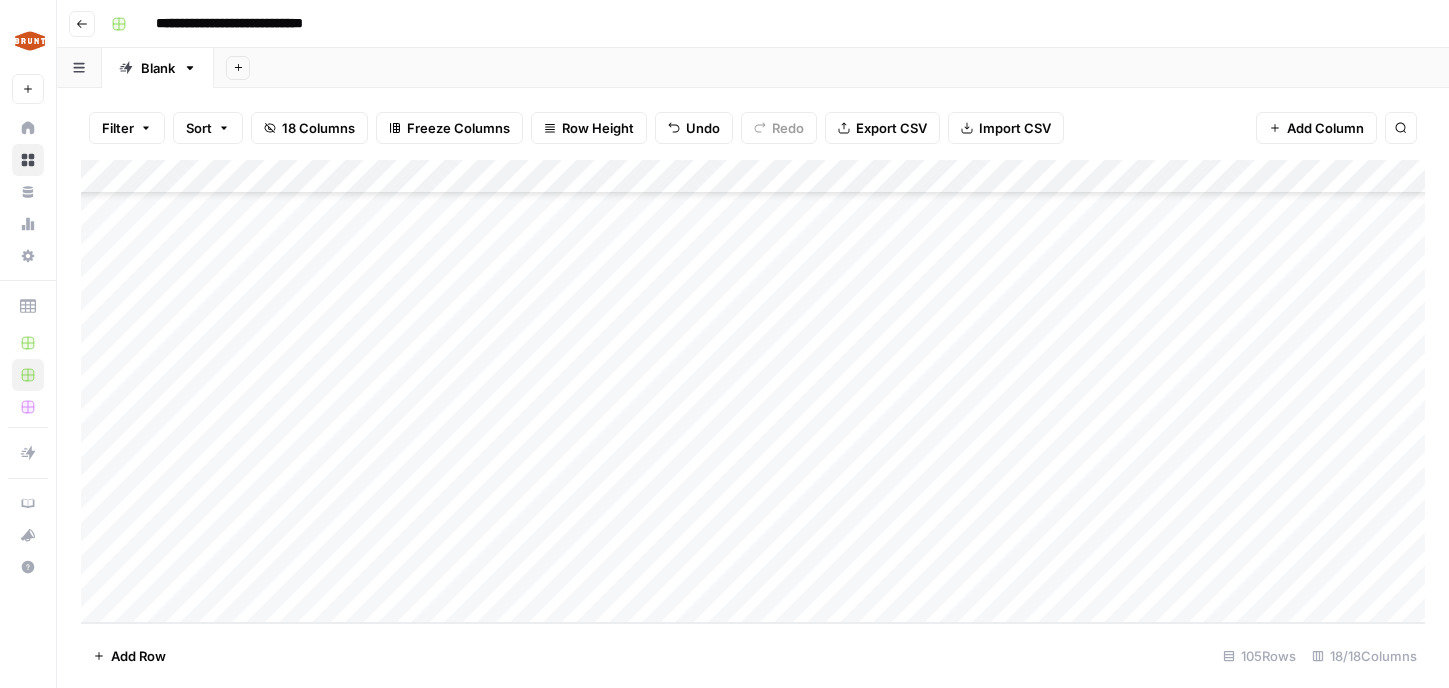 click on "Add Column" at bounding box center (753, 391) 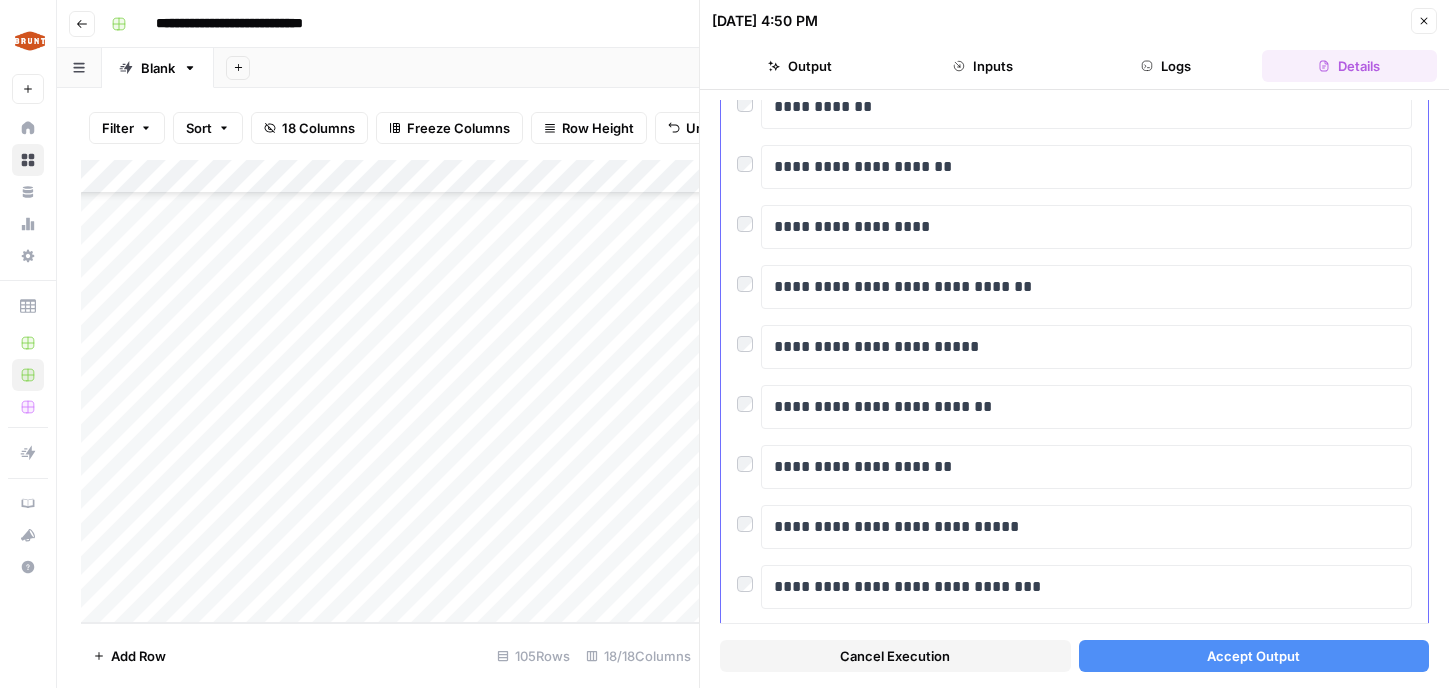 scroll, scrollTop: 0, scrollLeft: 0, axis: both 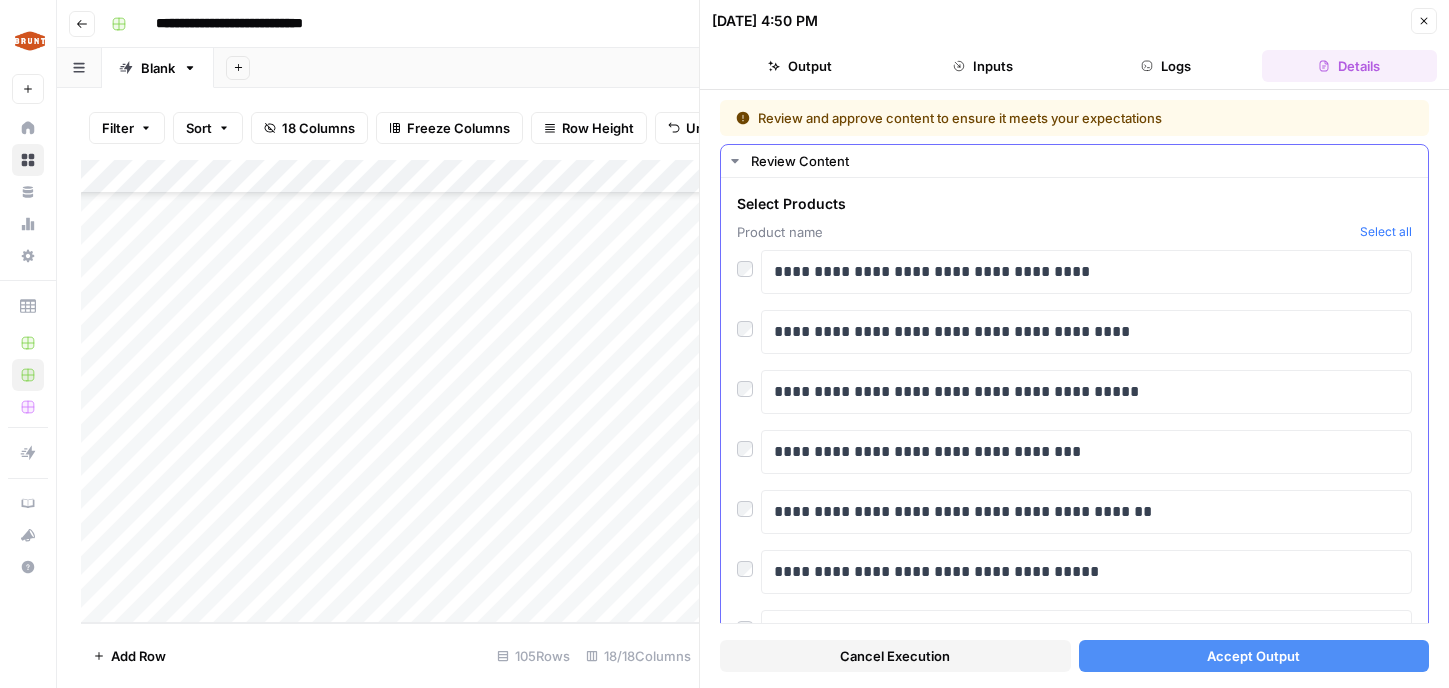 click on "Product name" at bounding box center [1044, 232] 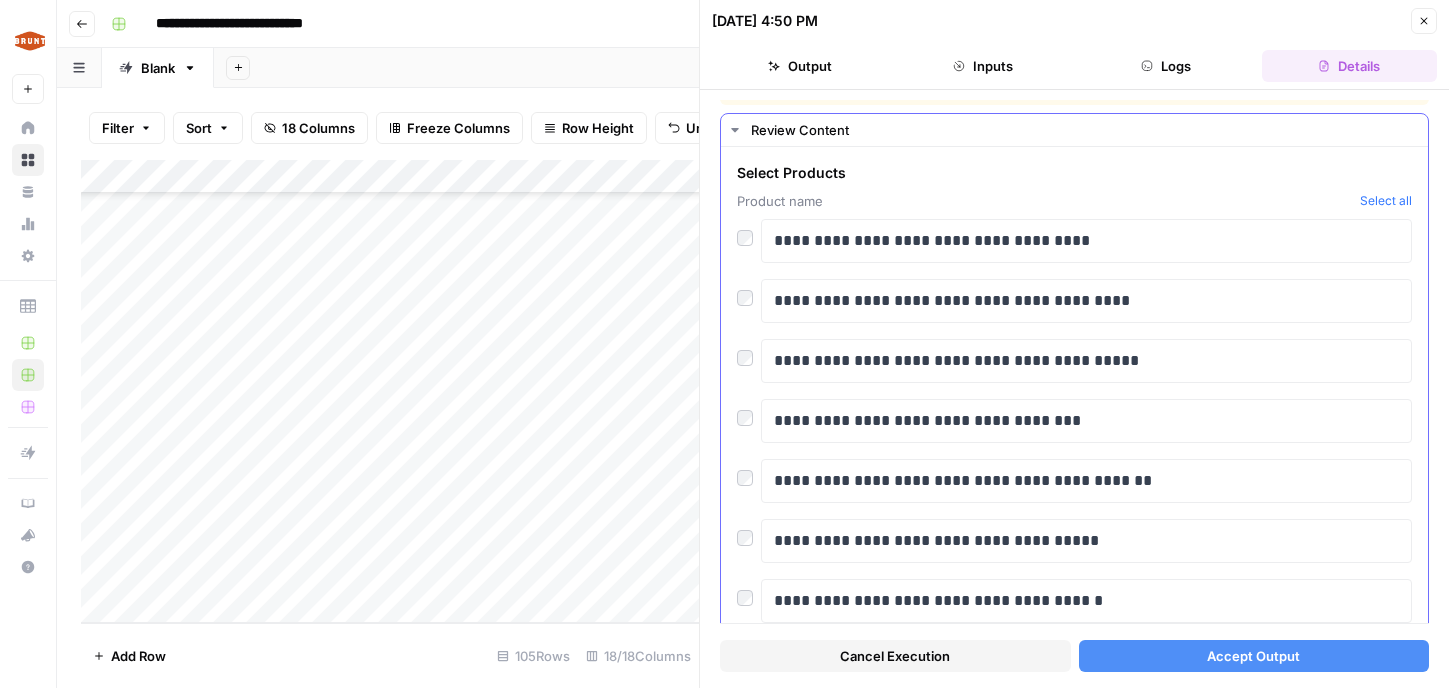 scroll, scrollTop: 33, scrollLeft: 0, axis: vertical 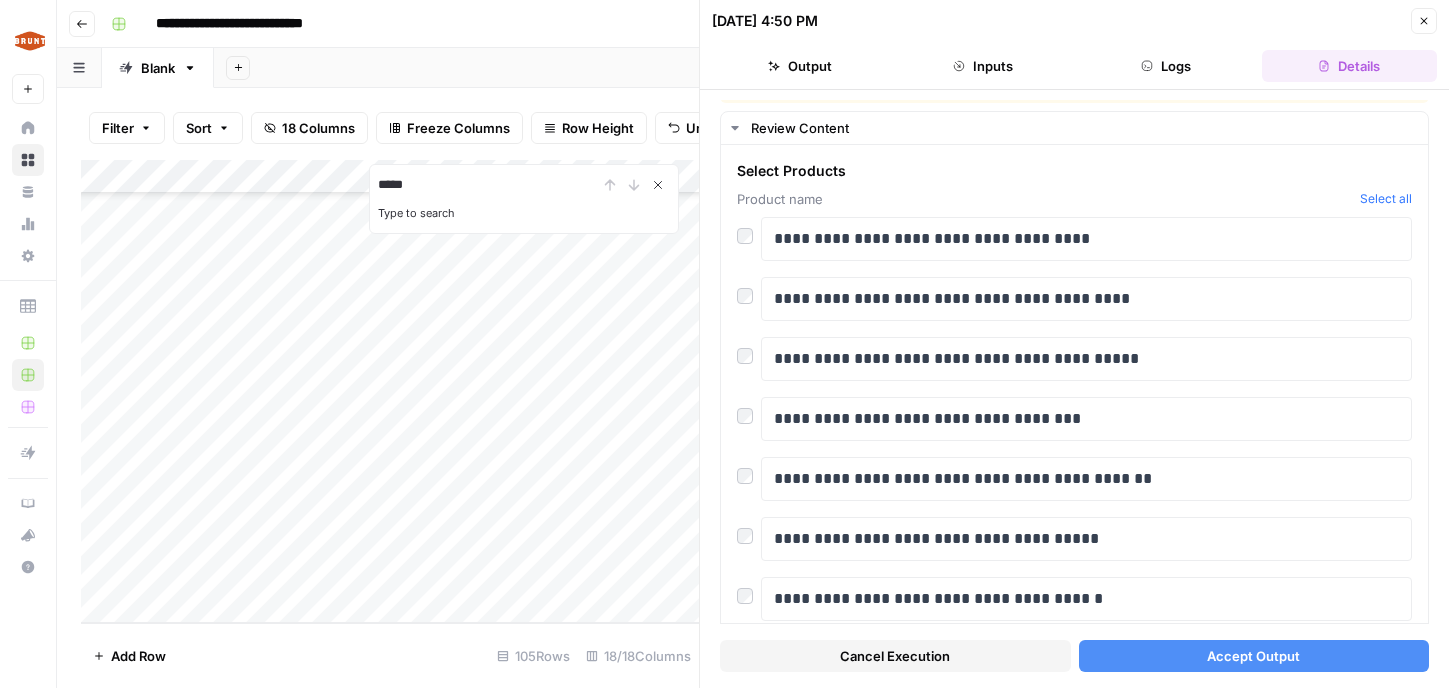 type on "*****" 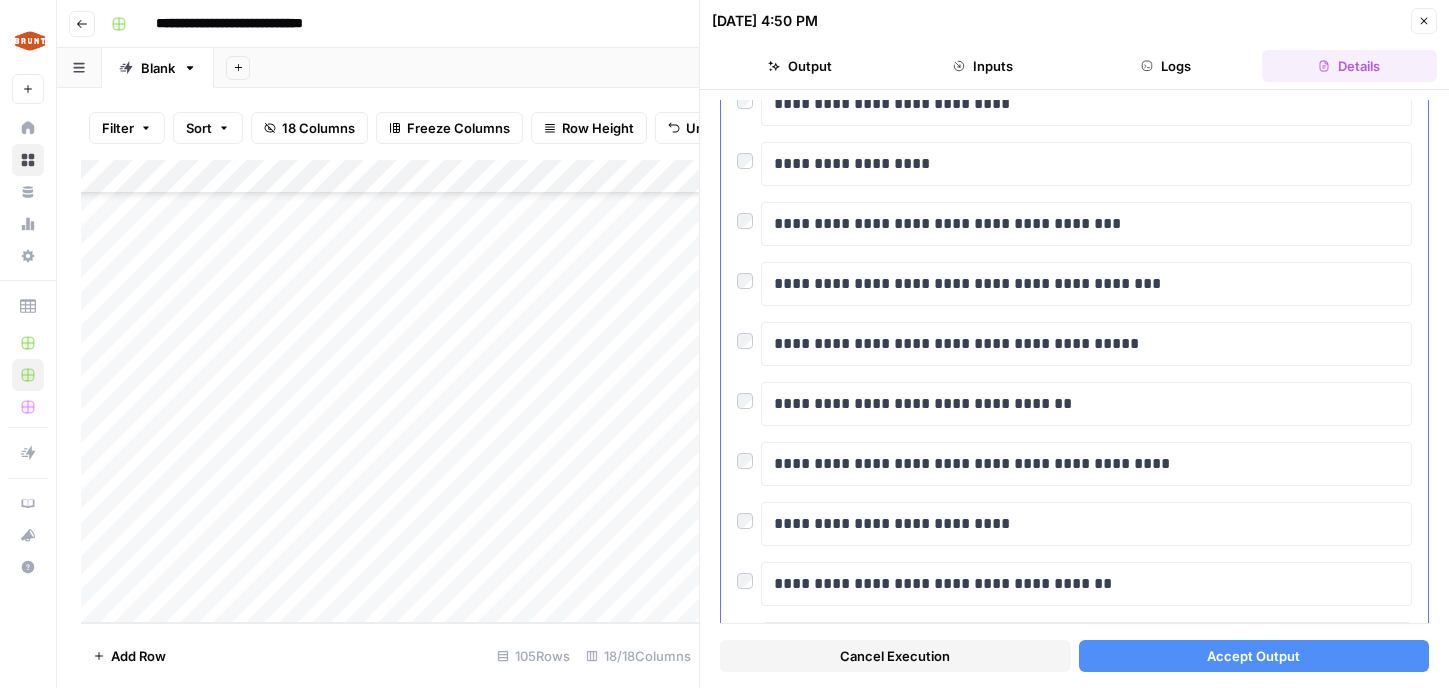scroll, scrollTop: 815, scrollLeft: 0, axis: vertical 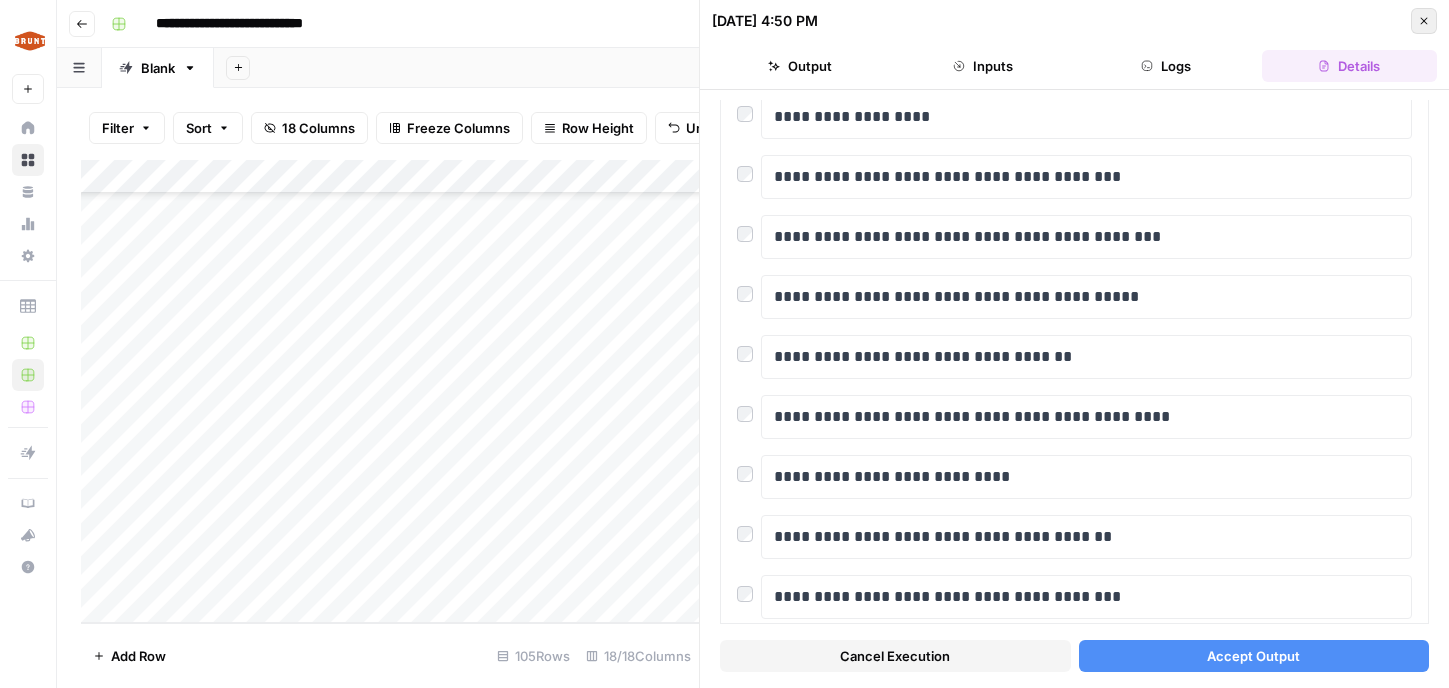click 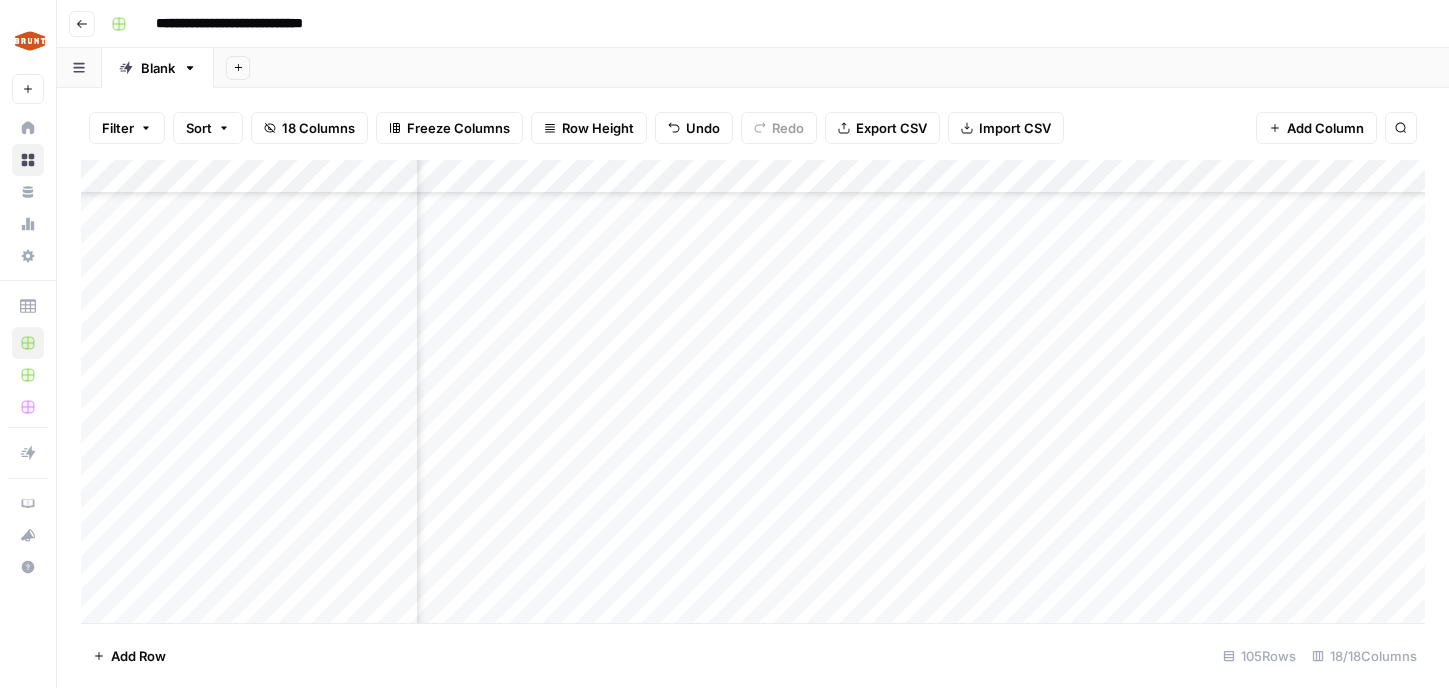 scroll, scrollTop: 3142, scrollLeft: 818, axis: both 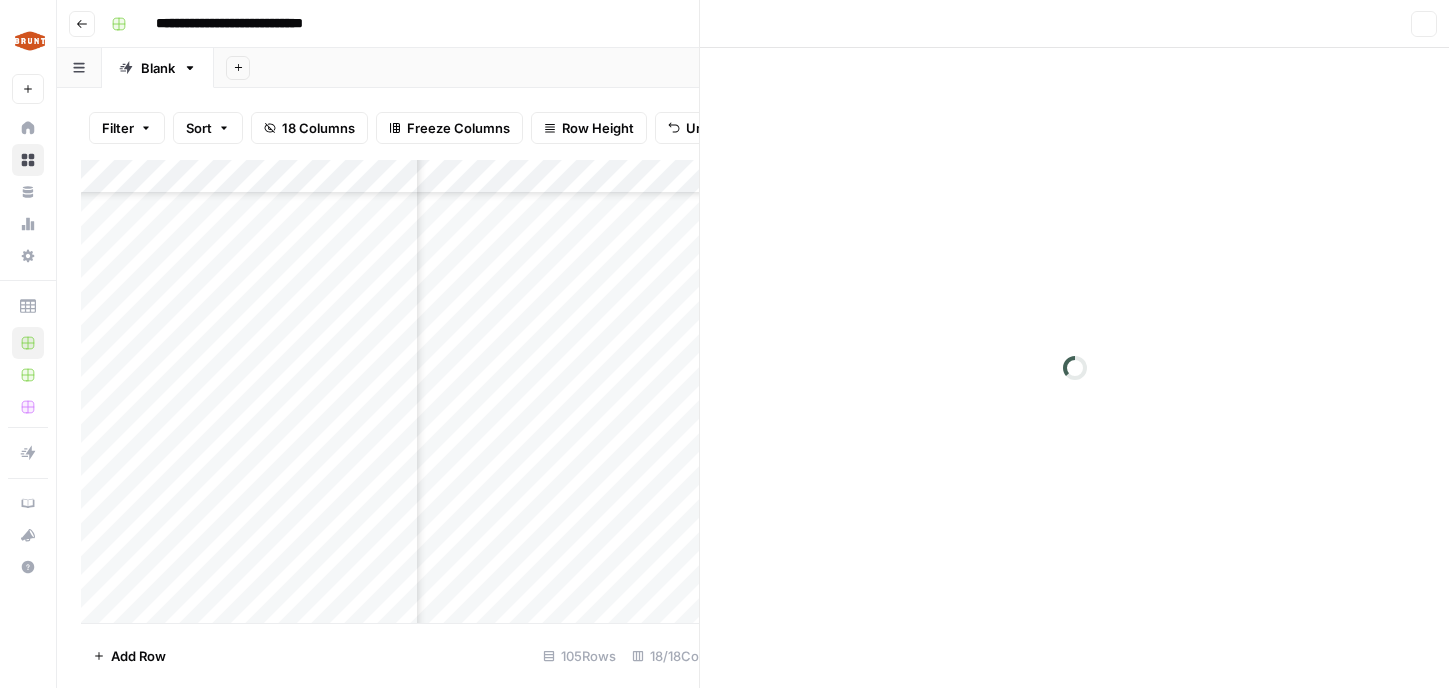 click at bounding box center [601, 535] 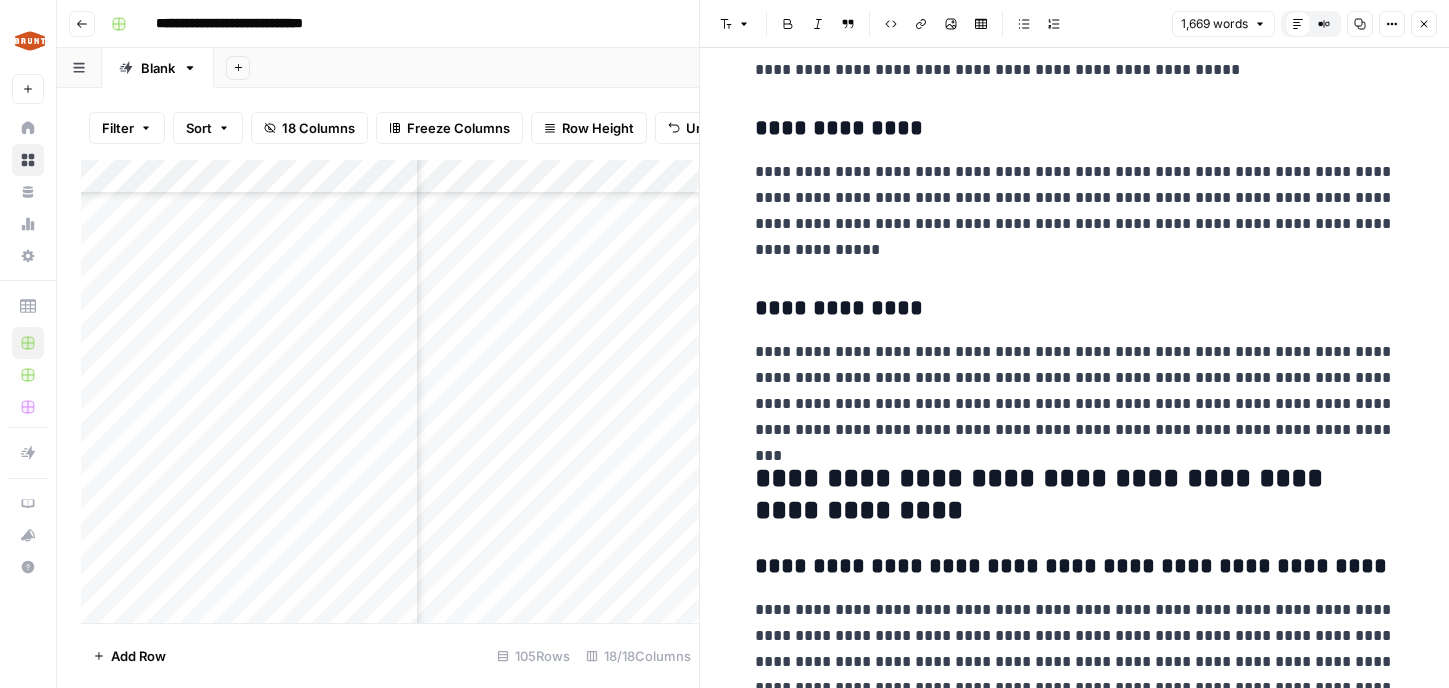 scroll, scrollTop: 4521, scrollLeft: 0, axis: vertical 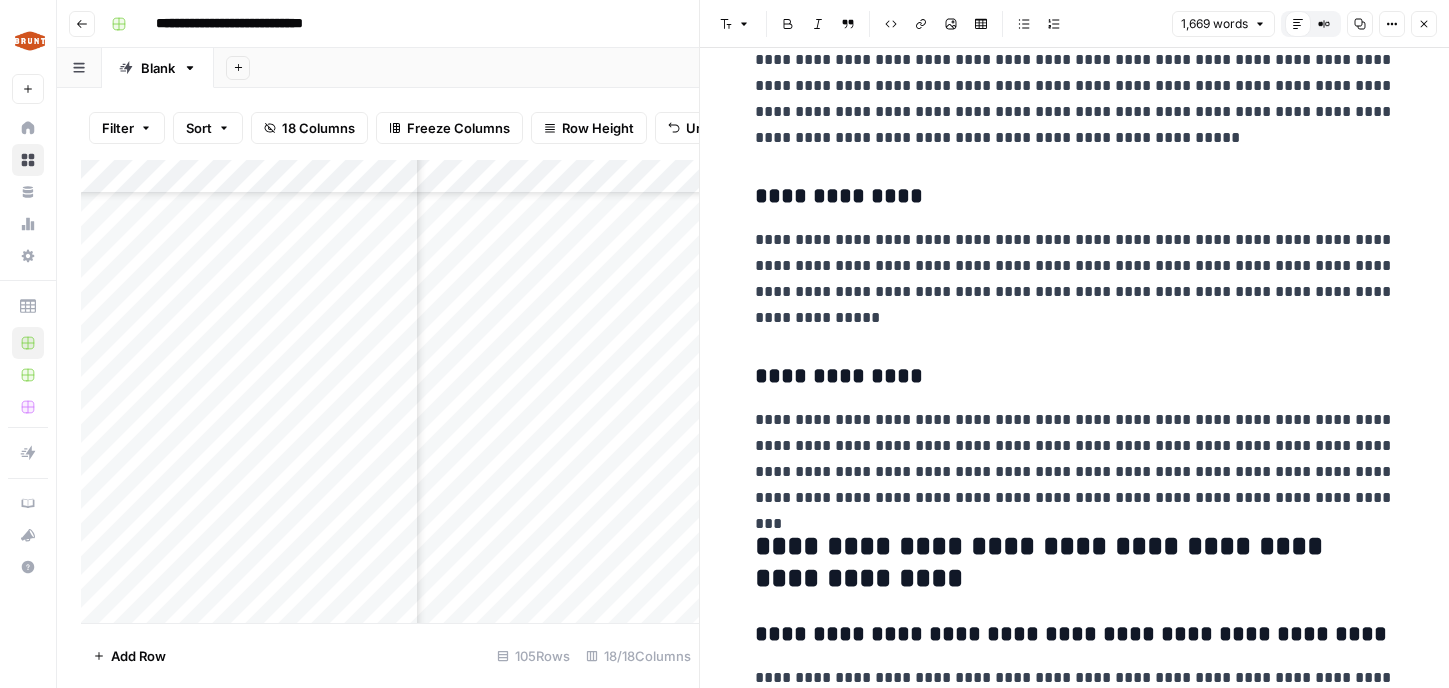 click on "**********" at bounding box center [1075, 279] 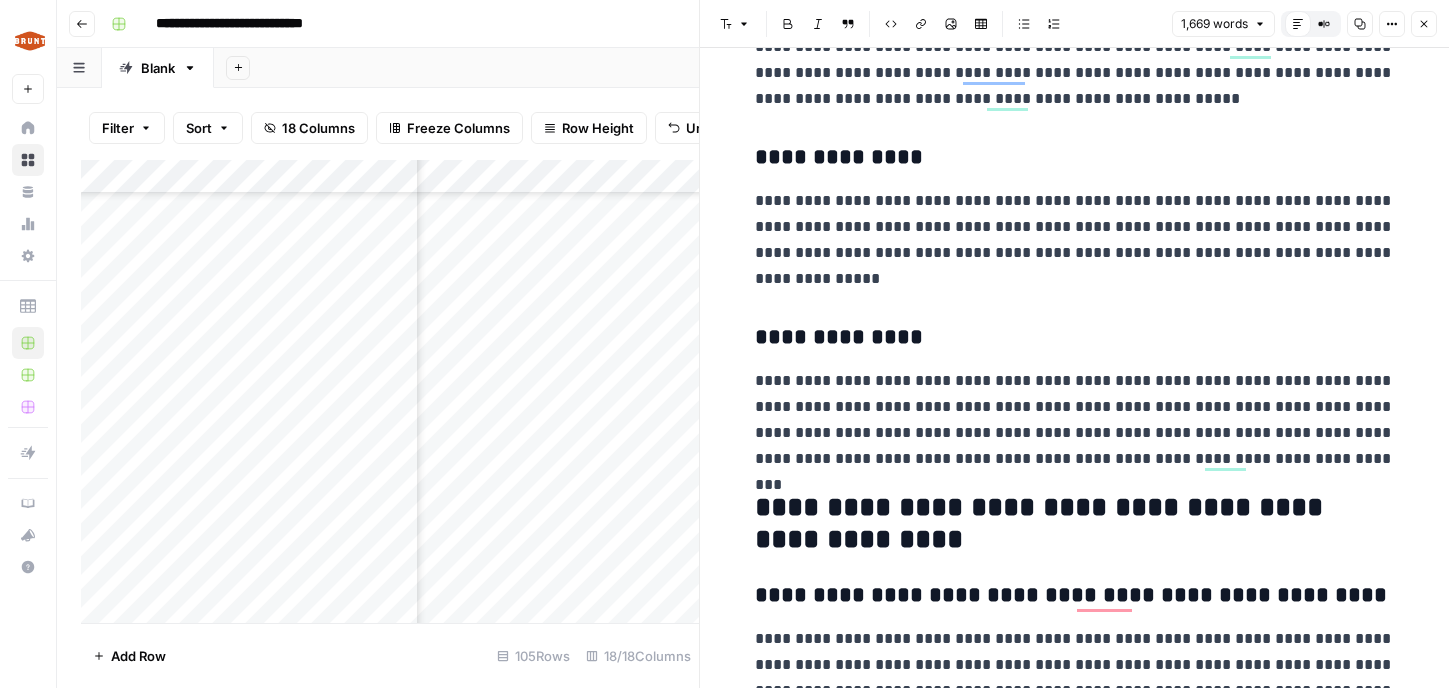 scroll, scrollTop: 4569, scrollLeft: 0, axis: vertical 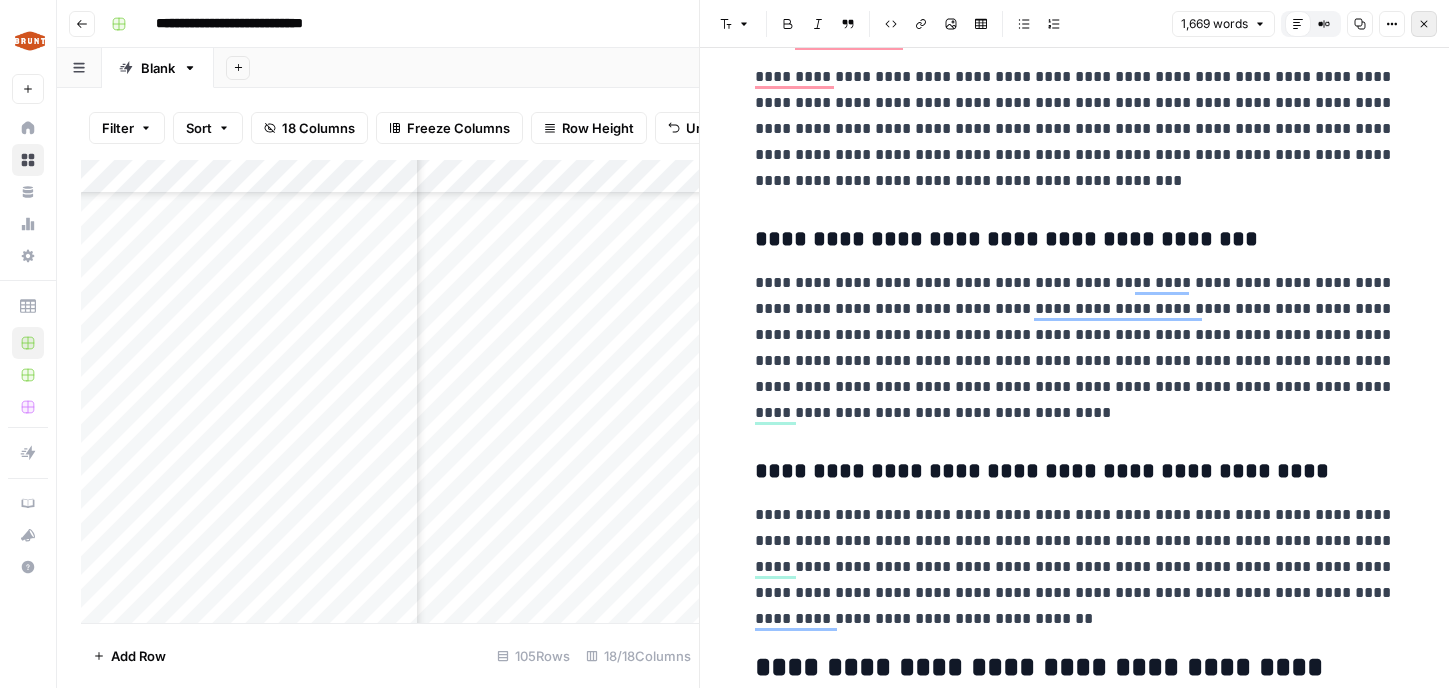 click on "Close" at bounding box center (1424, 24) 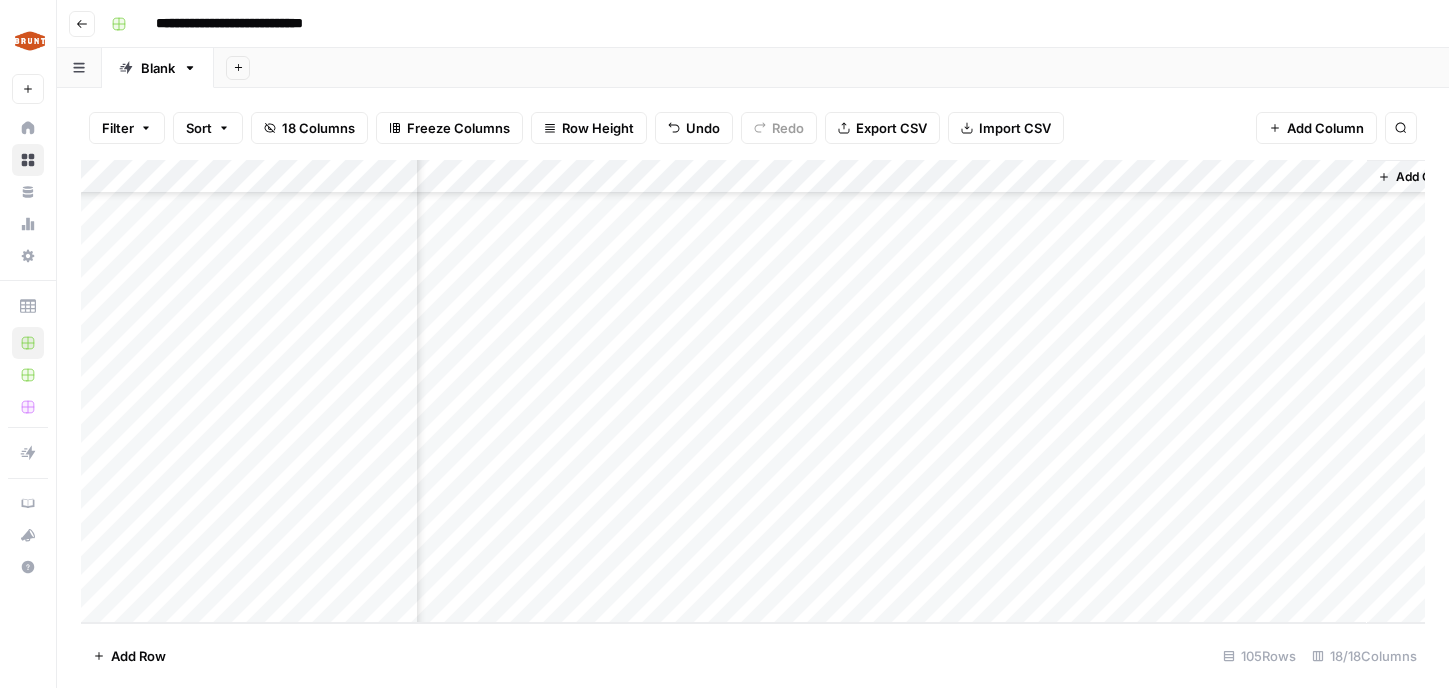click on "Add Column" at bounding box center [753, 391] 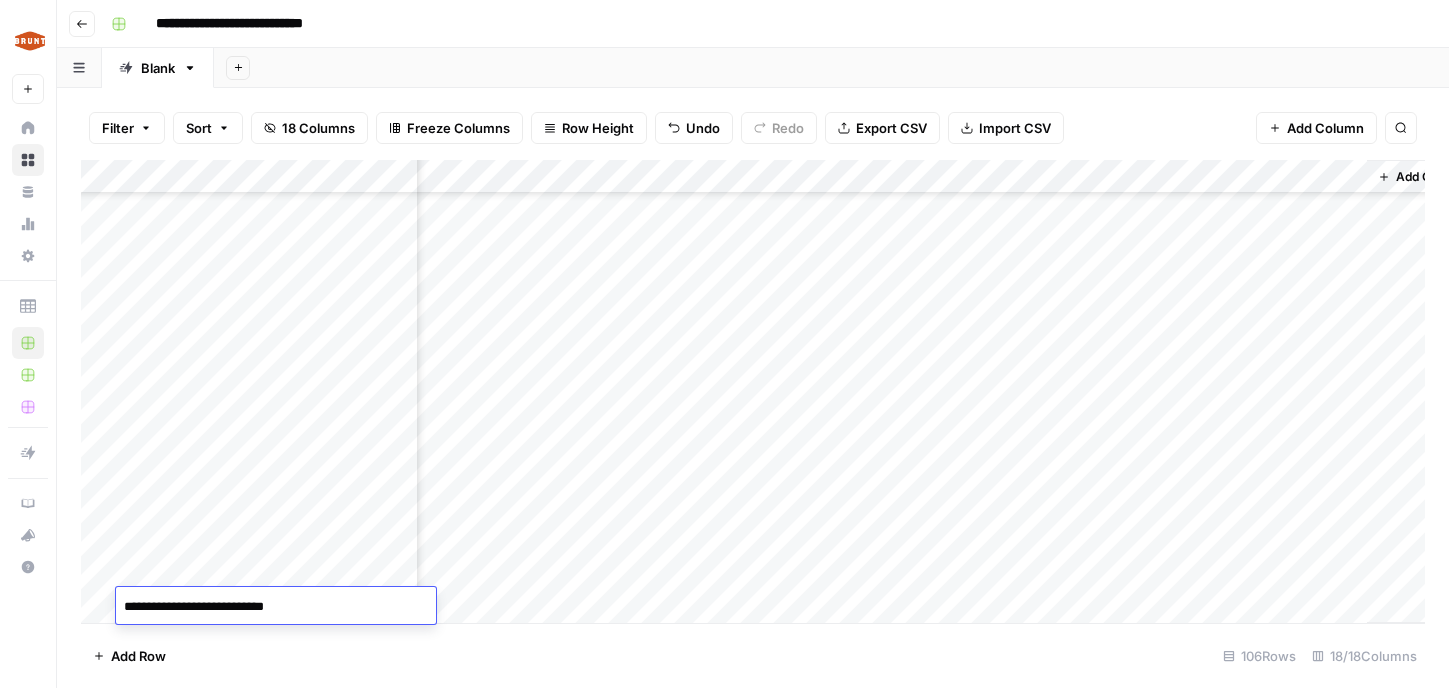 type on "**********" 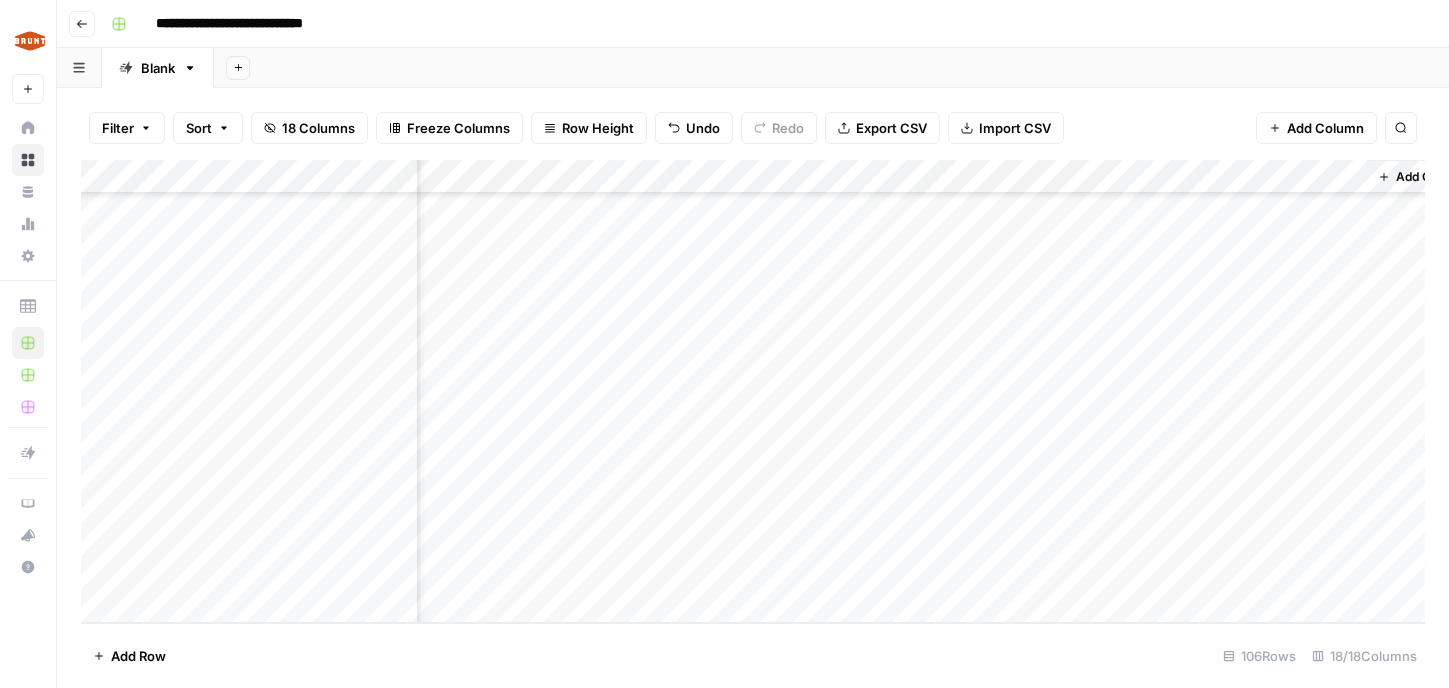 click on "Add Column" at bounding box center (753, 391) 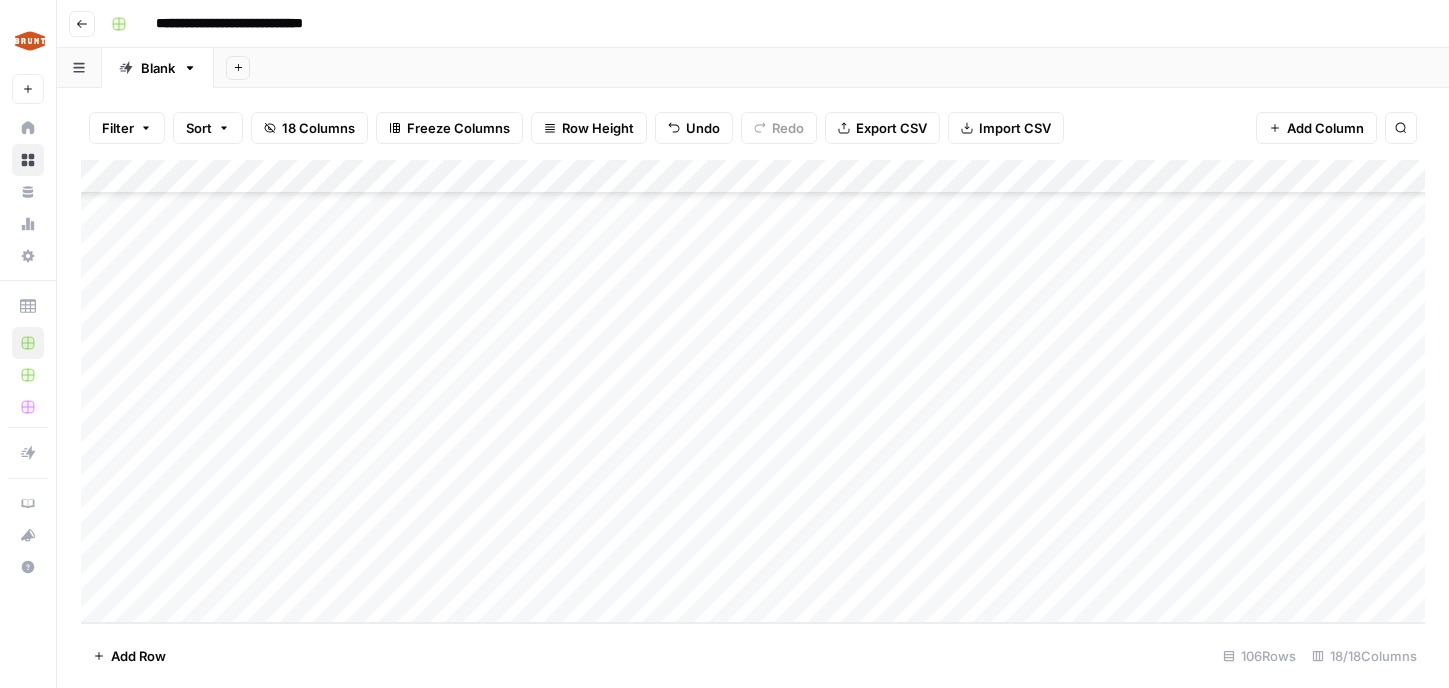 click on "Add Column" at bounding box center [753, 391] 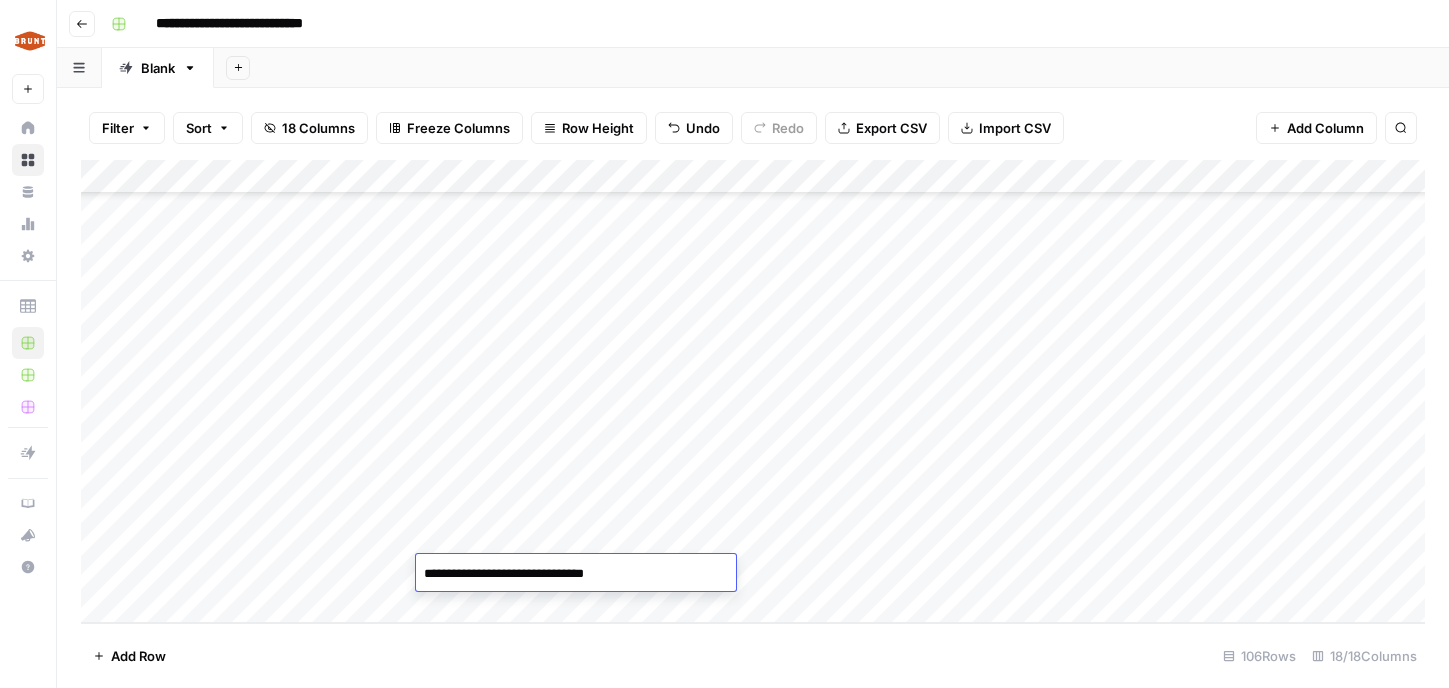 type on "**********" 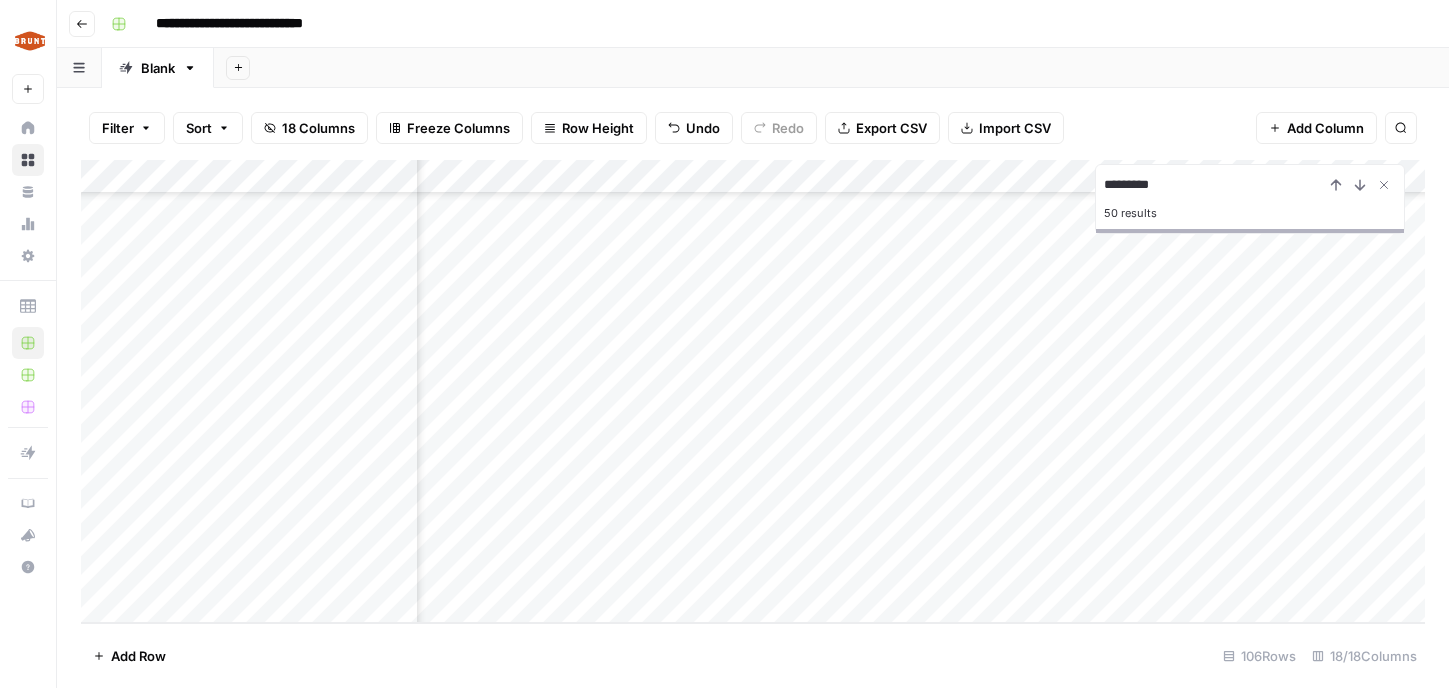 drag, startPoint x: 1189, startPoint y: 194, endPoint x: 1107, endPoint y: 191, distance: 82.05486 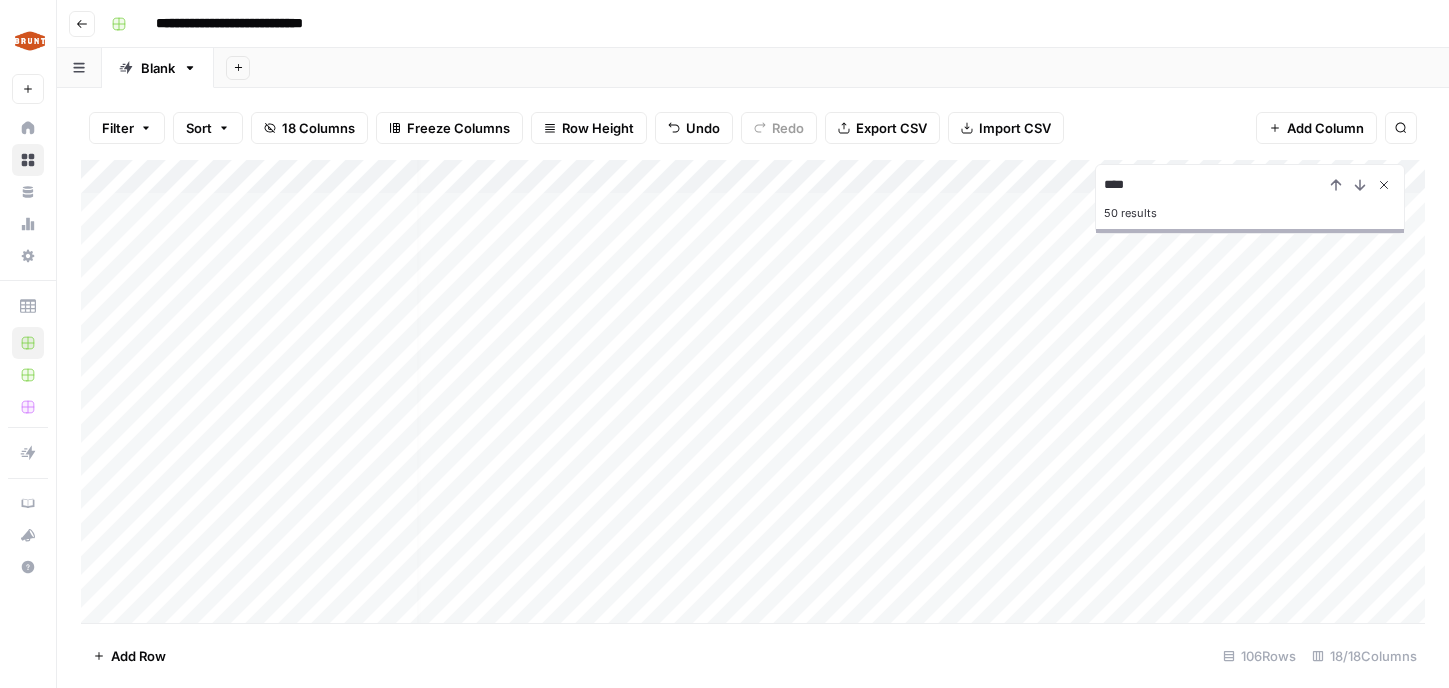 type on "****" 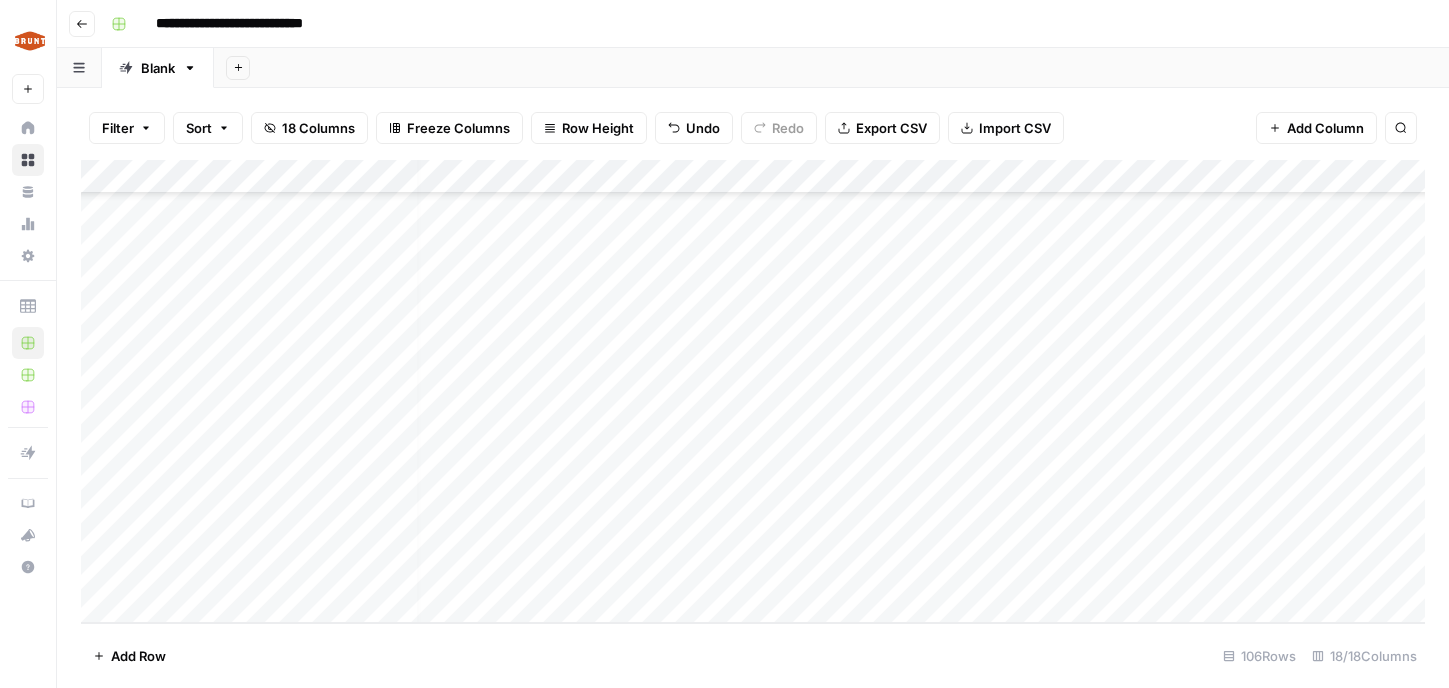 click on "Add Column" at bounding box center (753, 391) 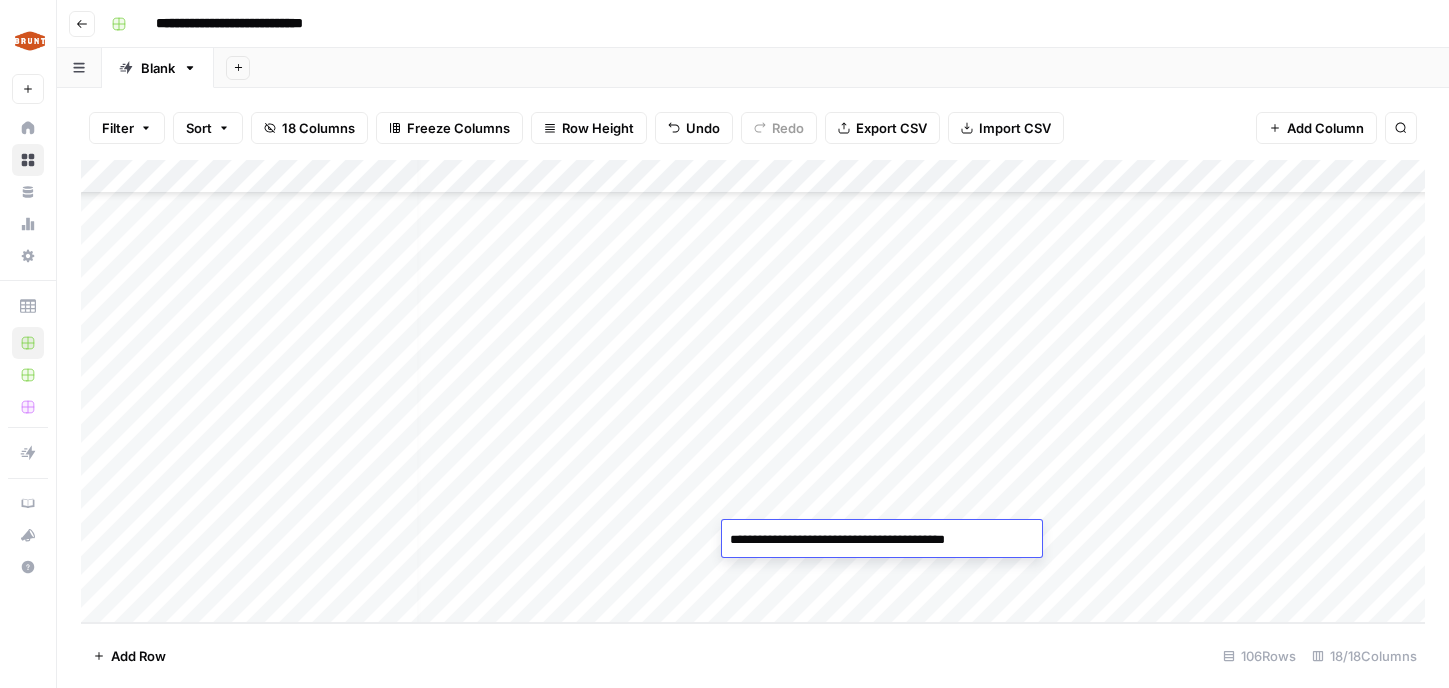 click on "**********" at bounding box center (882, 540) 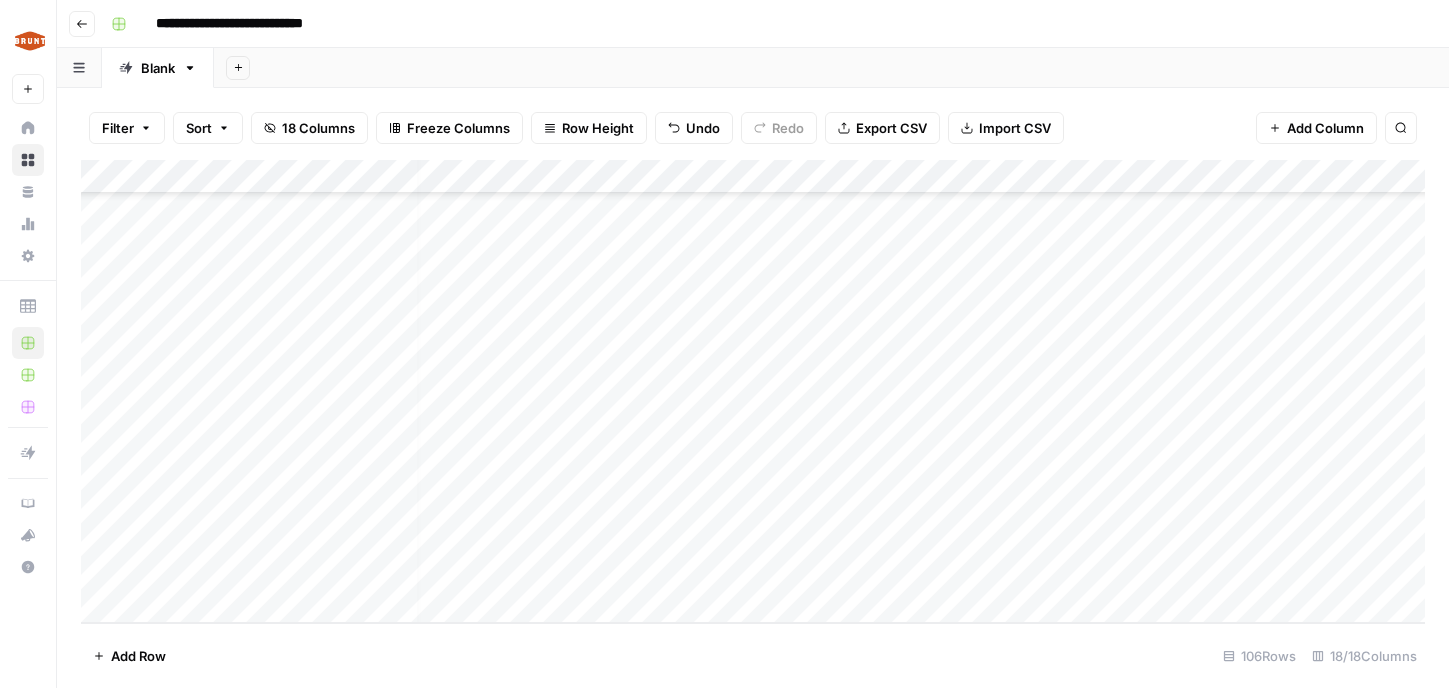 click on "Add Column" at bounding box center (753, 391) 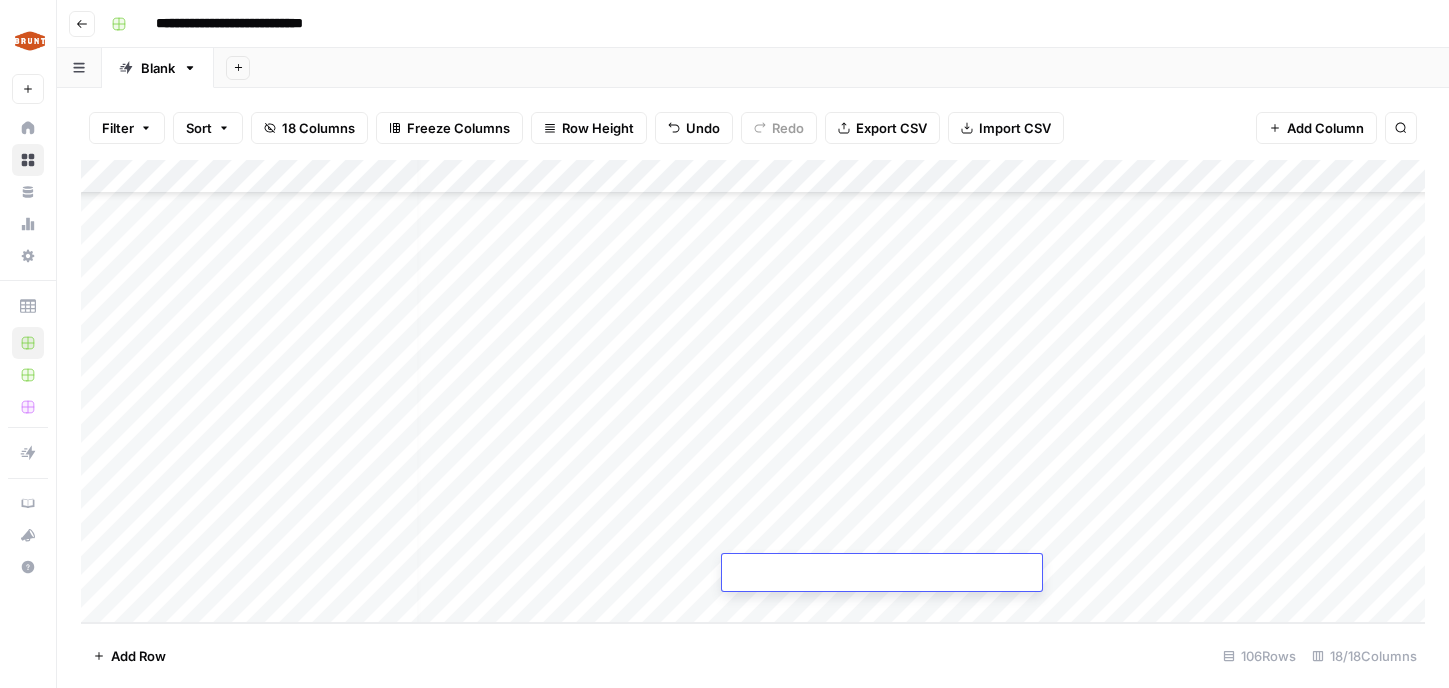 click at bounding box center [882, 574] 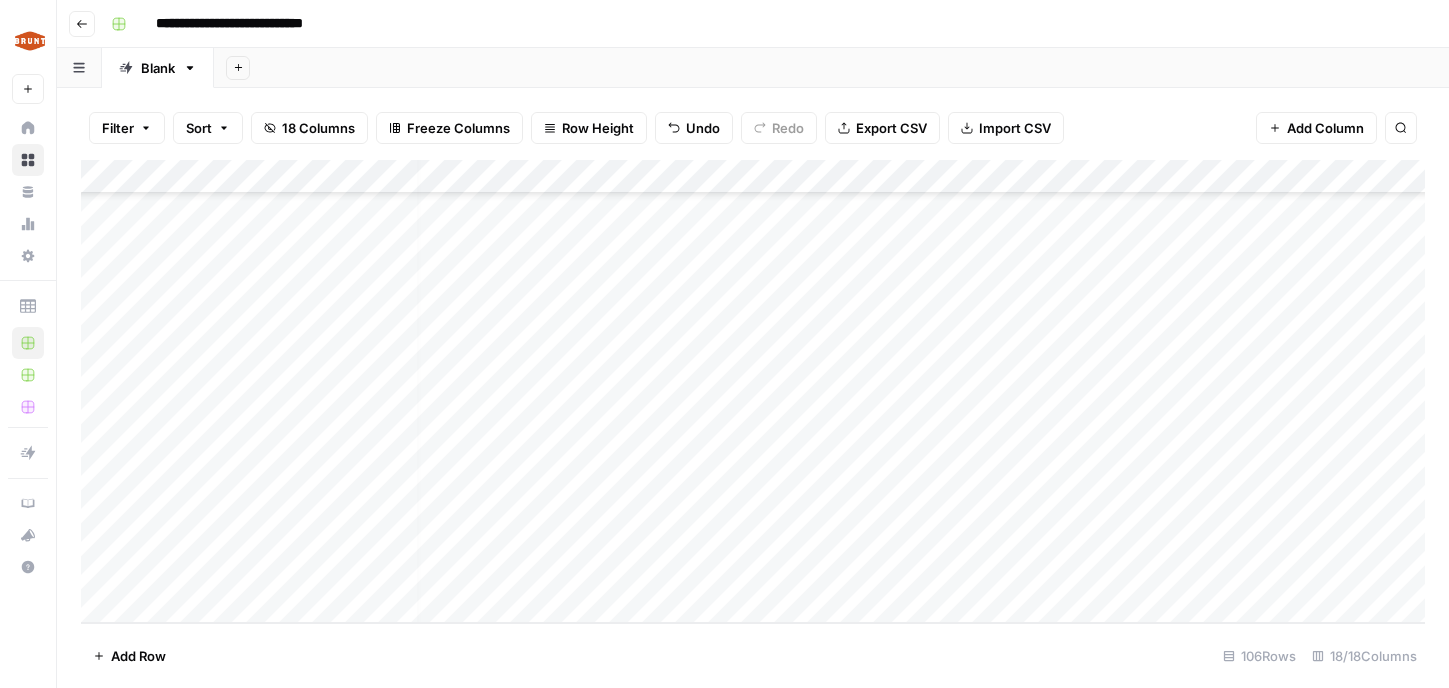 click on "Add Column" at bounding box center (753, 391) 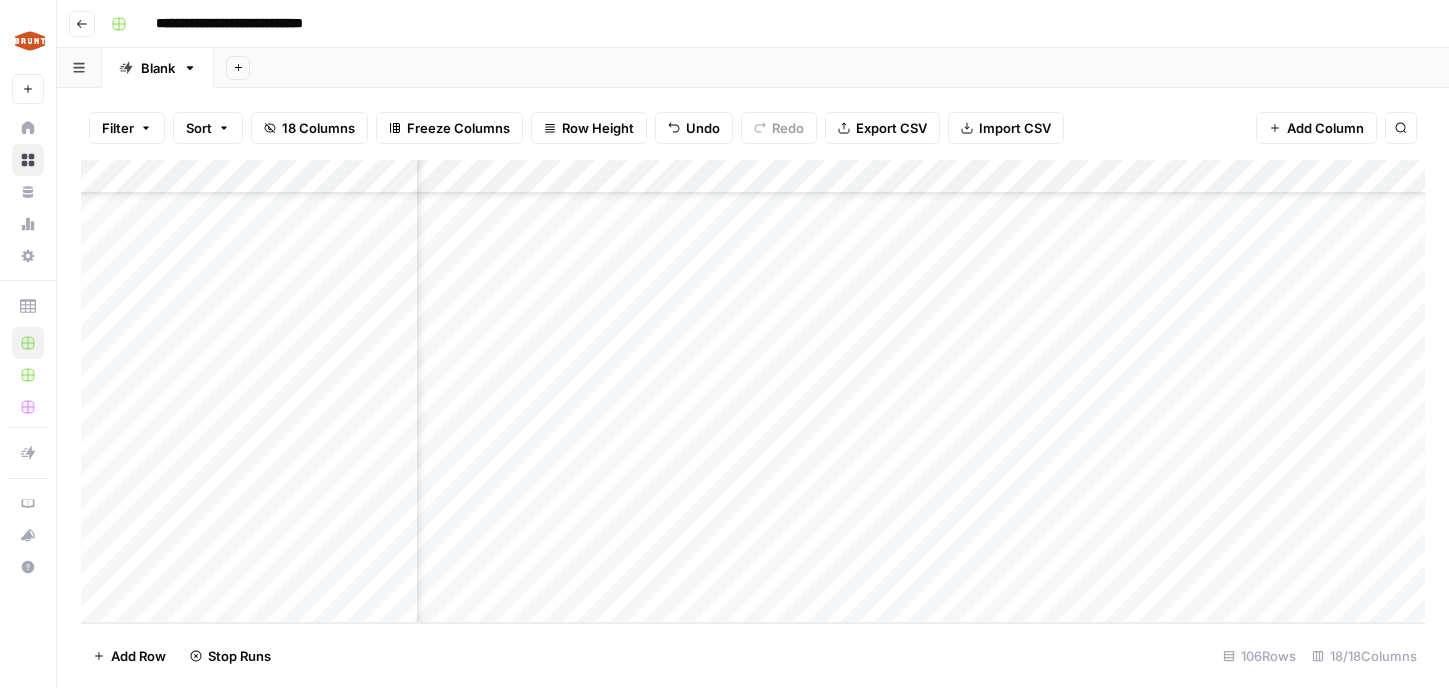 scroll, scrollTop: 3207, scrollLeft: 296, axis: both 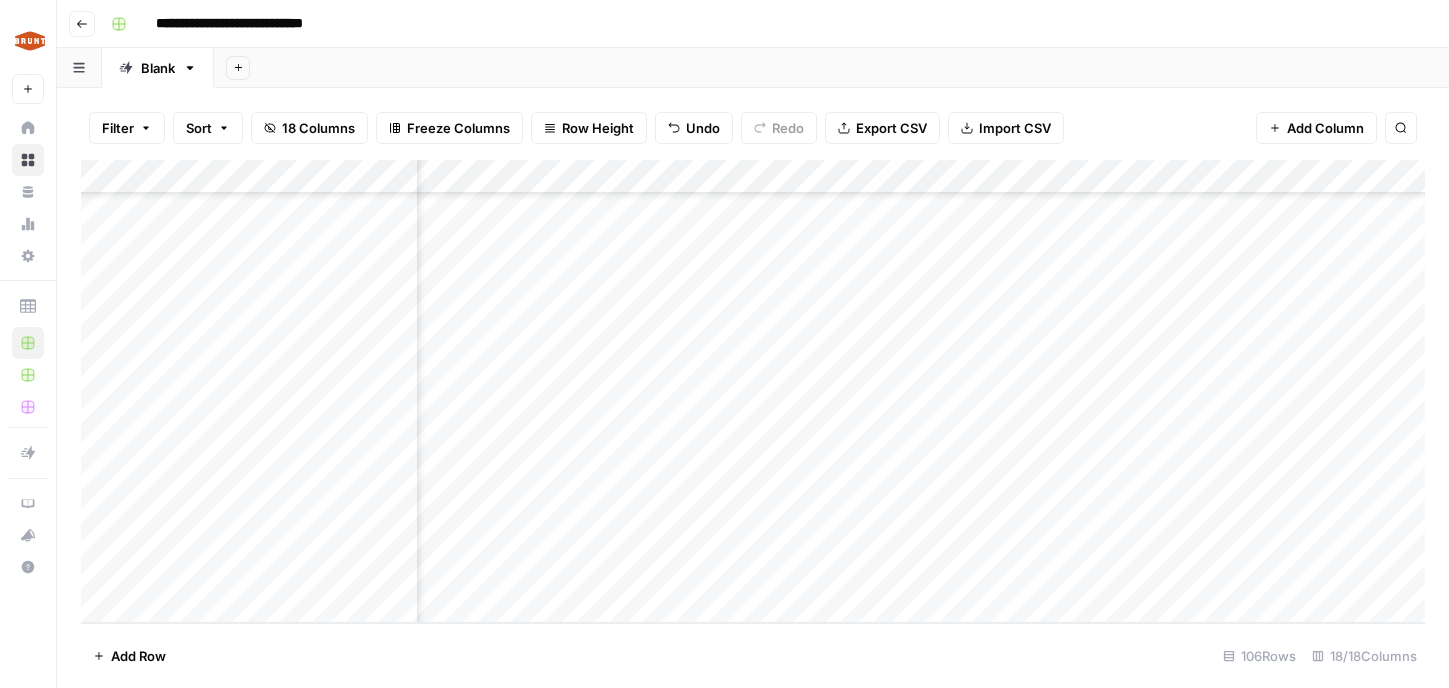 click on "Add Column" at bounding box center (753, 391) 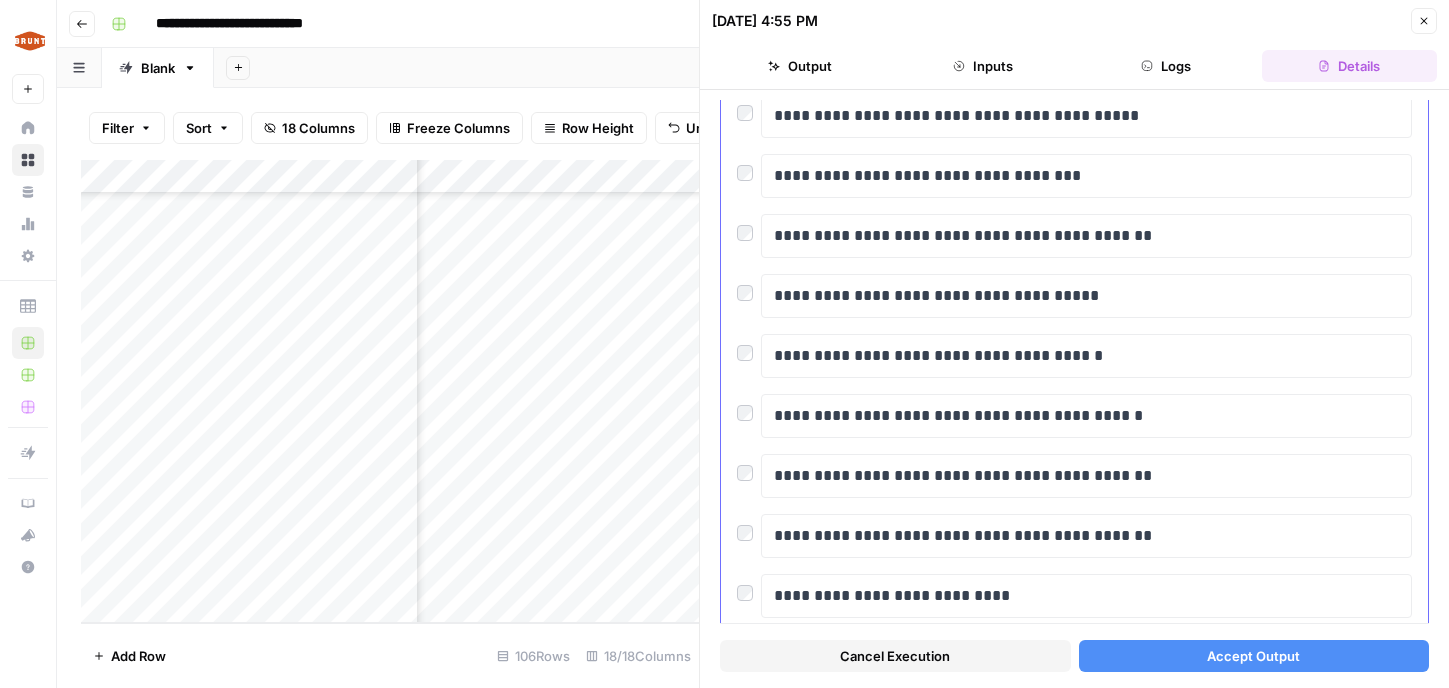 scroll, scrollTop: 232, scrollLeft: 0, axis: vertical 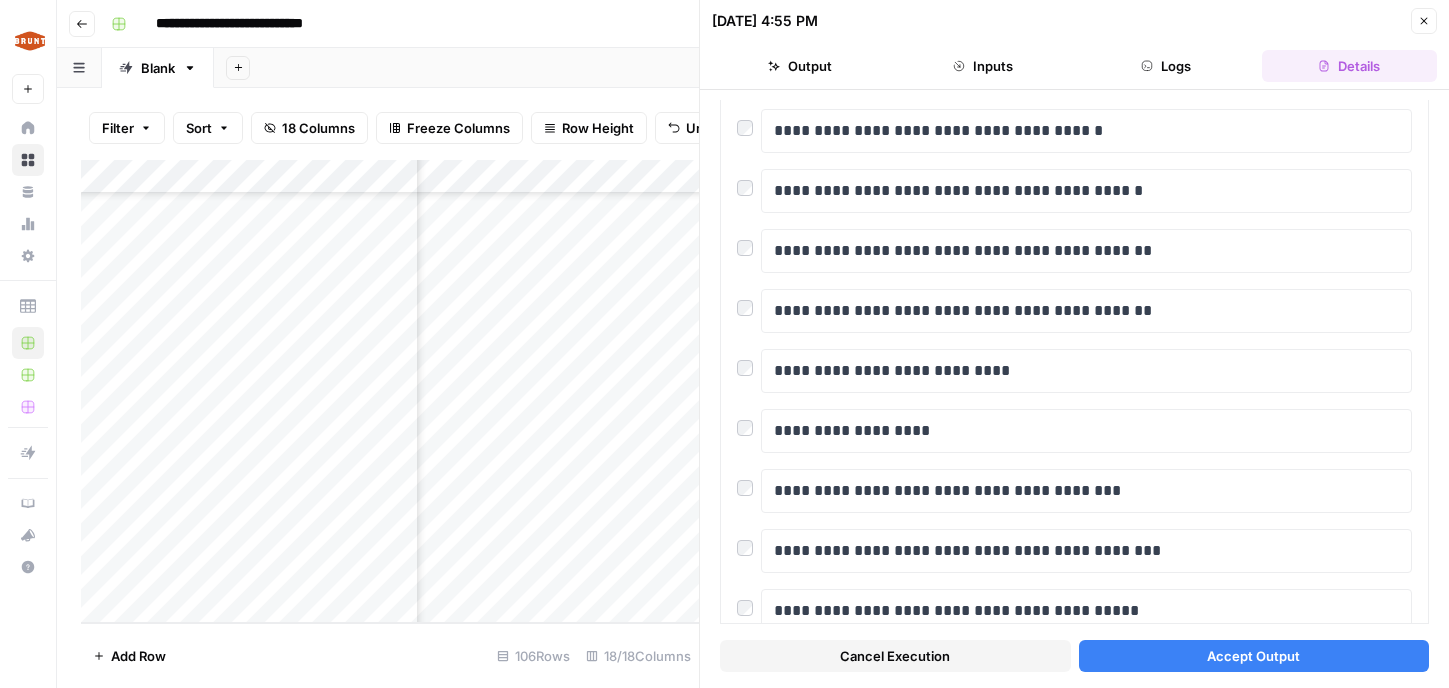 click on "Accept Output" at bounding box center (1253, 656) 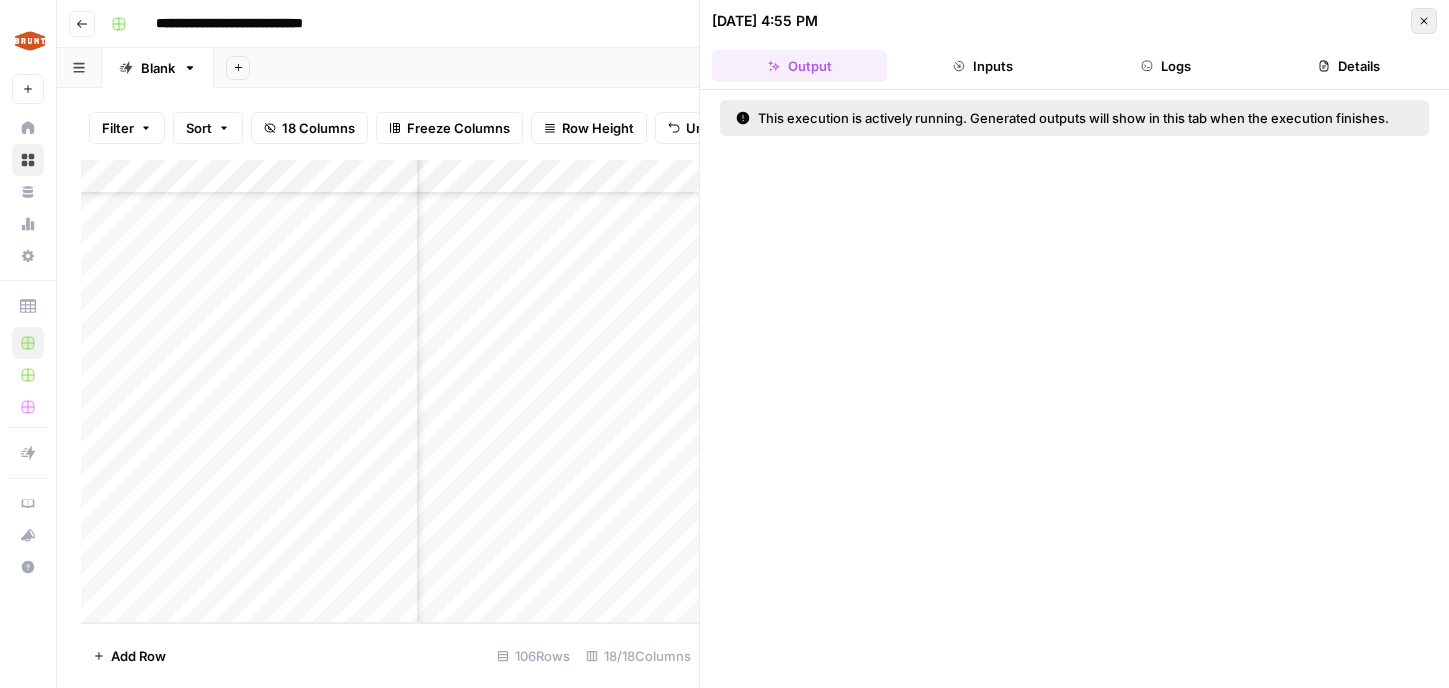 click on "Close" at bounding box center [1424, 21] 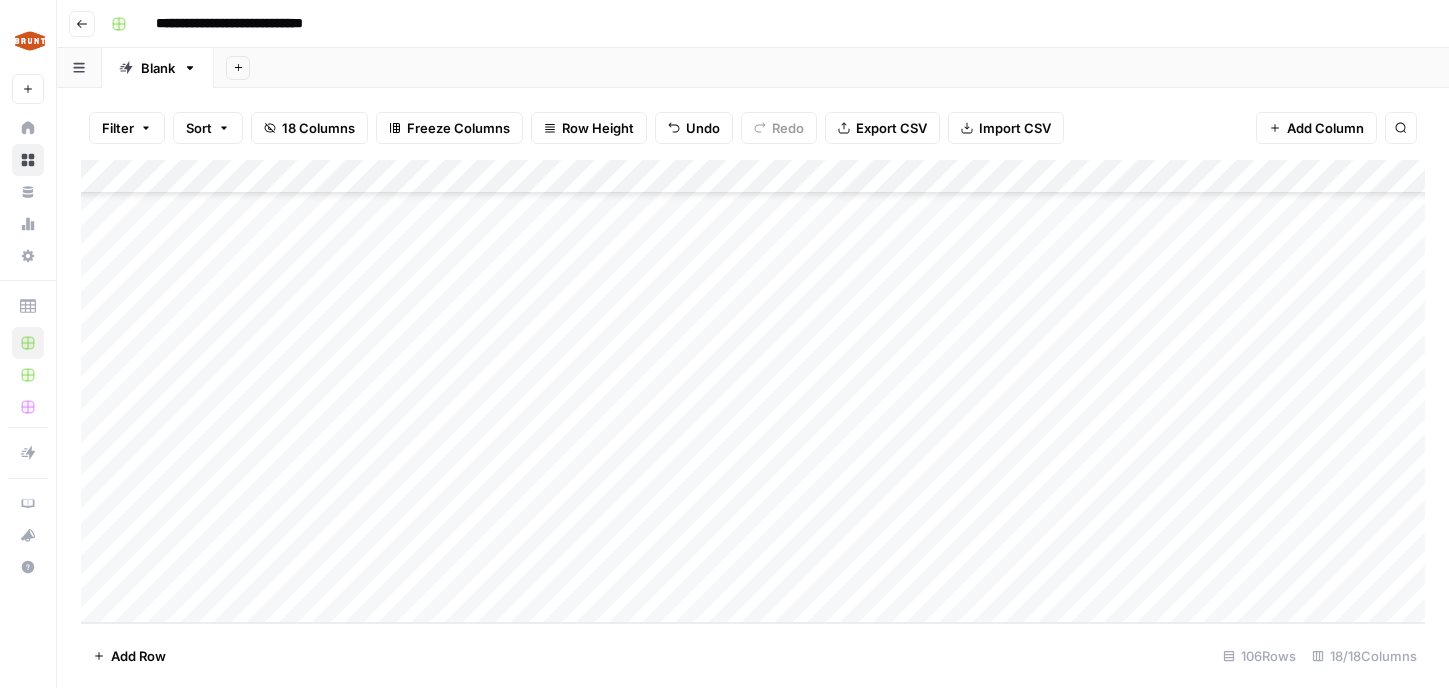scroll, scrollTop: 3207, scrollLeft: 0, axis: vertical 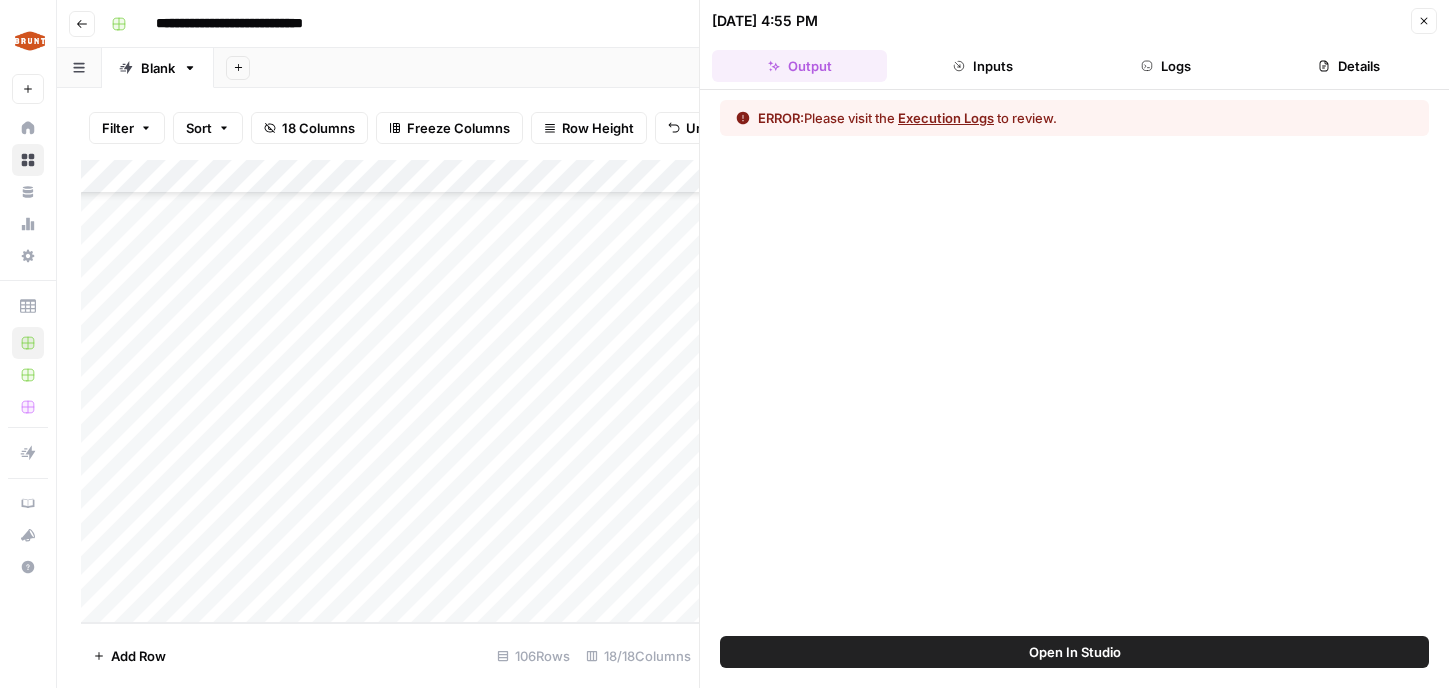 click on "Execution Logs" at bounding box center [946, 118] 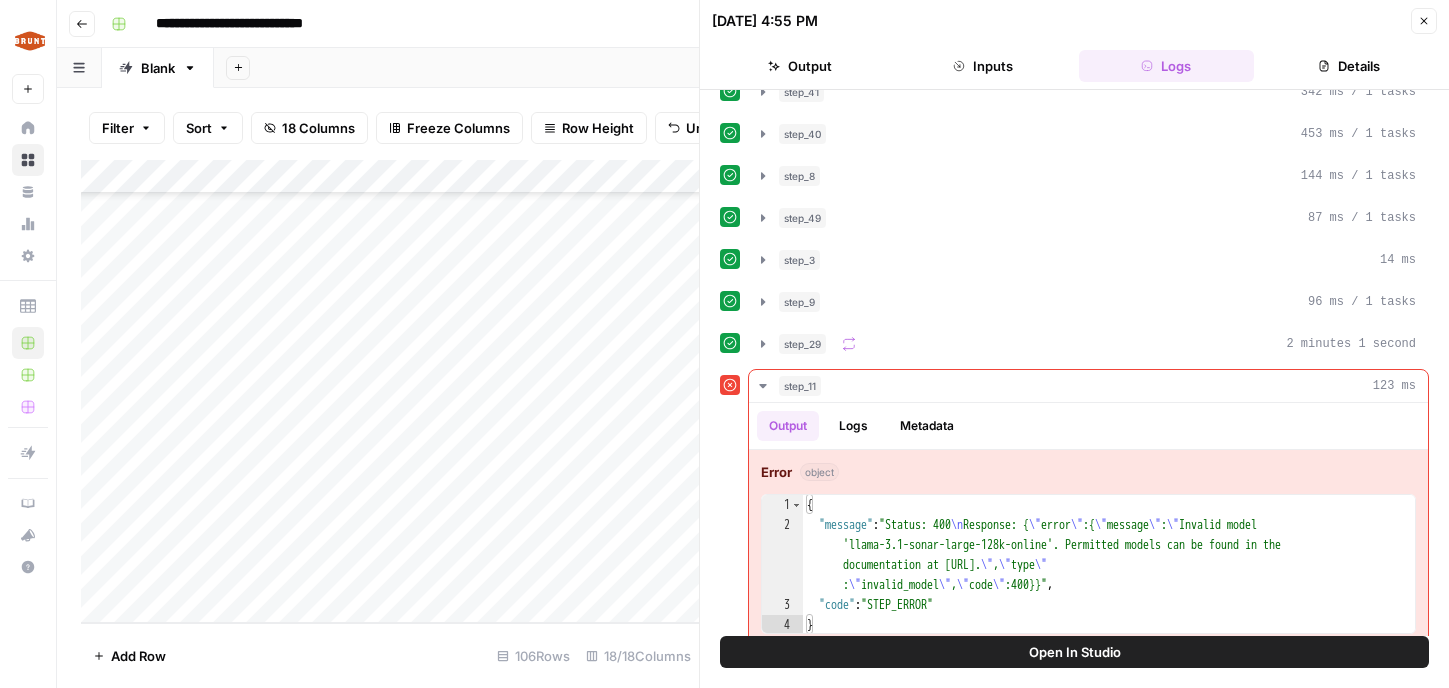 scroll, scrollTop: 88, scrollLeft: 0, axis: vertical 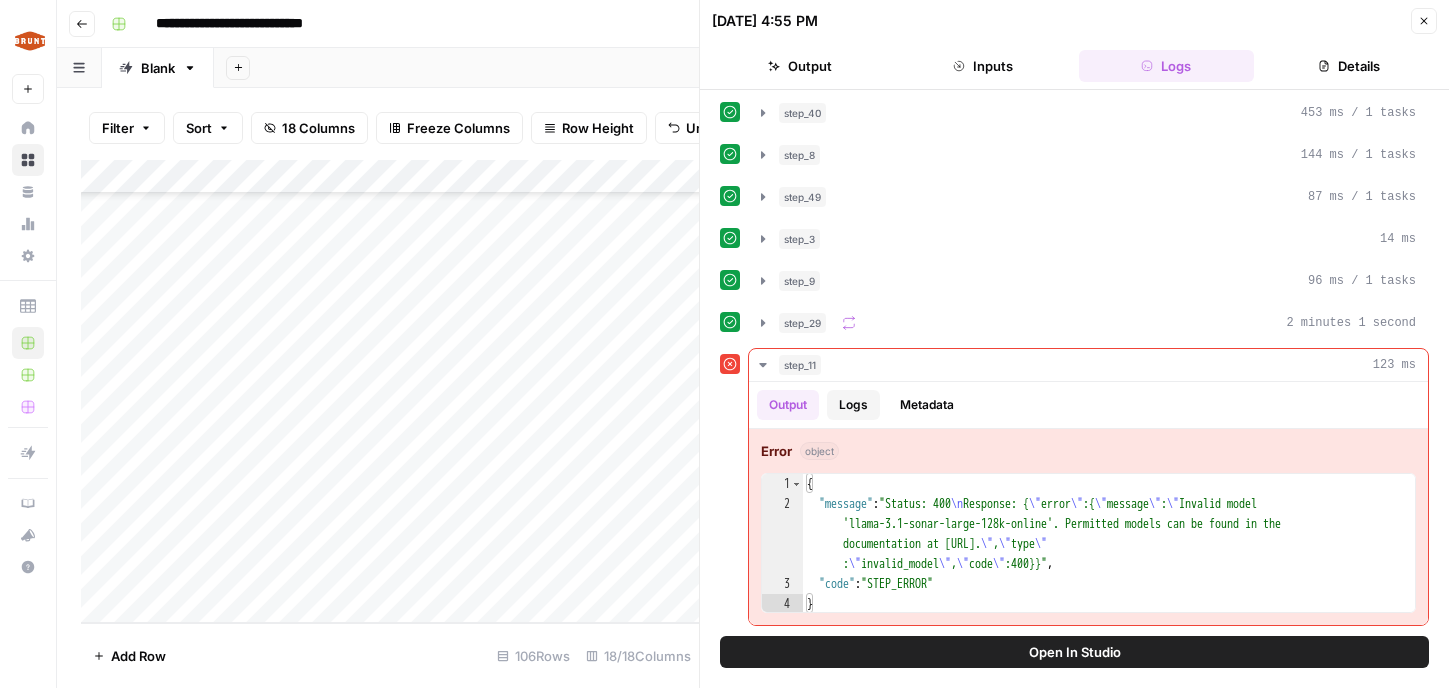click on "Logs" at bounding box center [853, 405] 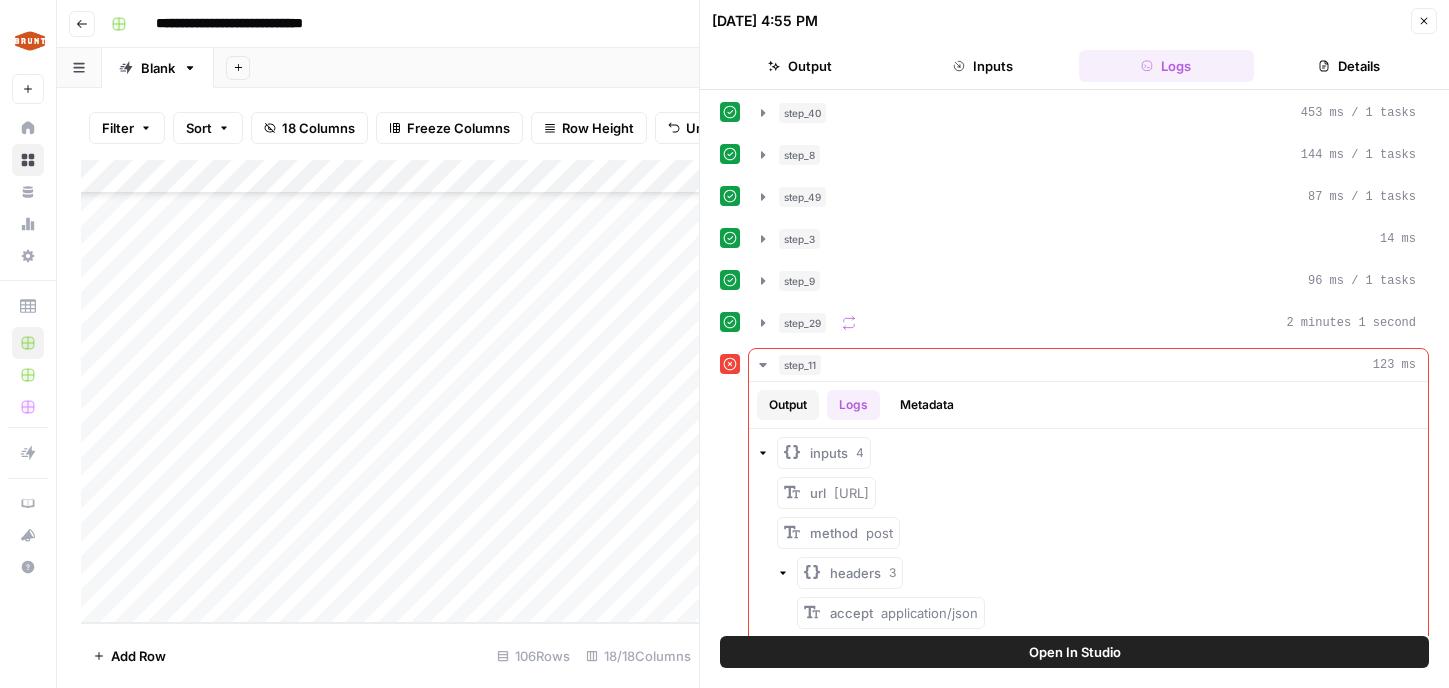 click on "Output" at bounding box center (788, 405) 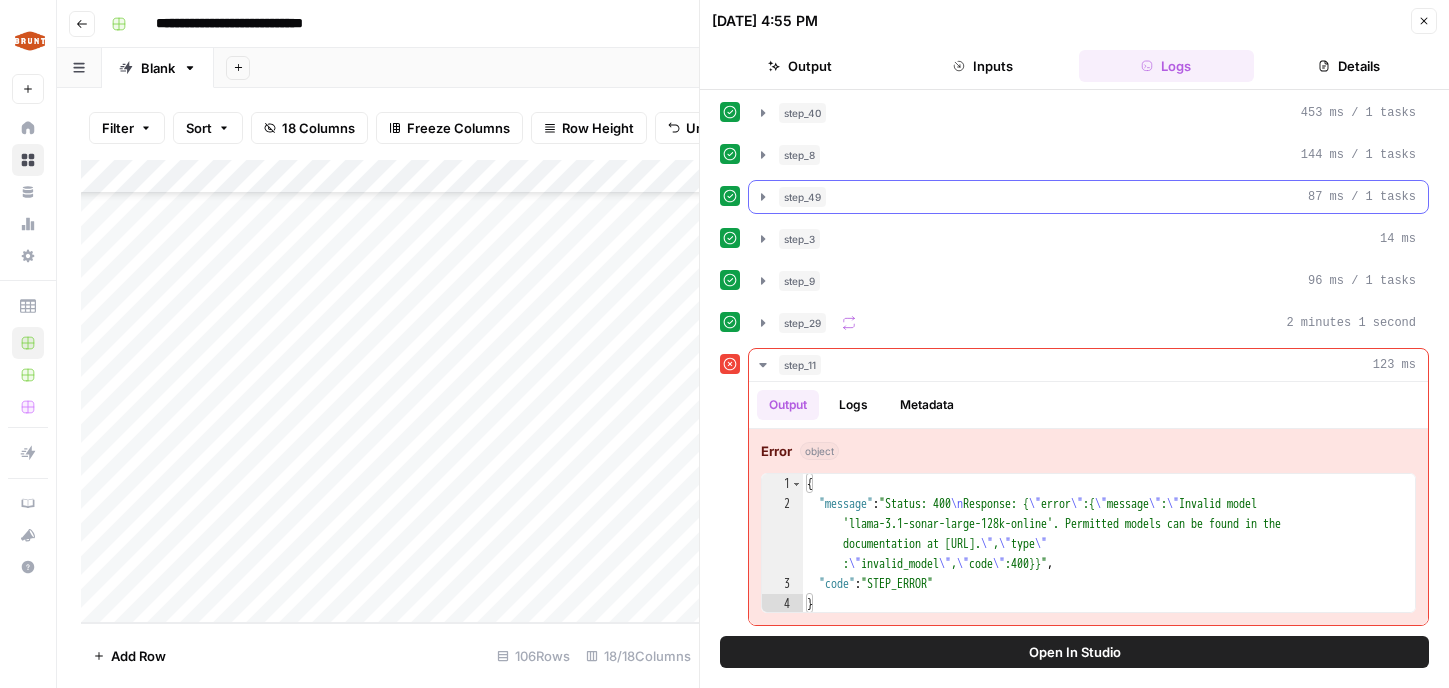 scroll, scrollTop: 0, scrollLeft: 0, axis: both 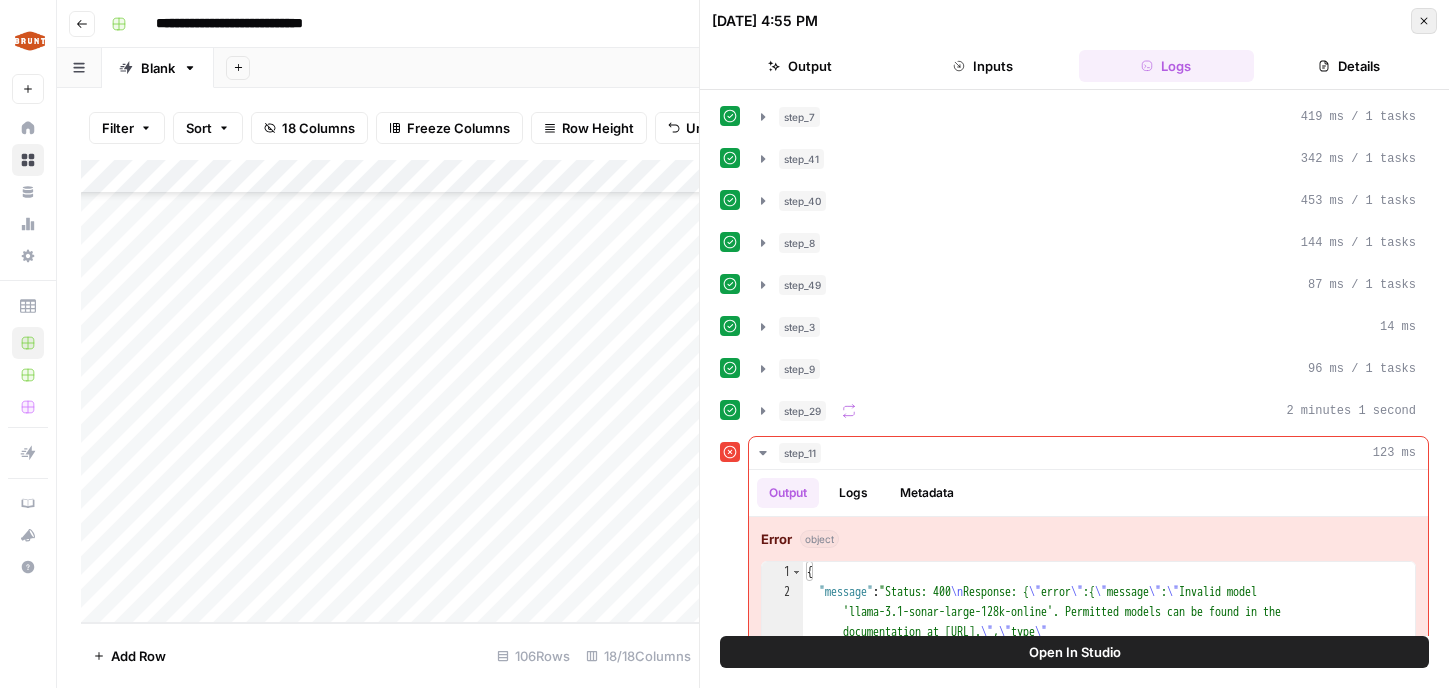 click 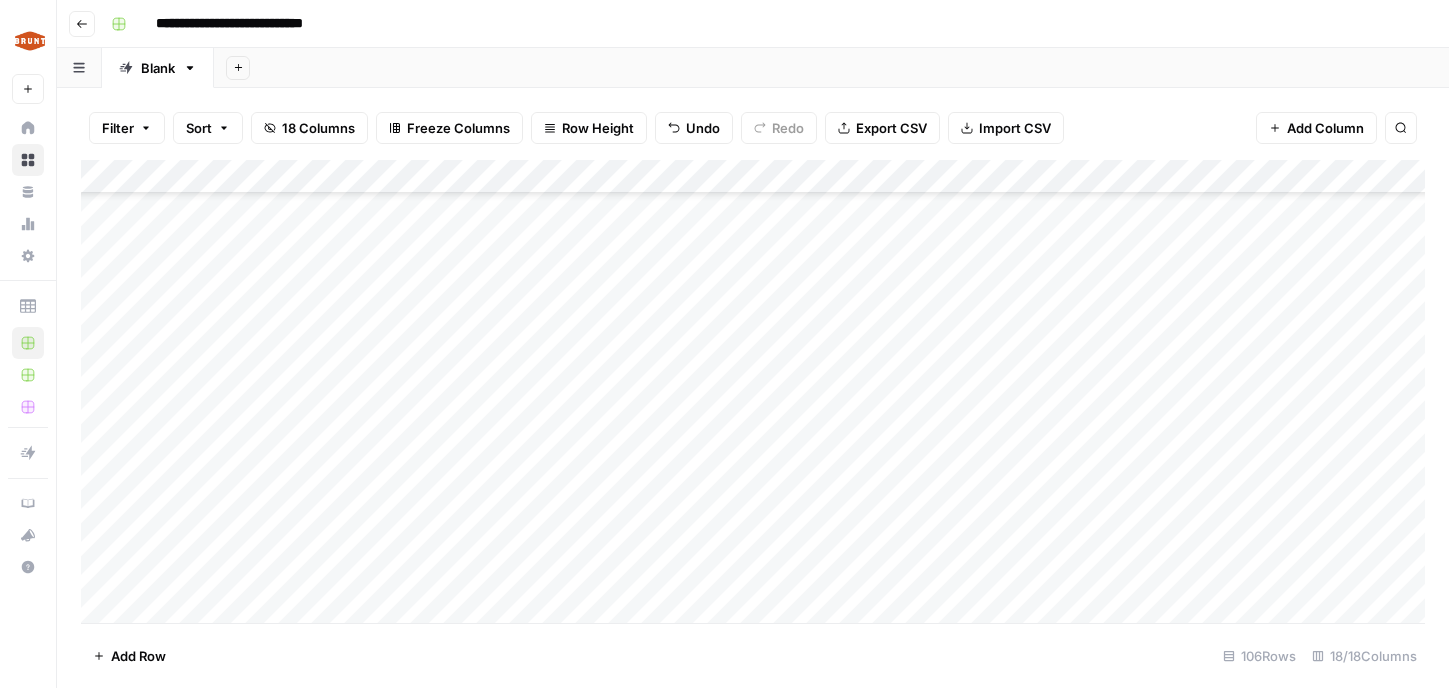 scroll, scrollTop: 3207, scrollLeft: 0, axis: vertical 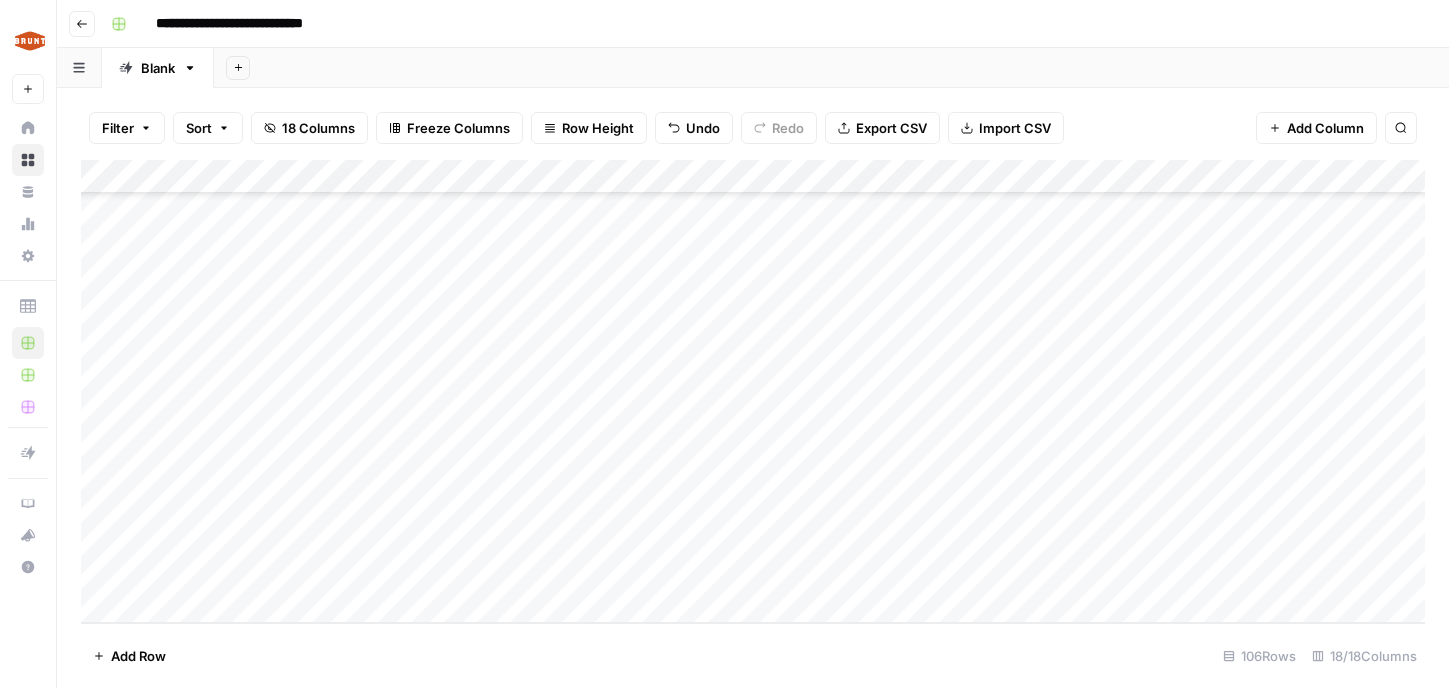 click on "Add Column" at bounding box center (753, 391) 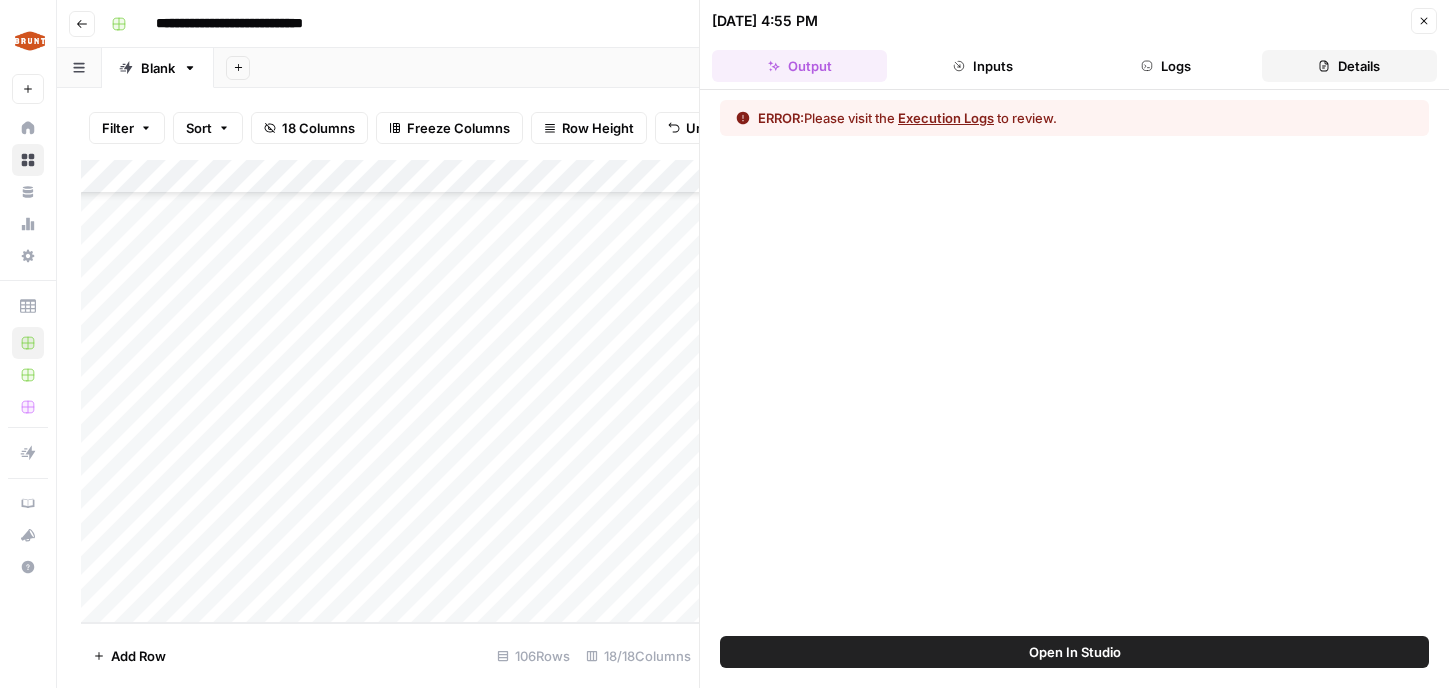 click on "Details" at bounding box center (1349, 66) 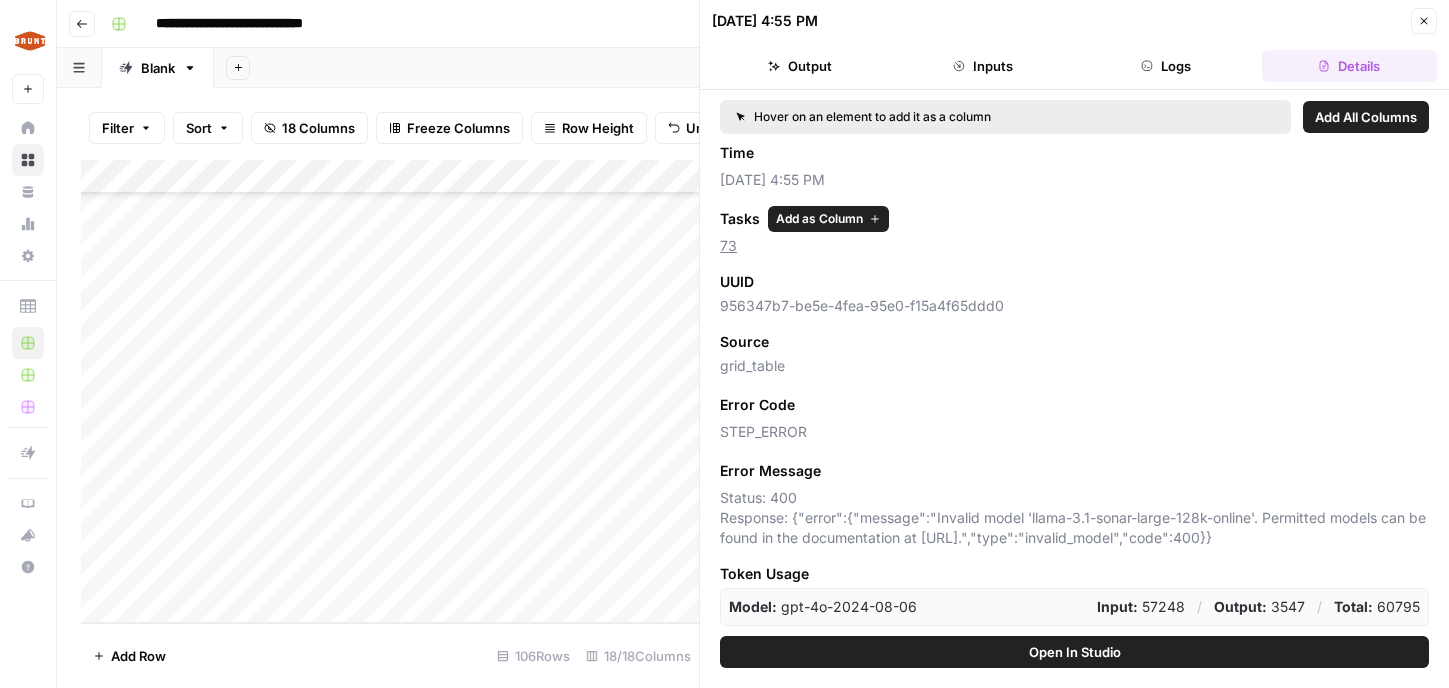 scroll, scrollTop: 0, scrollLeft: 0, axis: both 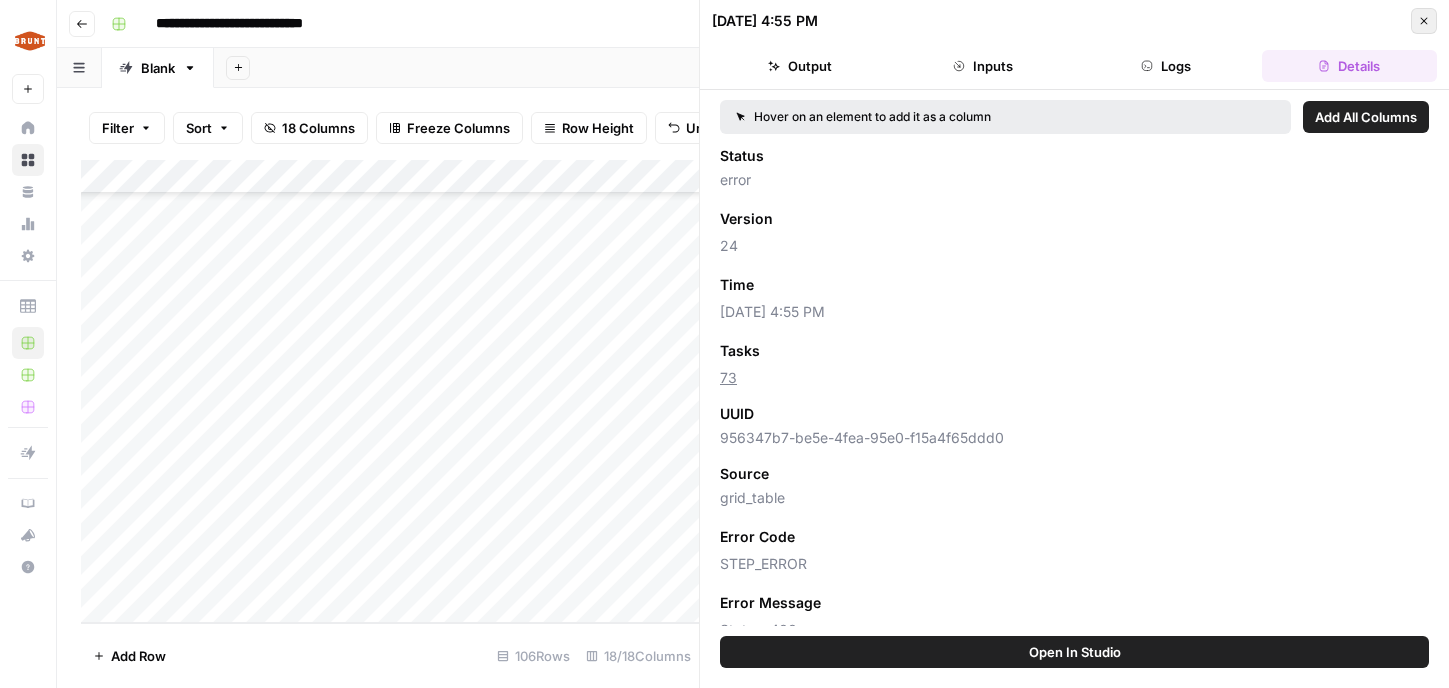 click 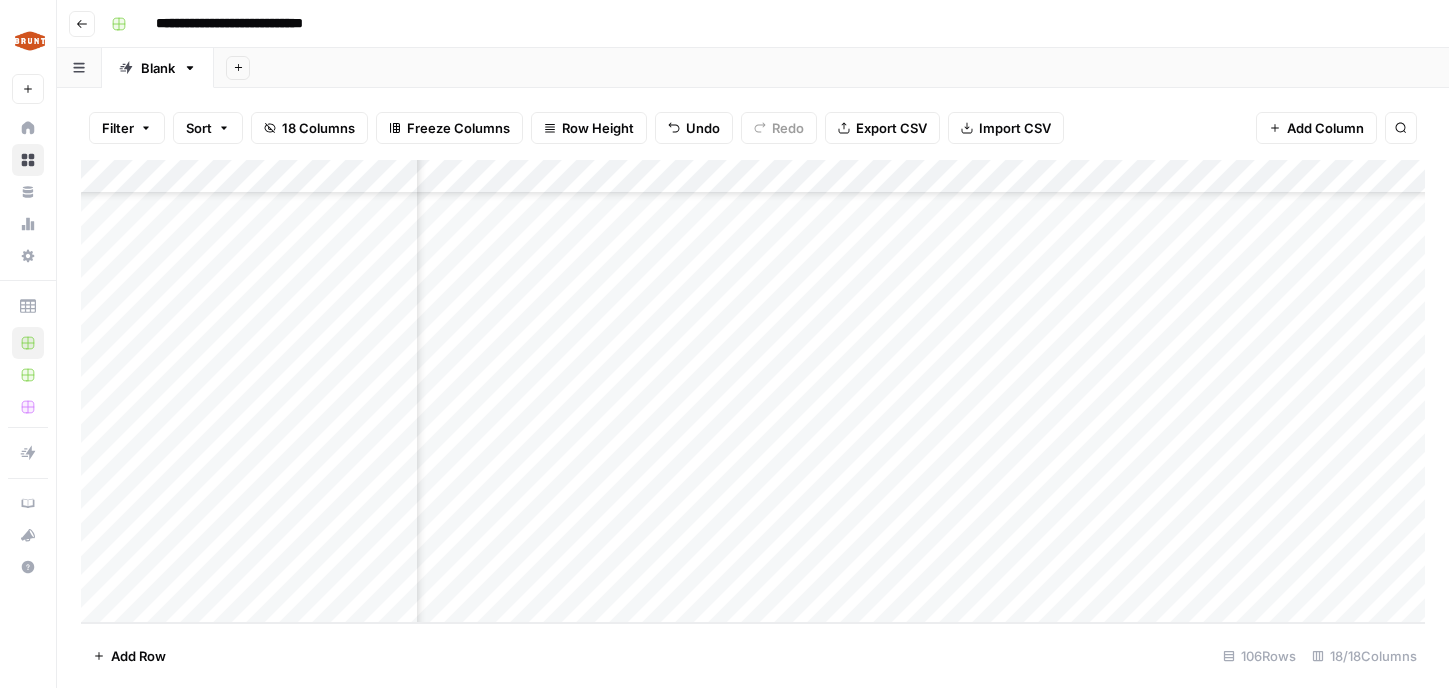 scroll, scrollTop: 3207, scrollLeft: 351, axis: both 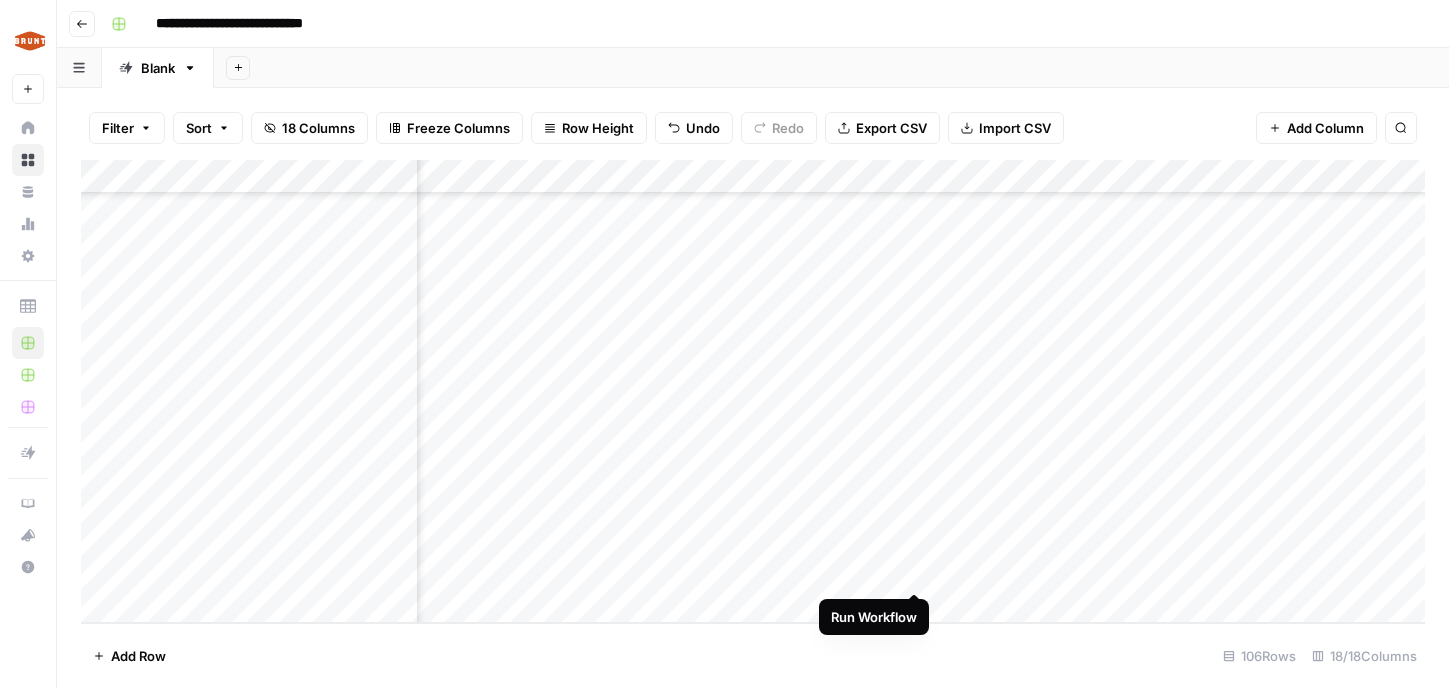 click on "Add Column" at bounding box center [753, 391] 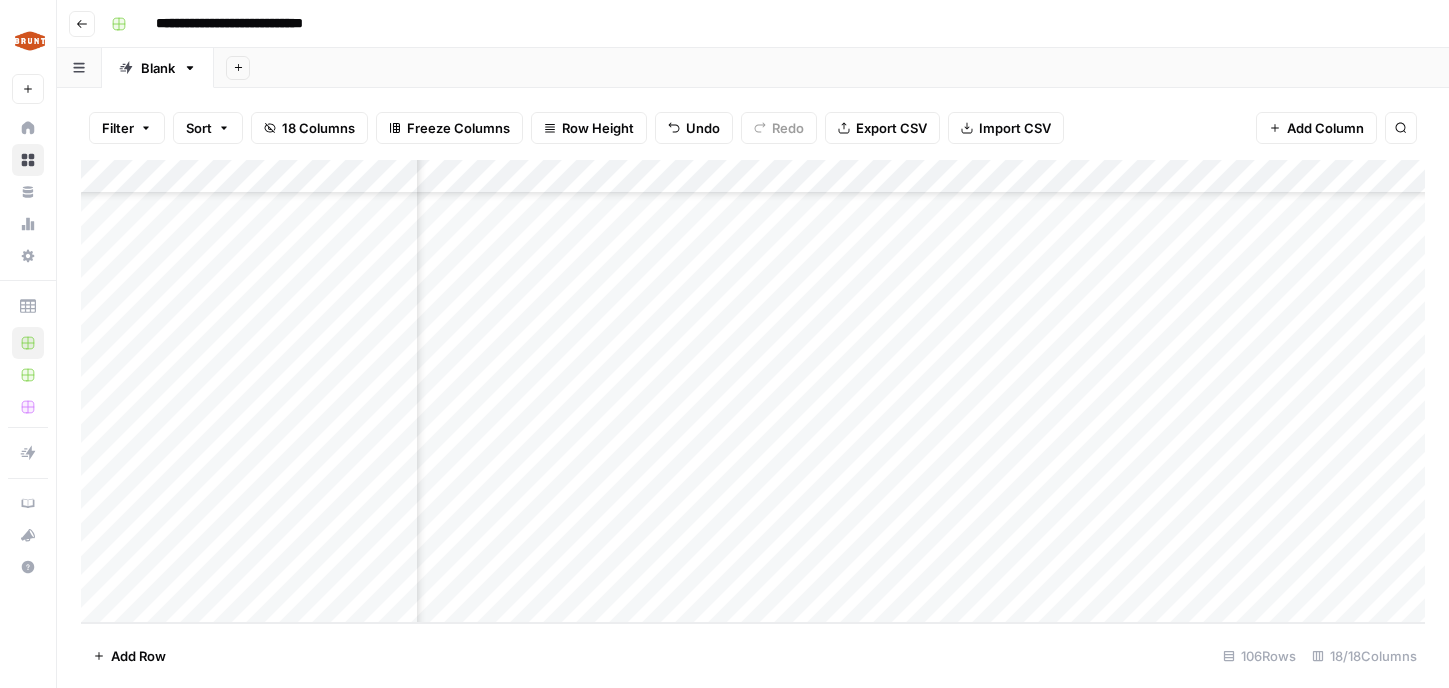 click on "Add Column" at bounding box center [753, 391] 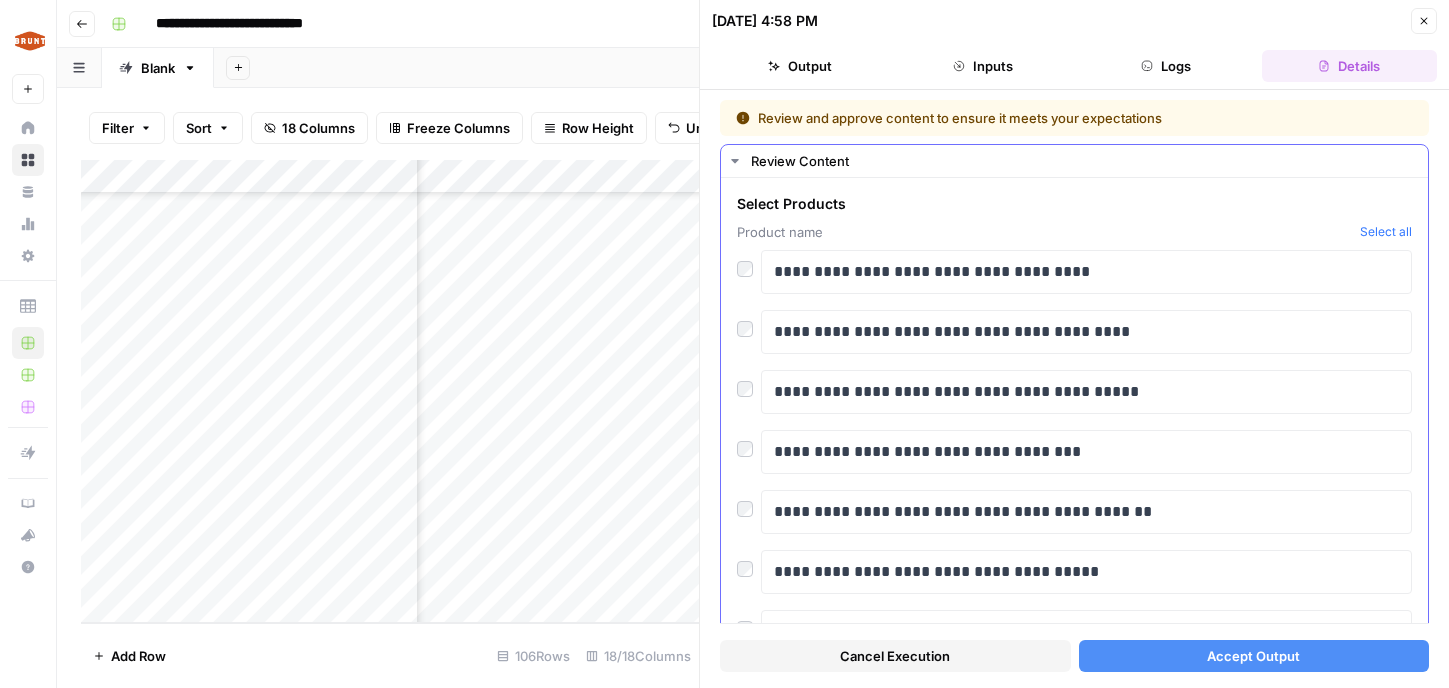 scroll, scrollTop: 309, scrollLeft: 0, axis: vertical 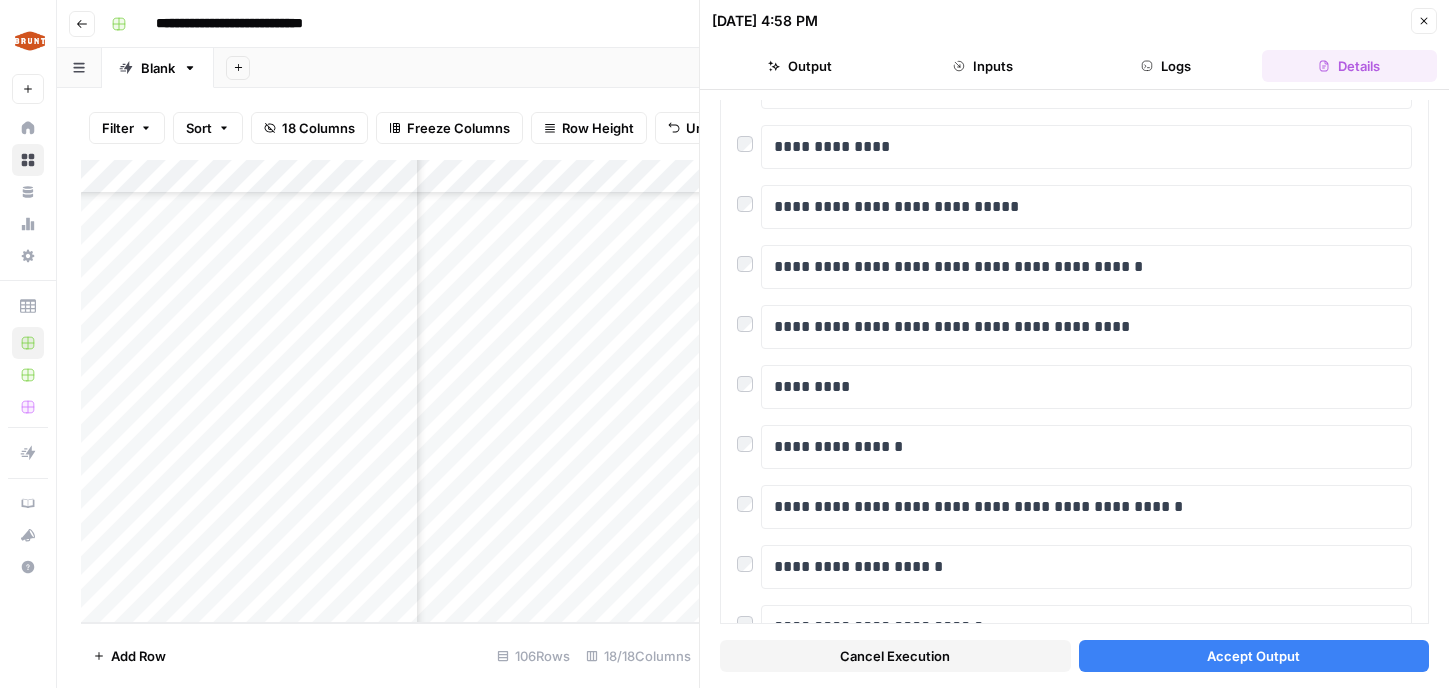 click on "Accept Output" at bounding box center [1253, 656] 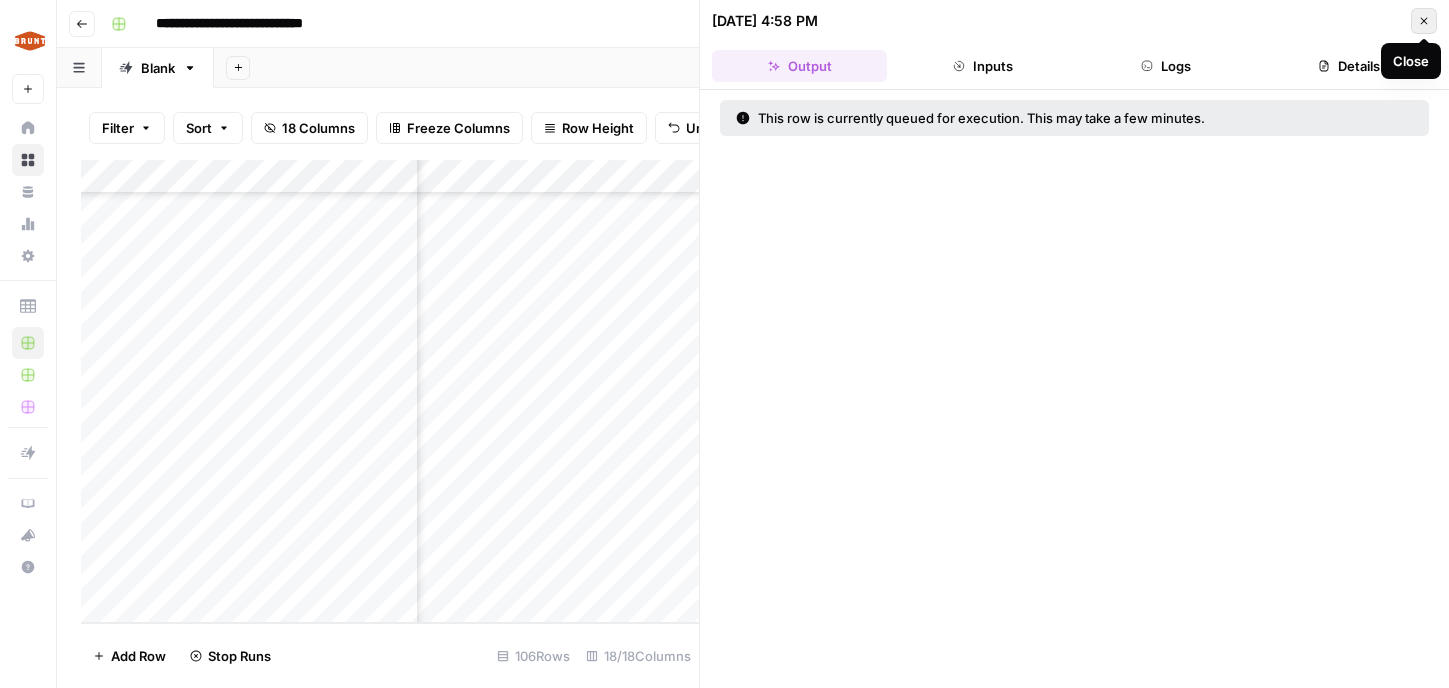 click 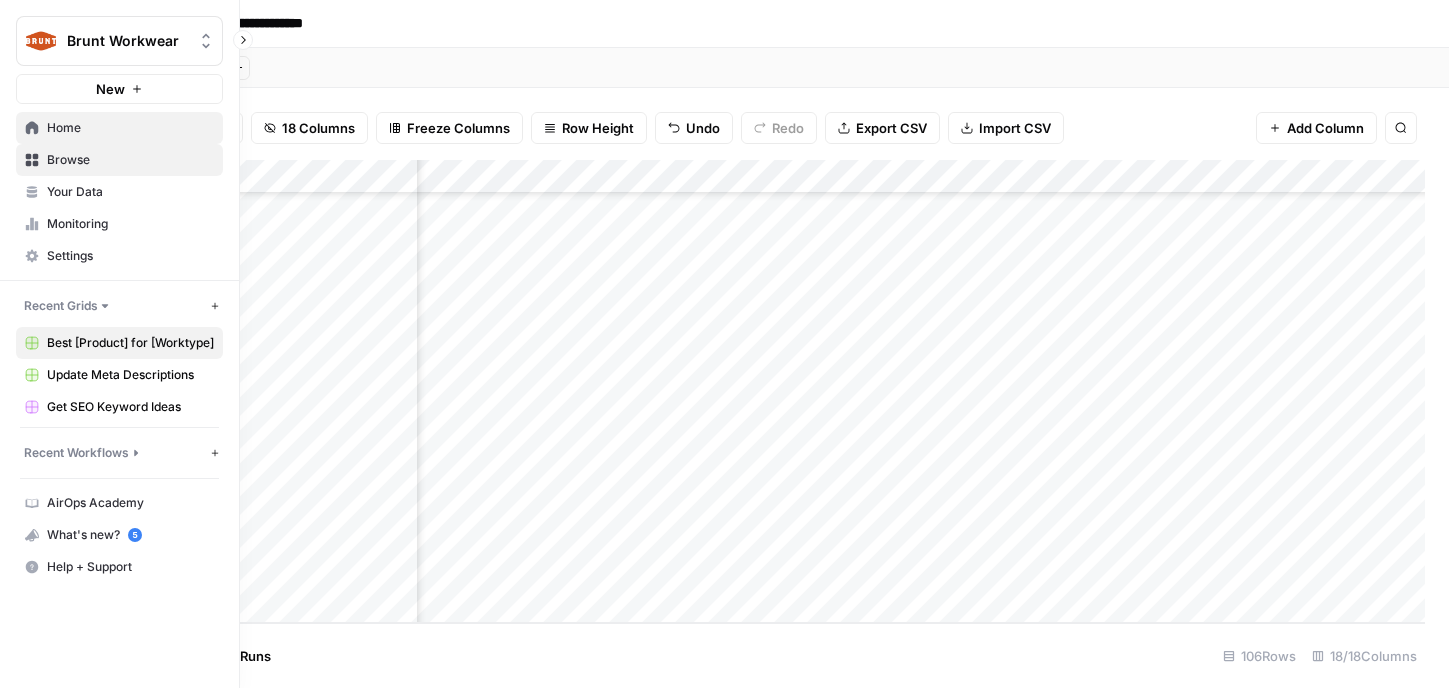 click on "Home" at bounding box center [130, 128] 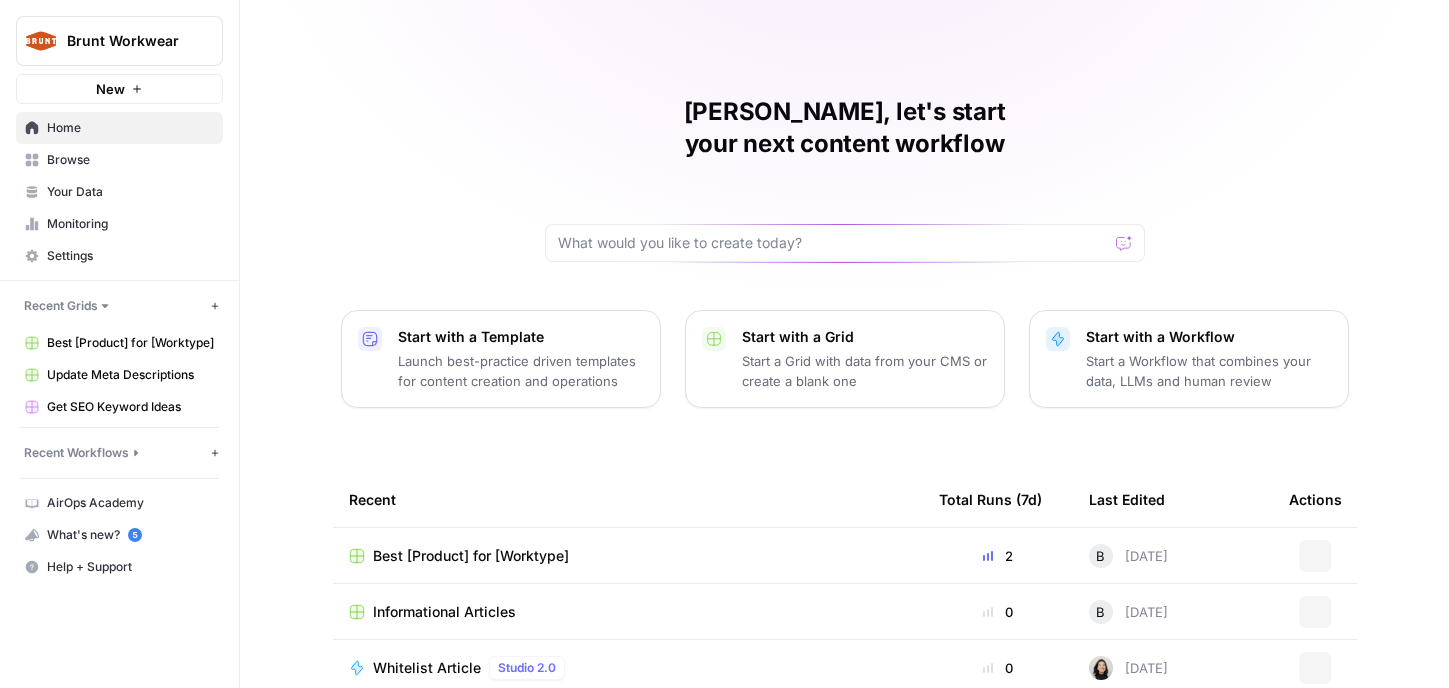 scroll, scrollTop: 99, scrollLeft: 0, axis: vertical 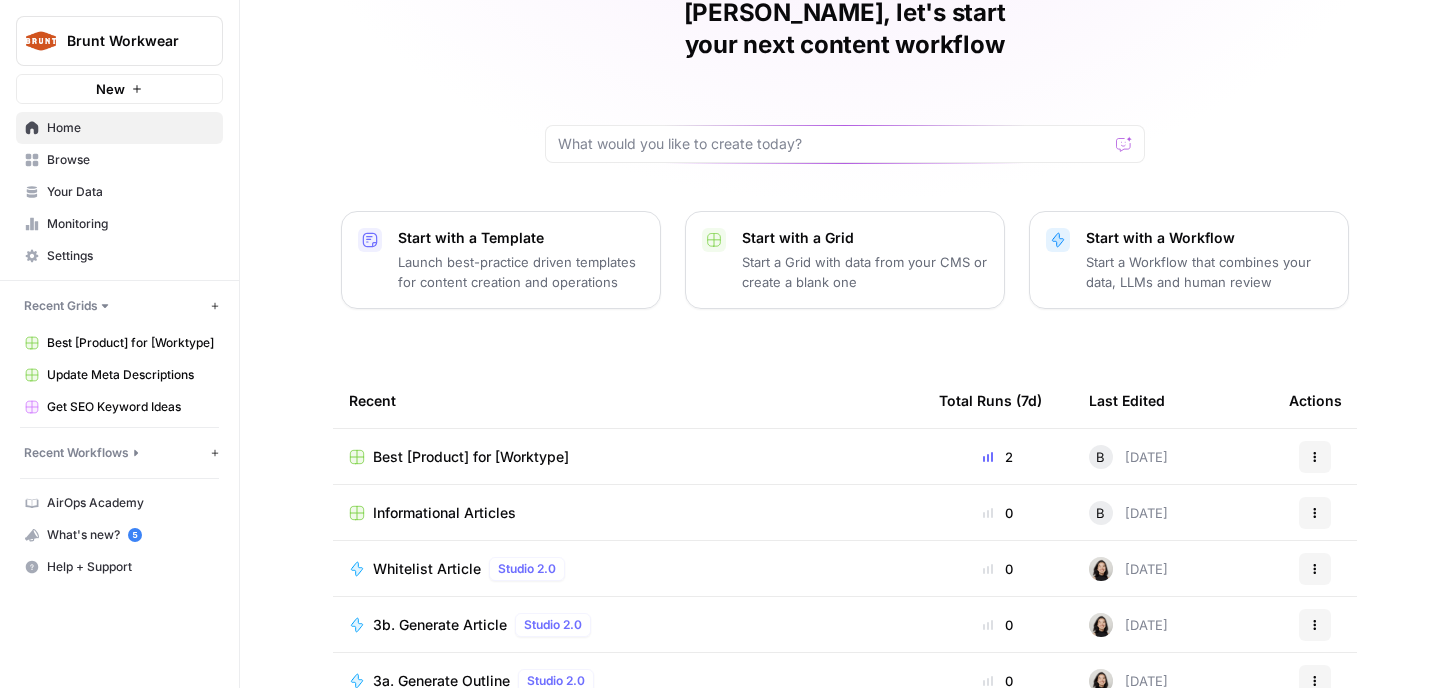 click on "Informational Articles" at bounding box center [628, 513] 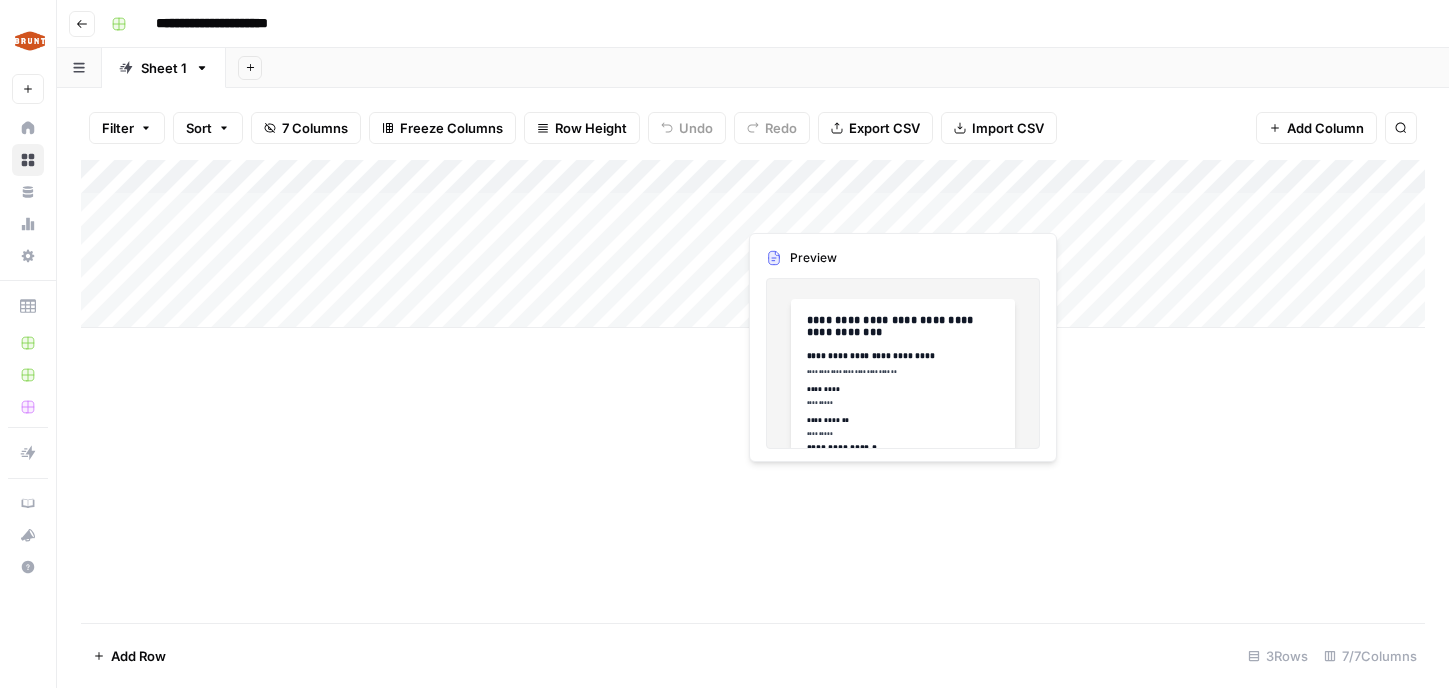click on "Add Column" at bounding box center (753, 244) 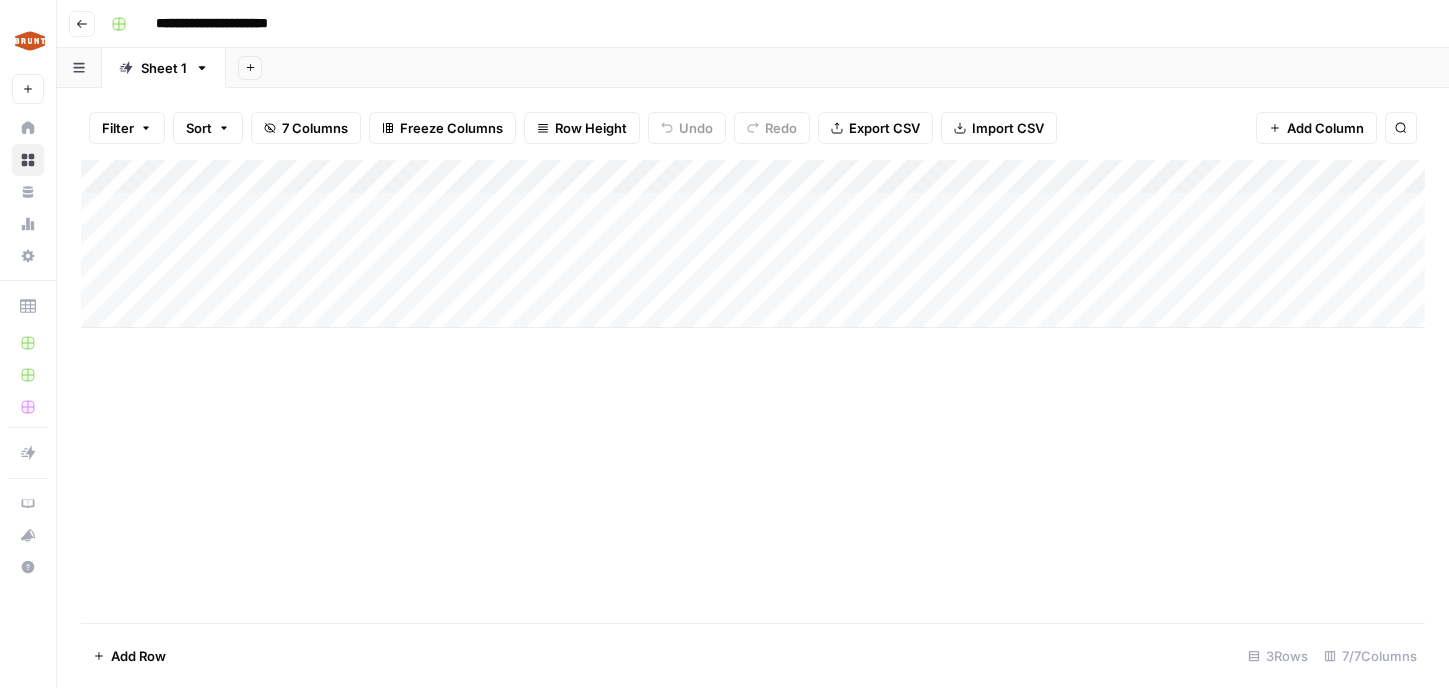 click on "Add Column" at bounding box center (753, 244) 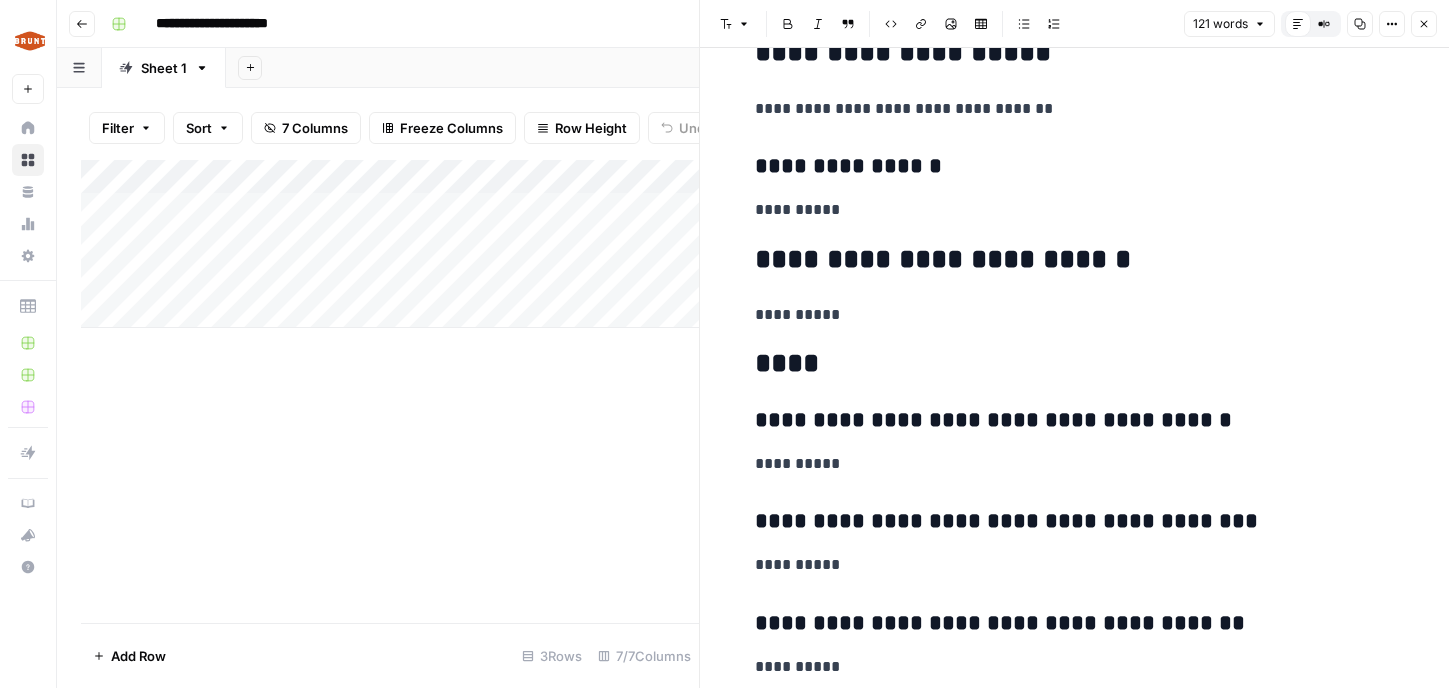 scroll, scrollTop: 0, scrollLeft: 0, axis: both 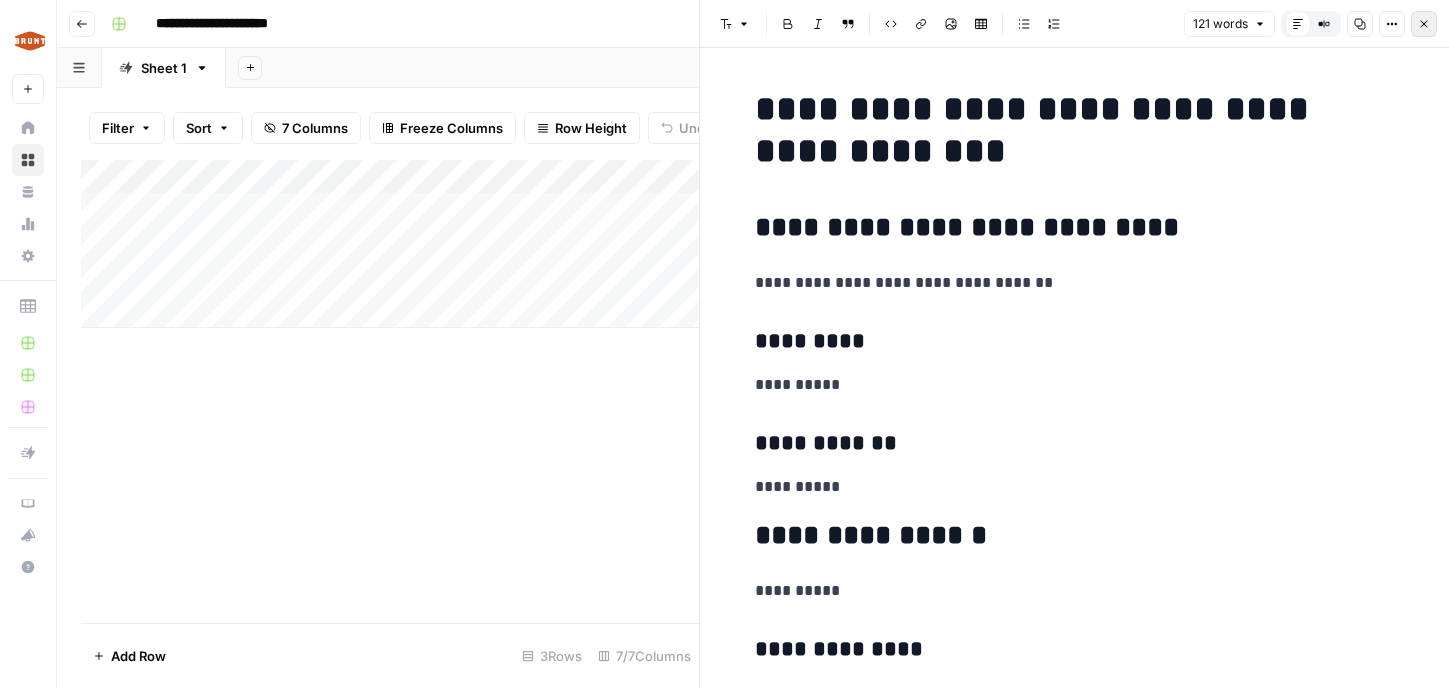 click 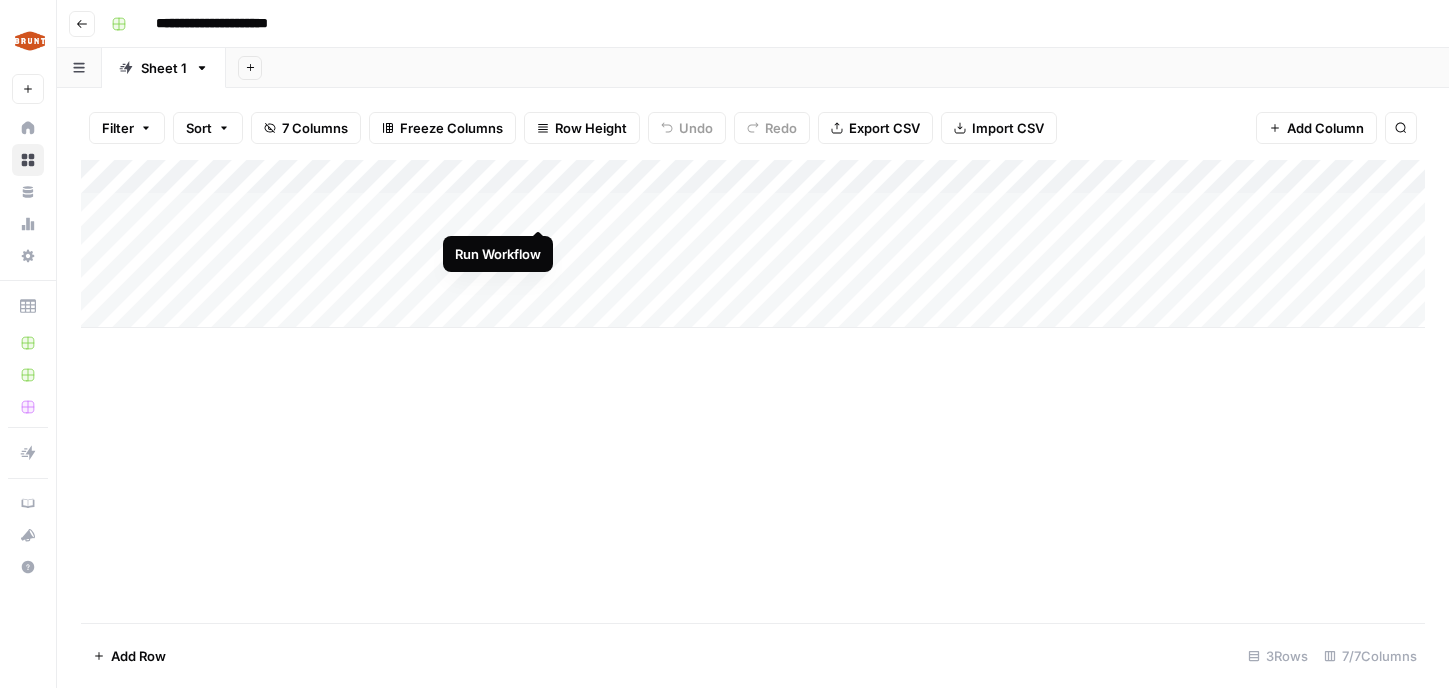 click on "Add Column" at bounding box center [753, 244] 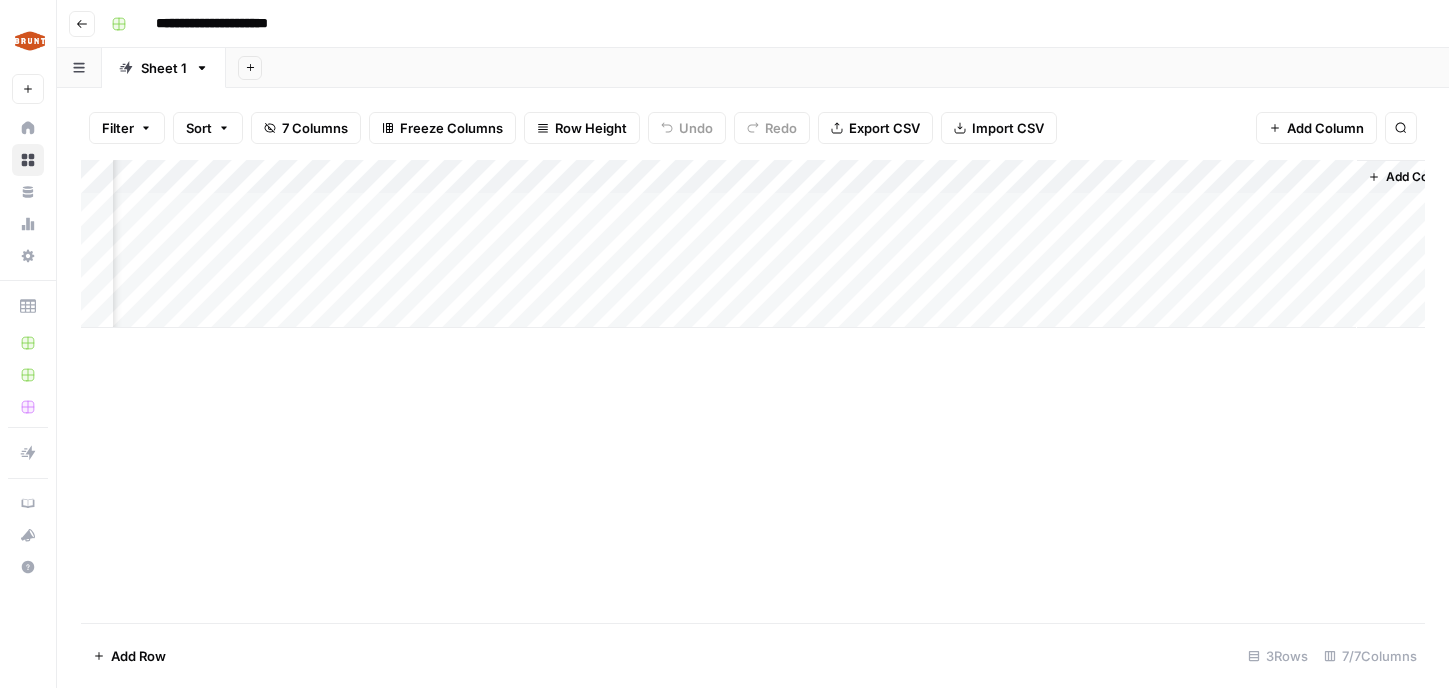 scroll, scrollTop: 0, scrollLeft: 144, axis: horizontal 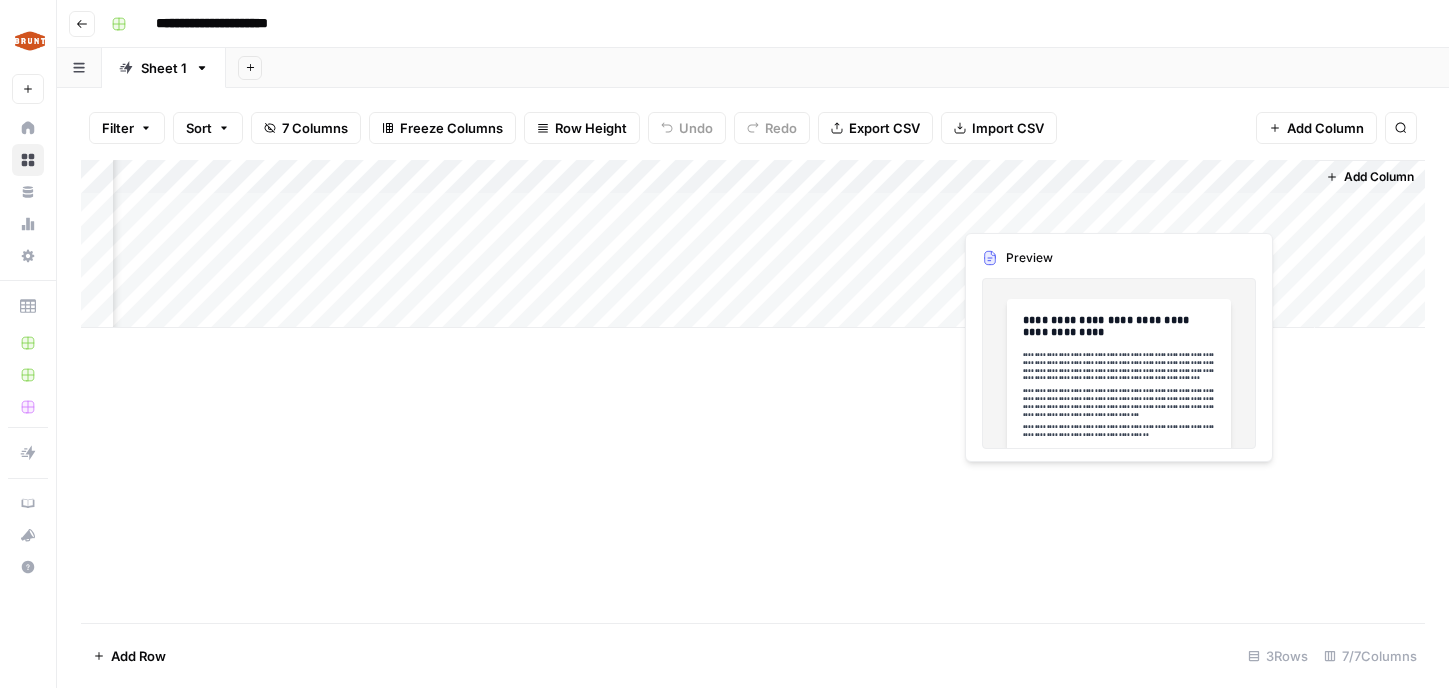 click on "Add Column" at bounding box center [753, 244] 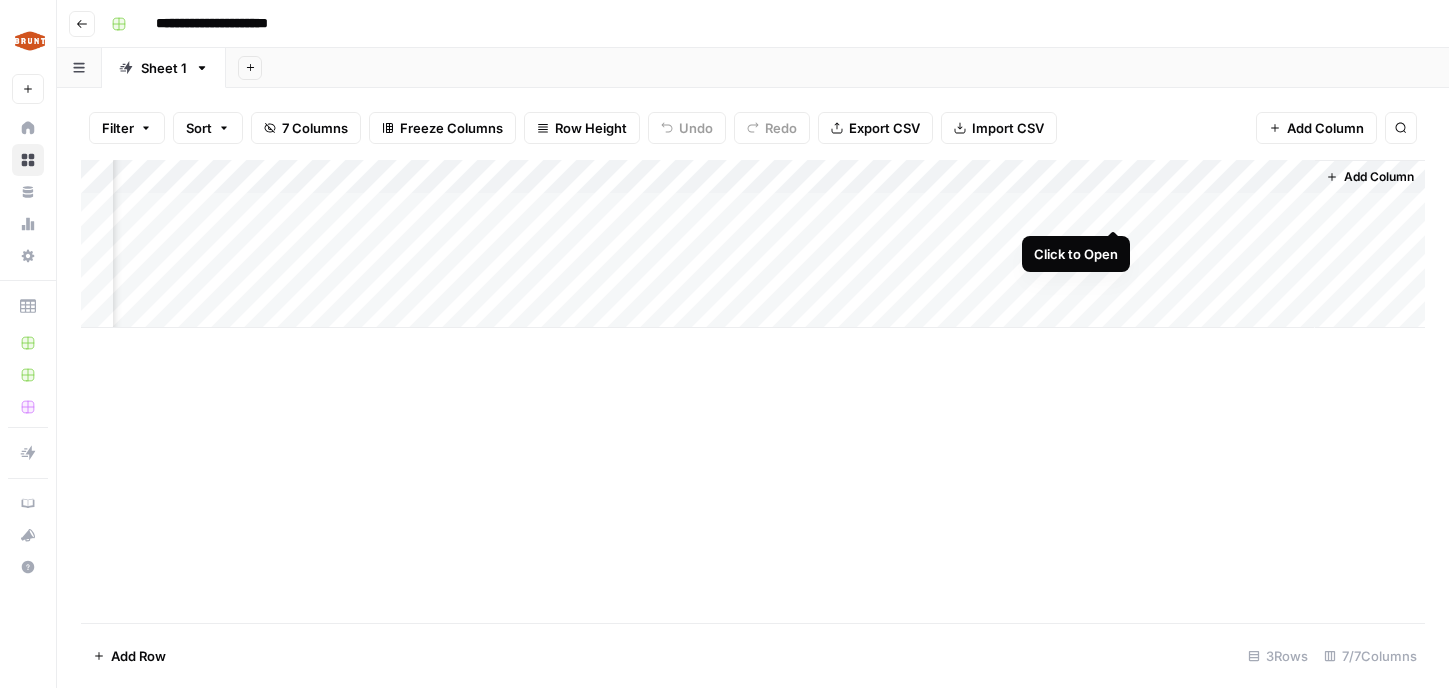 click on "Add Column" at bounding box center (753, 244) 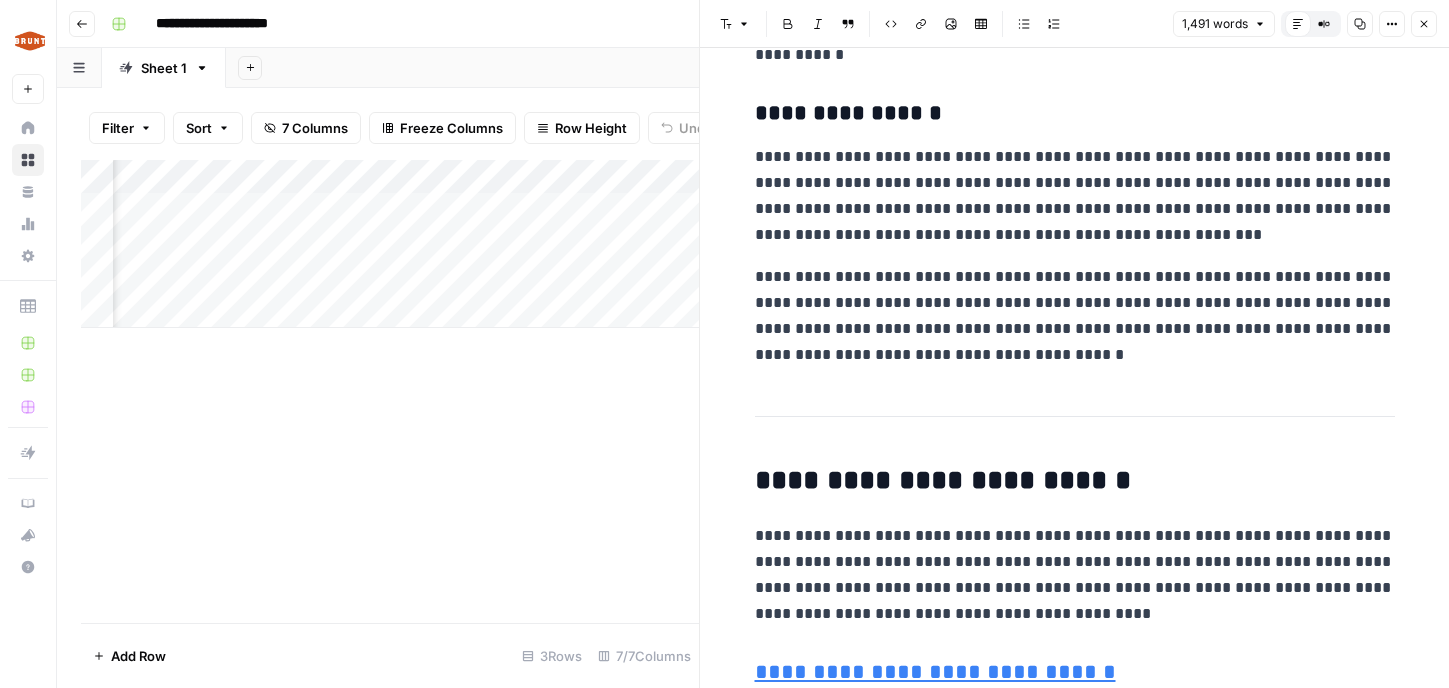 scroll, scrollTop: 4048, scrollLeft: 0, axis: vertical 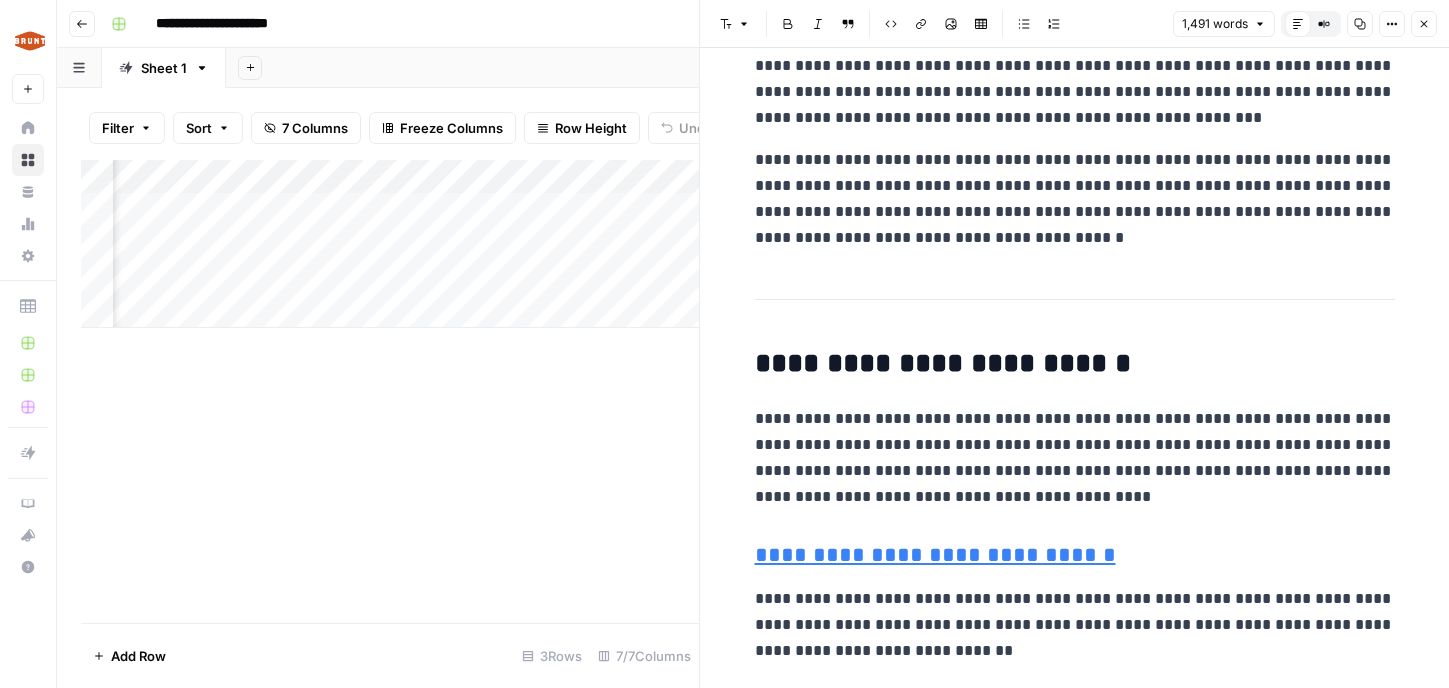 click on "Add Column" at bounding box center (390, 391) 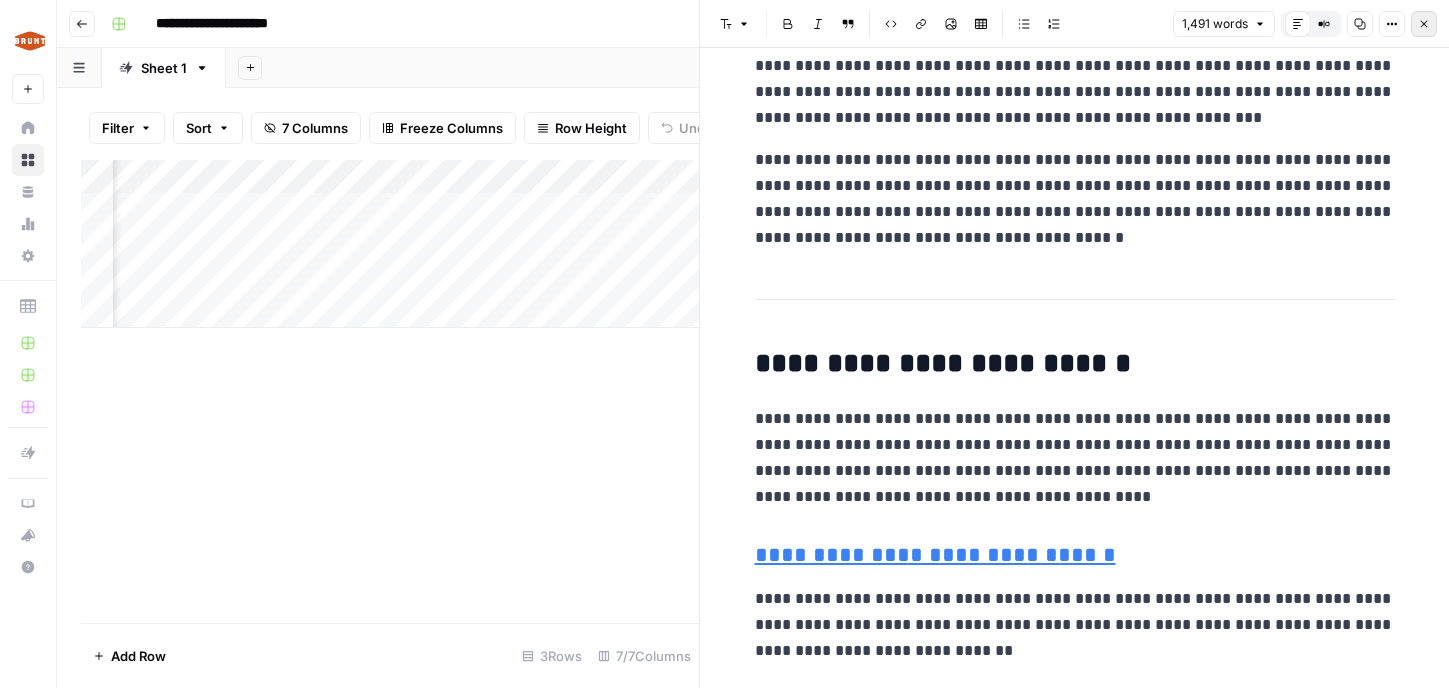 click 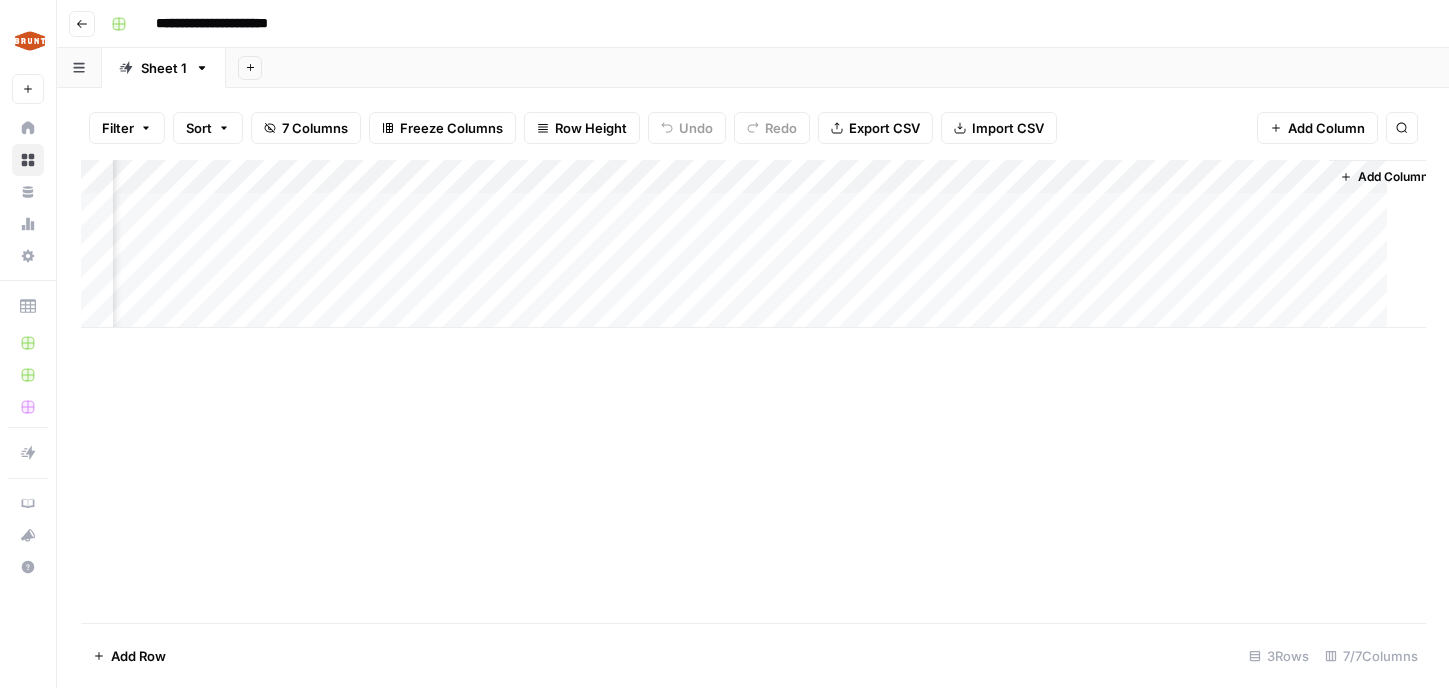 scroll, scrollTop: 0, scrollLeft: 120, axis: horizontal 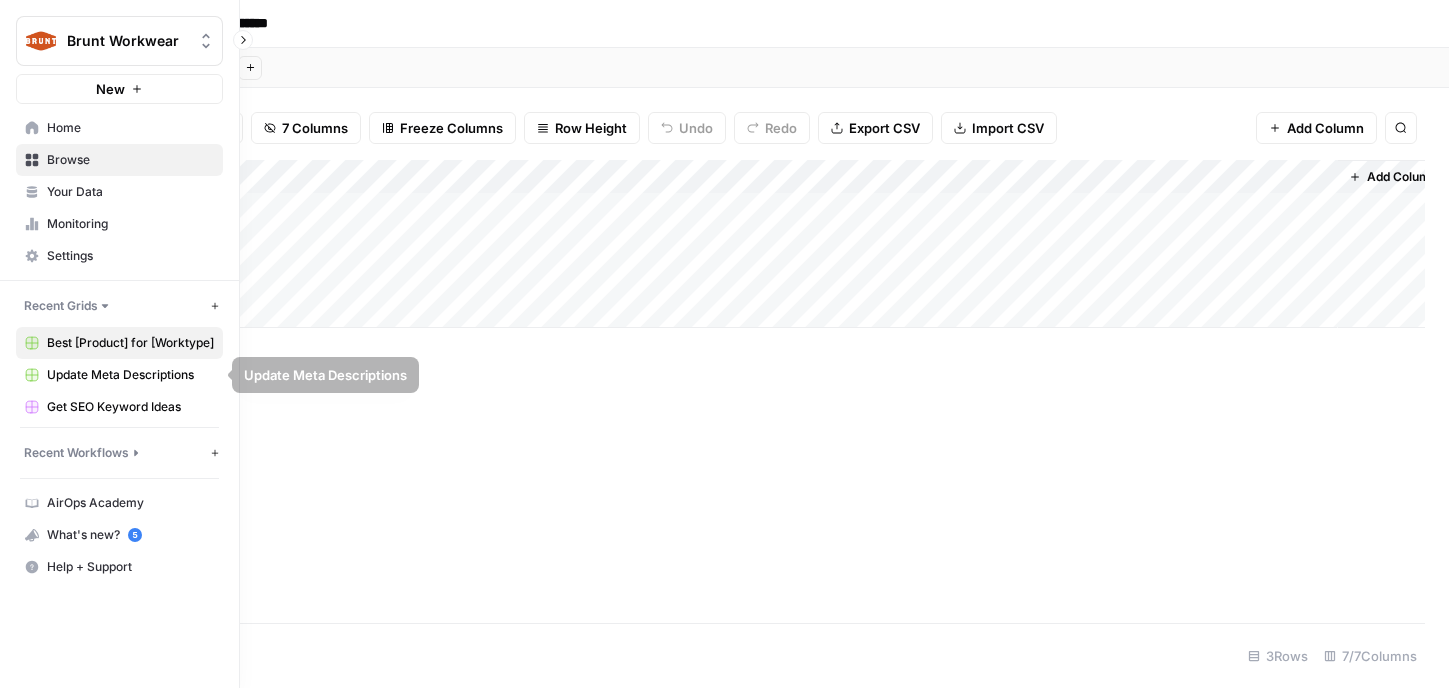 click on "Best [Product] for [Worktype]" at bounding box center (130, 343) 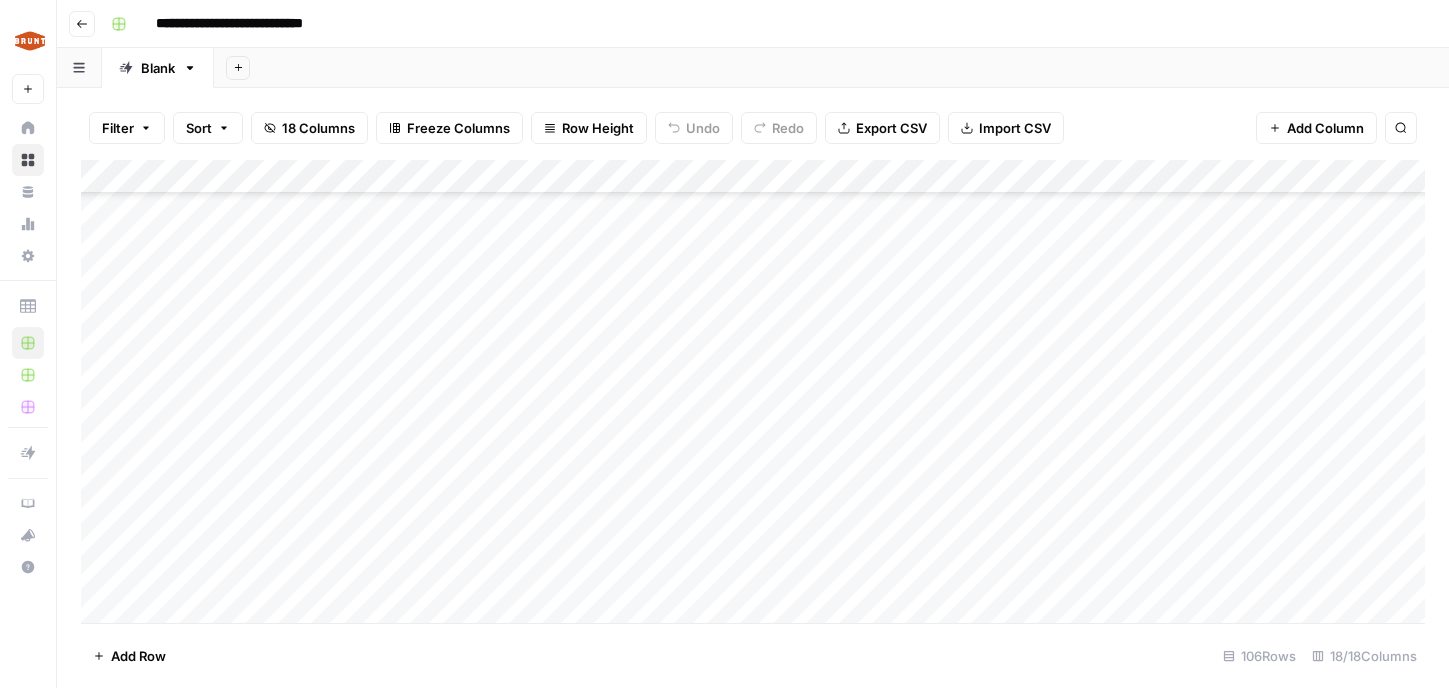 scroll, scrollTop: 3207, scrollLeft: 0, axis: vertical 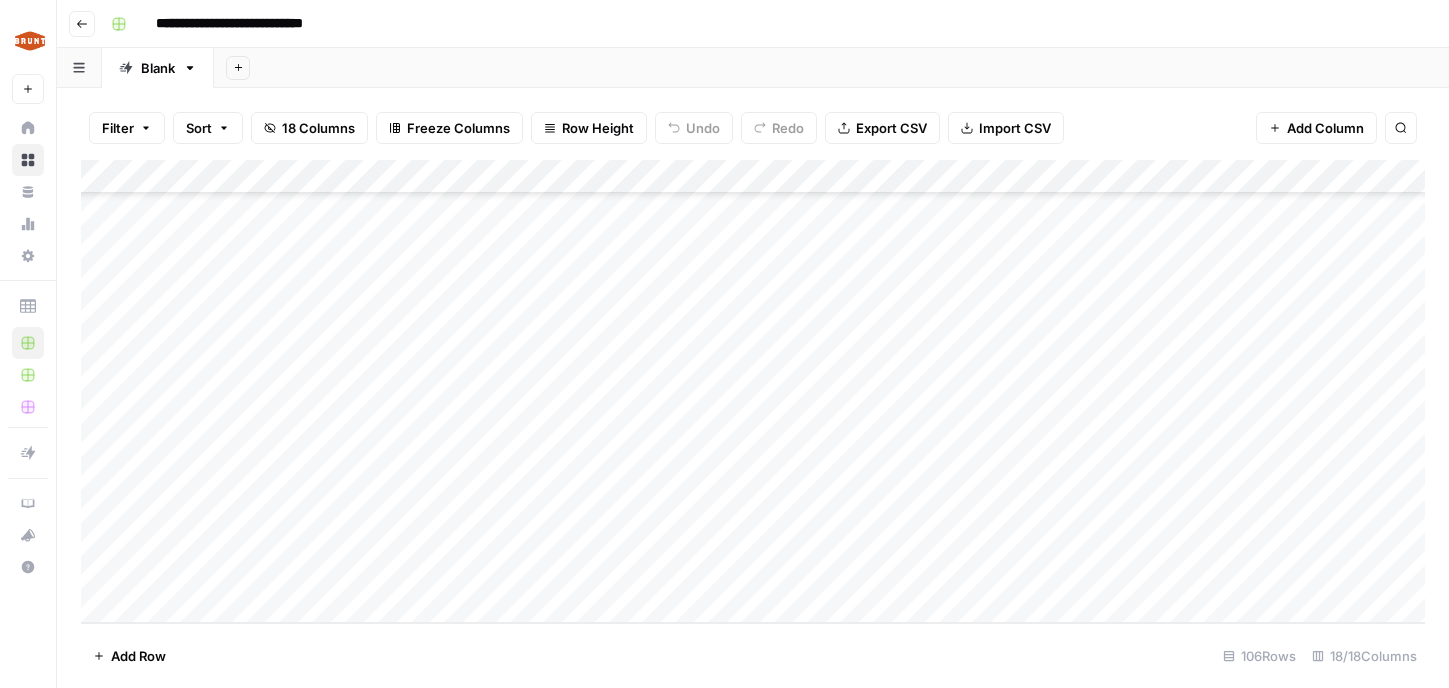 click on "Add Column" at bounding box center (753, 391) 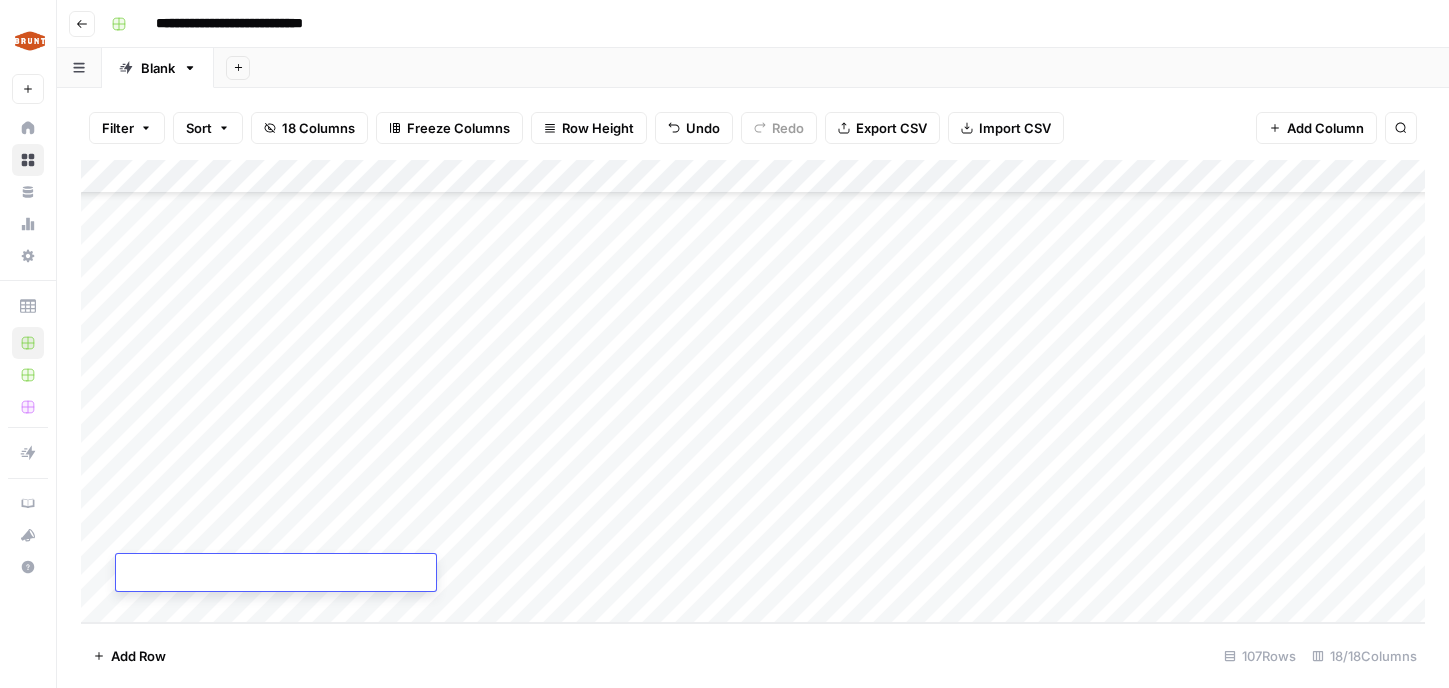 click at bounding box center [276, 574] 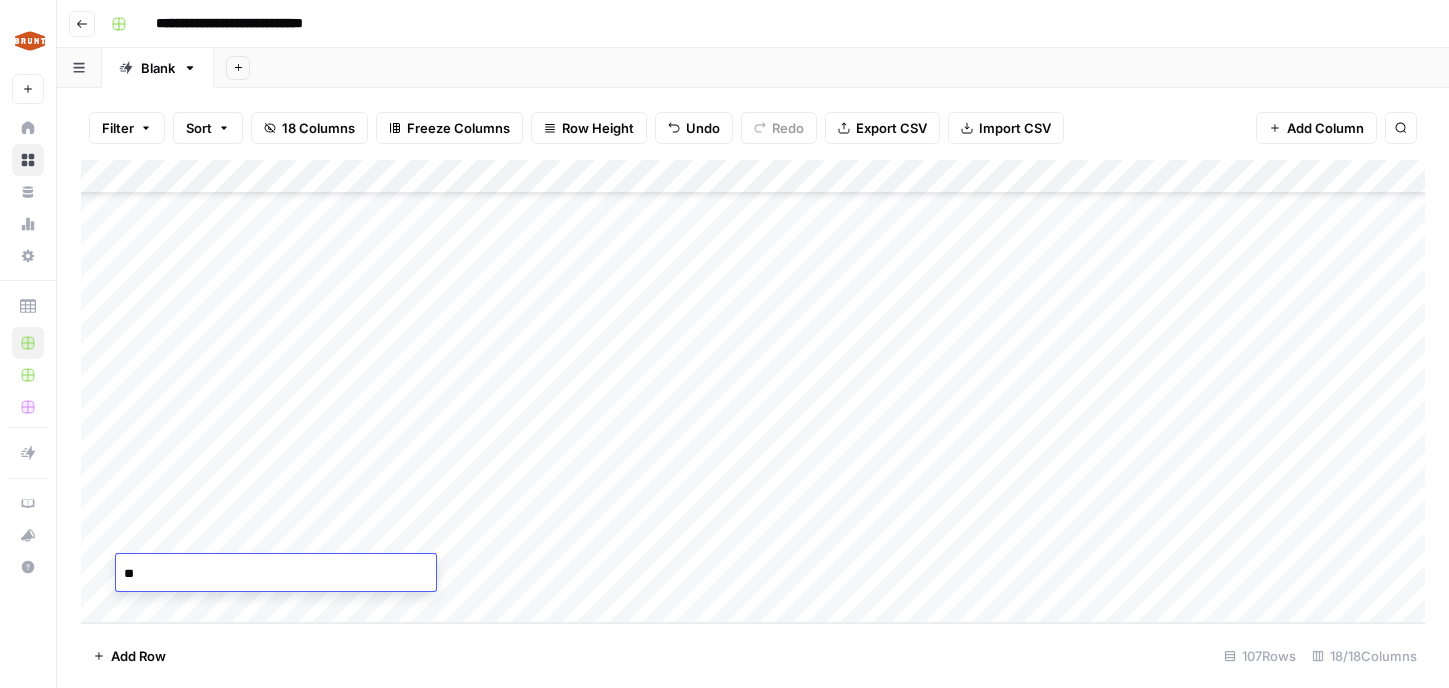 type on "*" 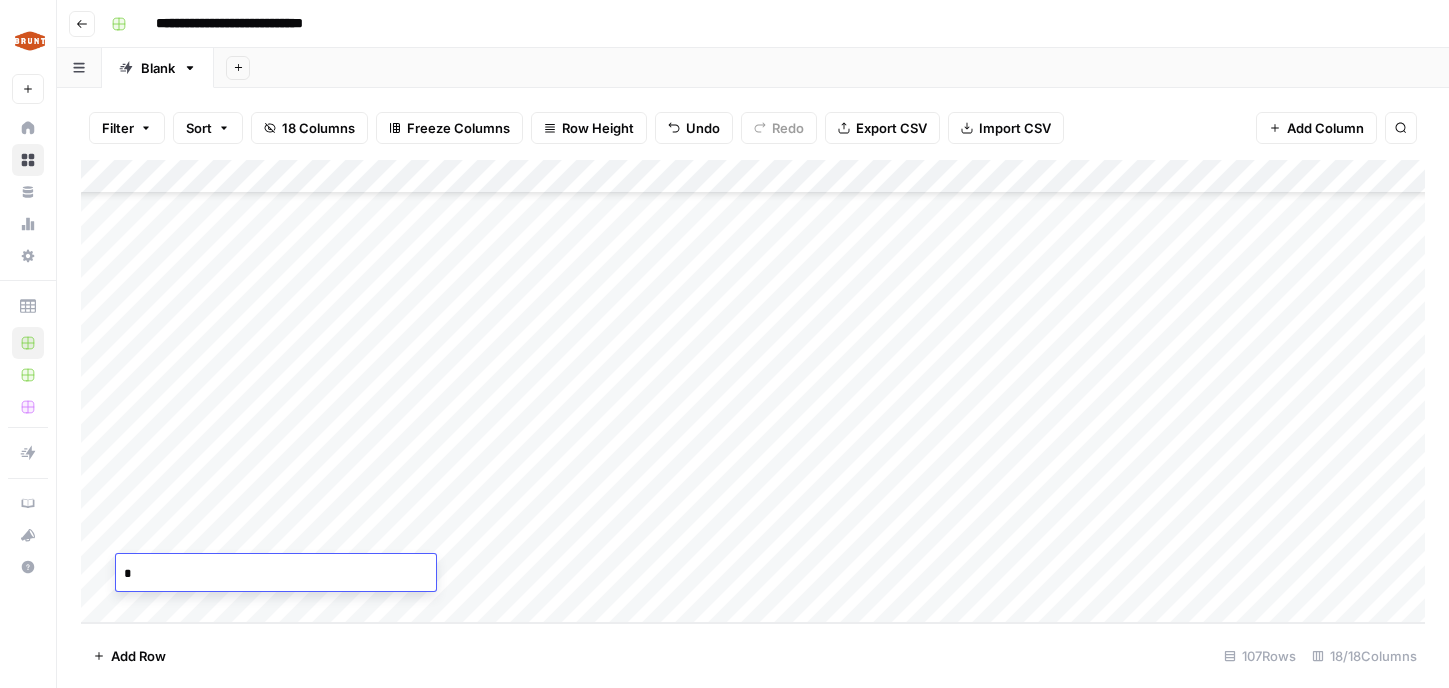 type 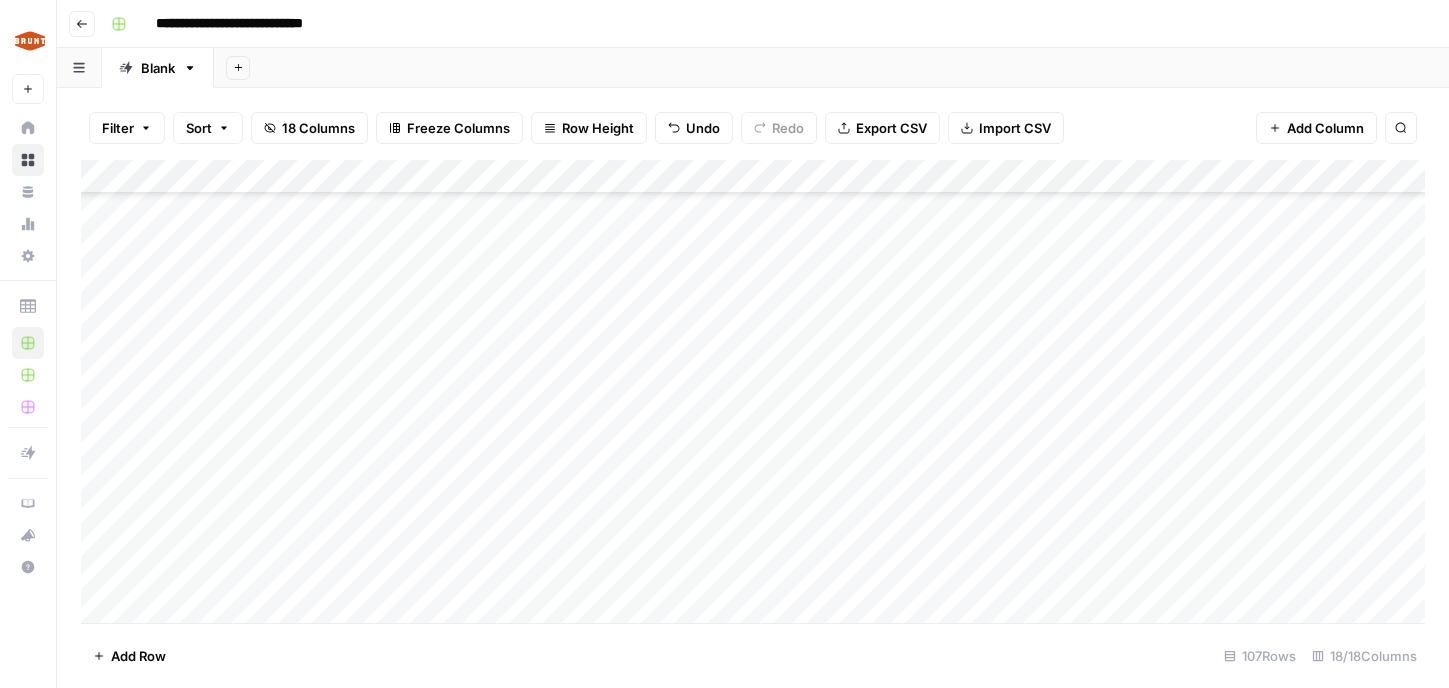 scroll, scrollTop: 3241, scrollLeft: 0, axis: vertical 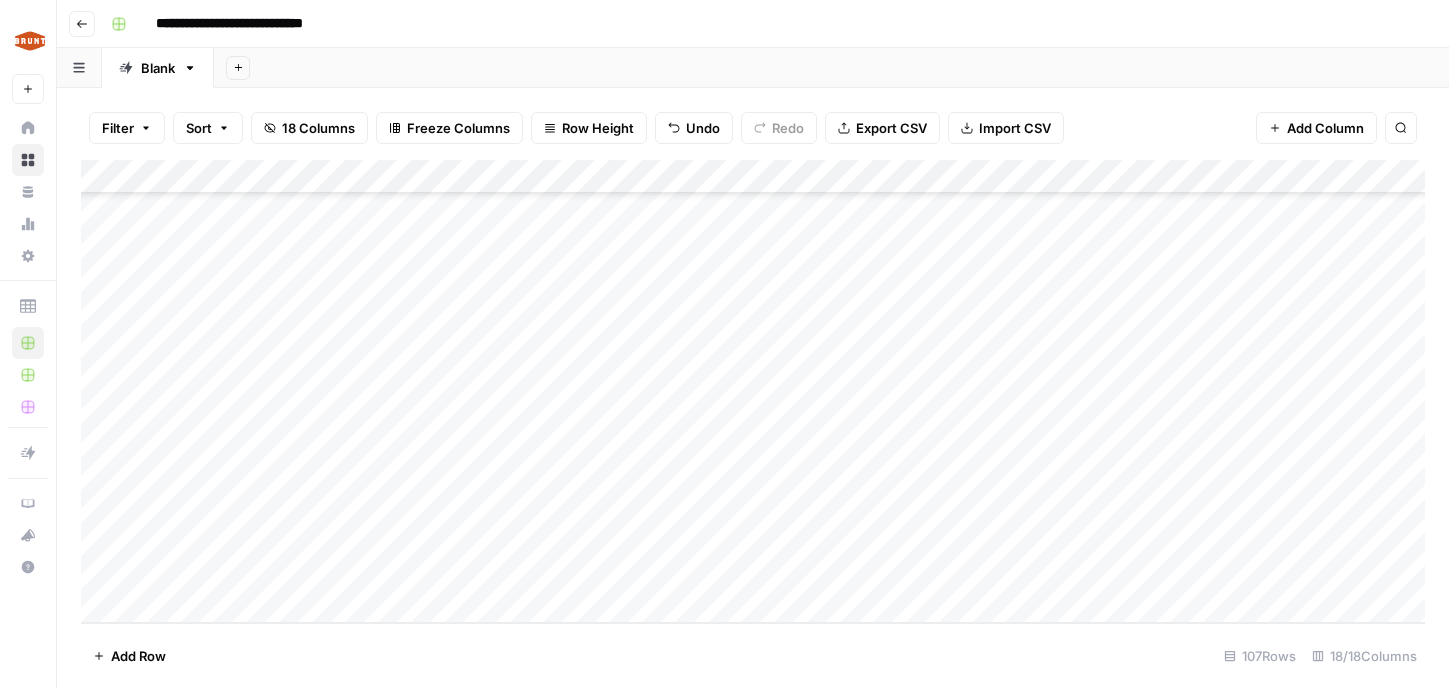 click on "Add Column" at bounding box center [753, 391] 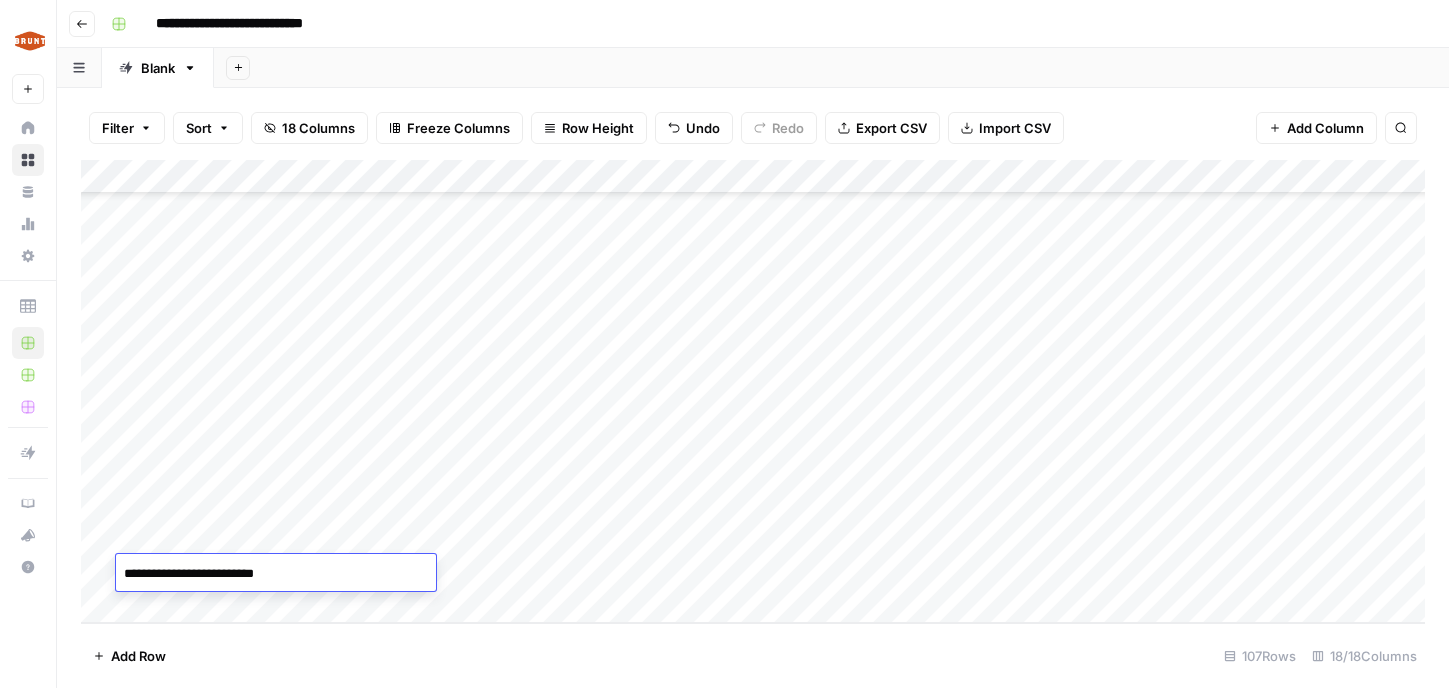 type on "**********" 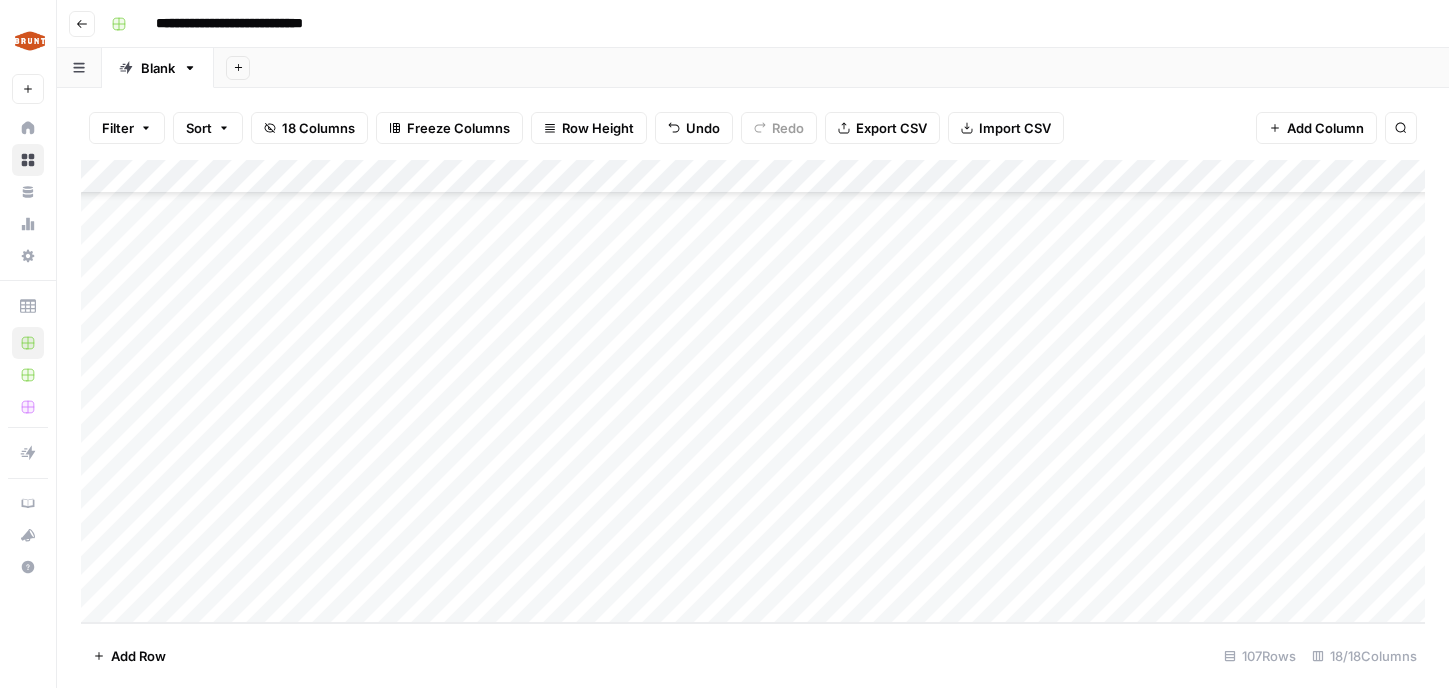 click on "Add Column" at bounding box center (753, 391) 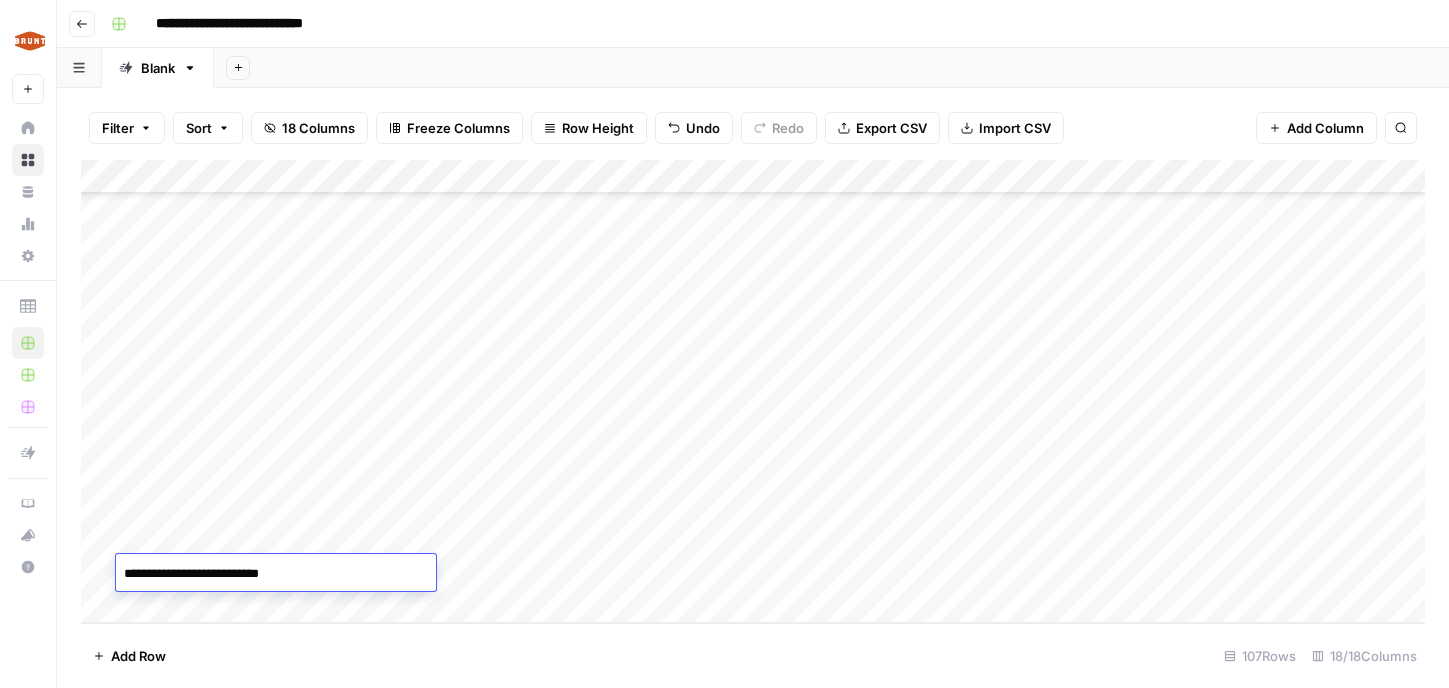 click on "**********" at bounding box center (276, 574) 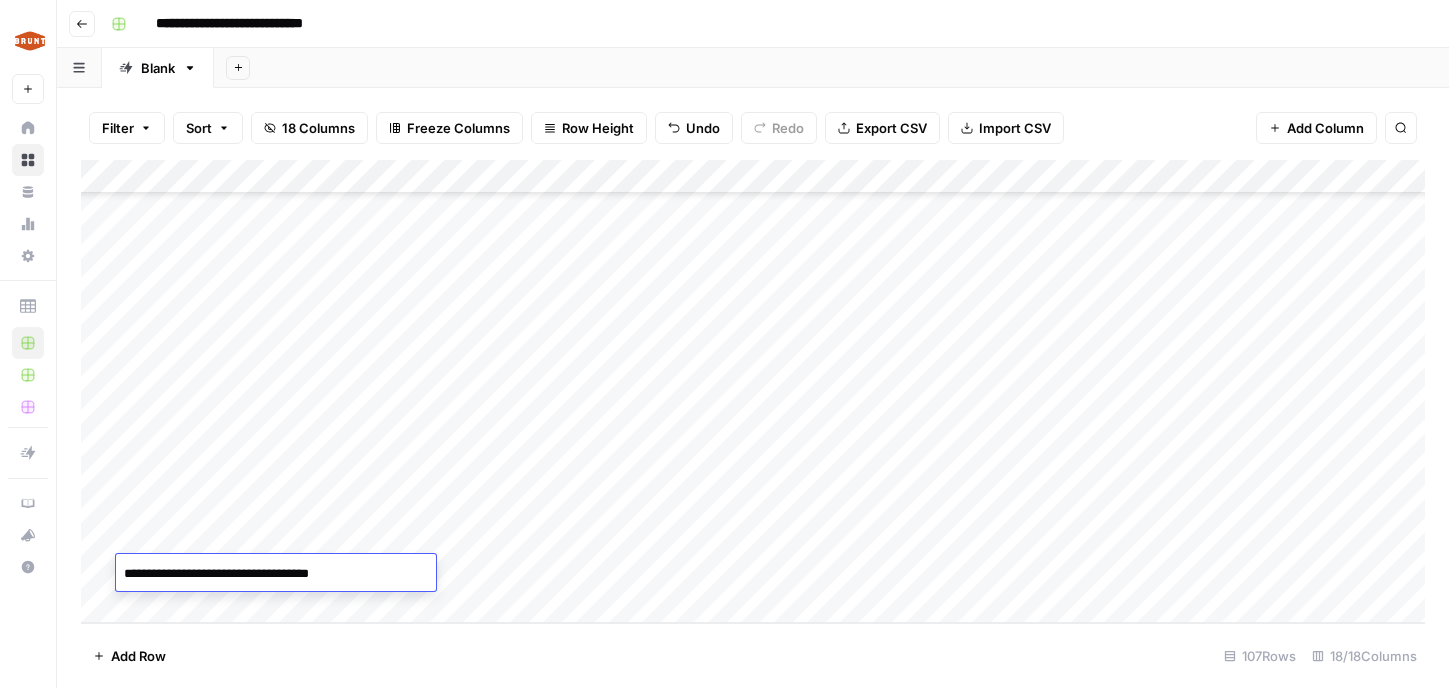 type on "**********" 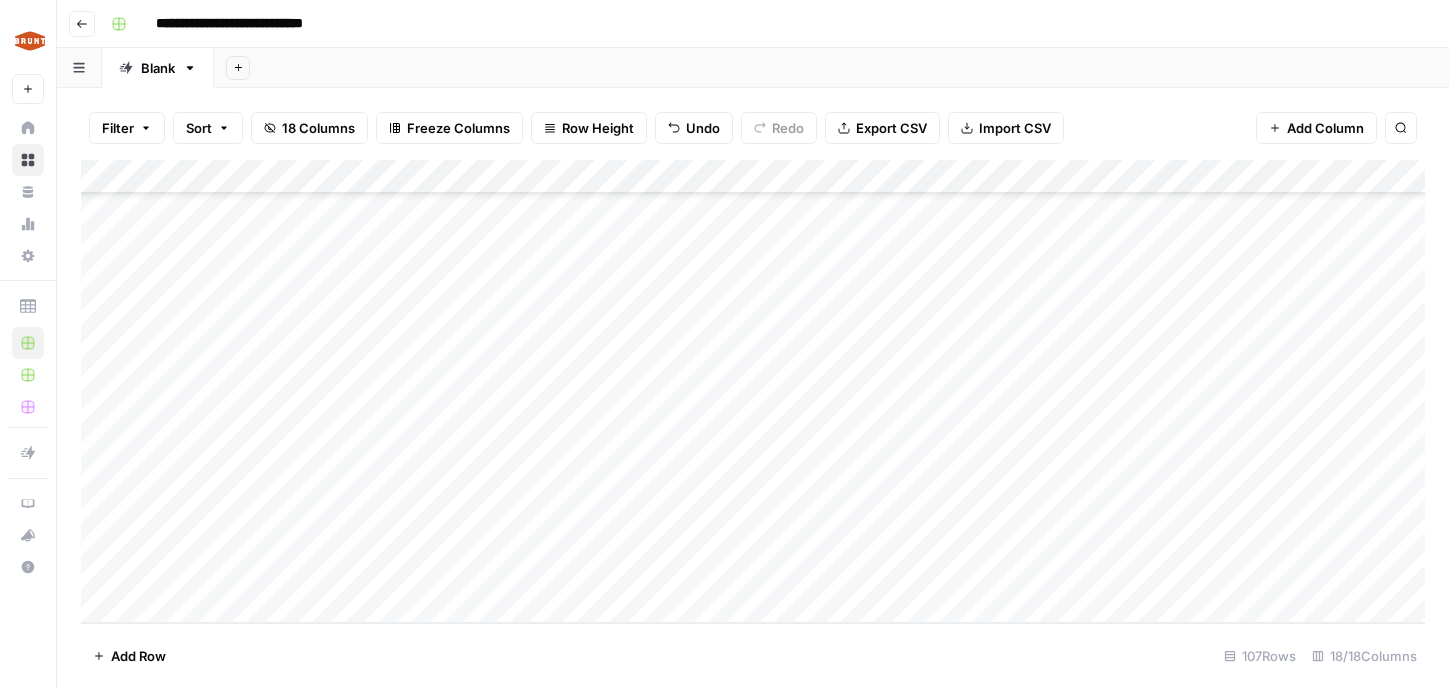 click on "Add Row 107  Rows 18/18  Columns" at bounding box center (753, 655) 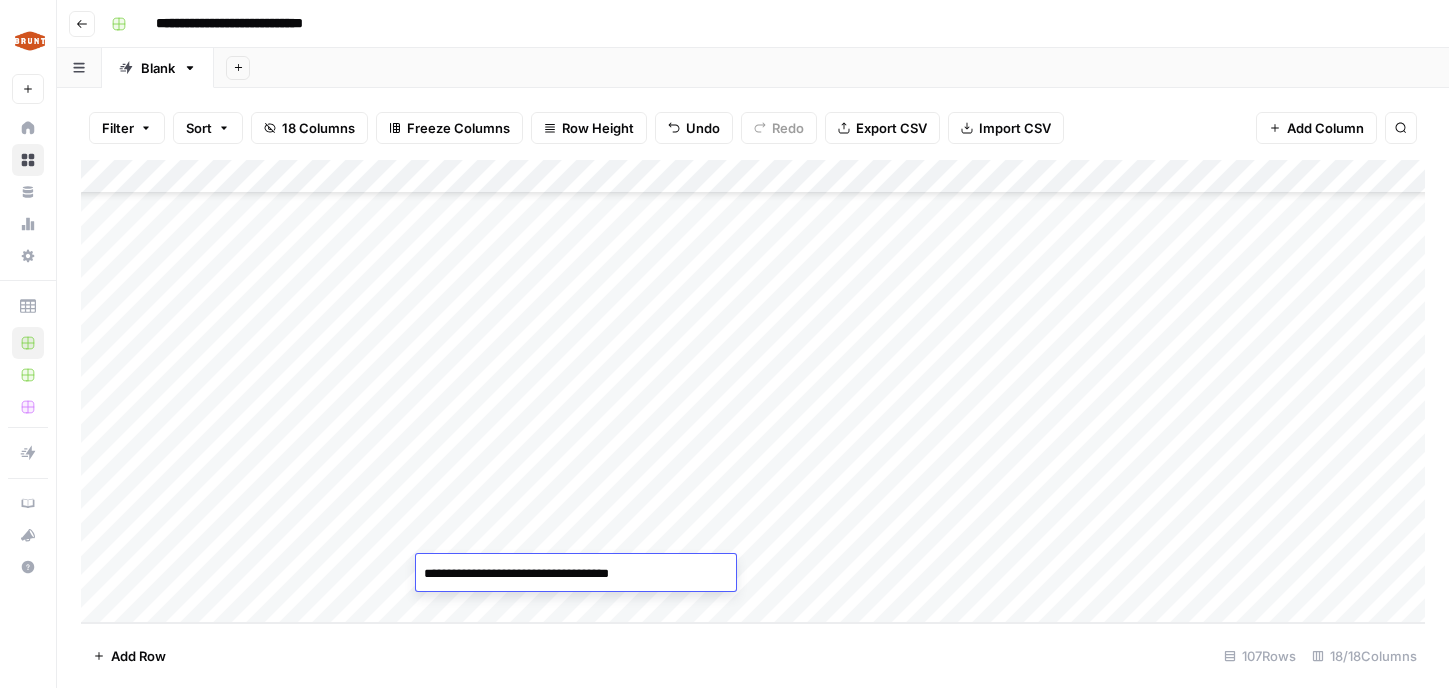 type on "**********" 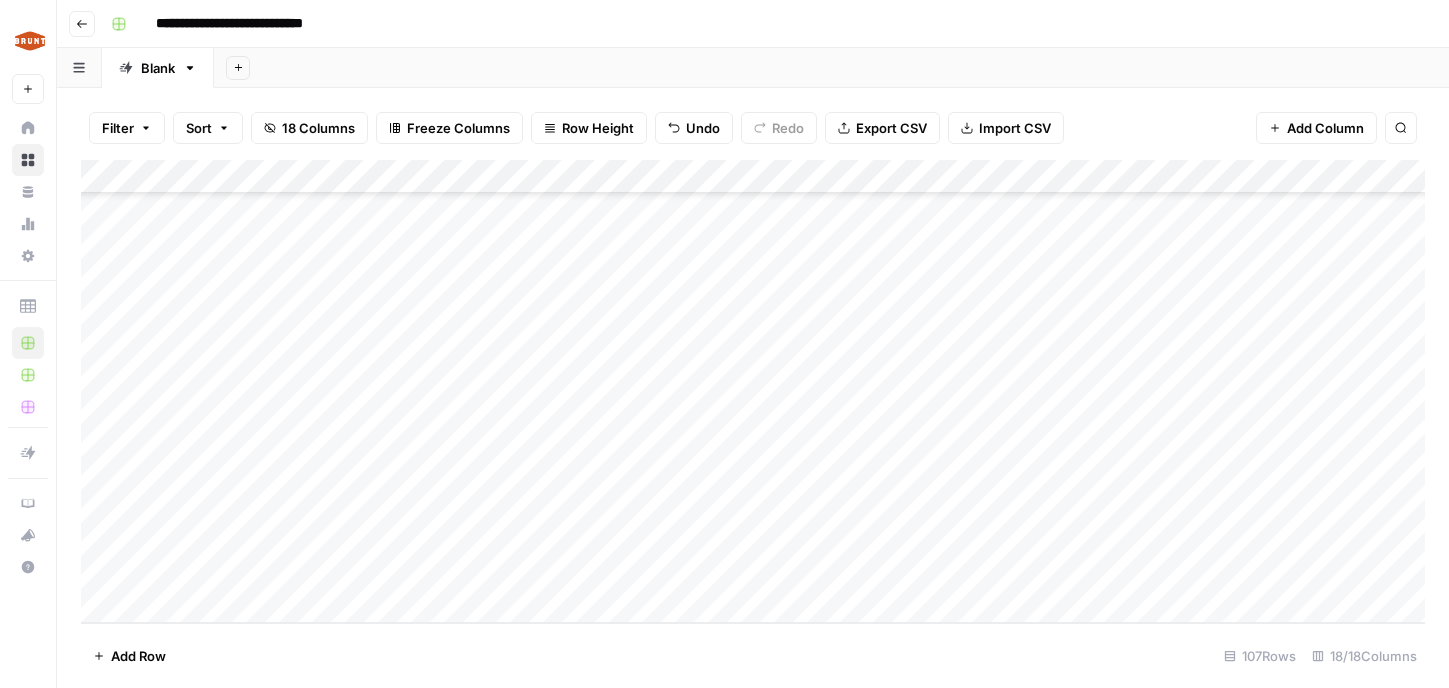 click on "Add Column" at bounding box center (753, 391) 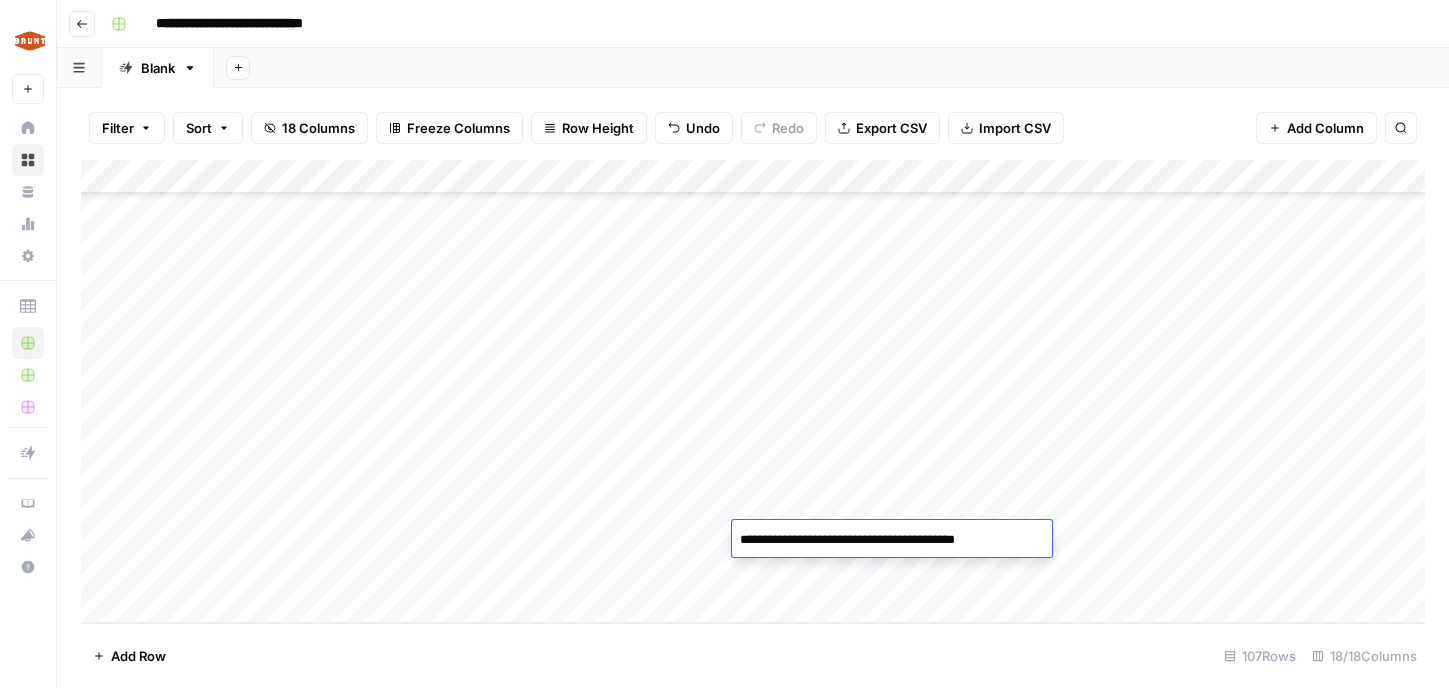 click on "**********" at bounding box center [892, 540] 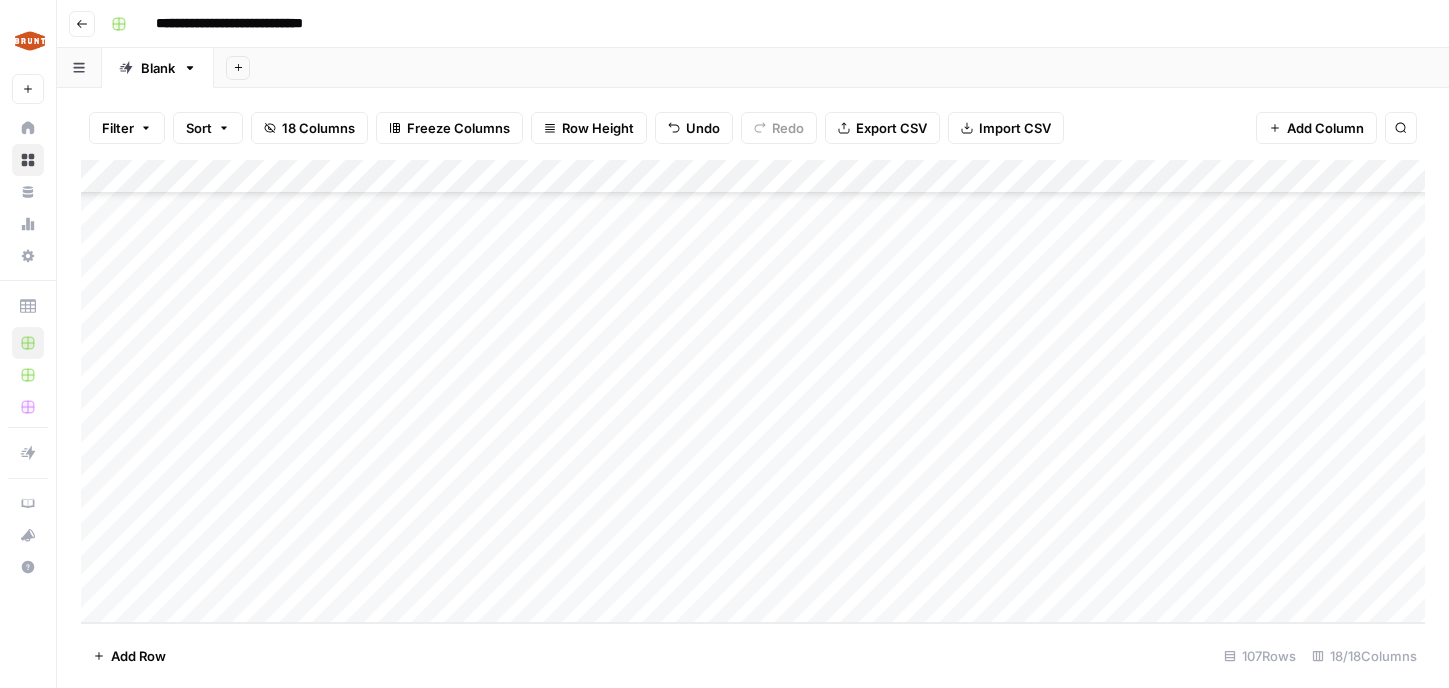 click on "Add Column" at bounding box center (753, 391) 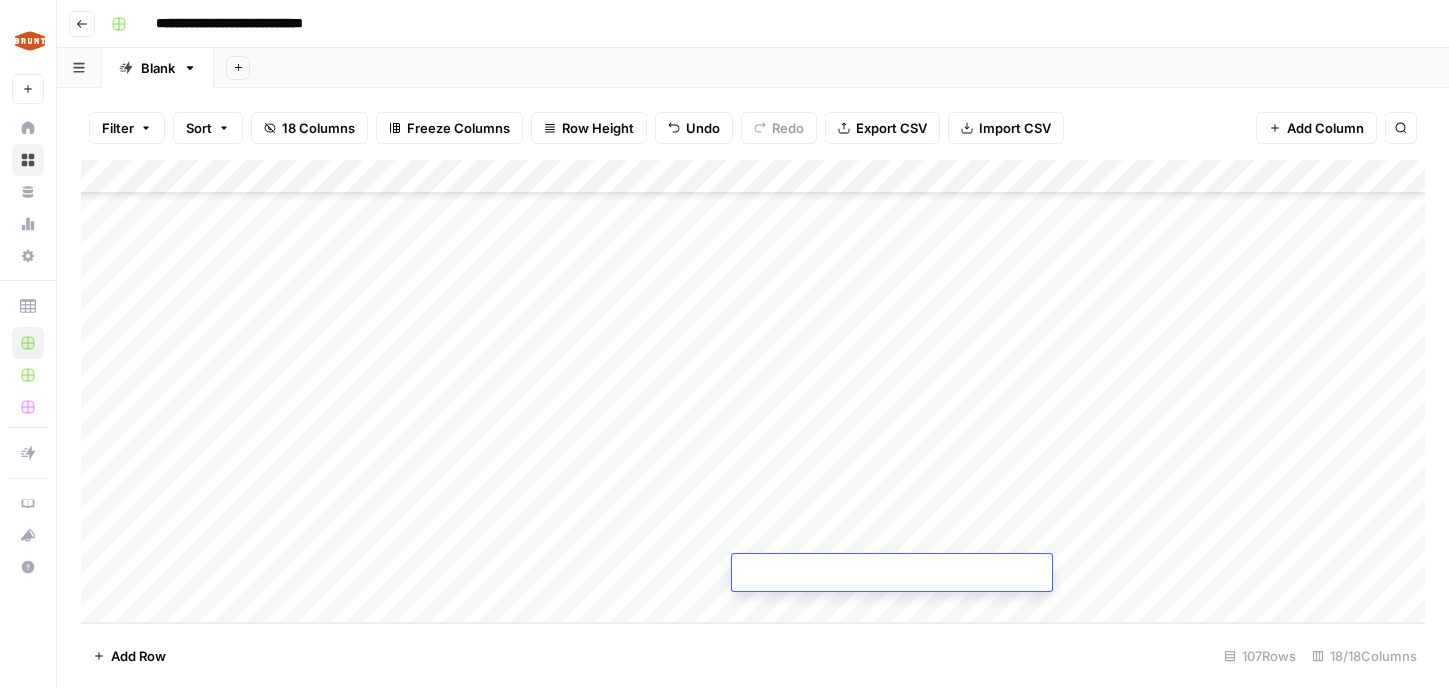 type on "**********" 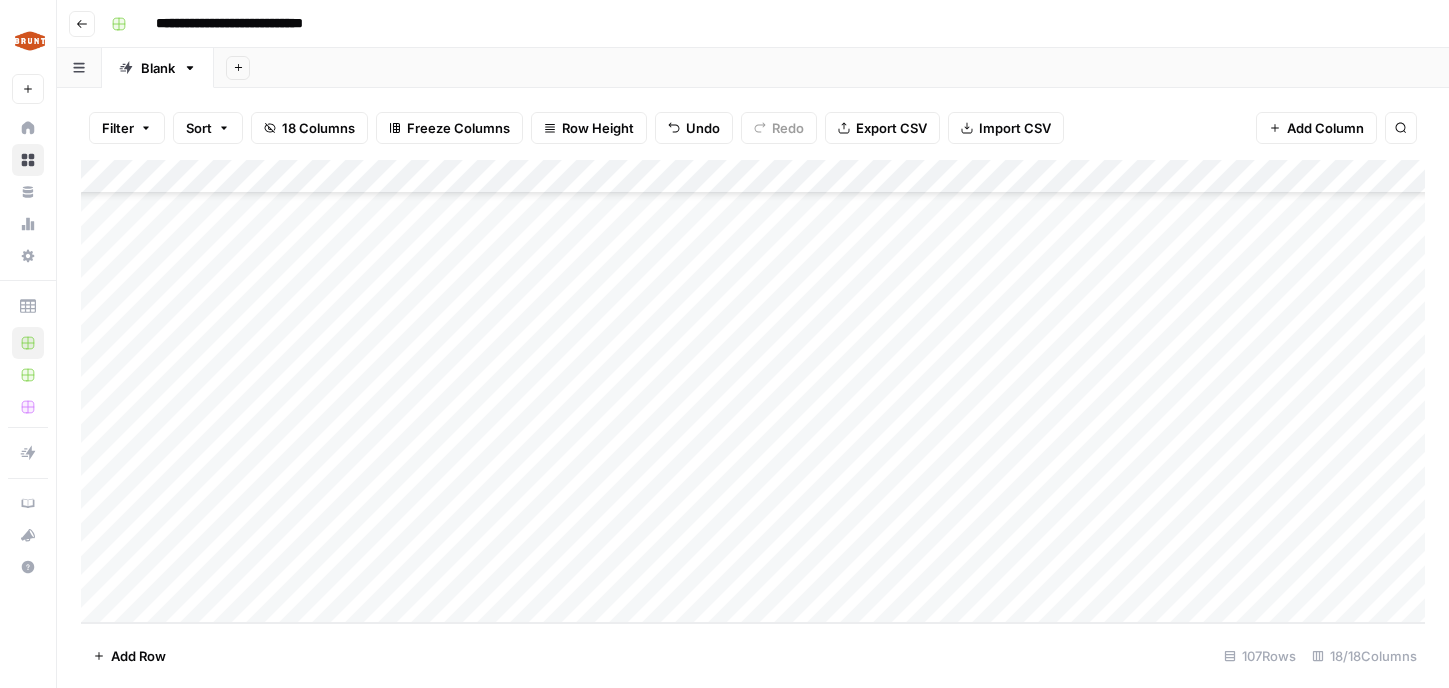 click on "Add Row 107  Rows 18/18  Columns" at bounding box center [753, 655] 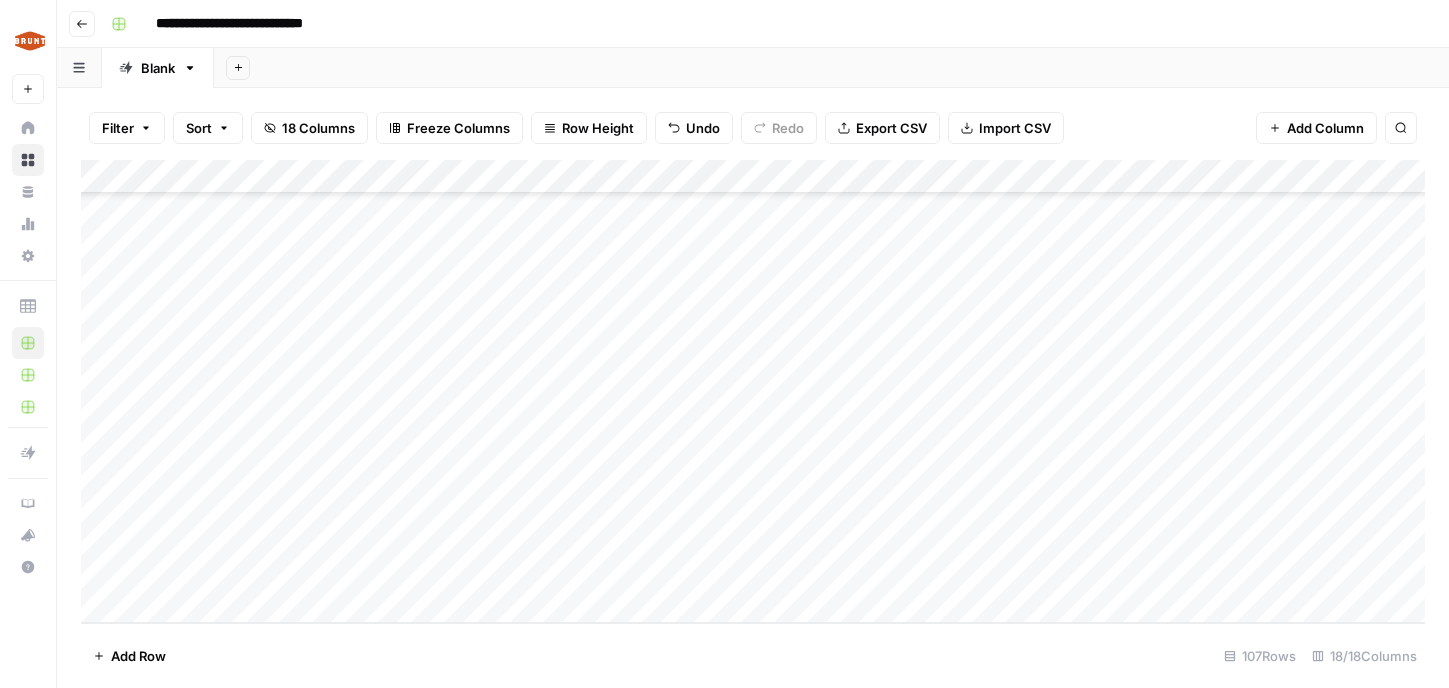 click on "Add Column" at bounding box center [753, 391] 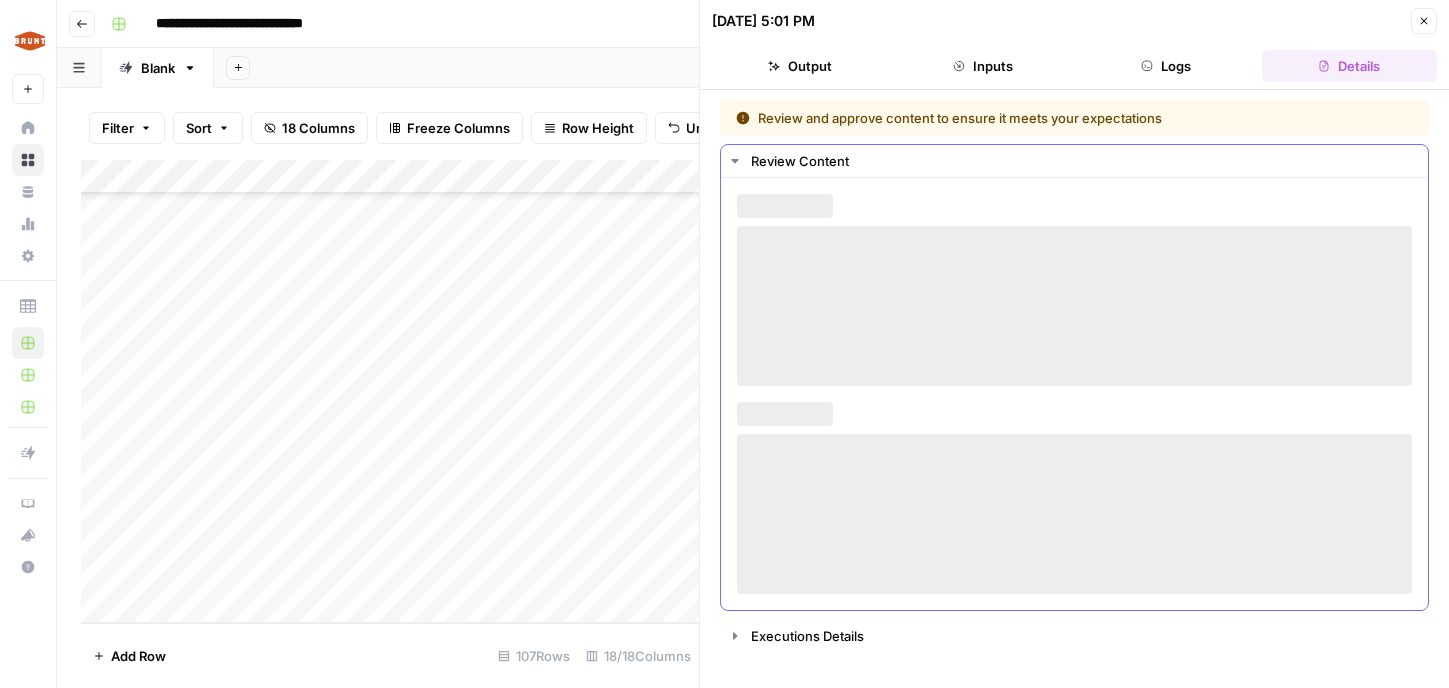 click 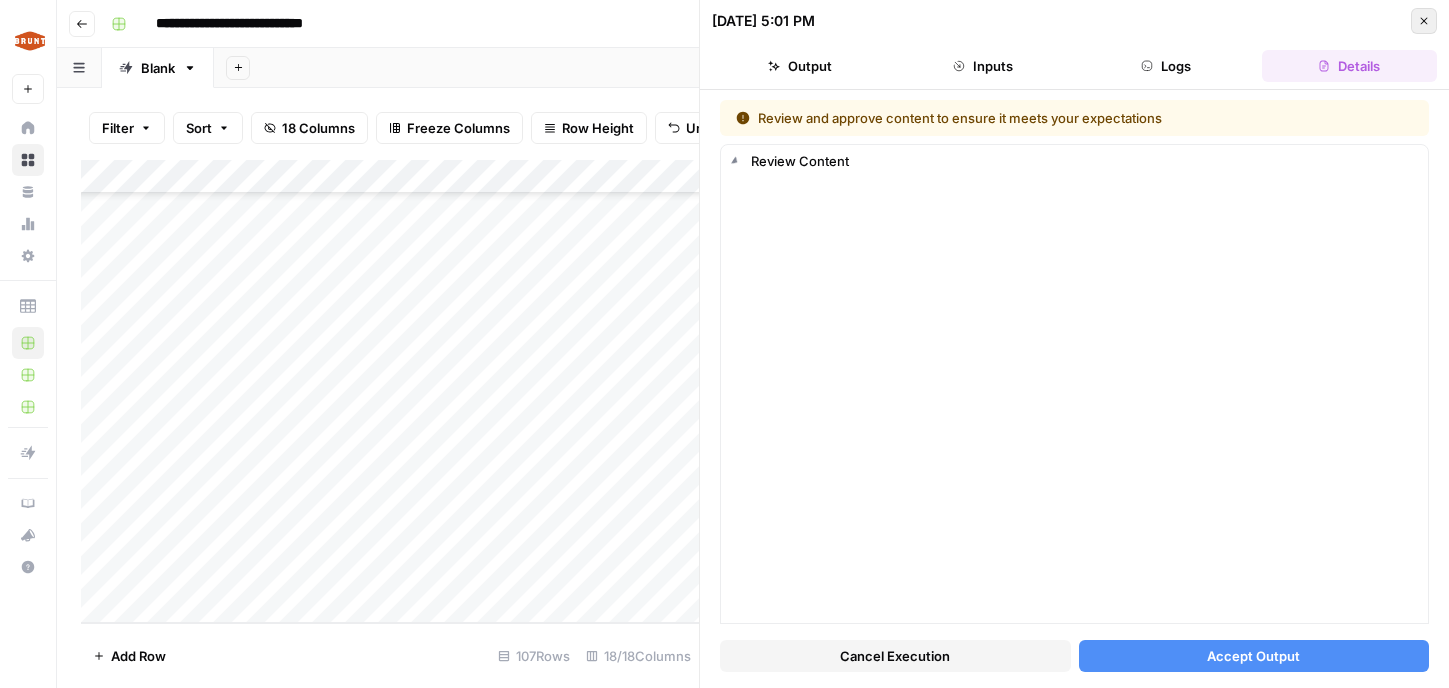 click 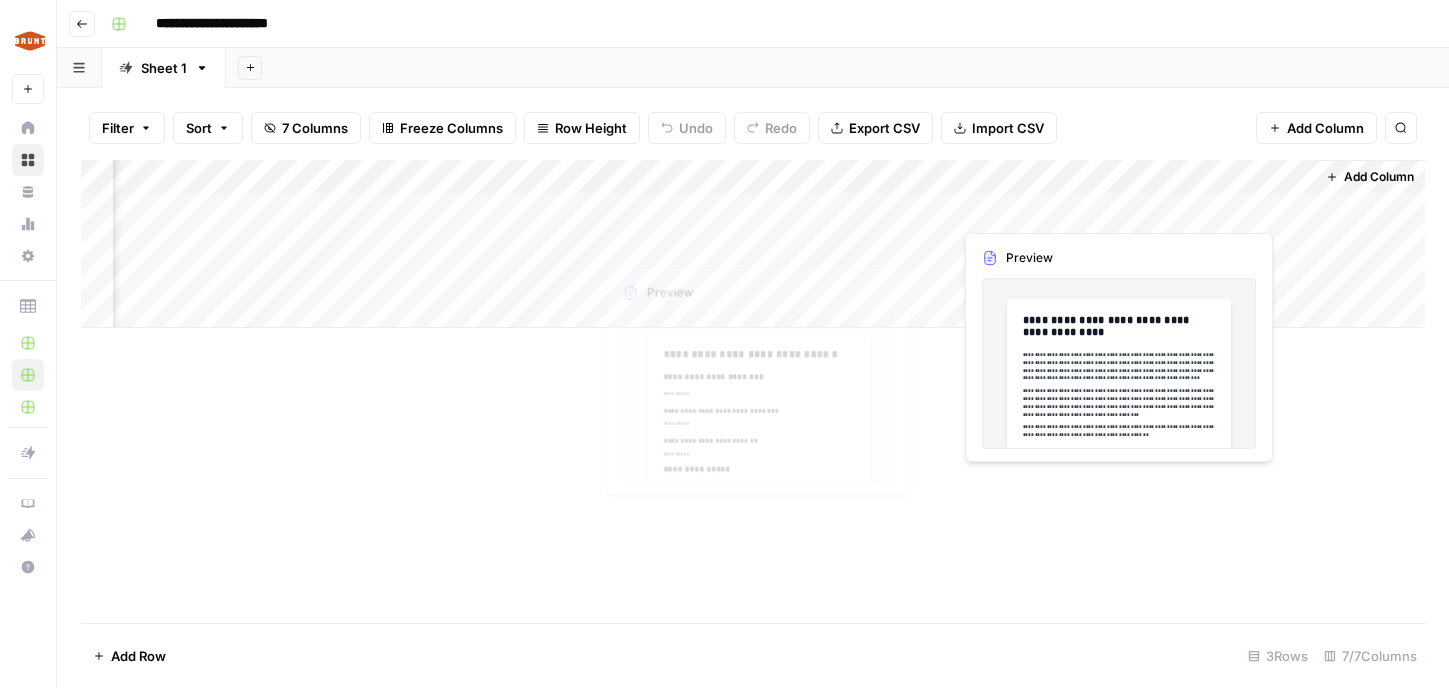 scroll, scrollTop: 0, scrollLeft: 0, axis: both 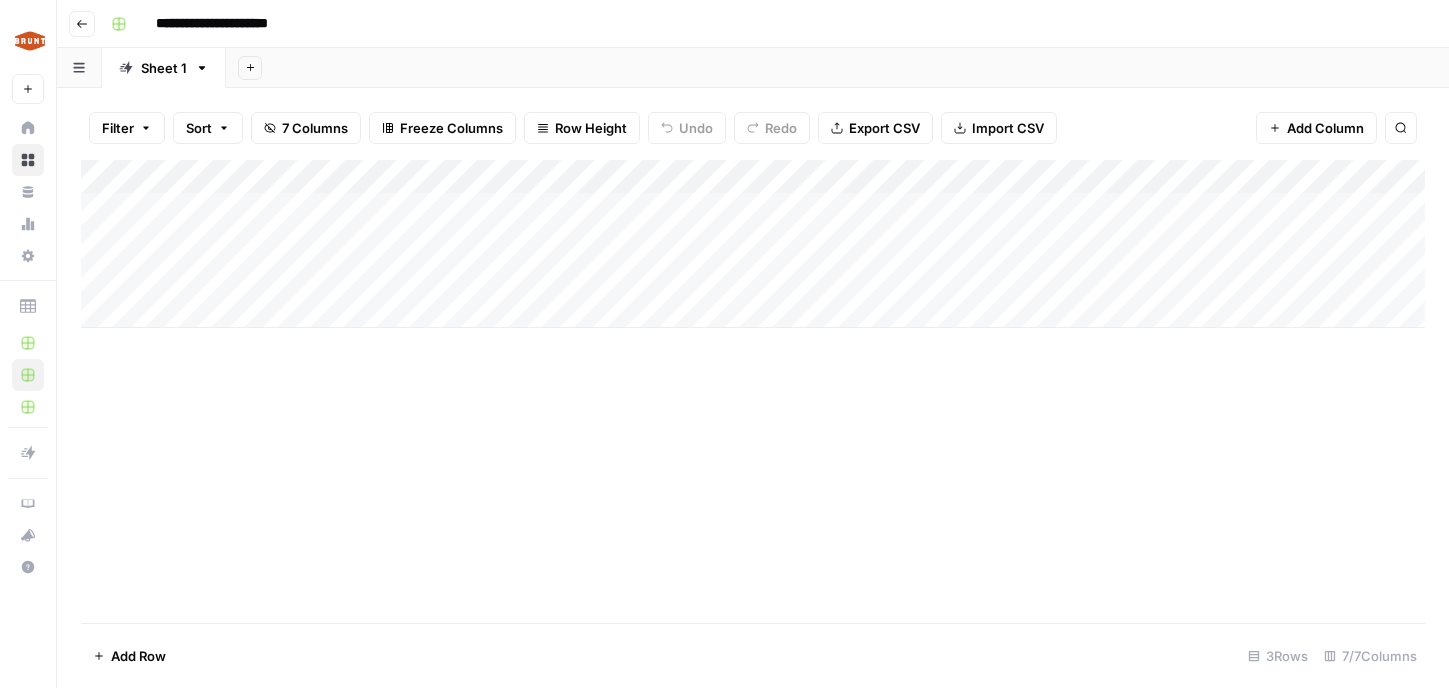 click on "Add Column" at bounding box center [753, 244] 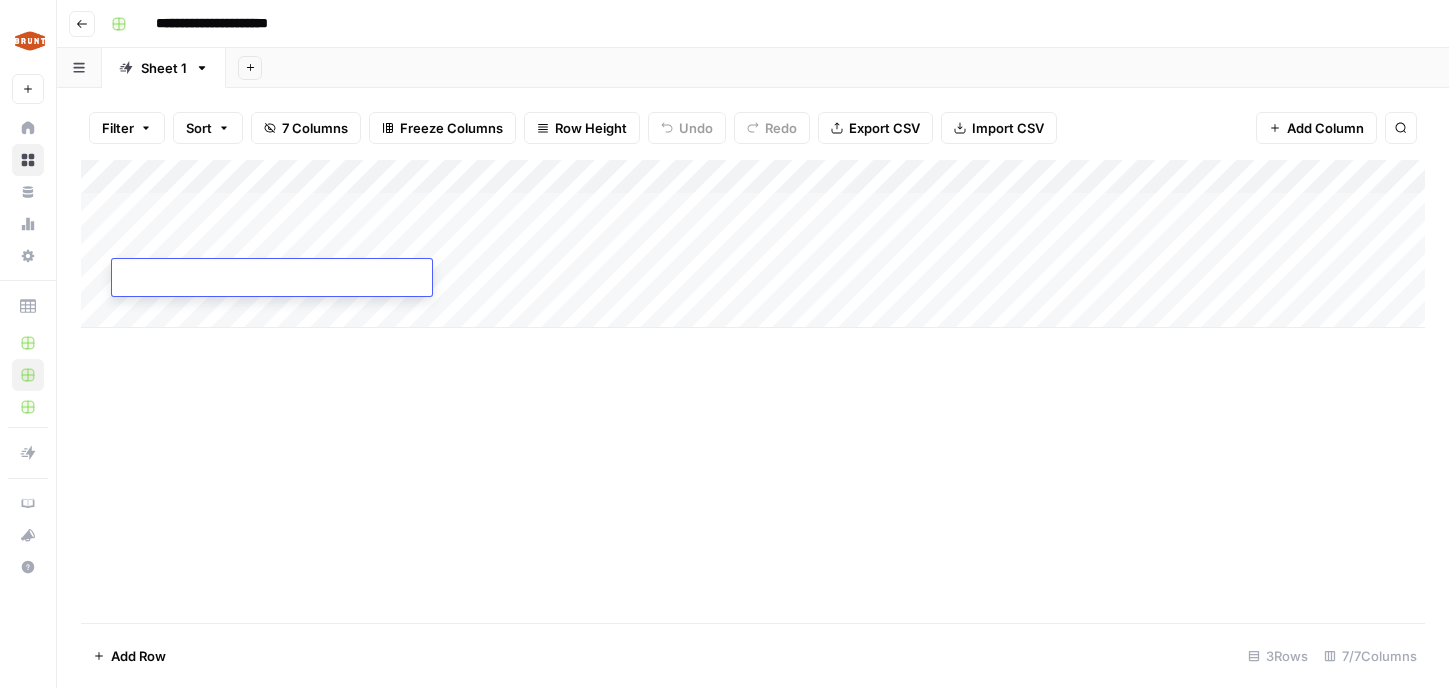 type on "*" 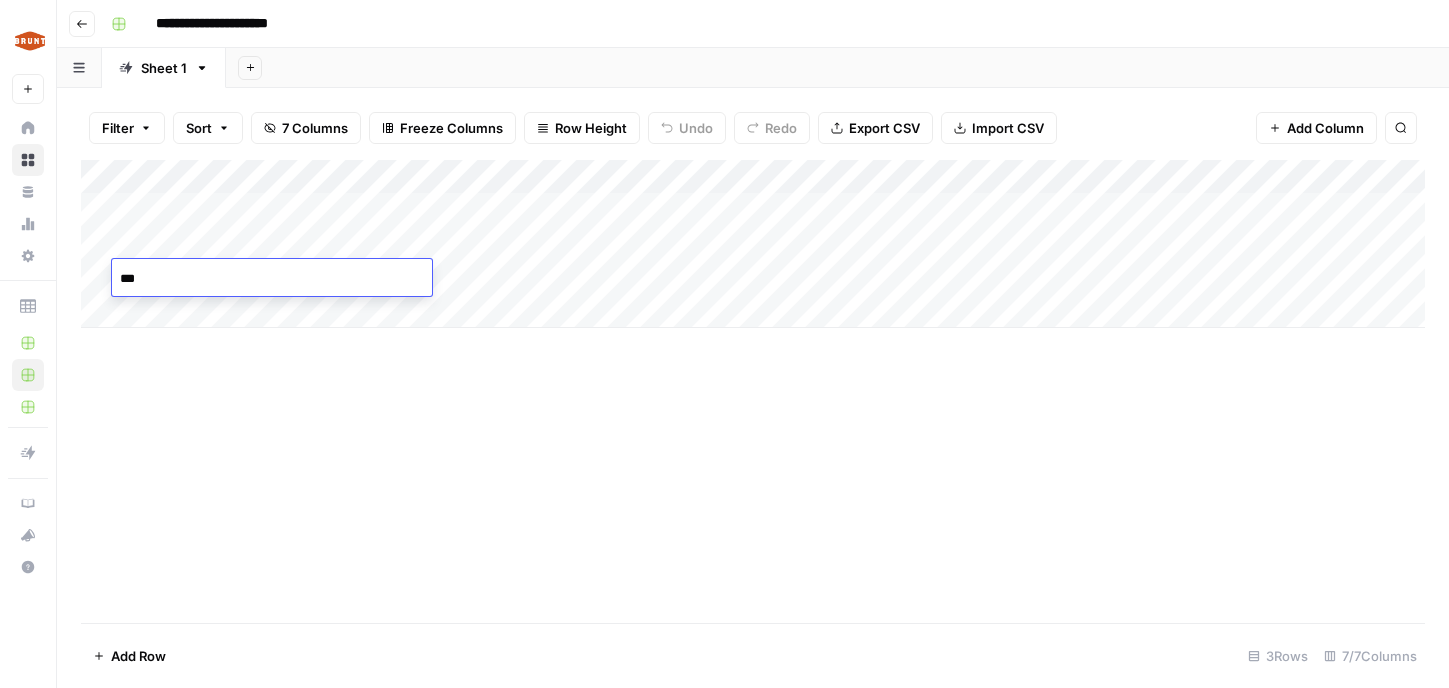 scroll, scrollTop: 0, scrollLeft: 0, axis: both 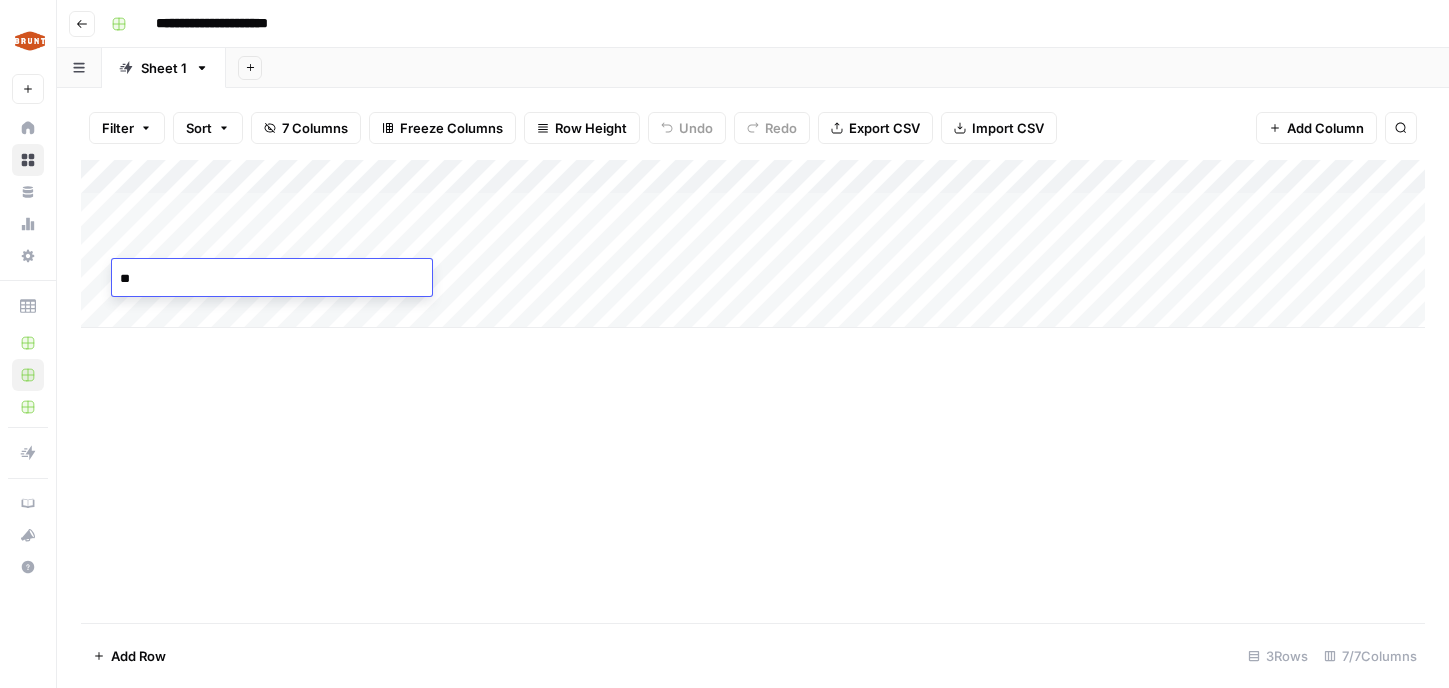 type on "*" 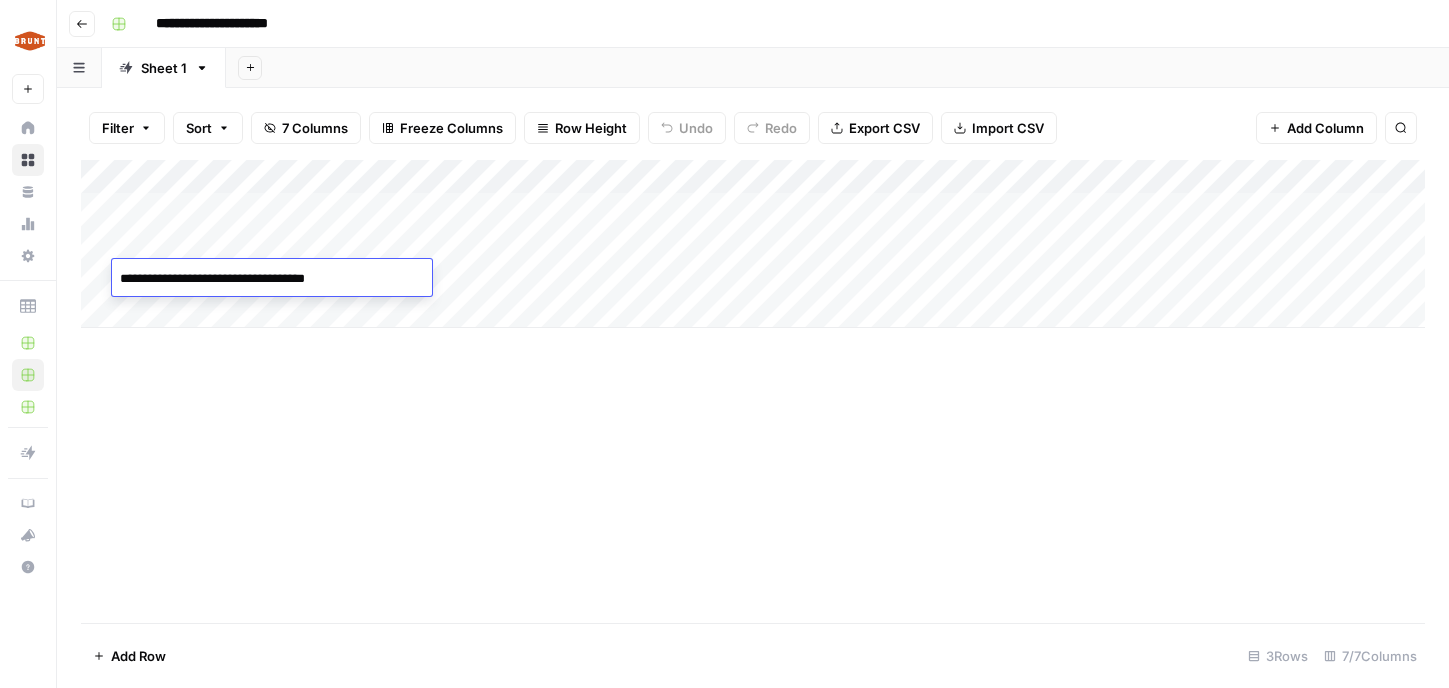 type on "**********" 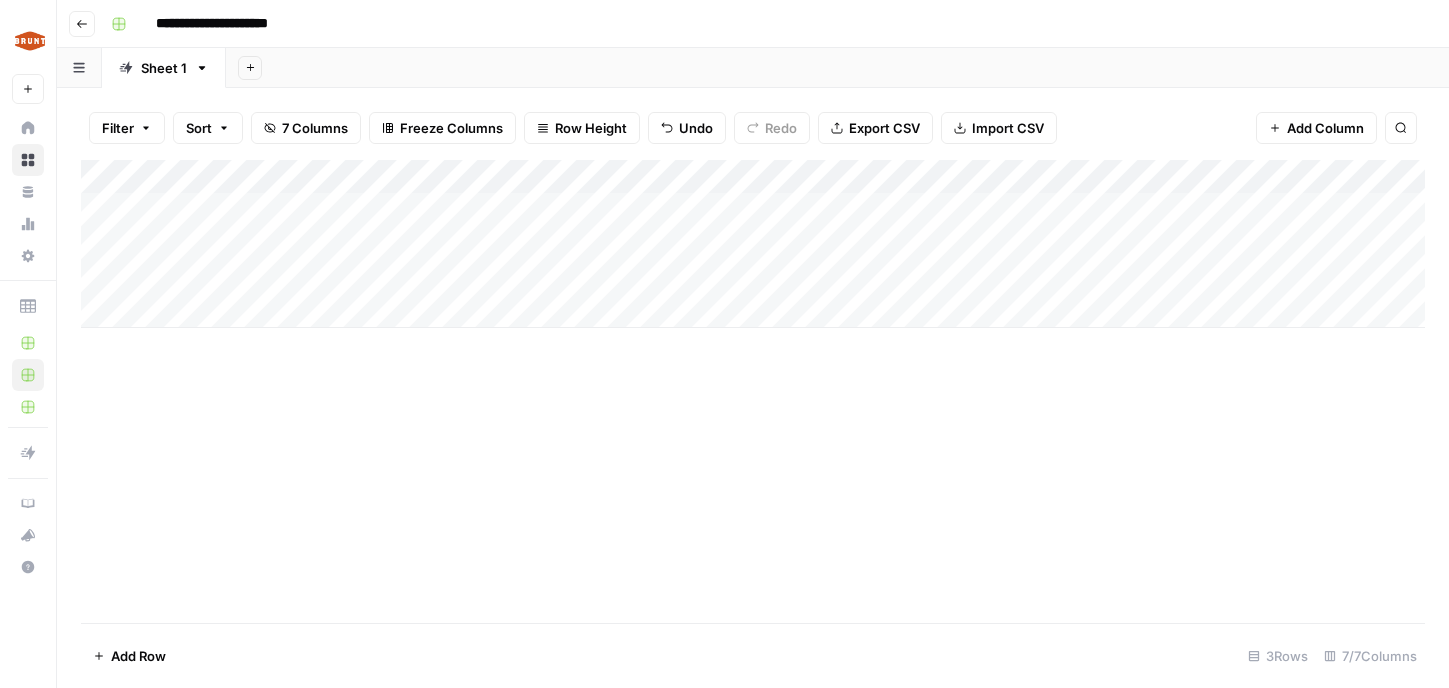 click on "Add Column" at bounding box center (753, 244) 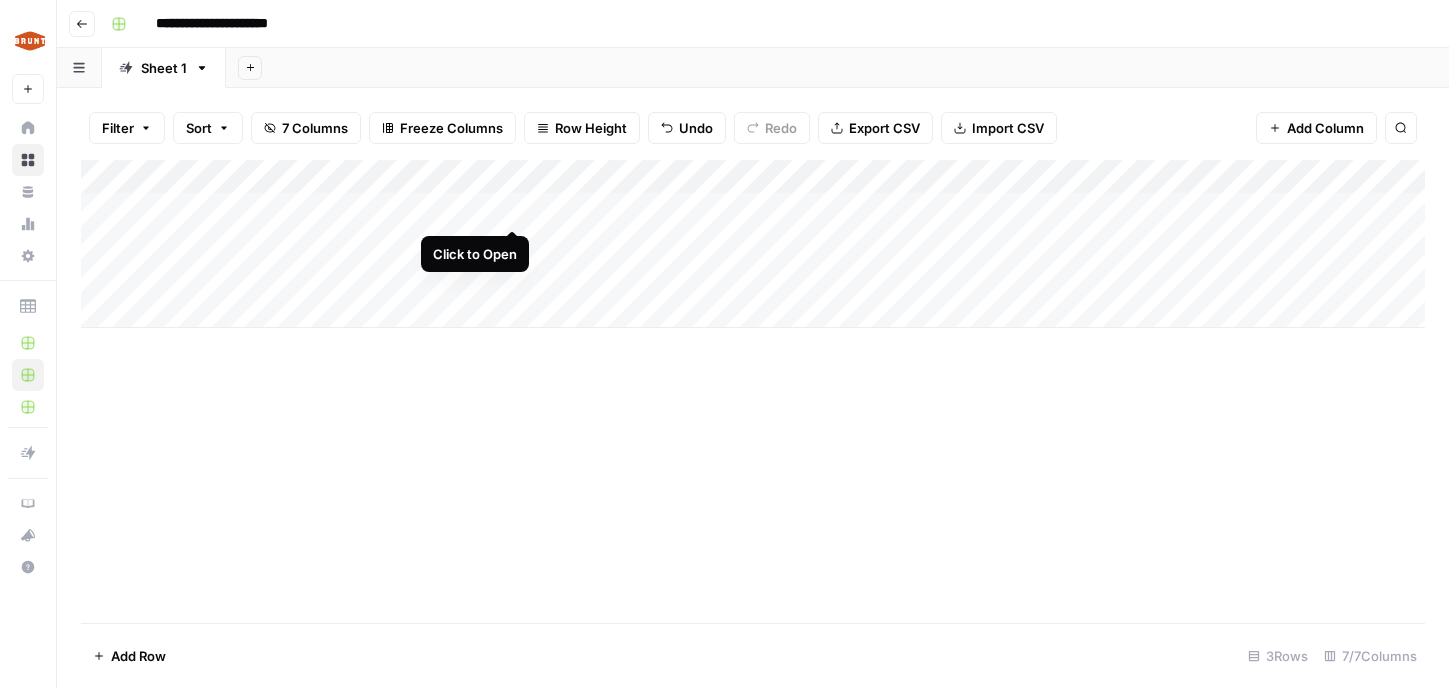 click on "Add Column" at bounding box center [753, 244] 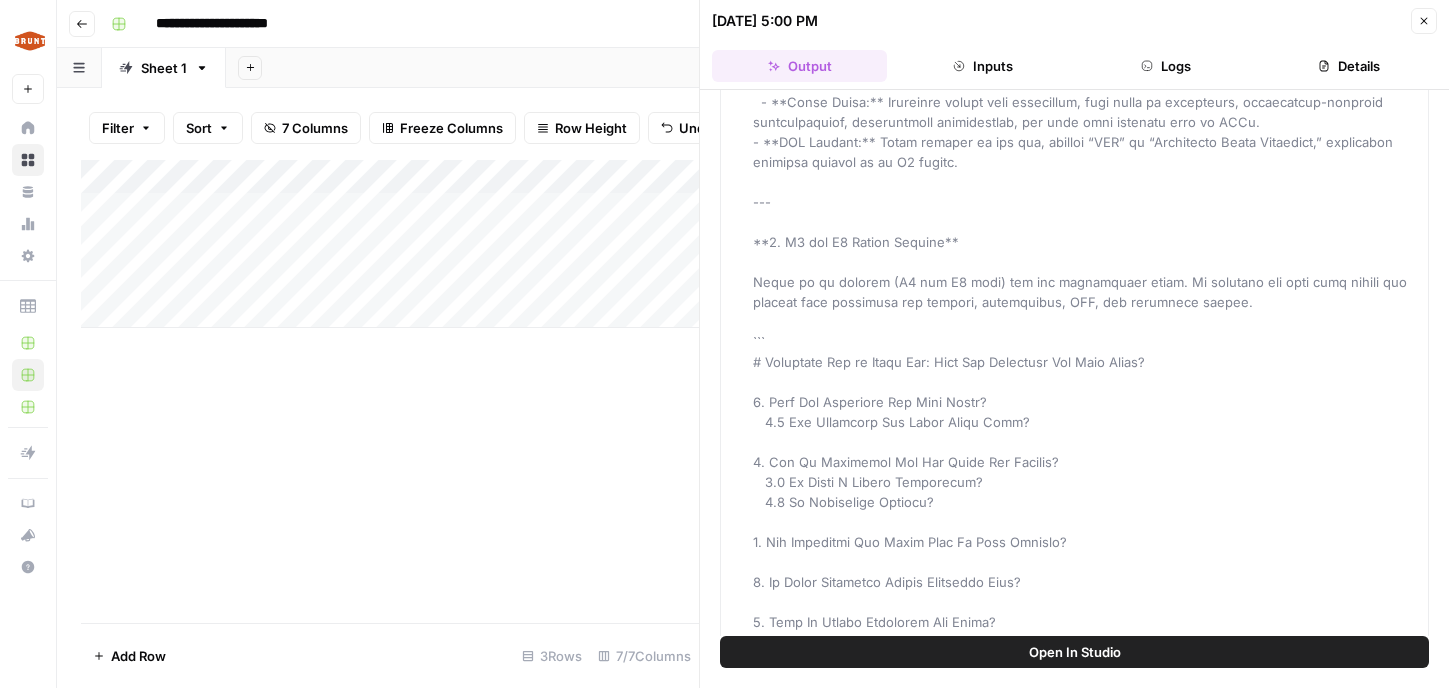 scroll, scrollTop: 1278, scrollLeft: 0, axis: vertical 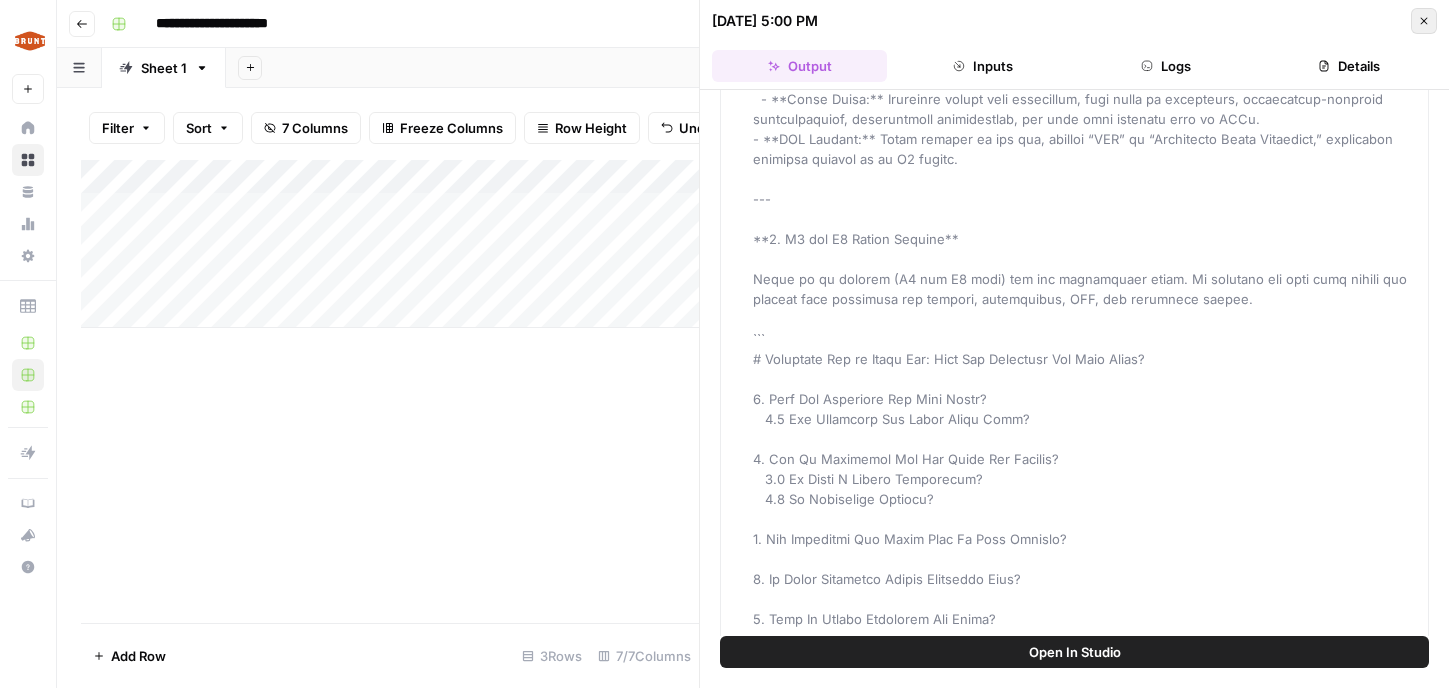 click 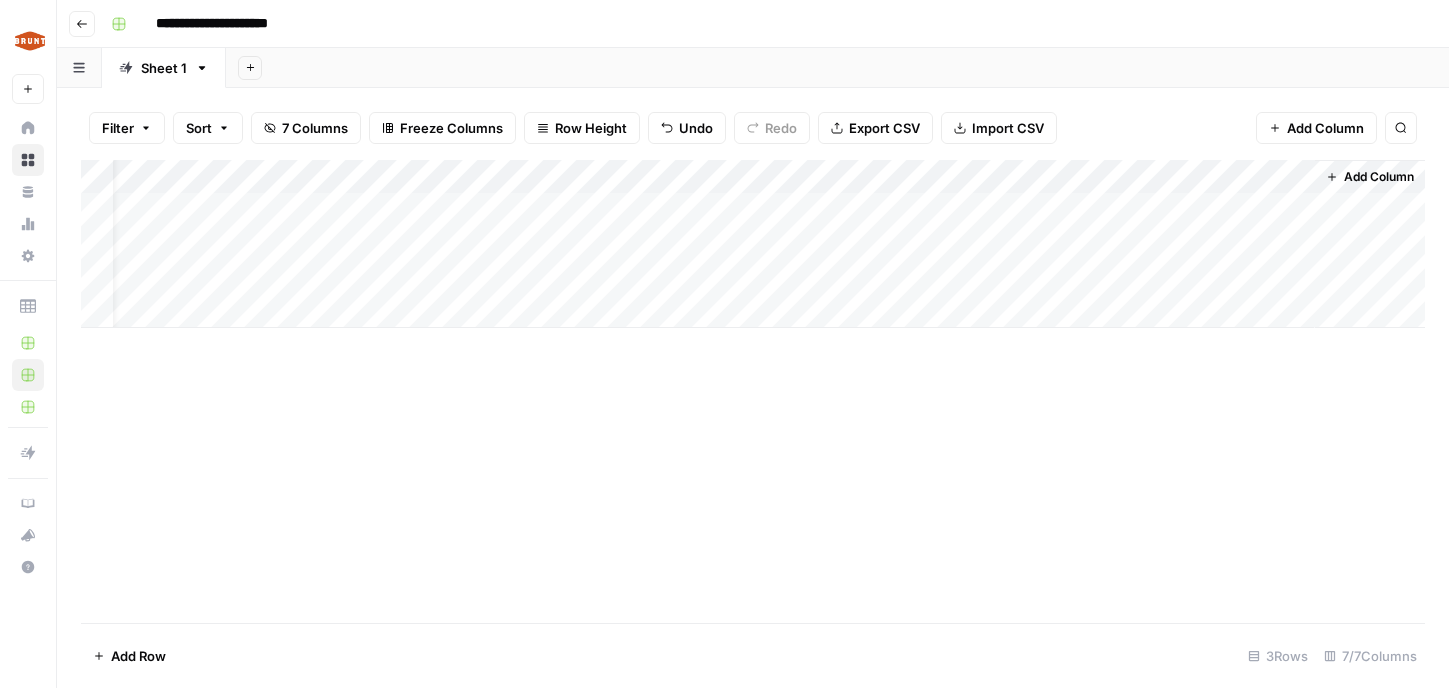 scroll, scrollTop: 0, scrollLeft: 0, axis: both 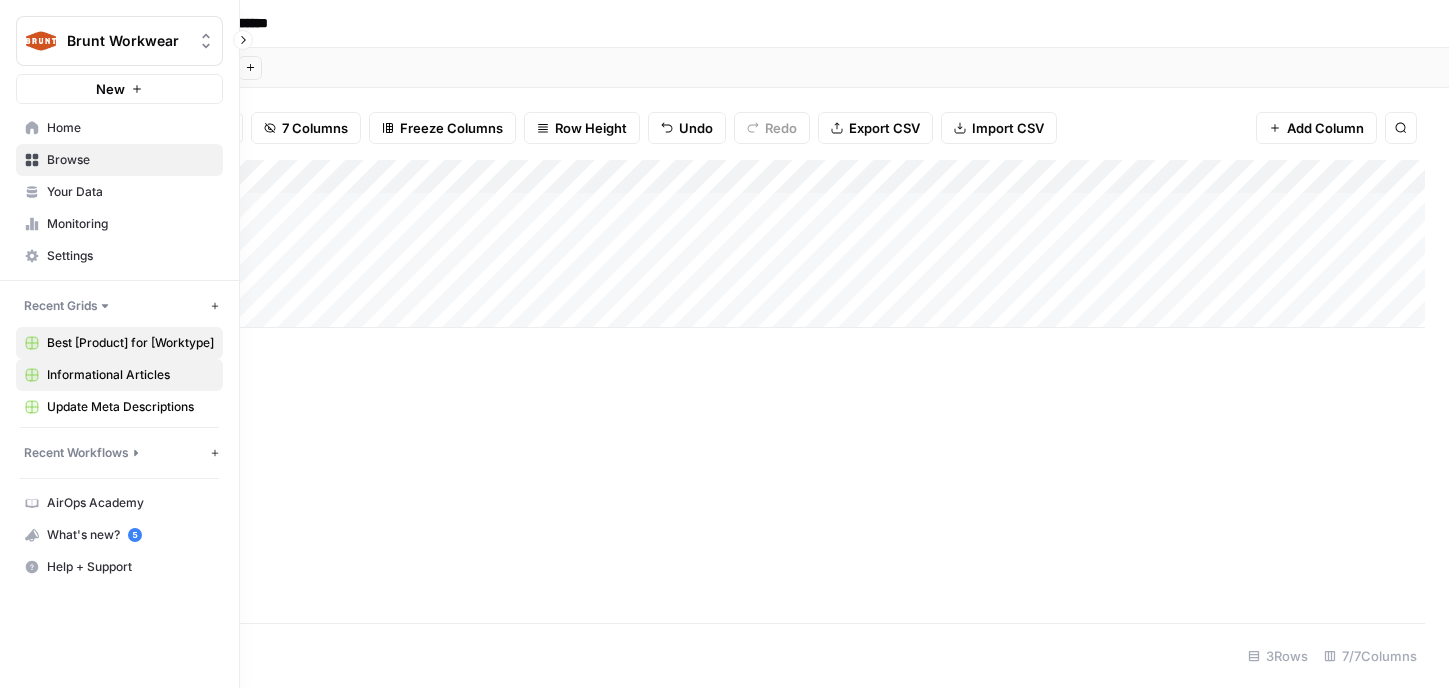 click on "Best [Product] for [Worktype]" at bounding box center (130, 343) 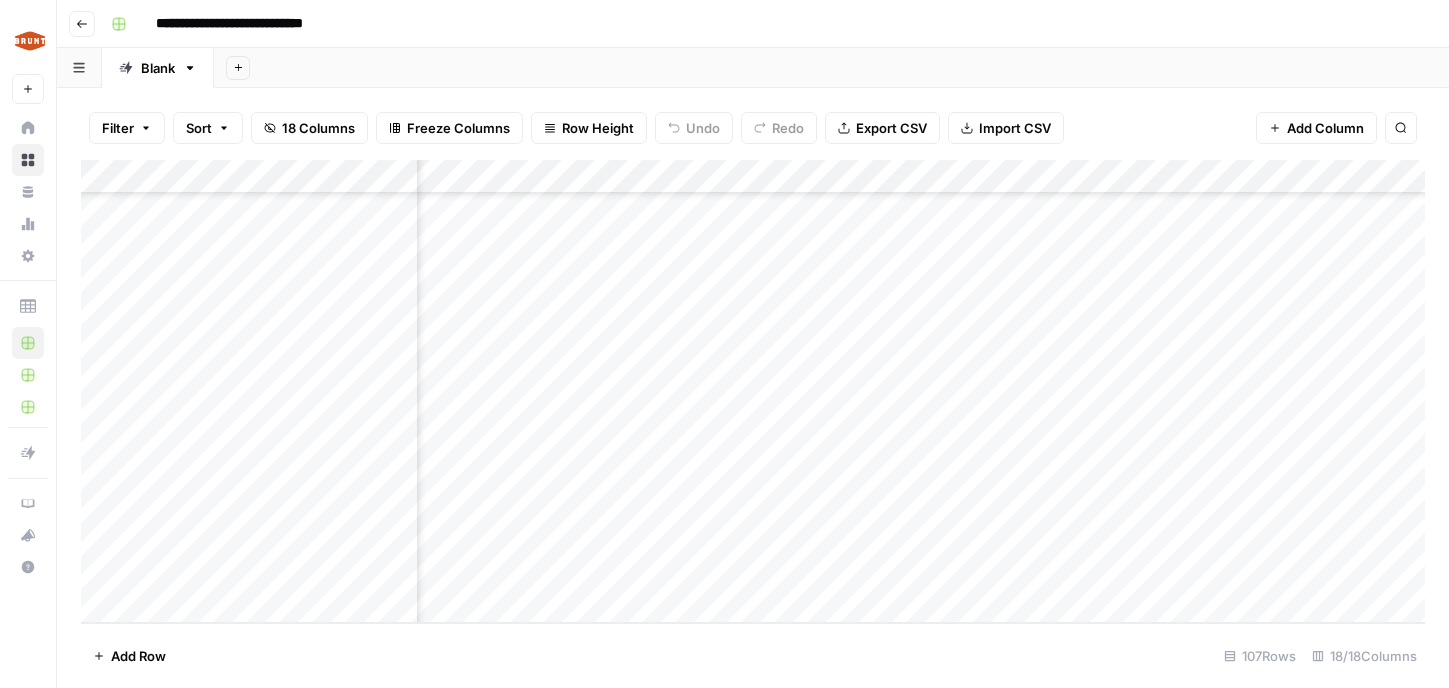 scroll, scrollTop: 3241, scrollLeft: 226, axis: both 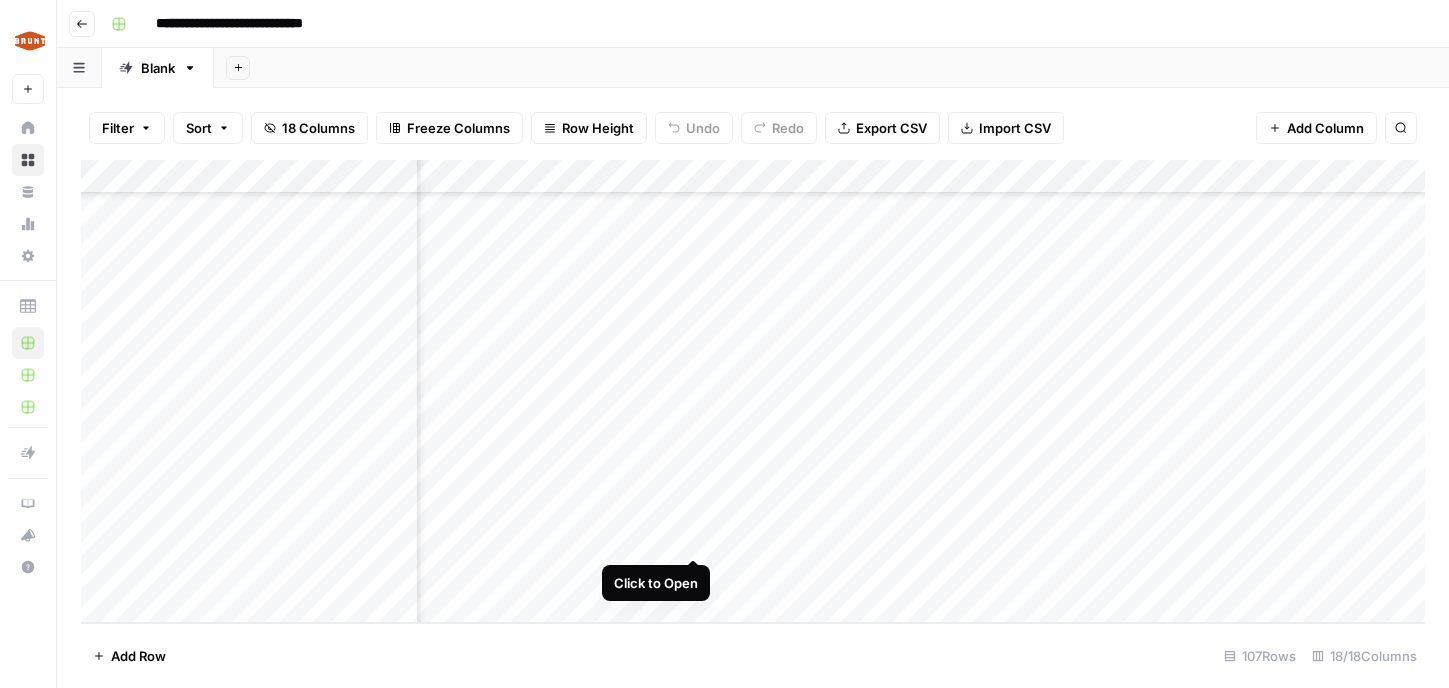 click on "Add Column" at bounding box center (753, 391) 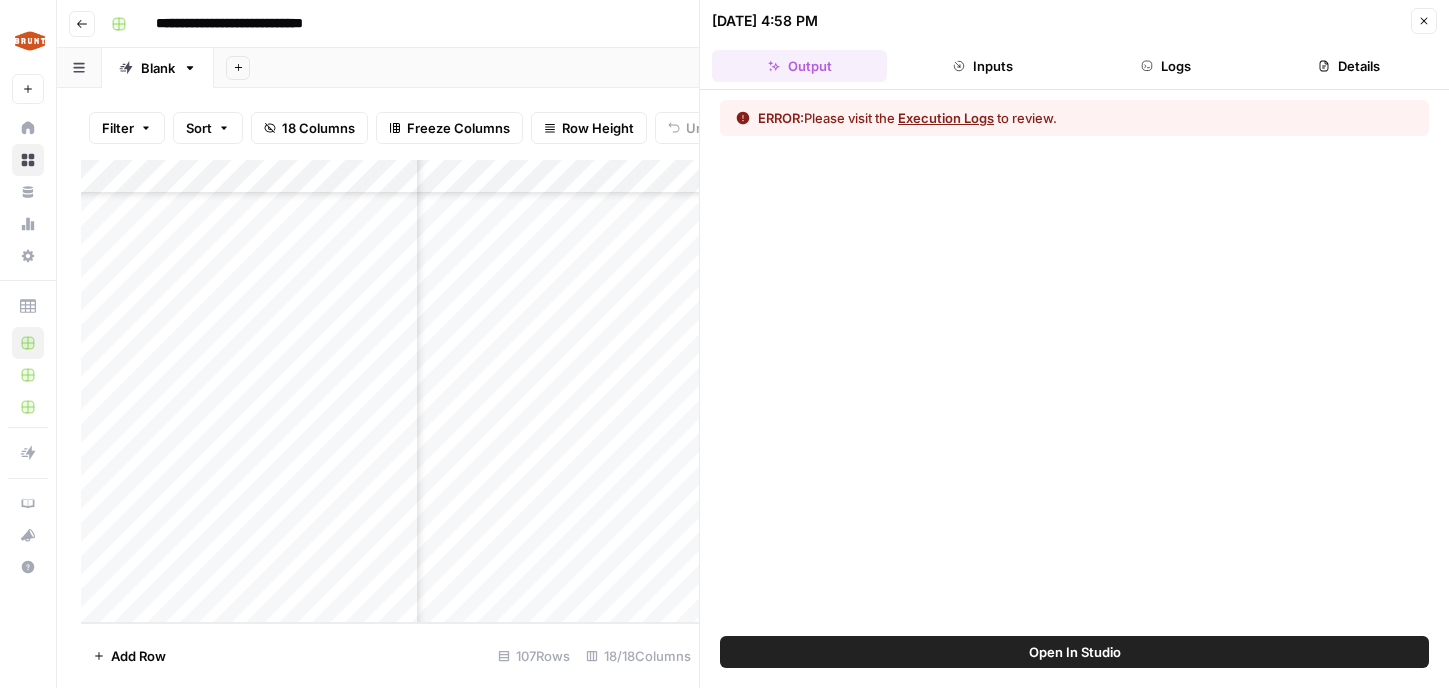 click on "Execution Logs" at bounding box center (946, 118) 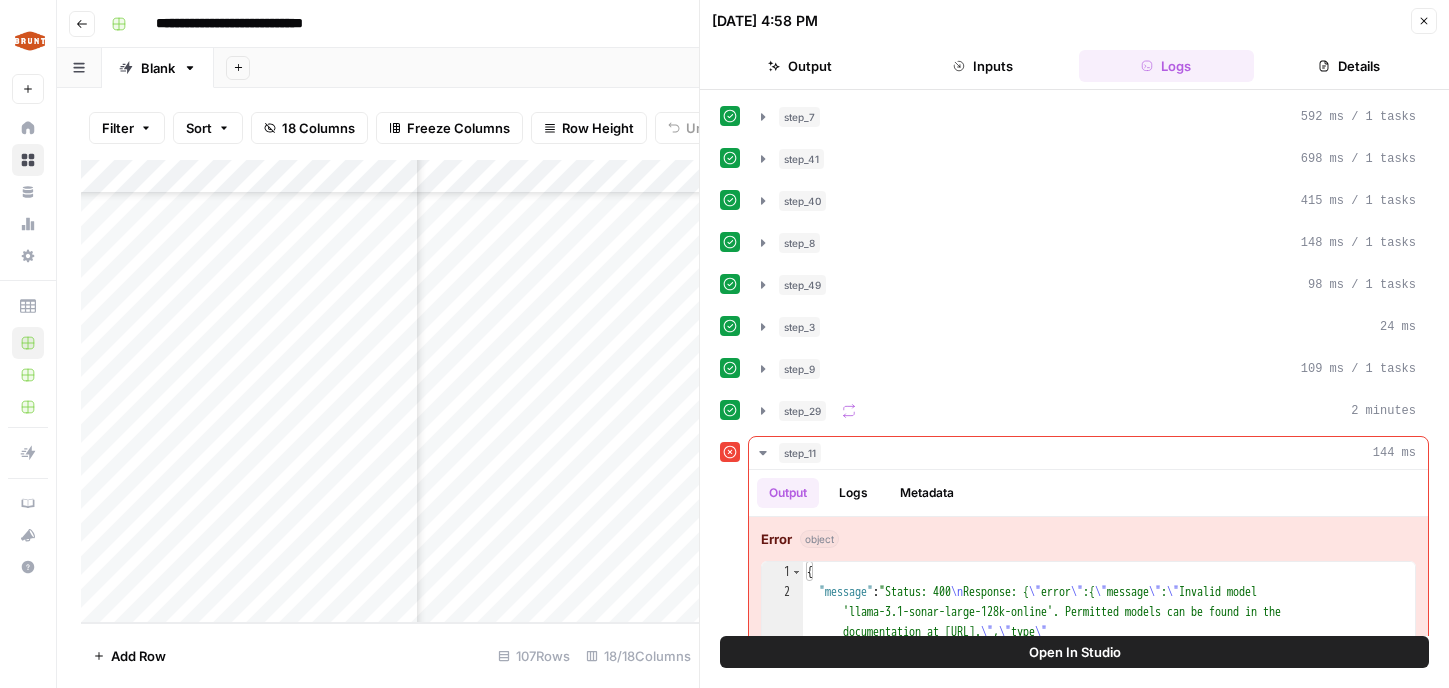 scroll, scrollTop: 88, scrollLeft: 0, axis: vertical 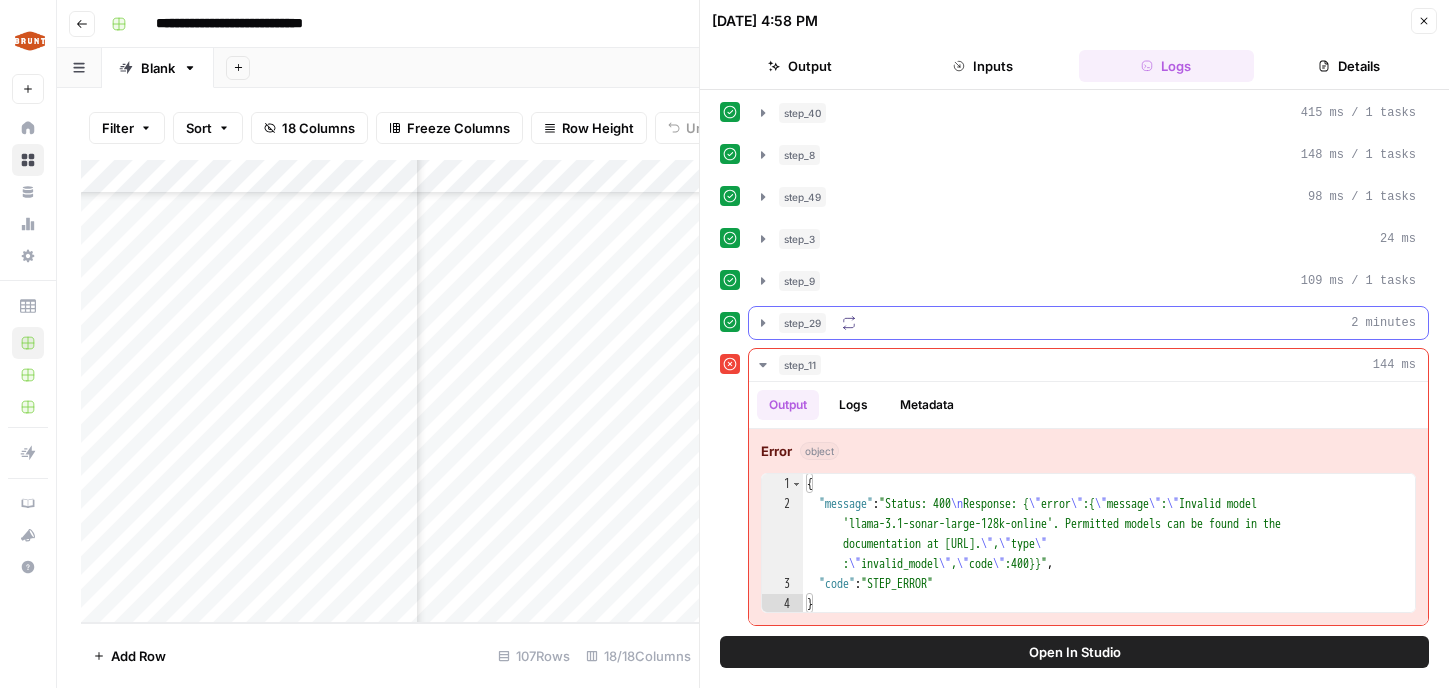 click 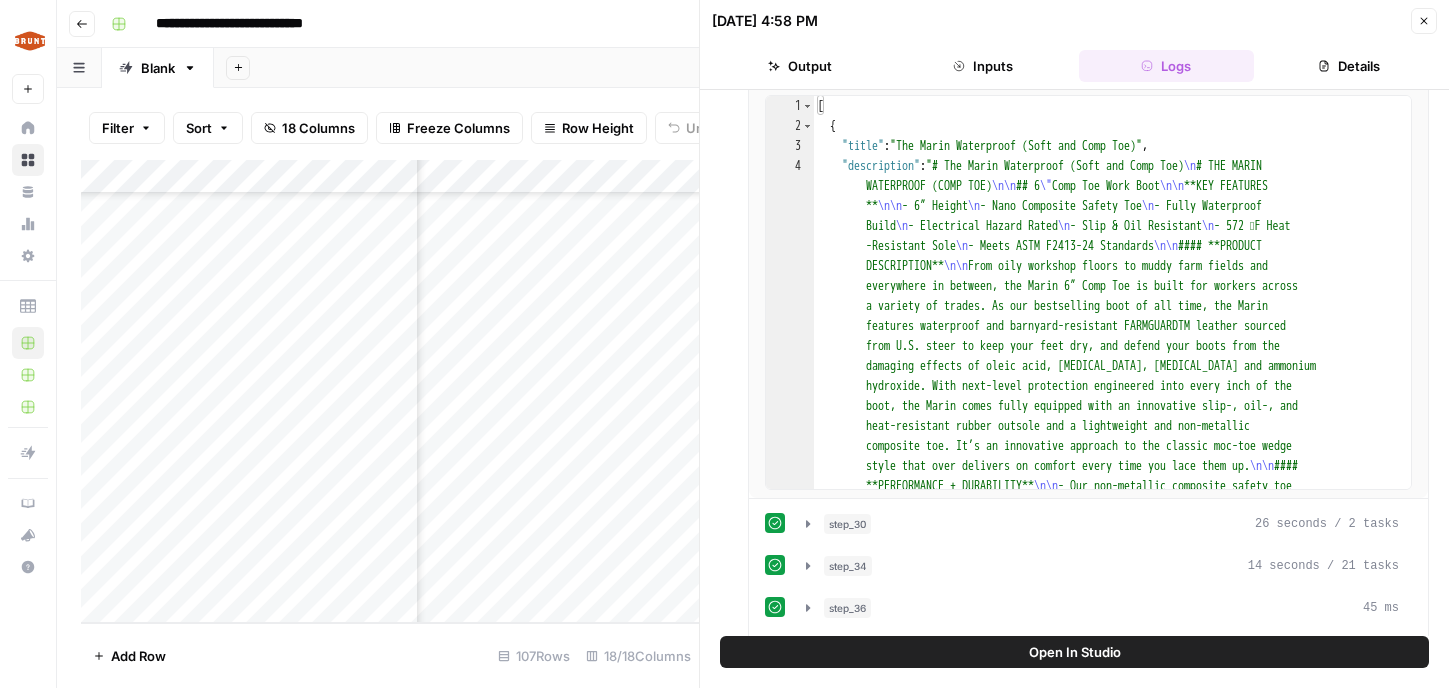 scroll, scrollTop: 976, scrollLeft: 0, axis: vertical 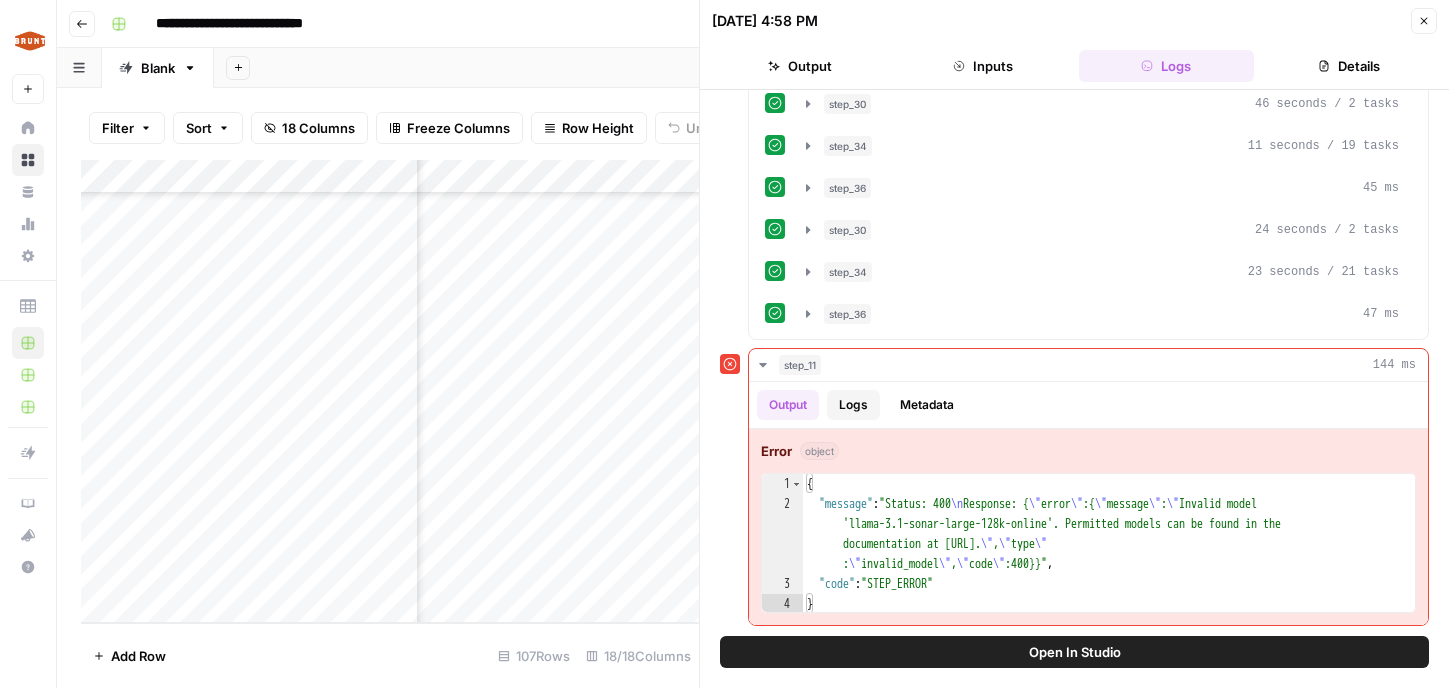click on "Logs" at bounding box center [853, 405] 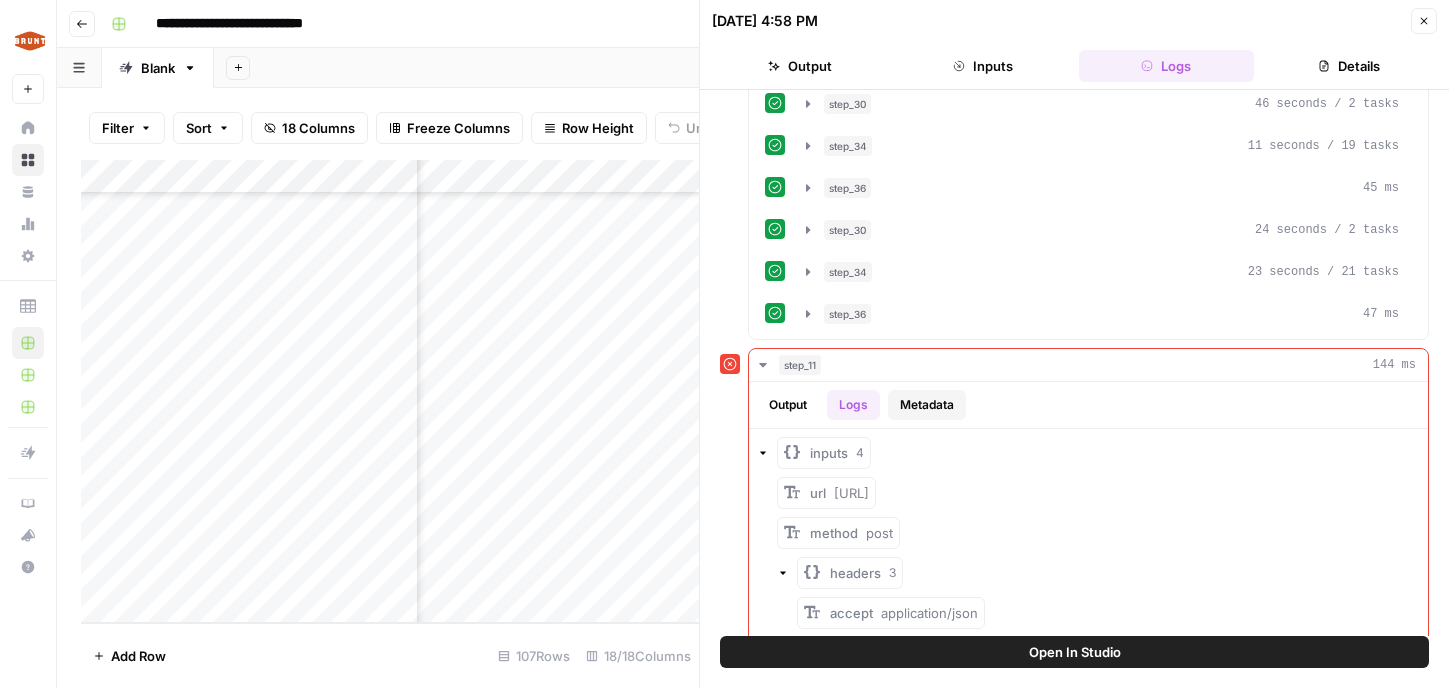 click on "Metadata" at bounding box center (927, 405) 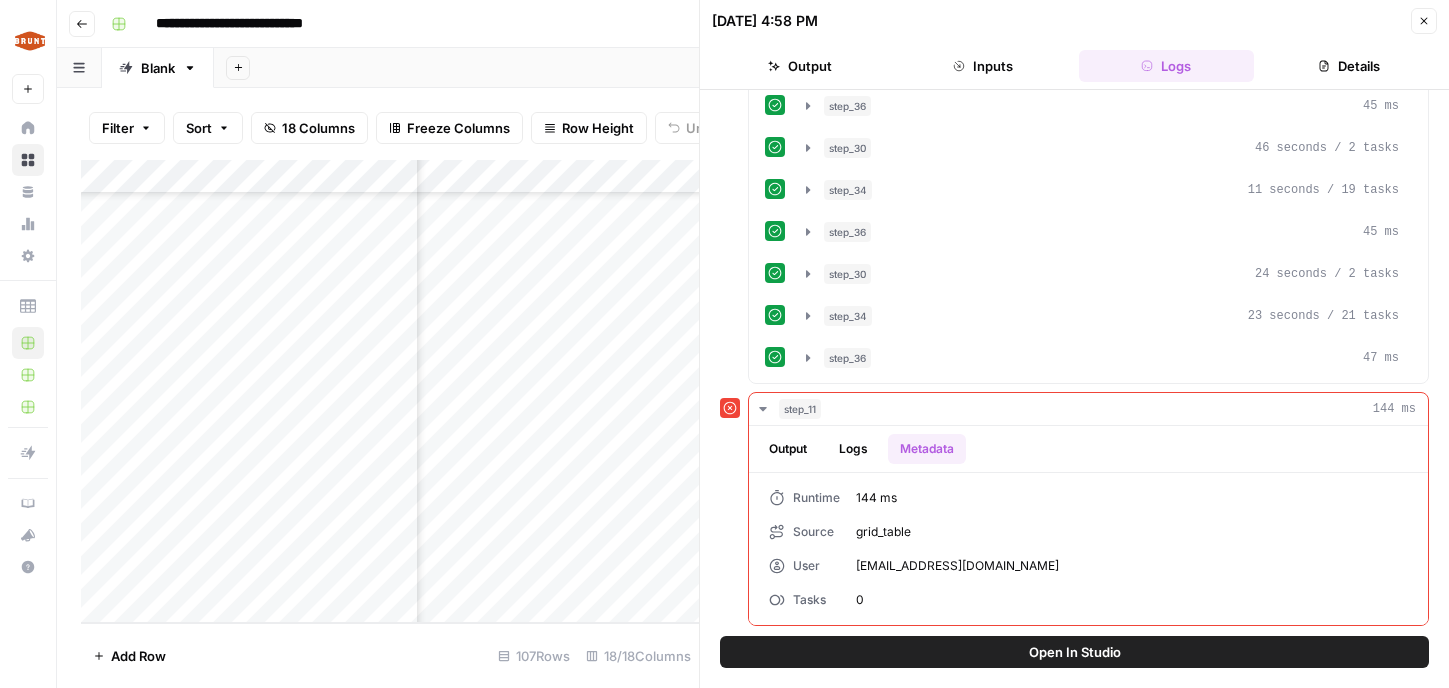 click on "step_11 144 ms" at bounding box center (1097, 409) 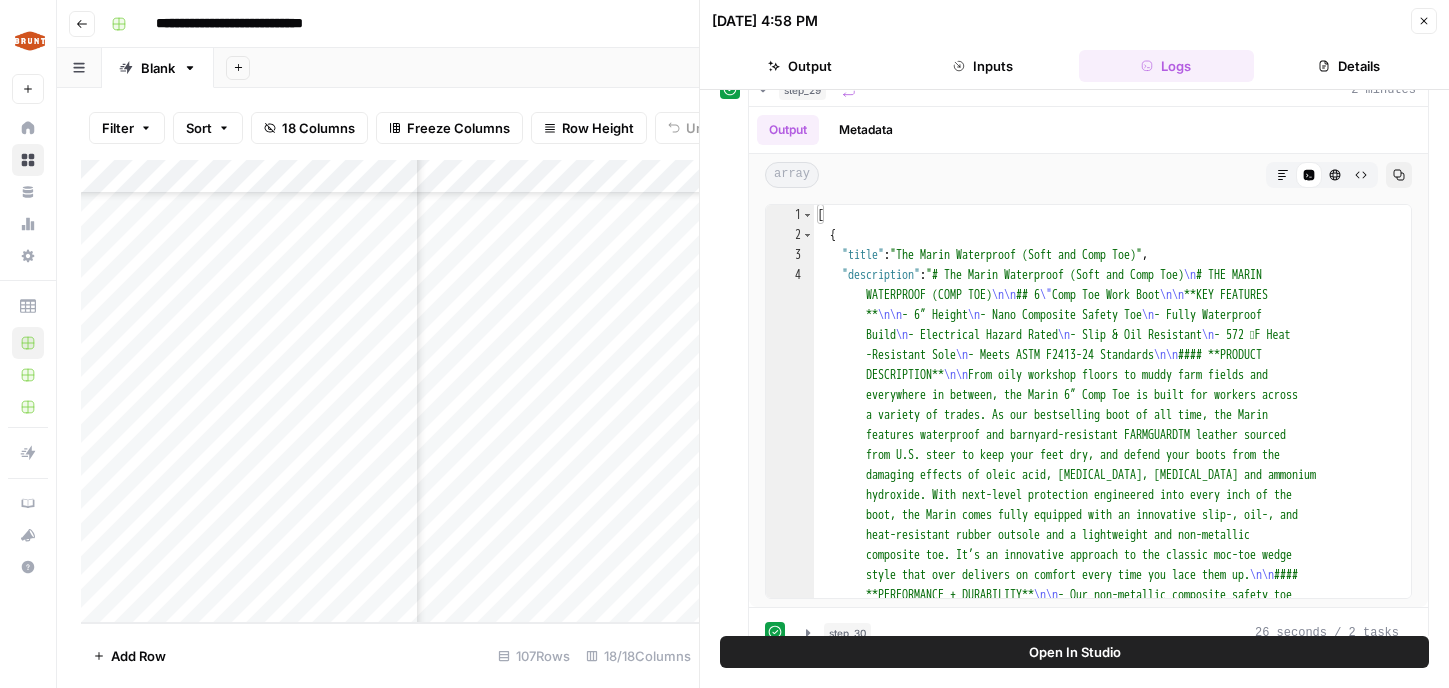scroll, scrollTop: 0, scrollLeft: 0, axis: both 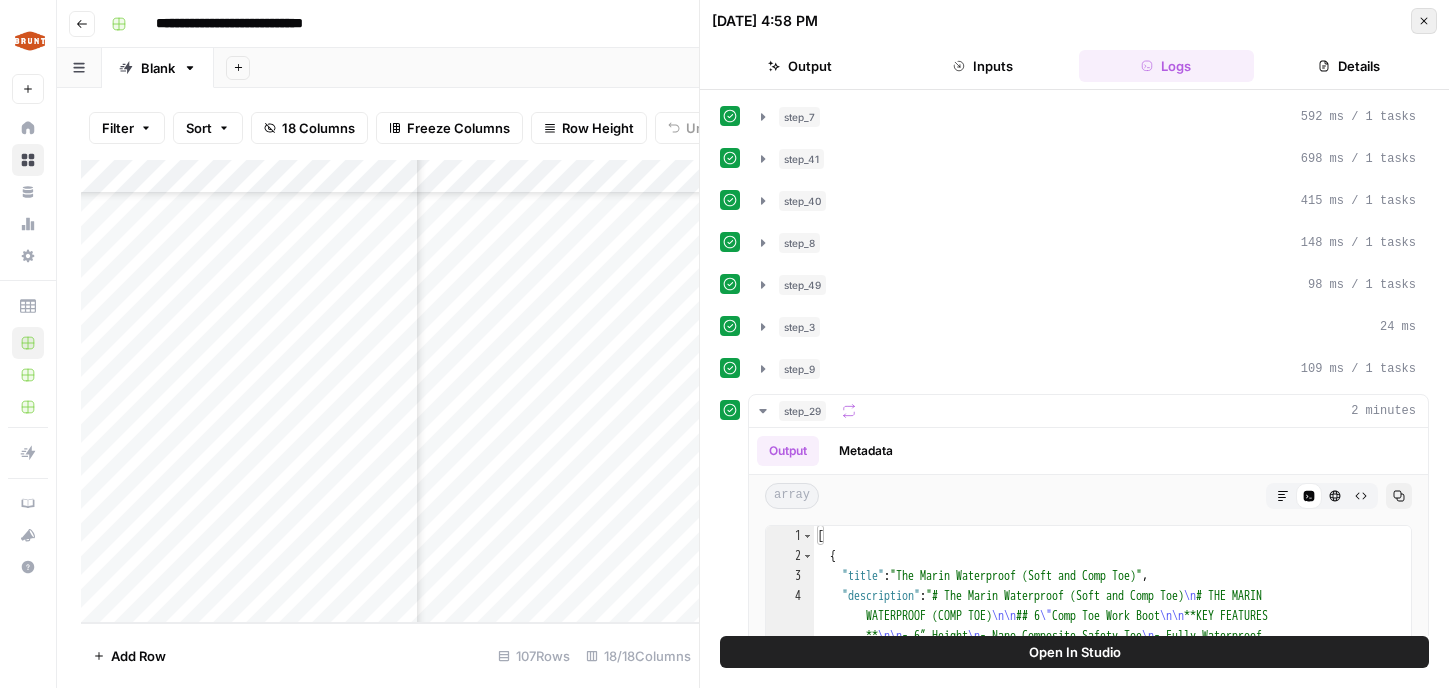 click 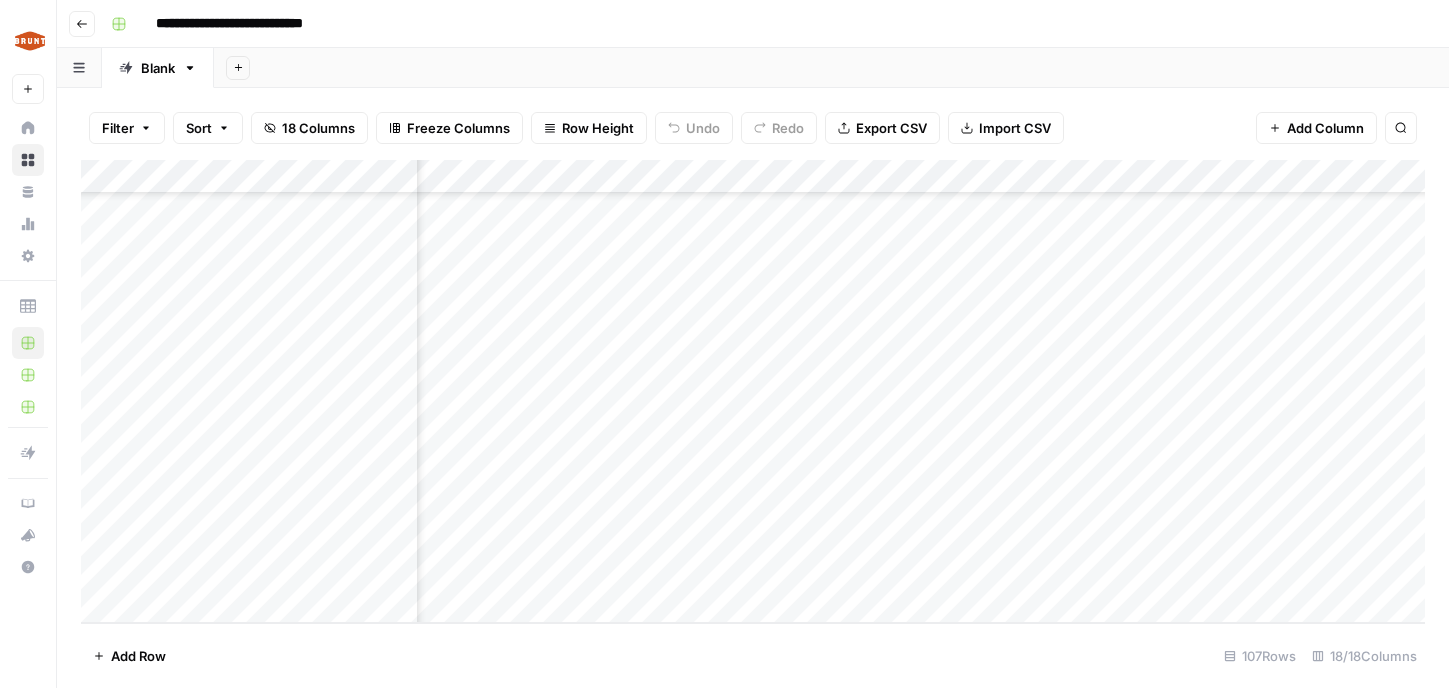 click on "Add Column" at bounding box center [753, 391] 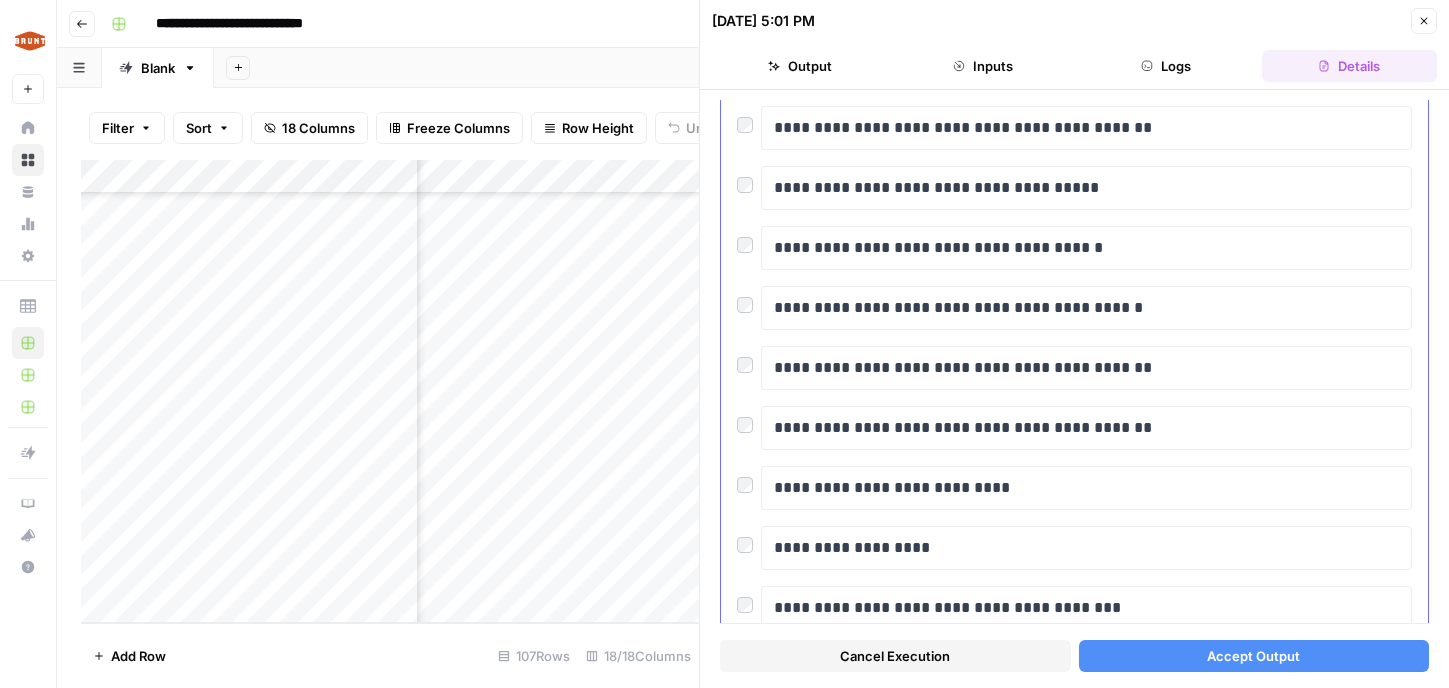scroll, scrollTop: 336, scrollLeft: 0, axis: vertical 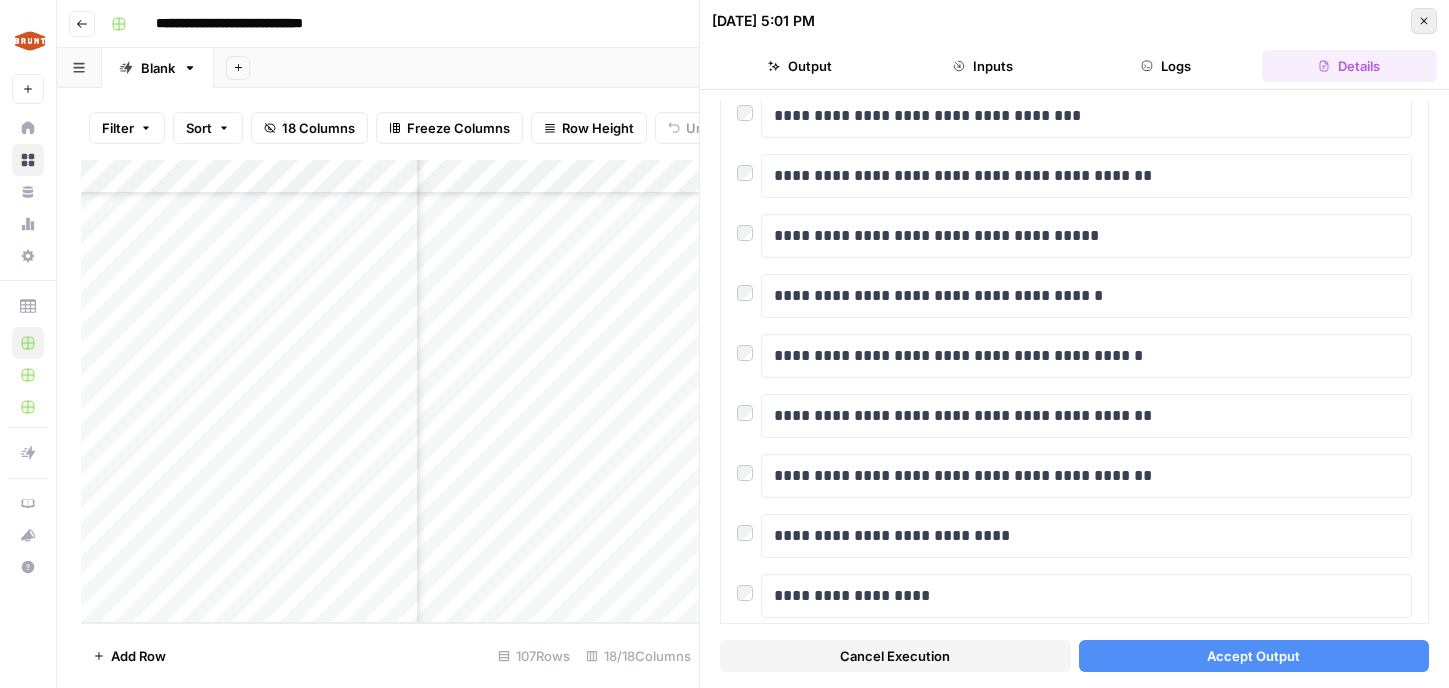 click on "Close" at bounding box center [1424, 21] 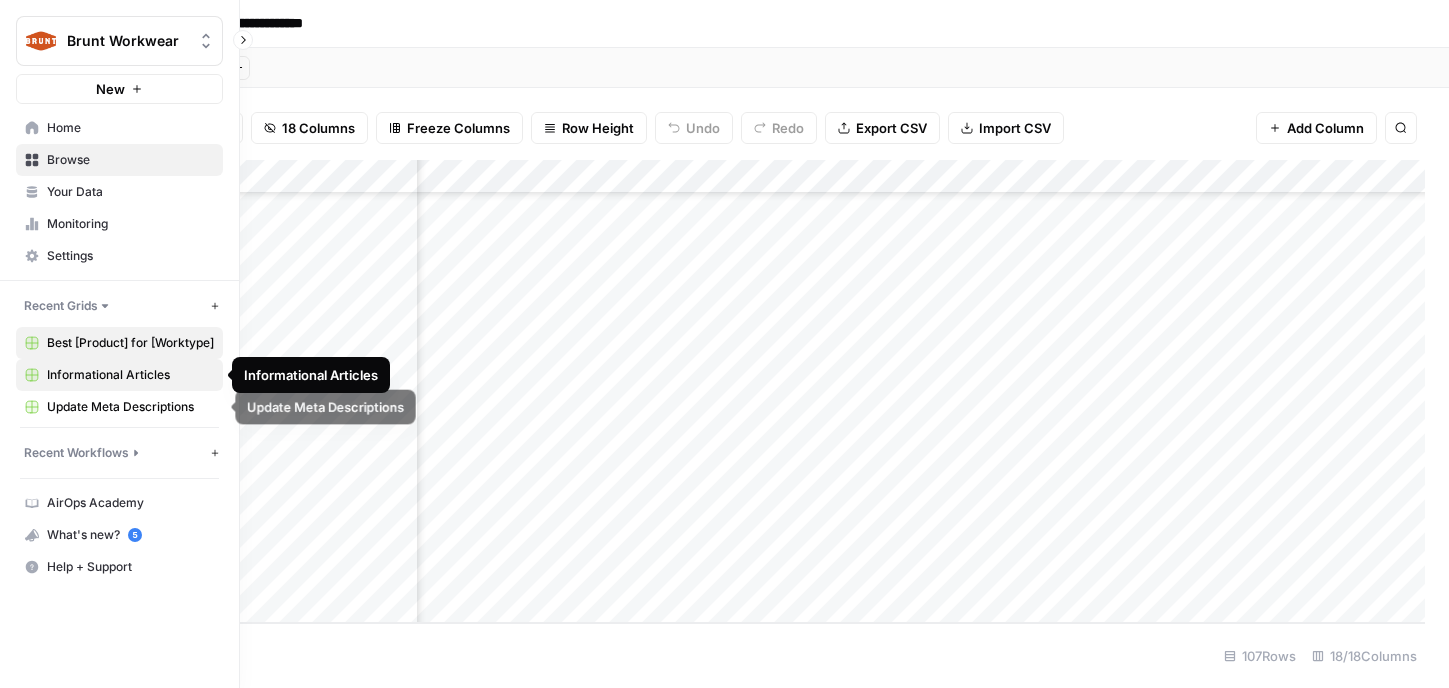 click on "Informational Articles" at bounding box center [130, 375] 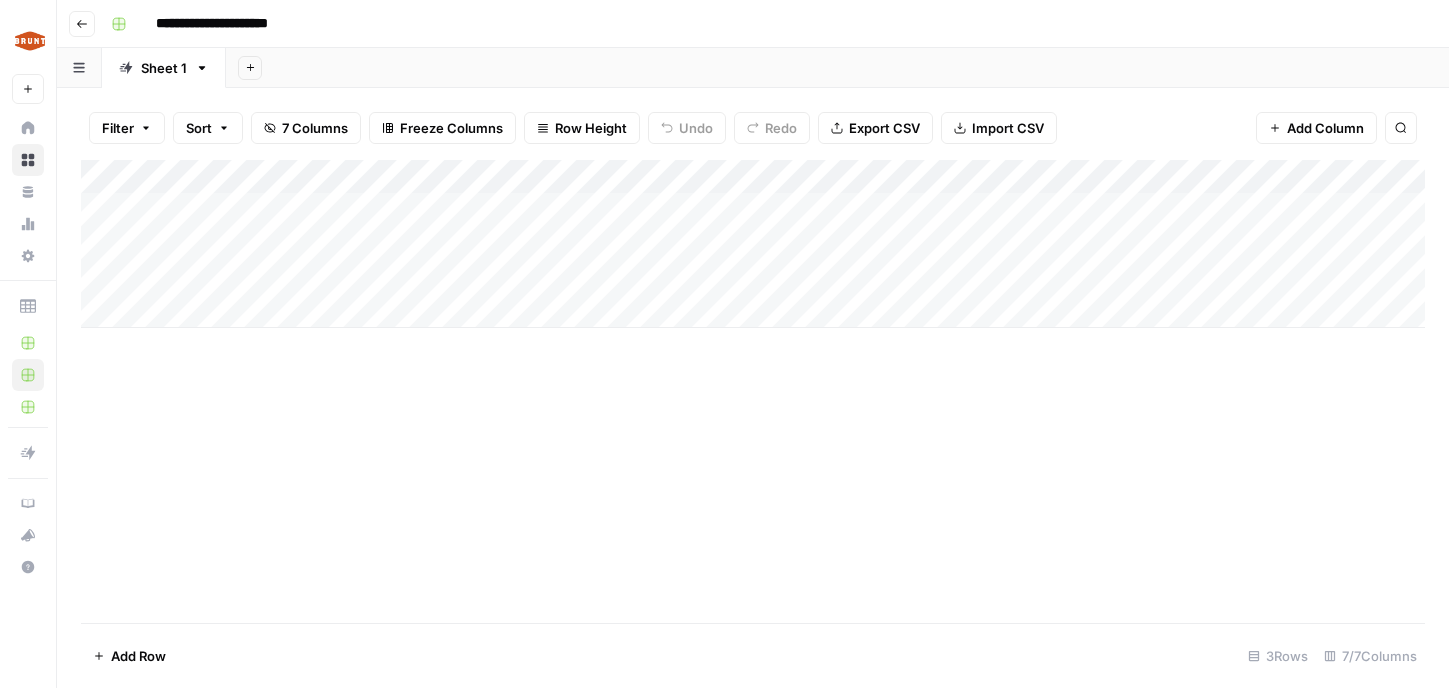 click on "Add Column" at bounding box center [753, 244] 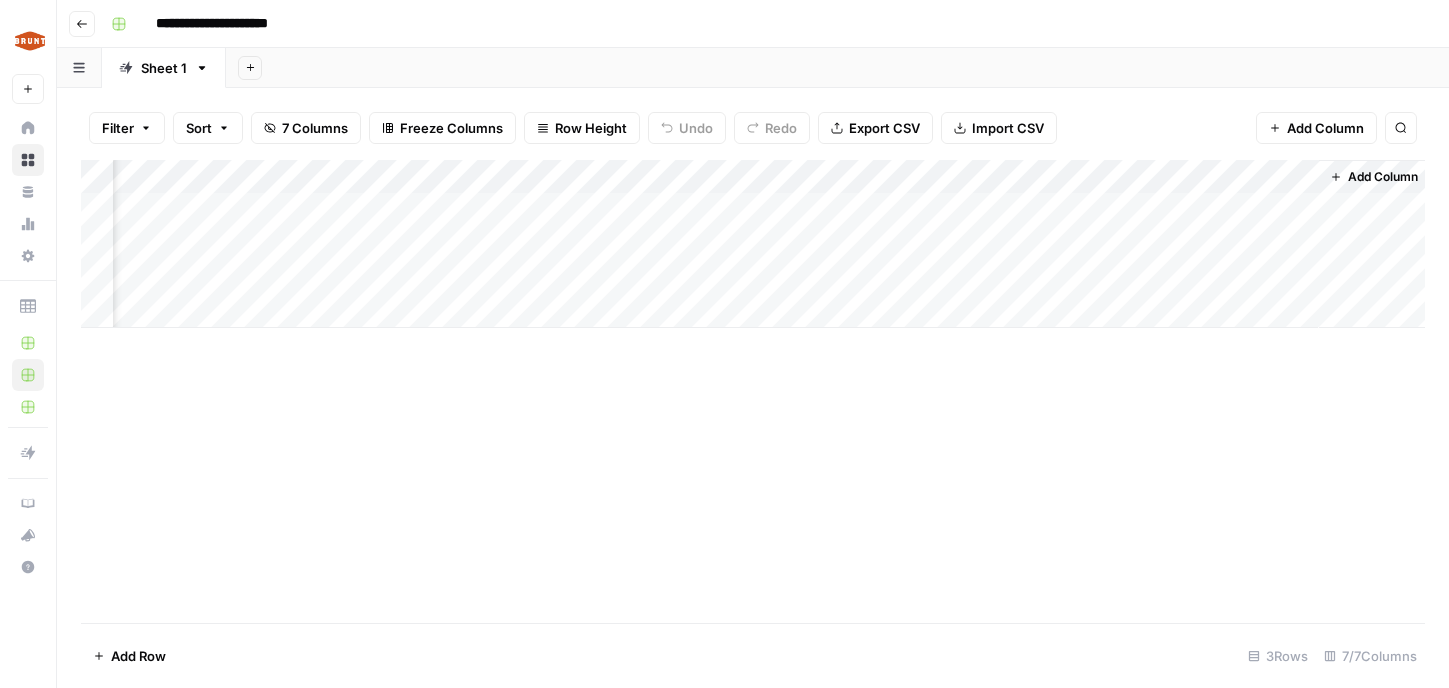 scroll, scrollTop: 0, scrollLeft: 144, axis: horizontal 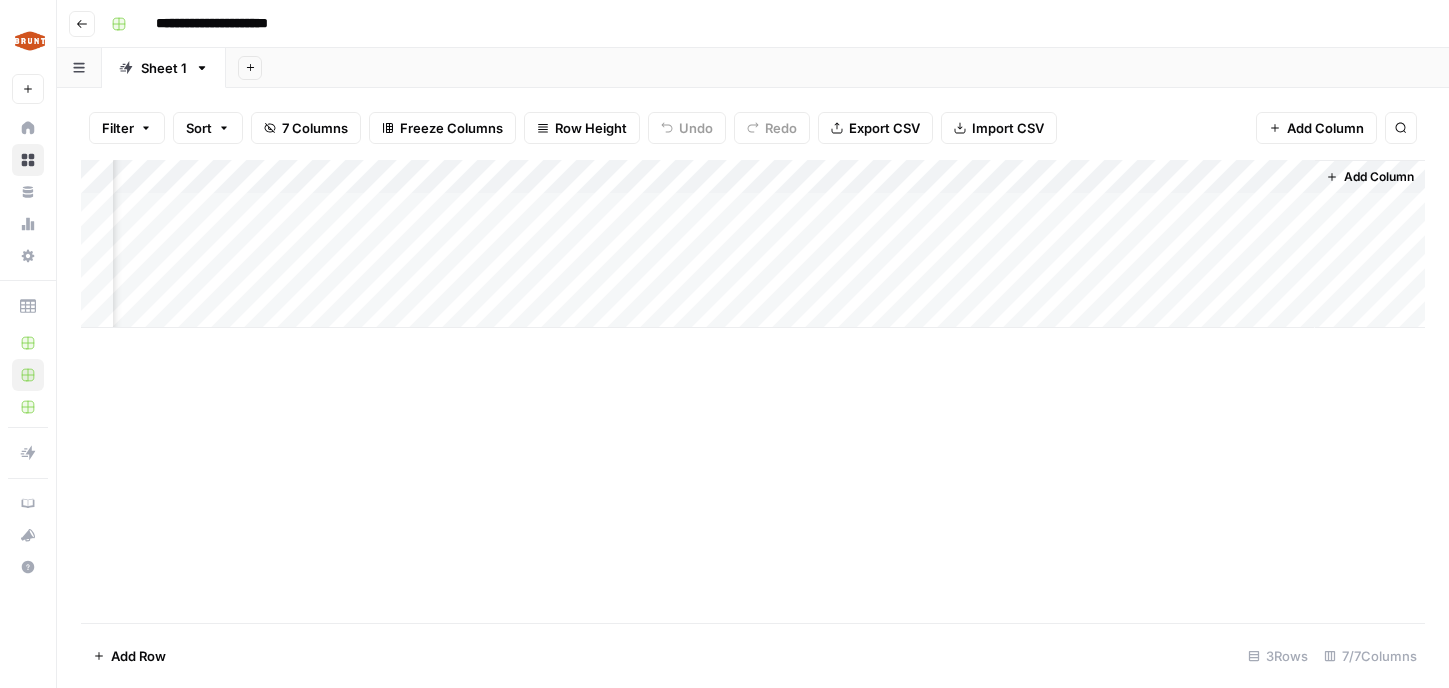 click on "Add Column" at bounding box center [753, 244] 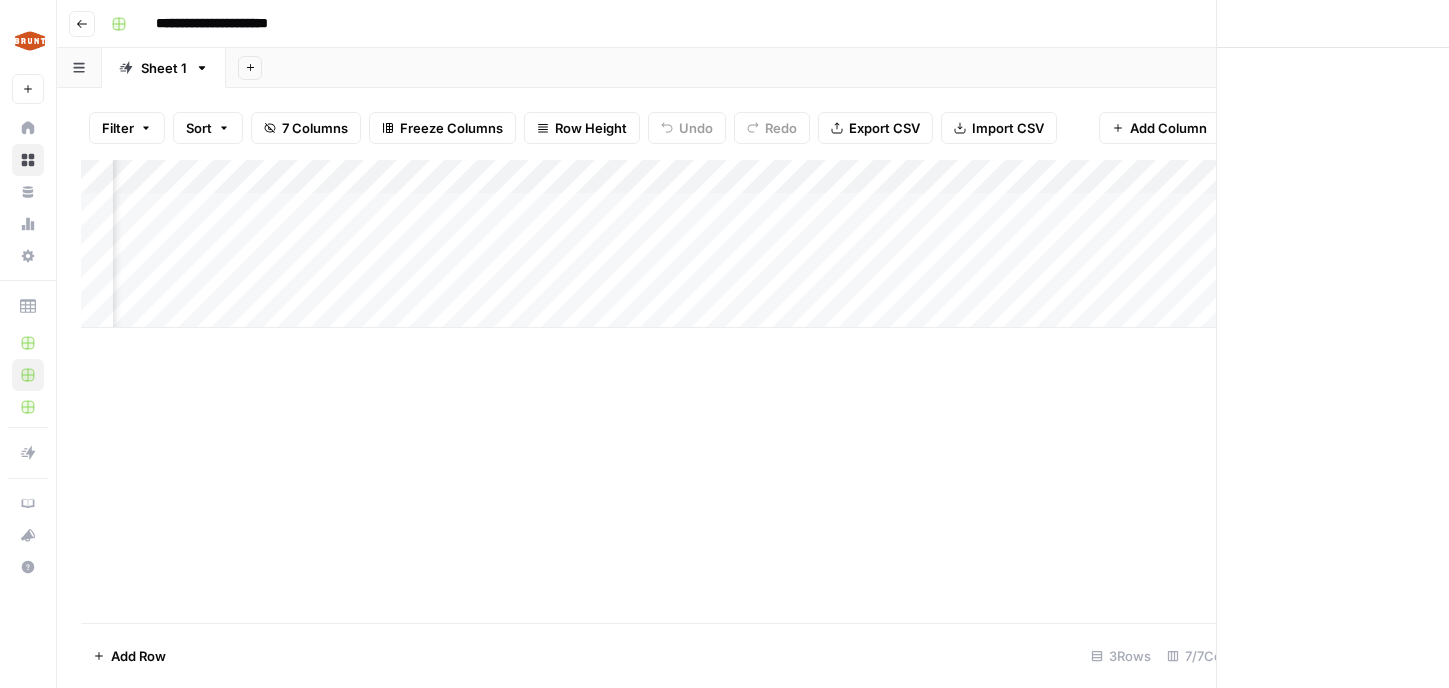 scroll, scrollTop: 0, scrollLeft: 132, axis: horizontal 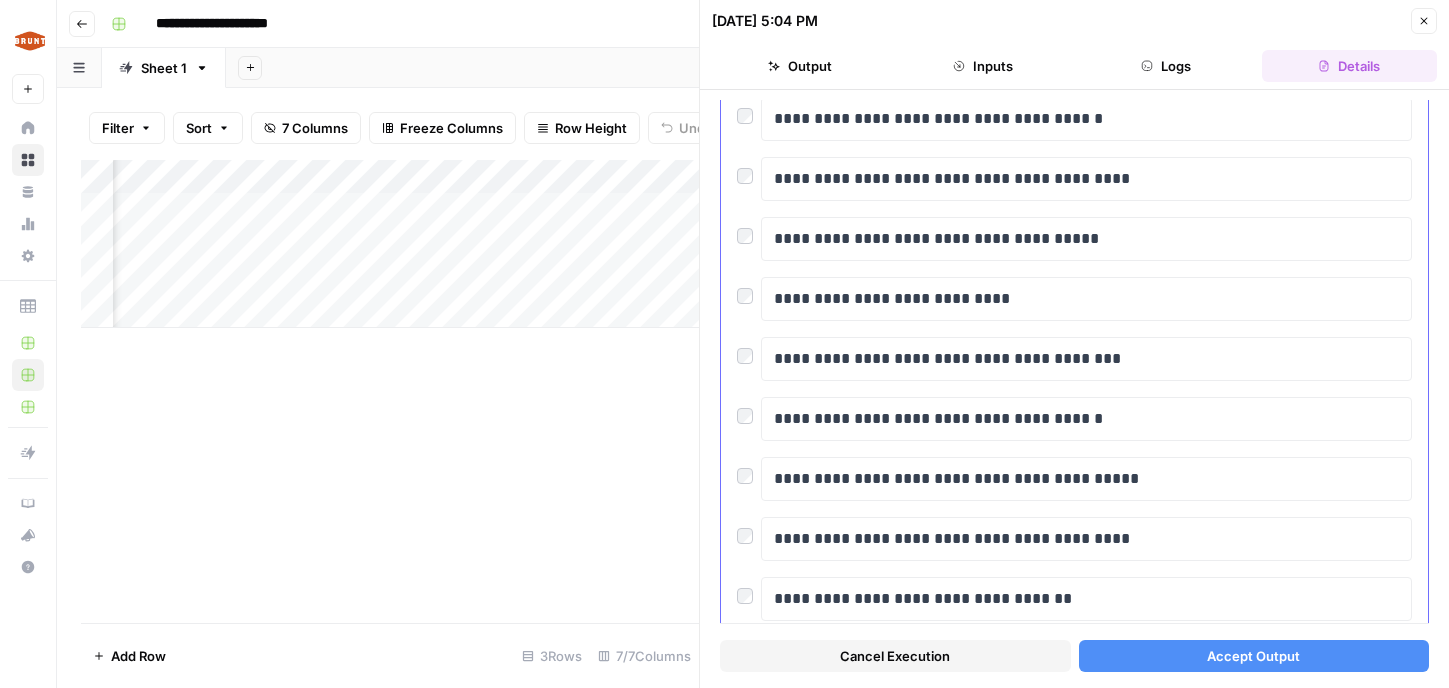 click at bounding box center (749, 231) 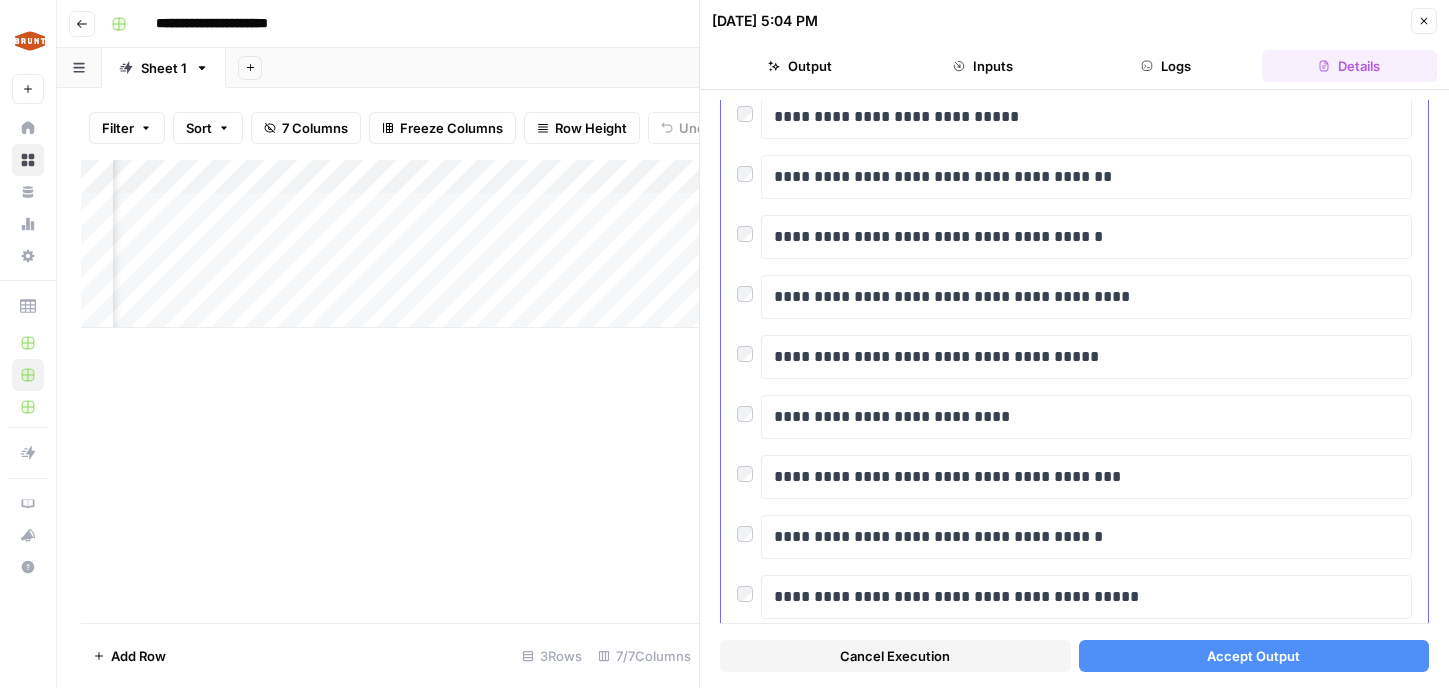 scroll, scrollTop: 233, scrollLeft: 0, axis: vertical 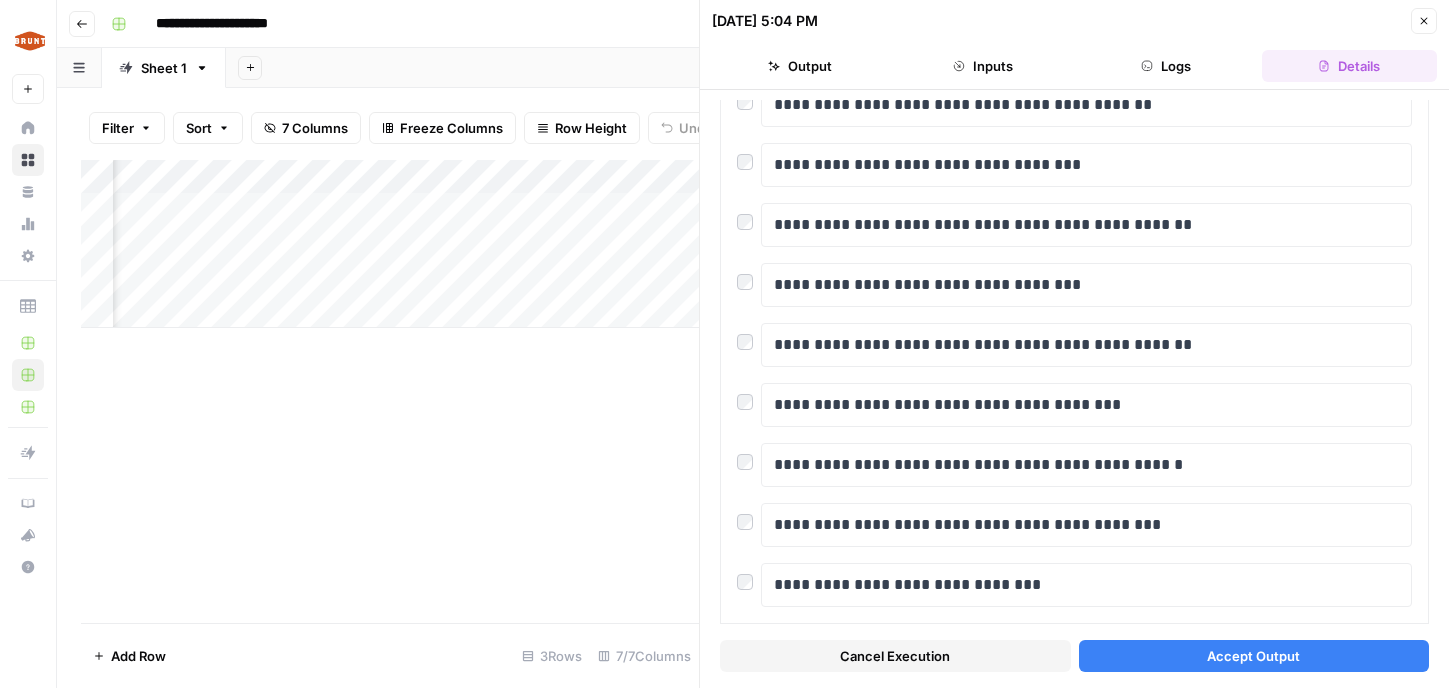 click on "Accept Output" at bounding box center (1253, 656) 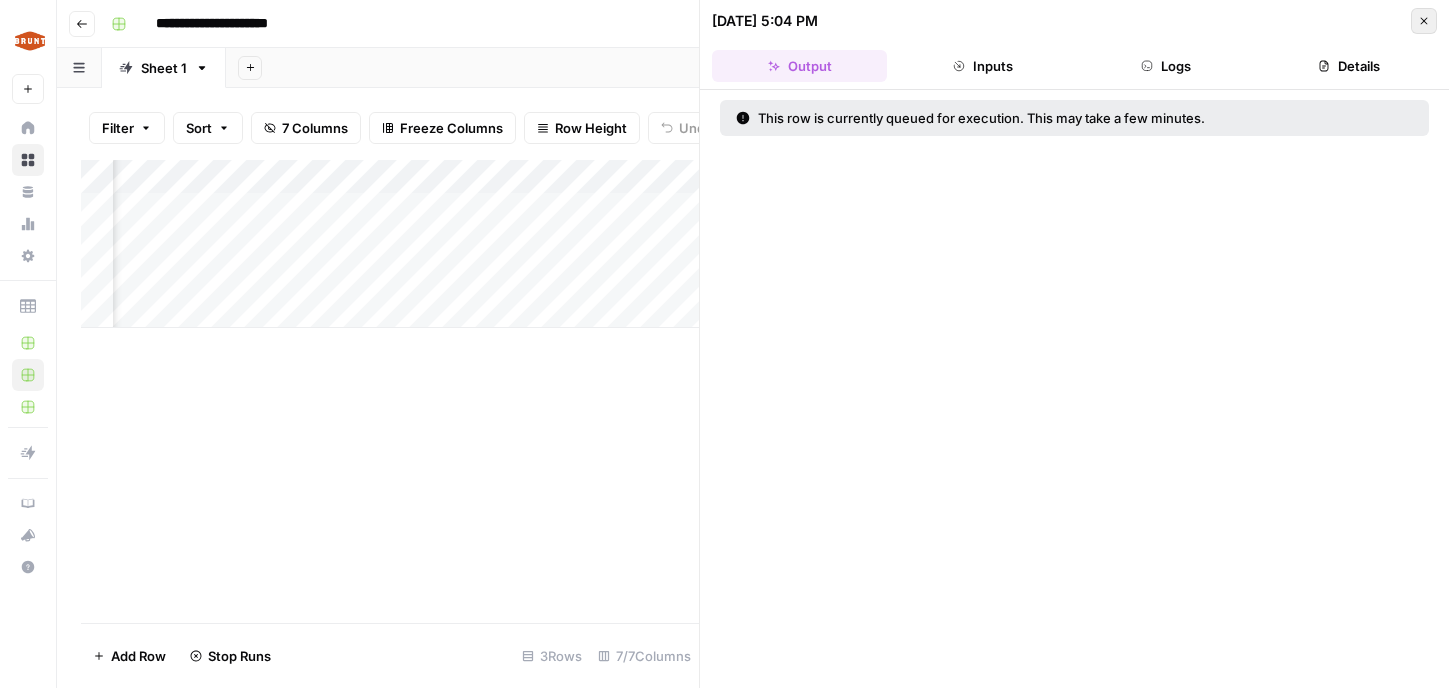 click 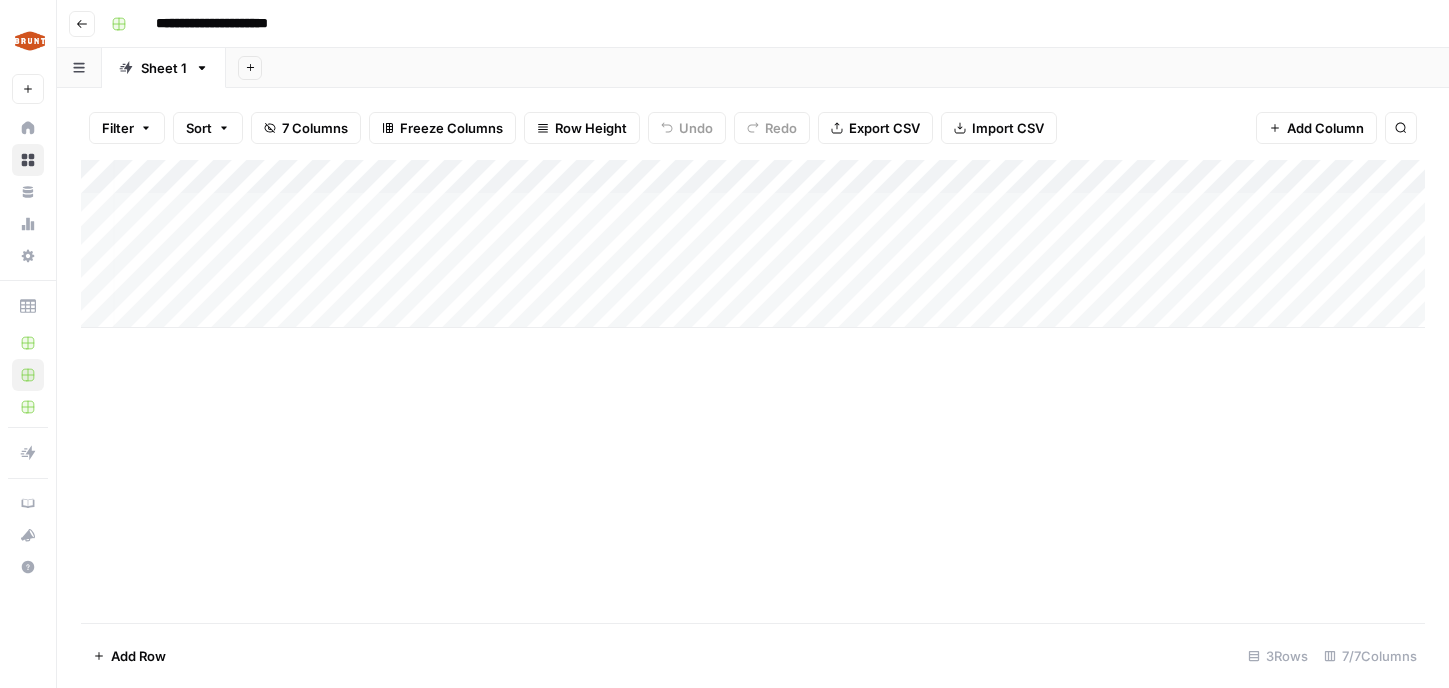 scroll, scrollTop: 0, scrollLeft: 144, axis: horizontal 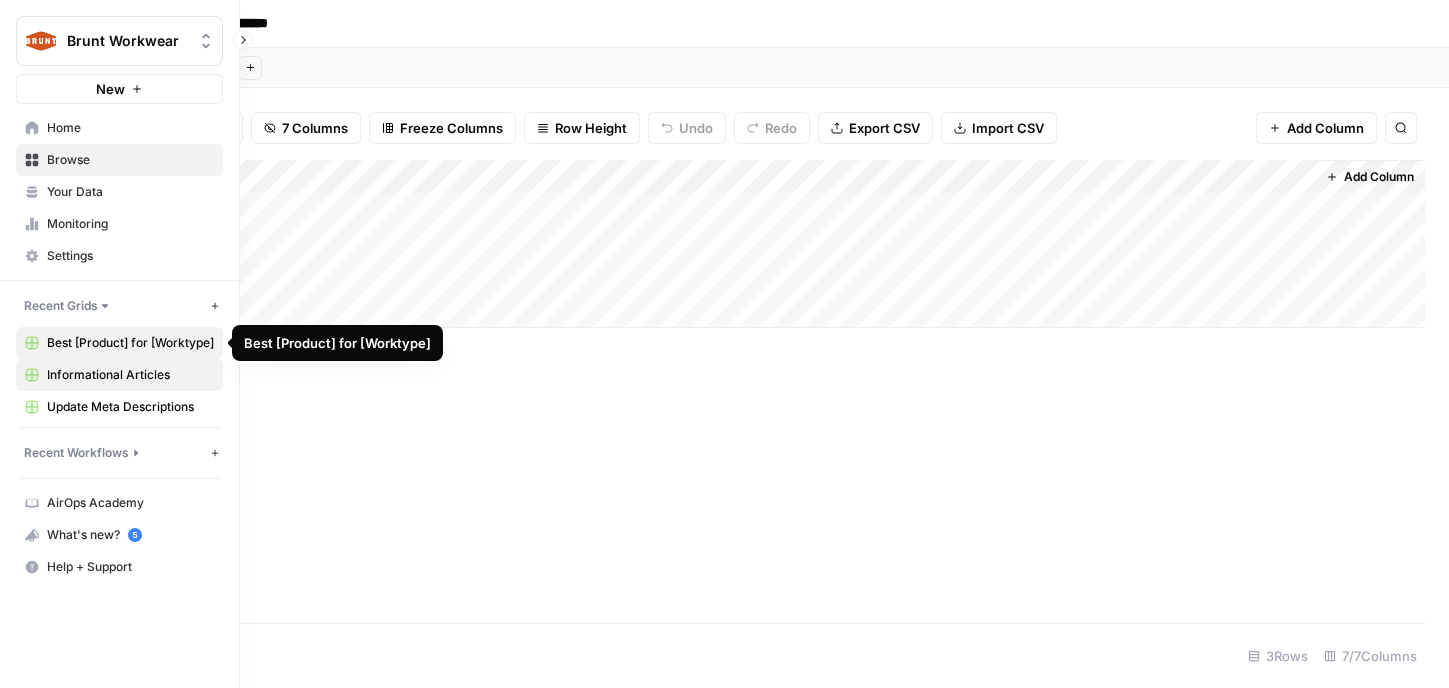 click on "Best [Product] for [Worktype]" at bounding box center (130, 343) 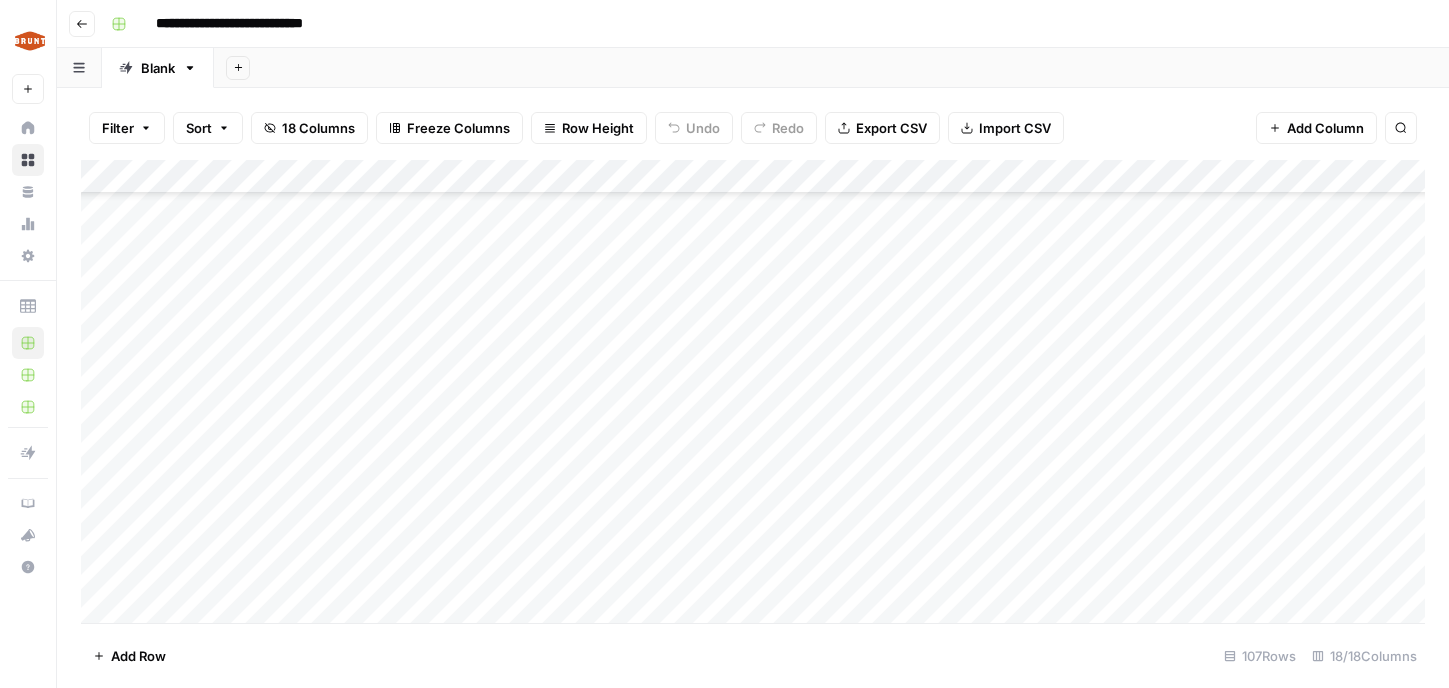 scroll, scrollTop: 3241, scrollLeft: 0, axis: vertical 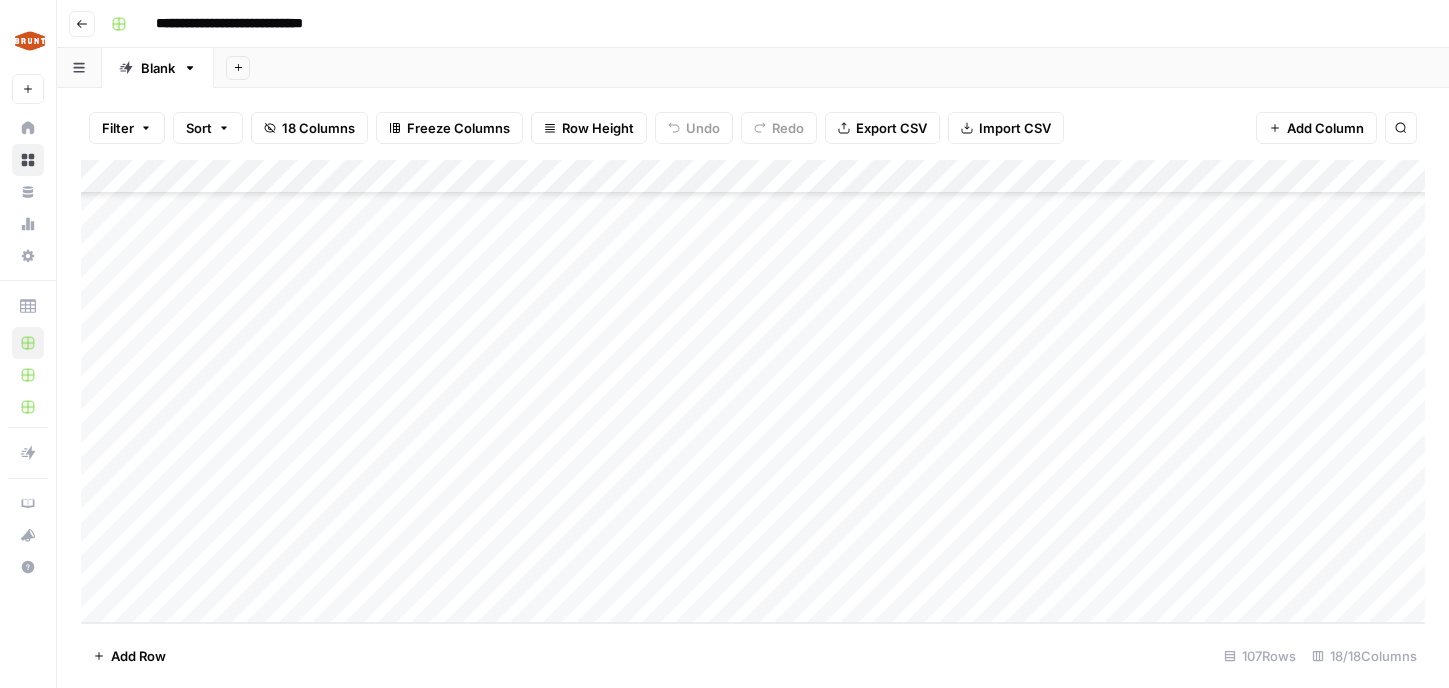 click on "Add Column" at bounding box center (753, 391) 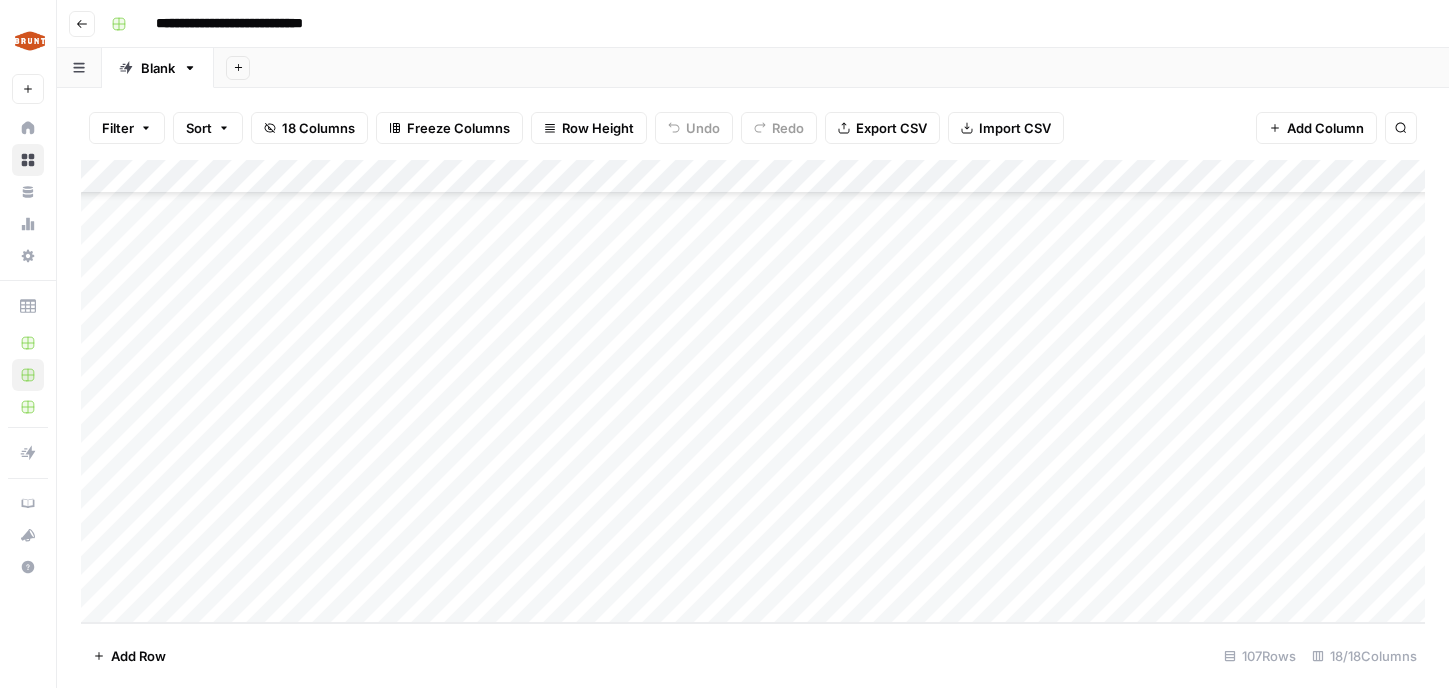 click on "Add Column" at bounding box center [753, 391] 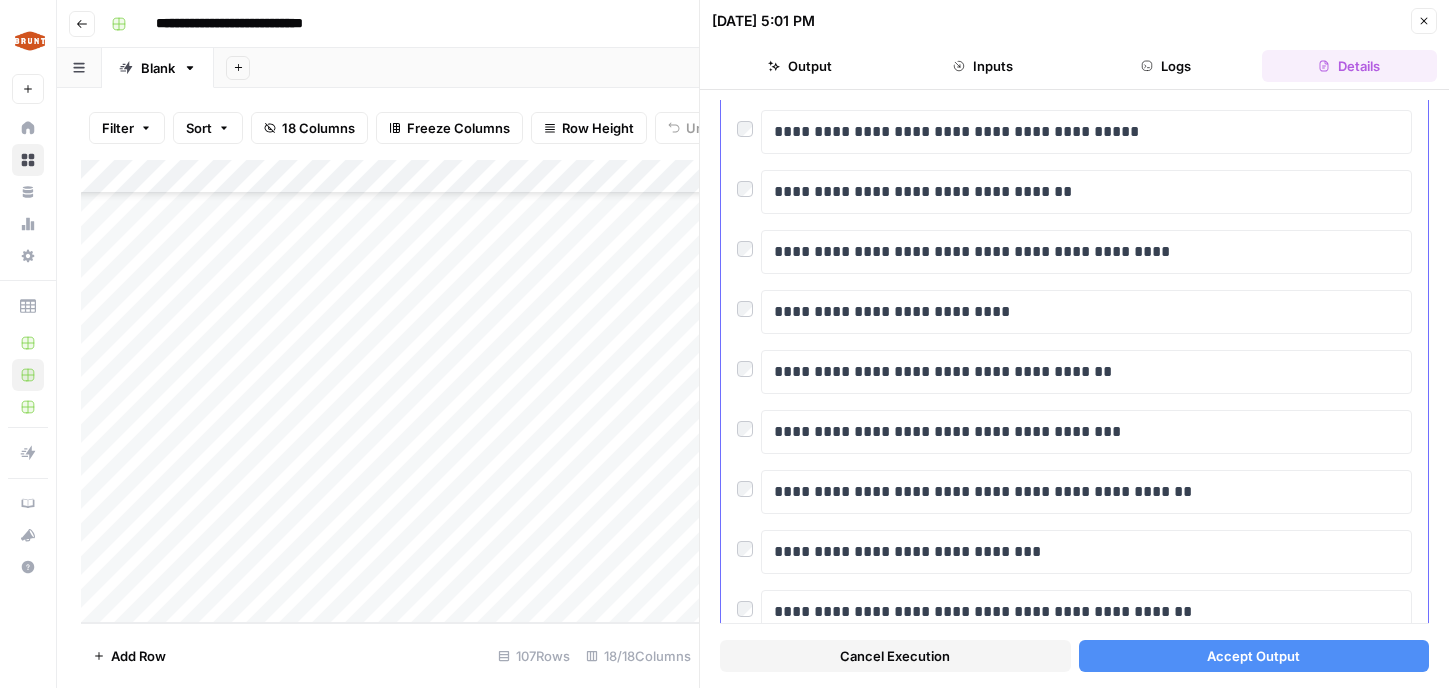 scroll, scrollTop: 1036, scrollLeft: 0, axis: vertical 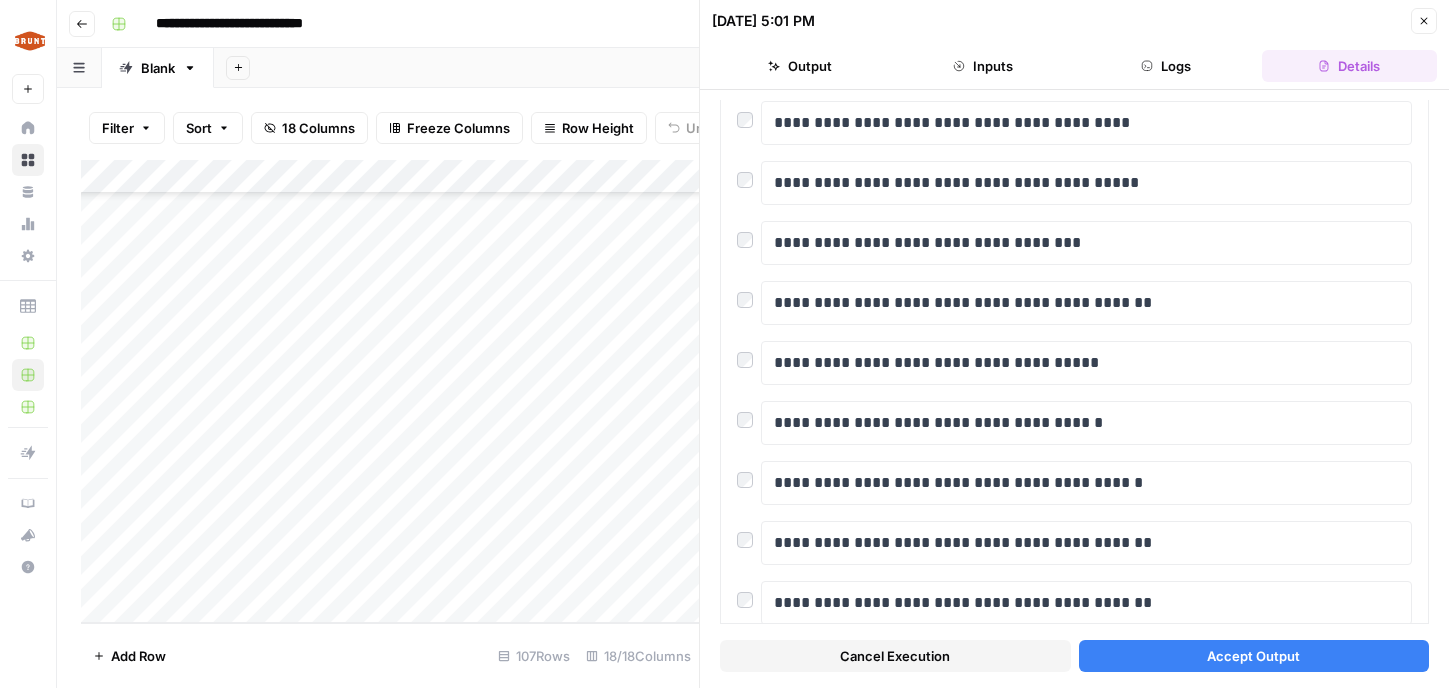 click on "Accept Output" at bounding box center (1253, 656) 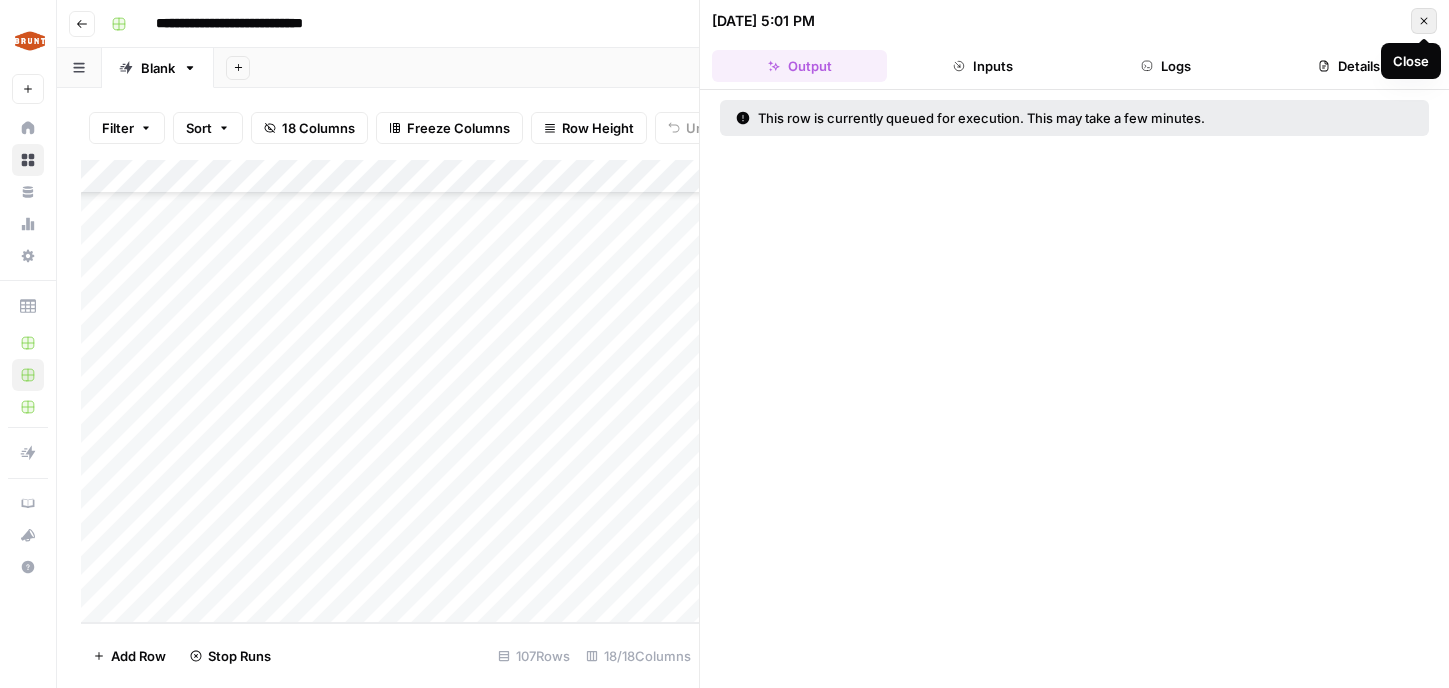 click 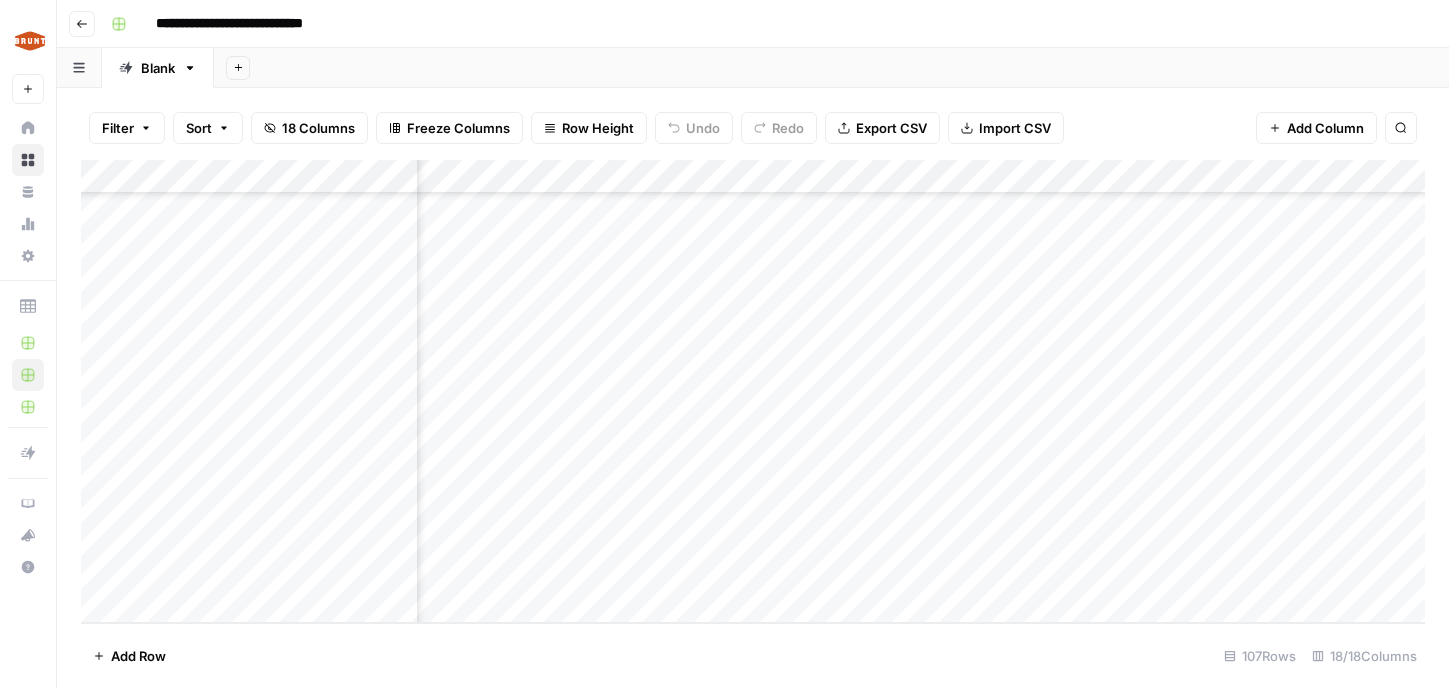 scroll, scrollTop: 3241, scrollLeft: 432, axis: both 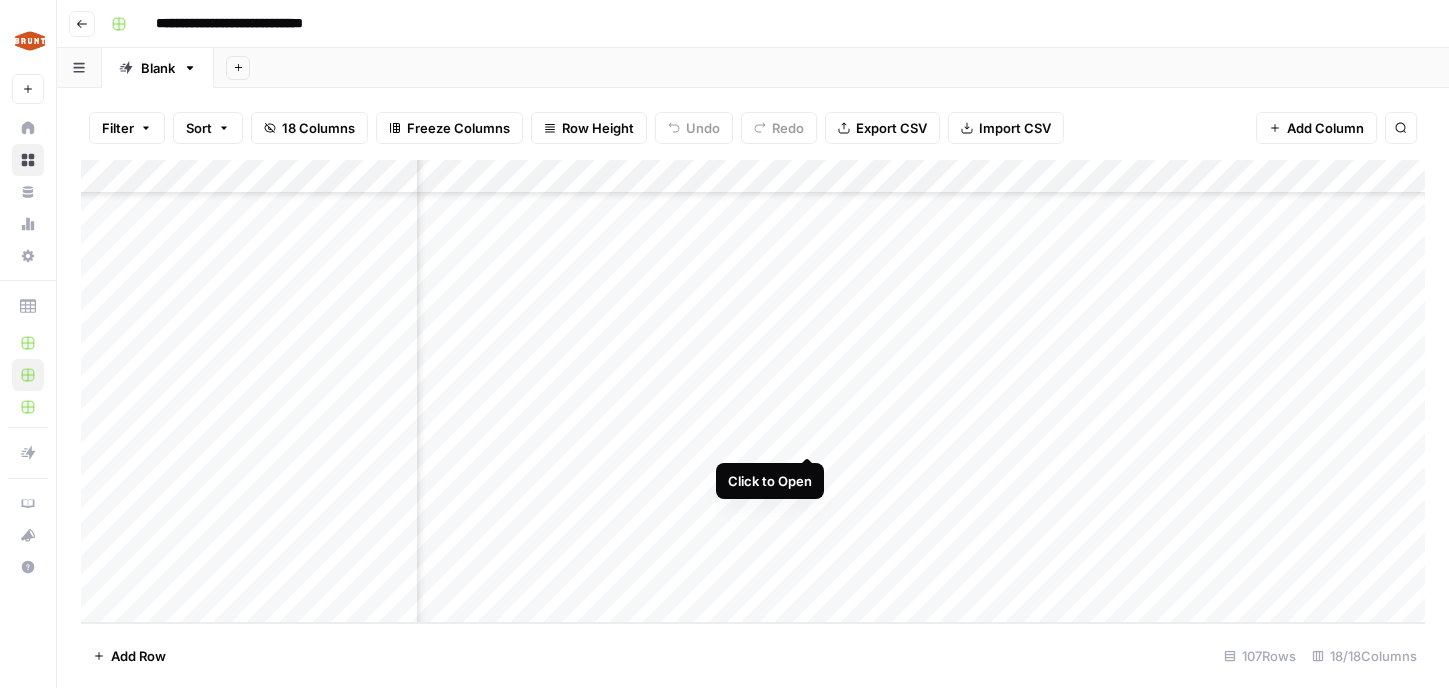 click on "Add Column" at bounding box center [753, 391] 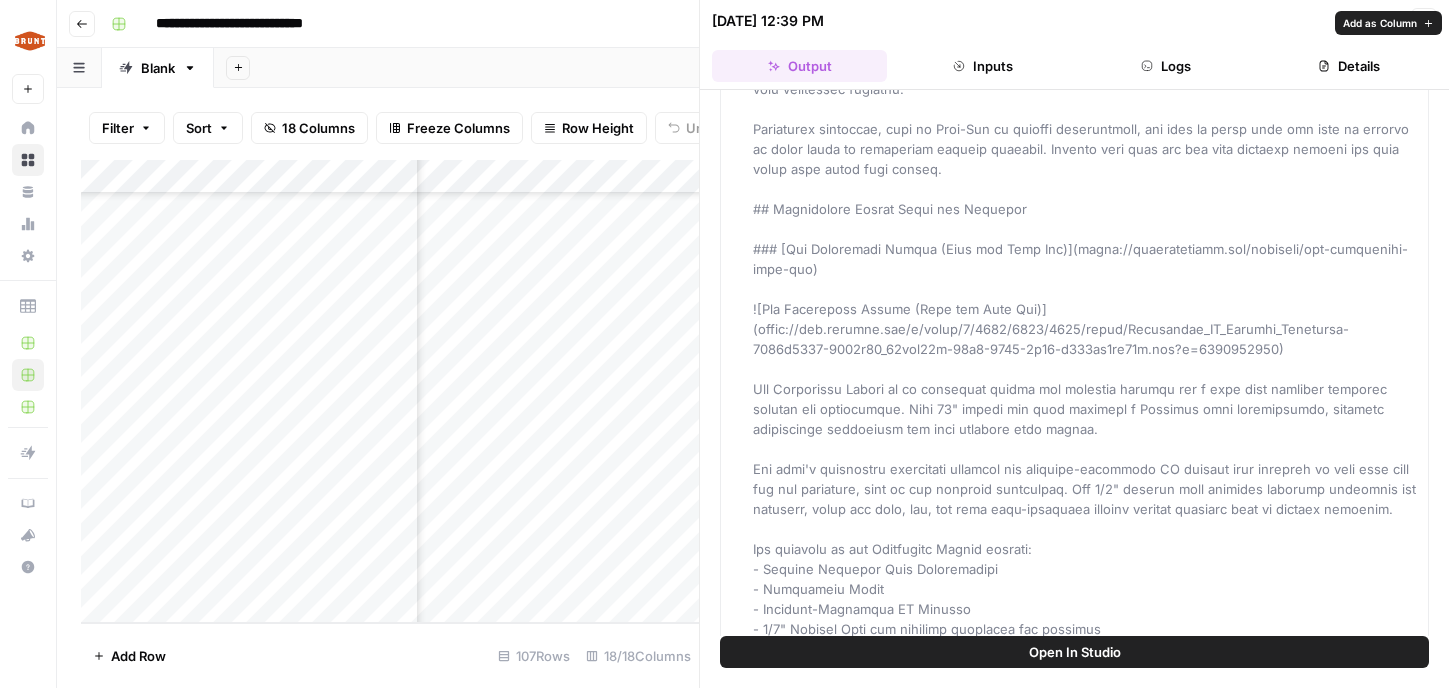 scroll, scrollTop: 2170, scrollLeft: 0, axis: vertical 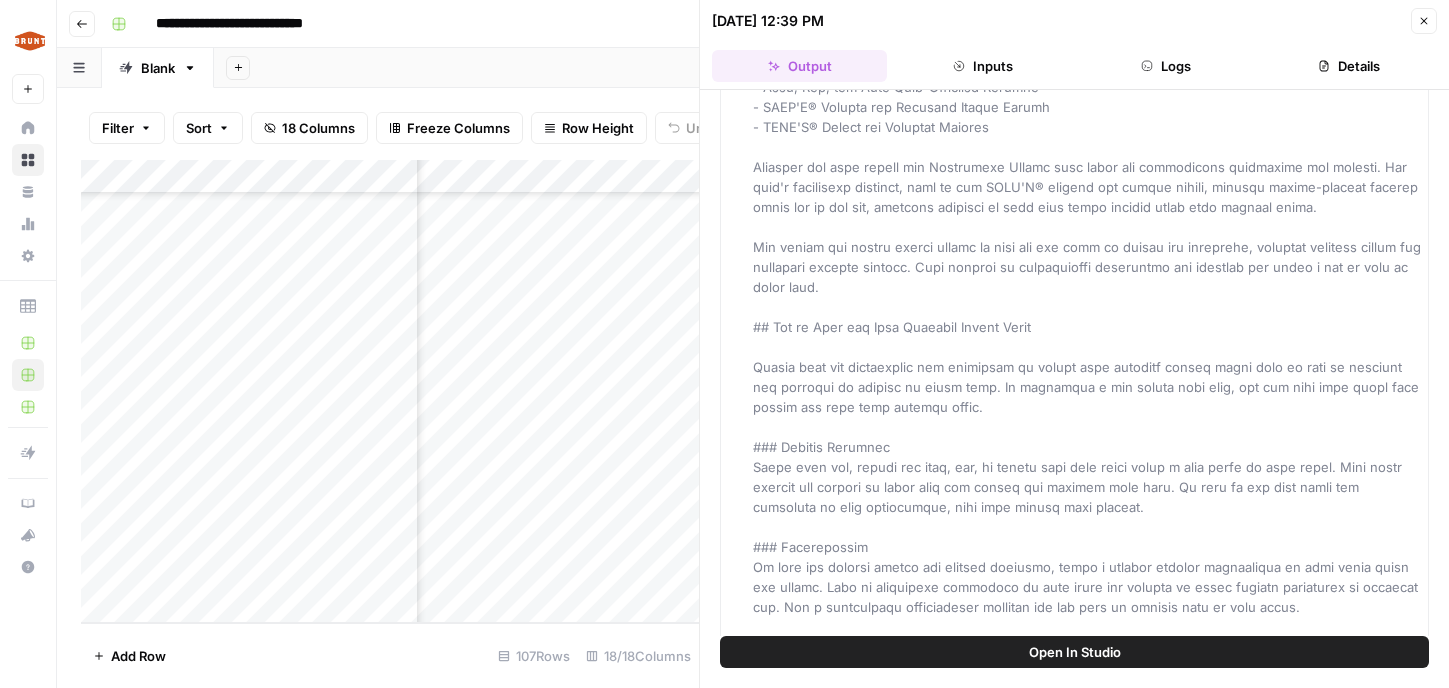 click on "Add Row 107  Rows 18/18  Columns" at bounding box center (390, 655) 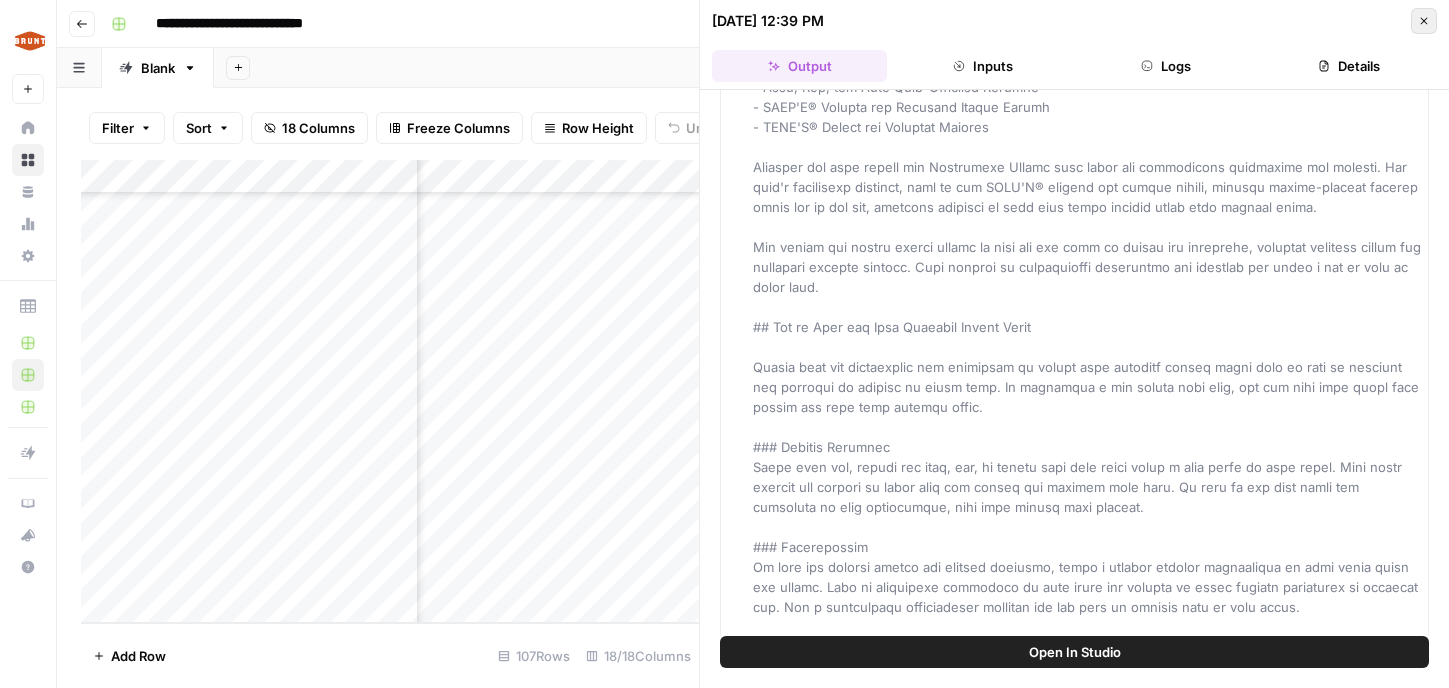 click on "Close" at bounding box center [1424, 21] 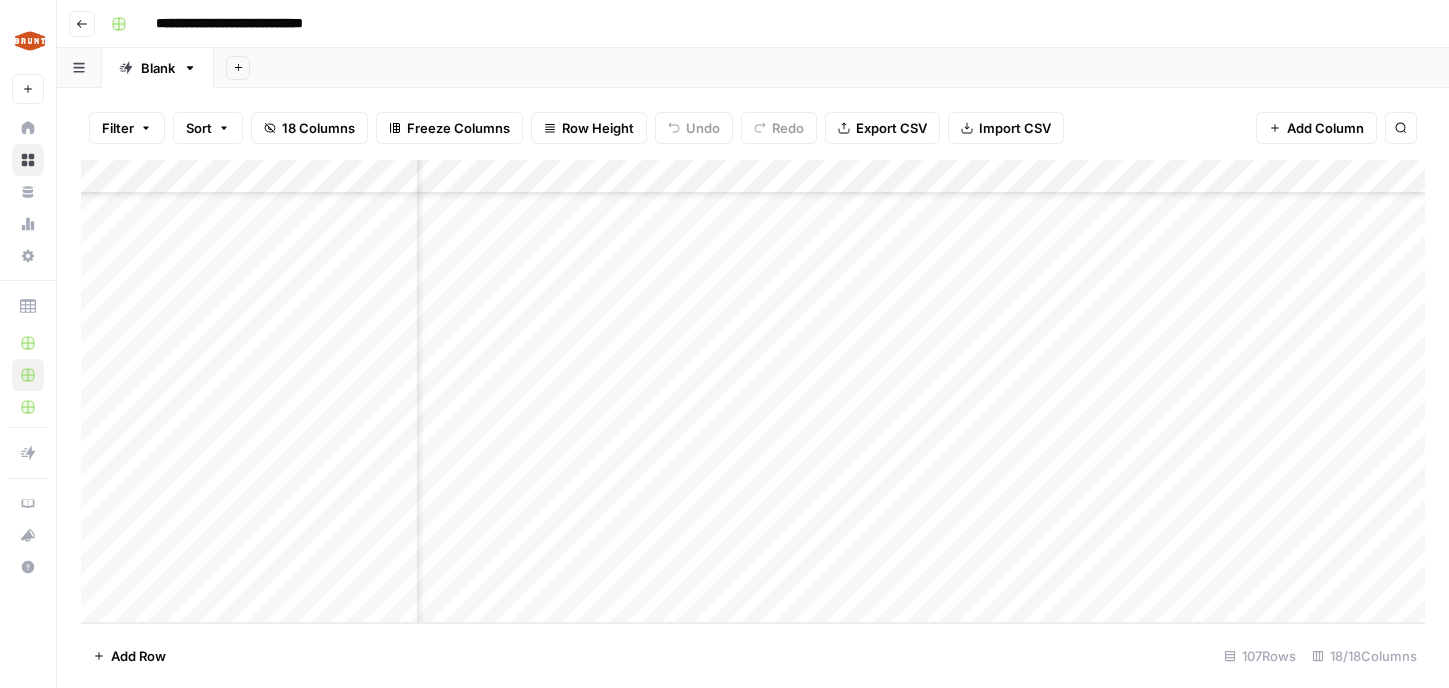 scroll, scrollTop: 3241, scrollLeft: 355, axis: both 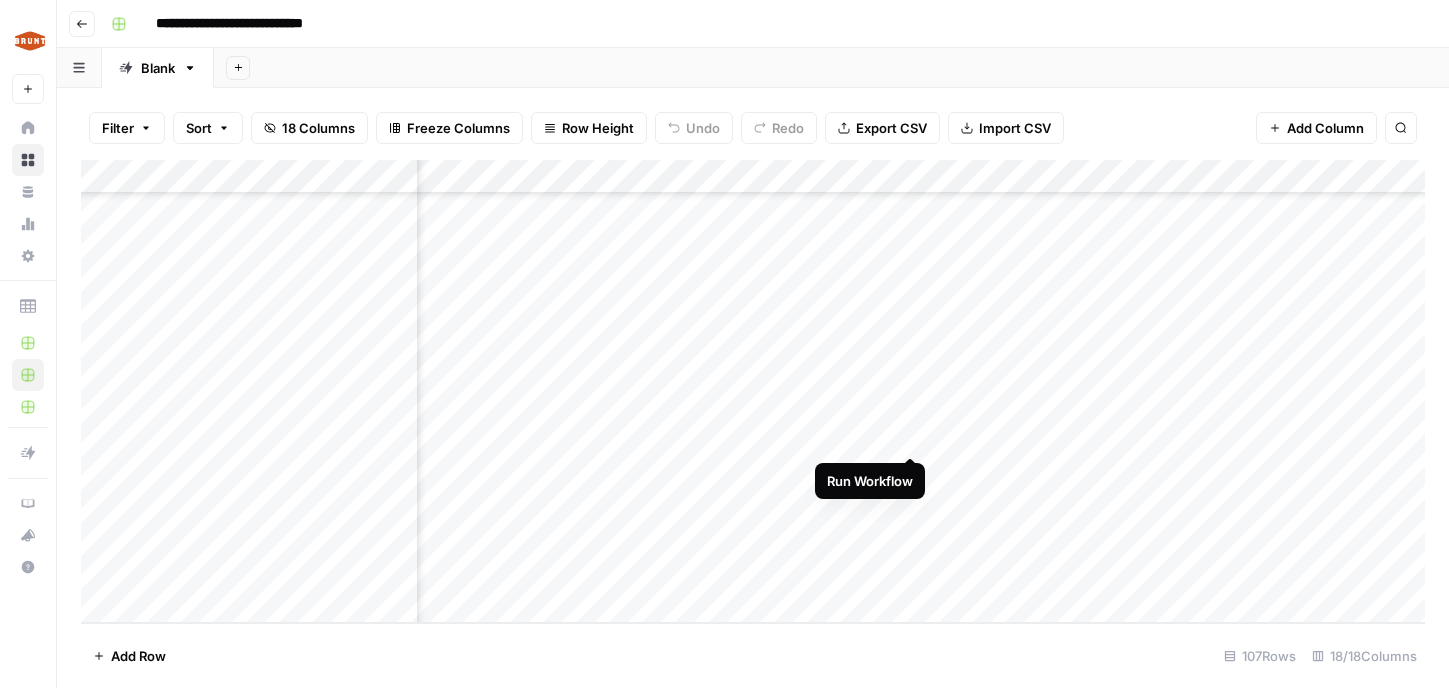 click on "Add Column" at bounding box center (753, 391) 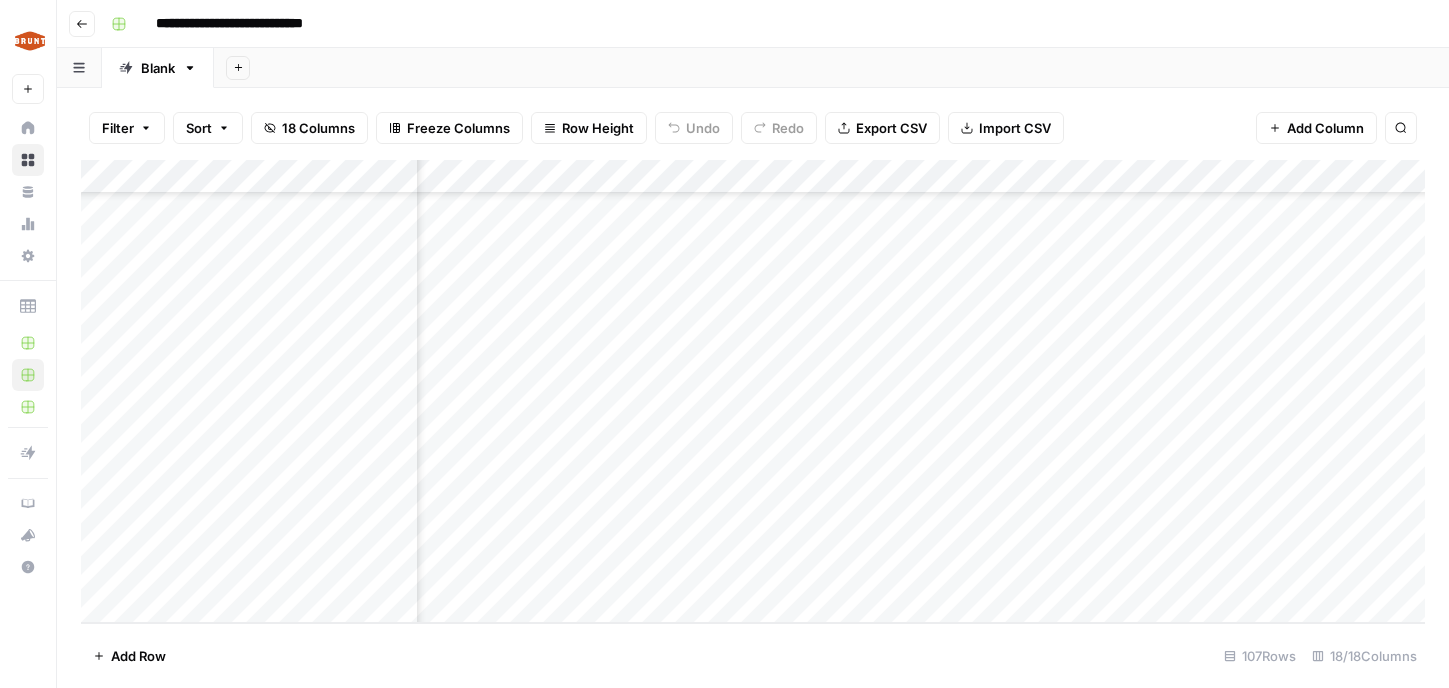 click on "Add Column" at bounding box center (753, 391) 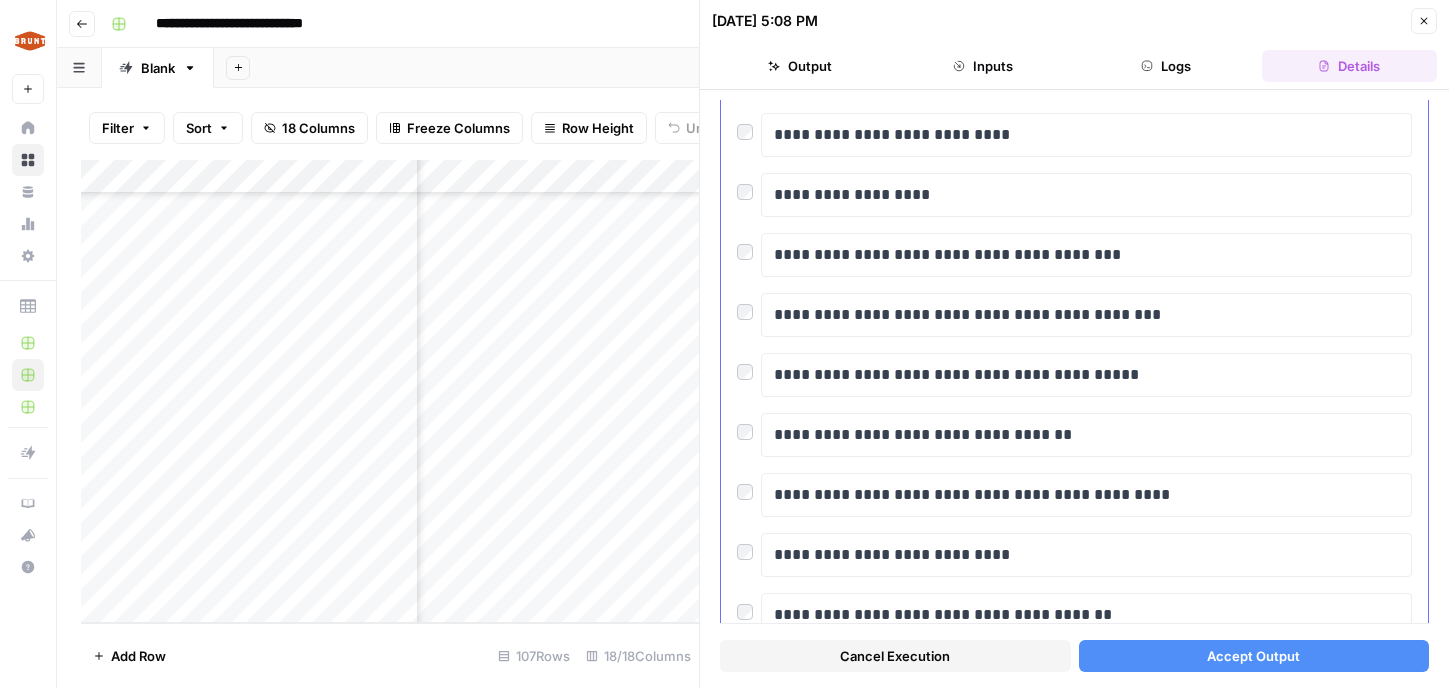 scroll, scrollTop: 1101, scrollLeft: 0, axis: vertical 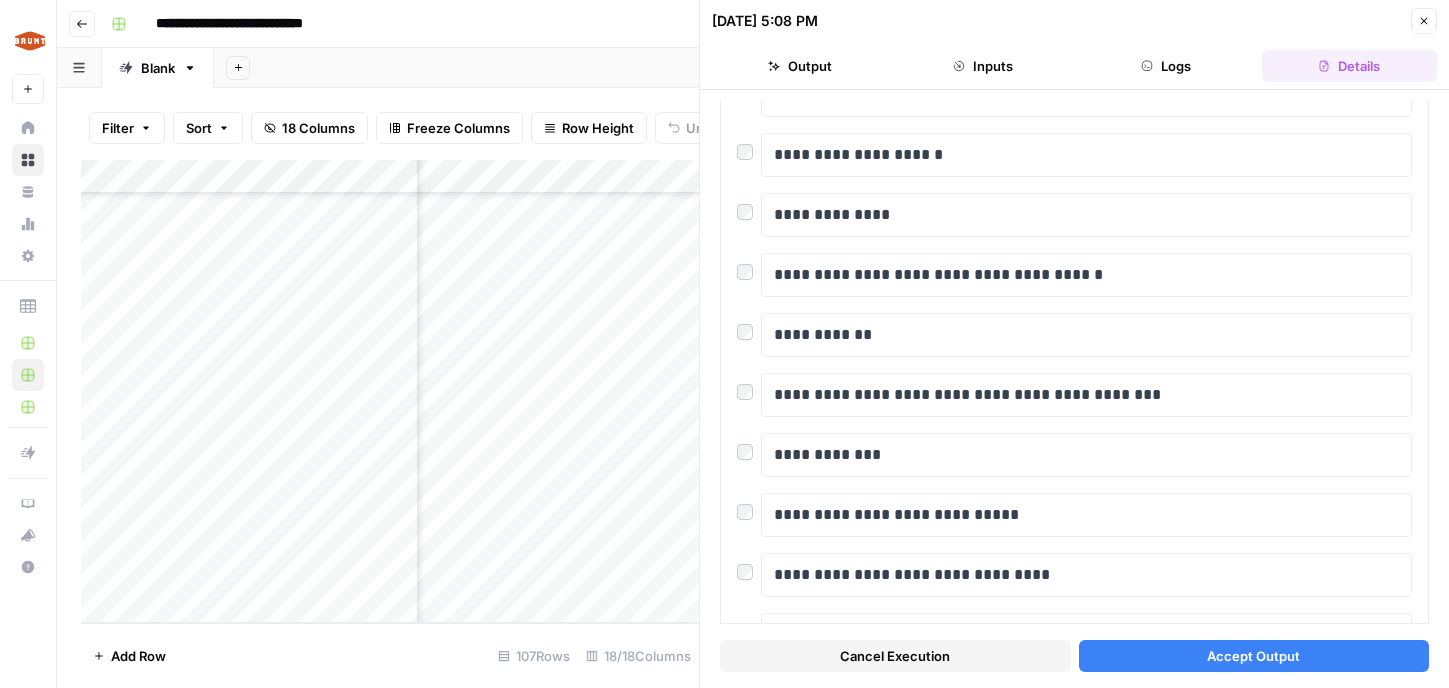 click on "Accept Output" at bounding box center [1254, 656] 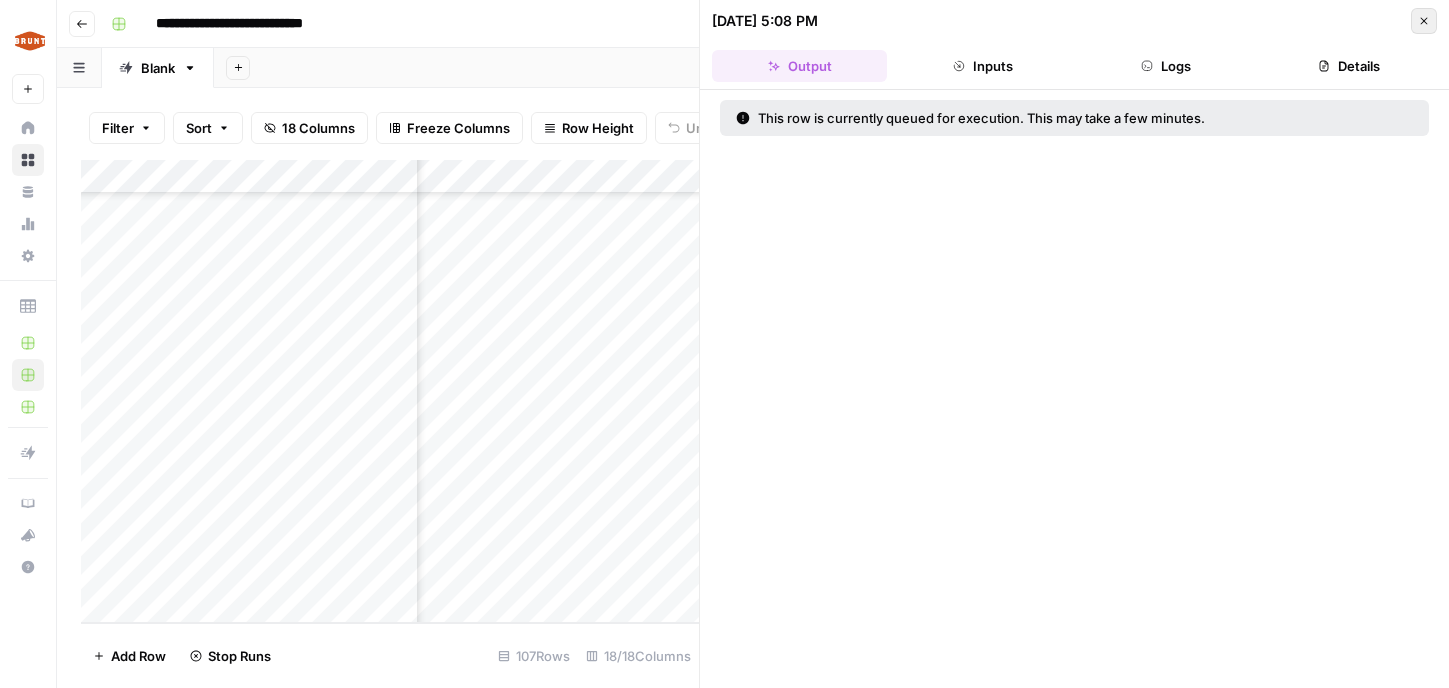 click on "Close" at bounding box center (1424, 21) 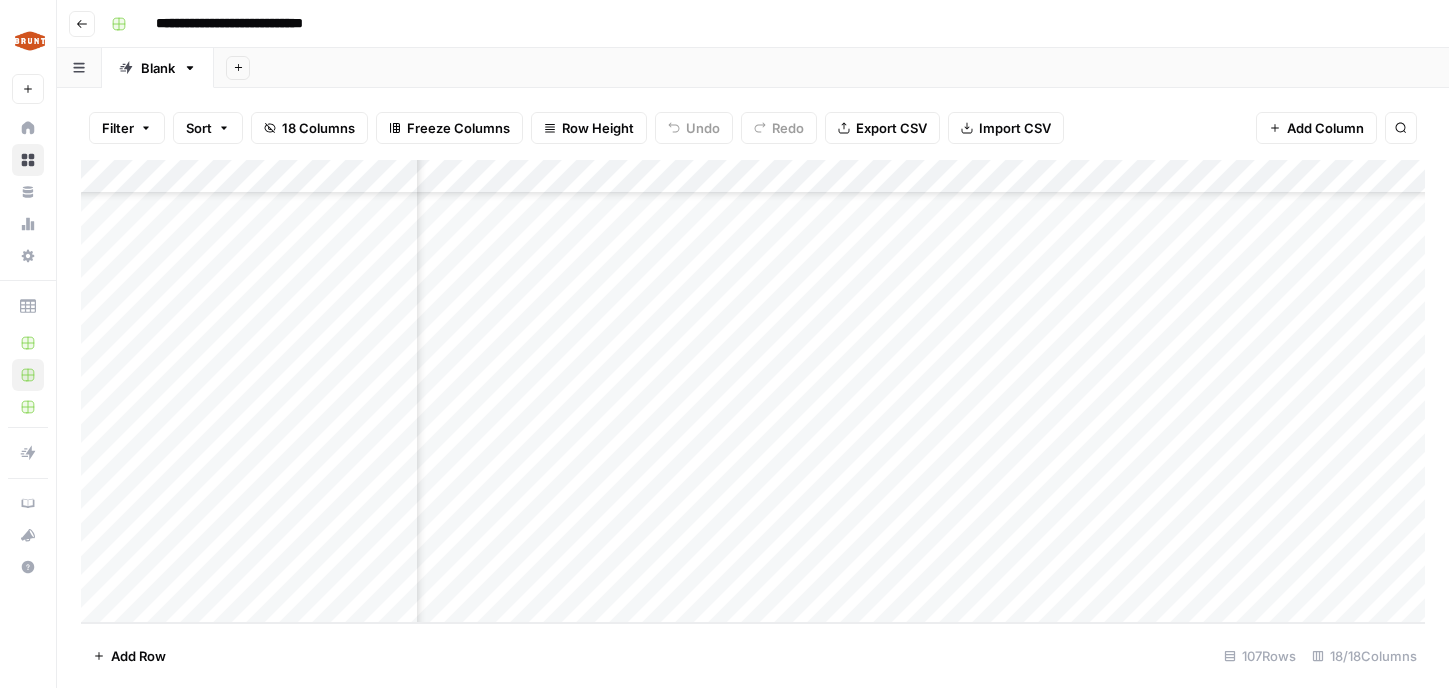 click on "Add Column" at bounding box center (753, 391) 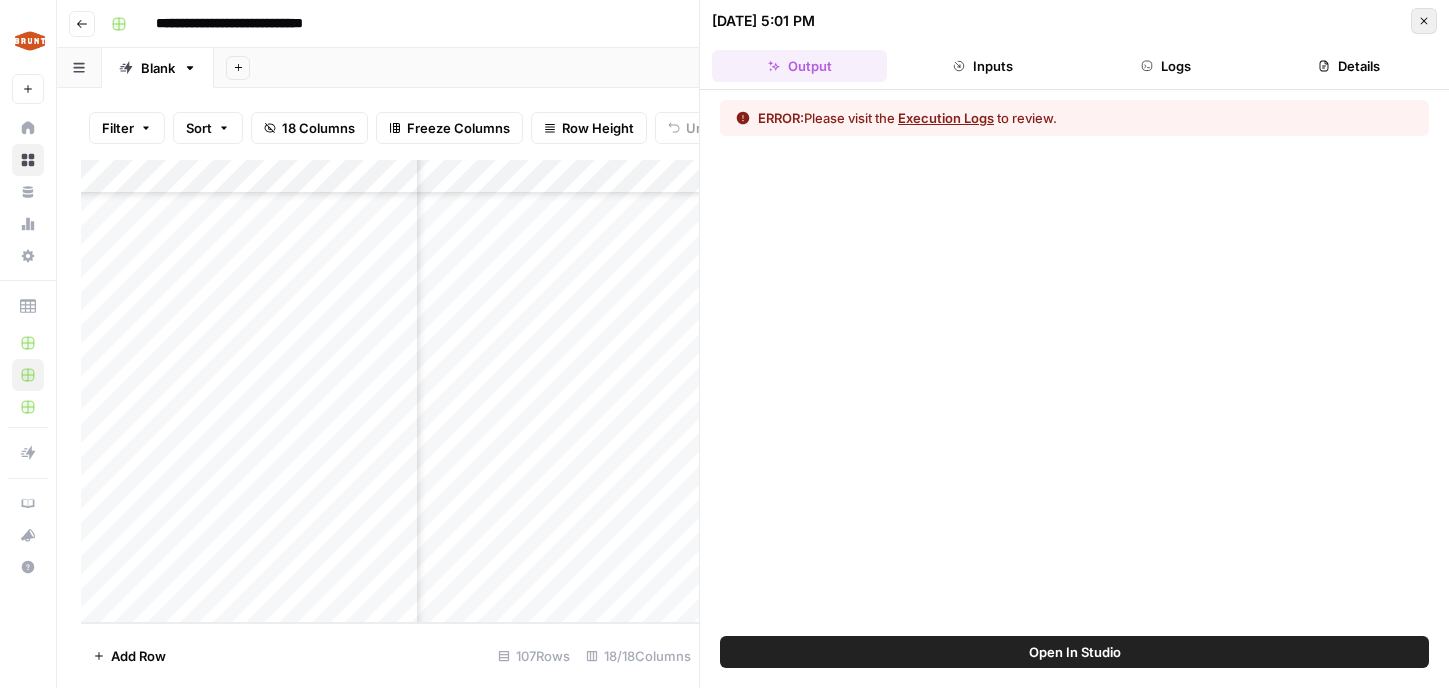 click 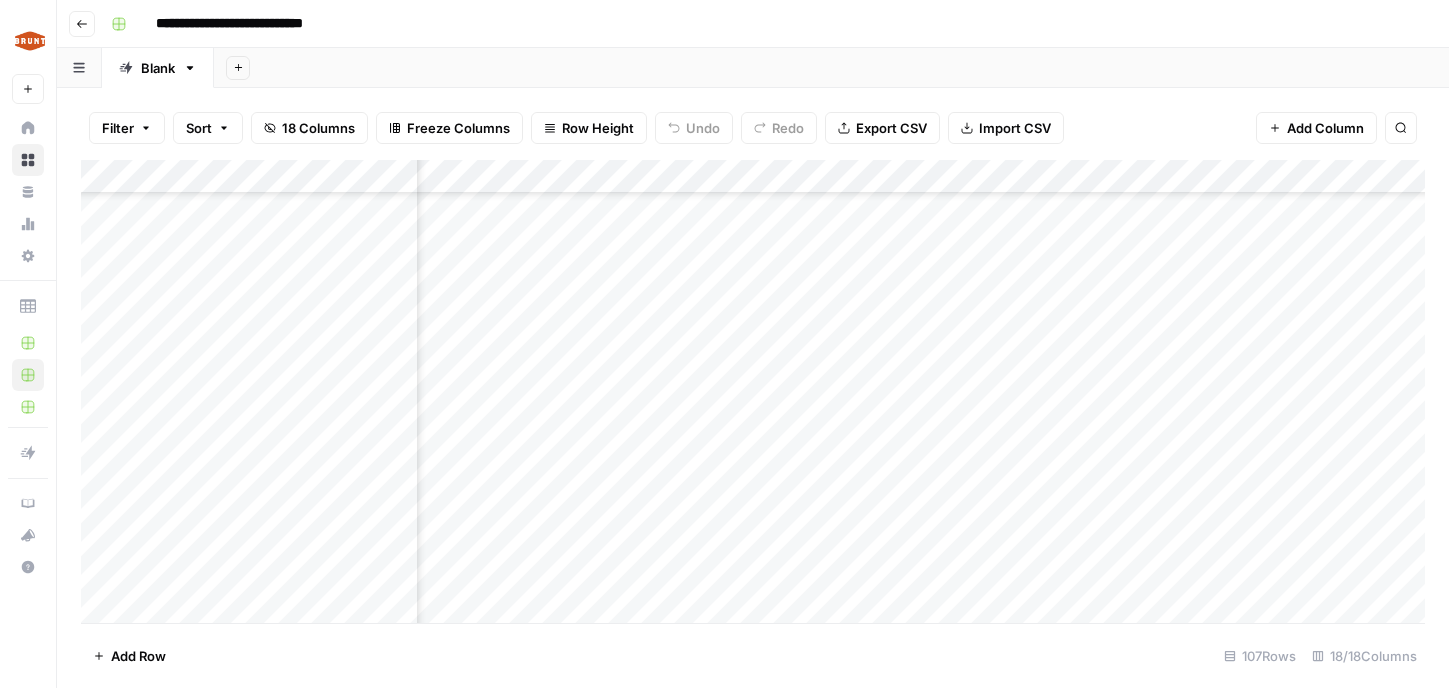 scroll, scrollTop: 3241, scrollLeft: 355, axis: both 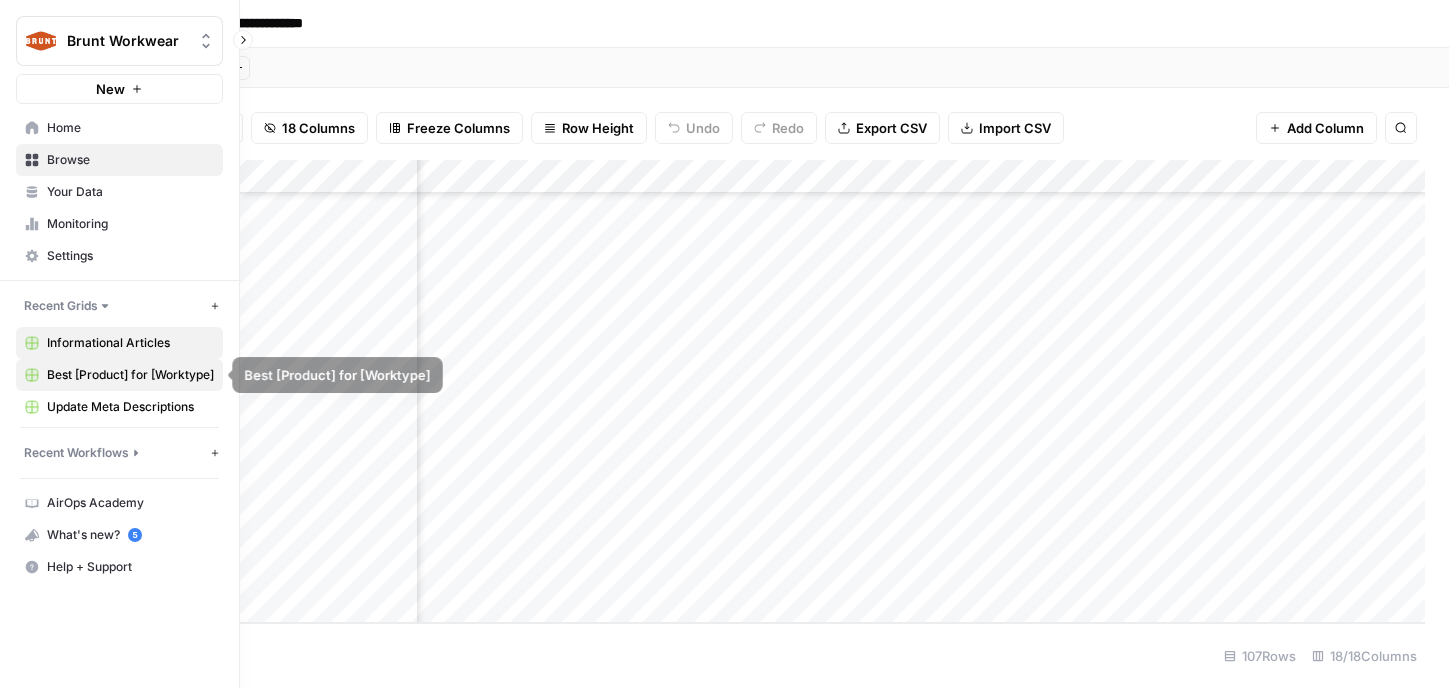 click on "Informational Articles" at bounding box center [130, 343] 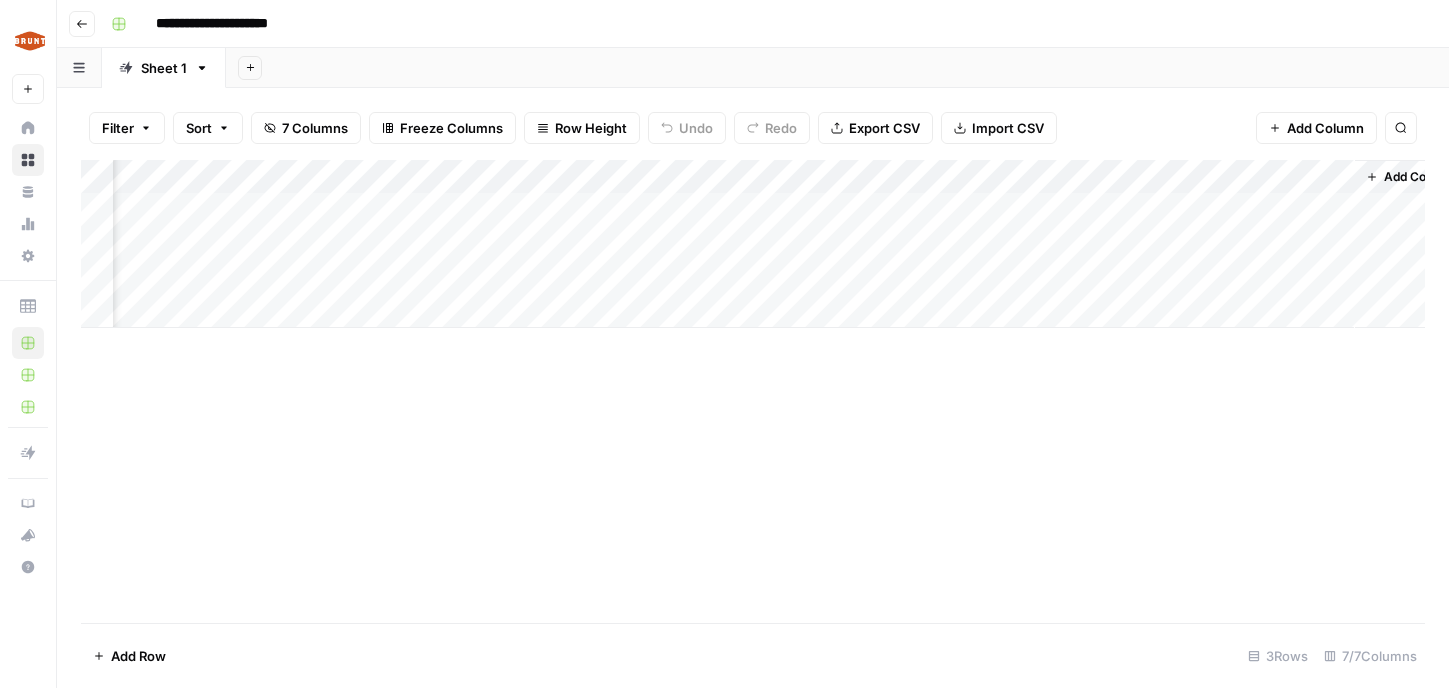 scroll, scrollTop: 0, scrollLeft: 144, axis: horizontal 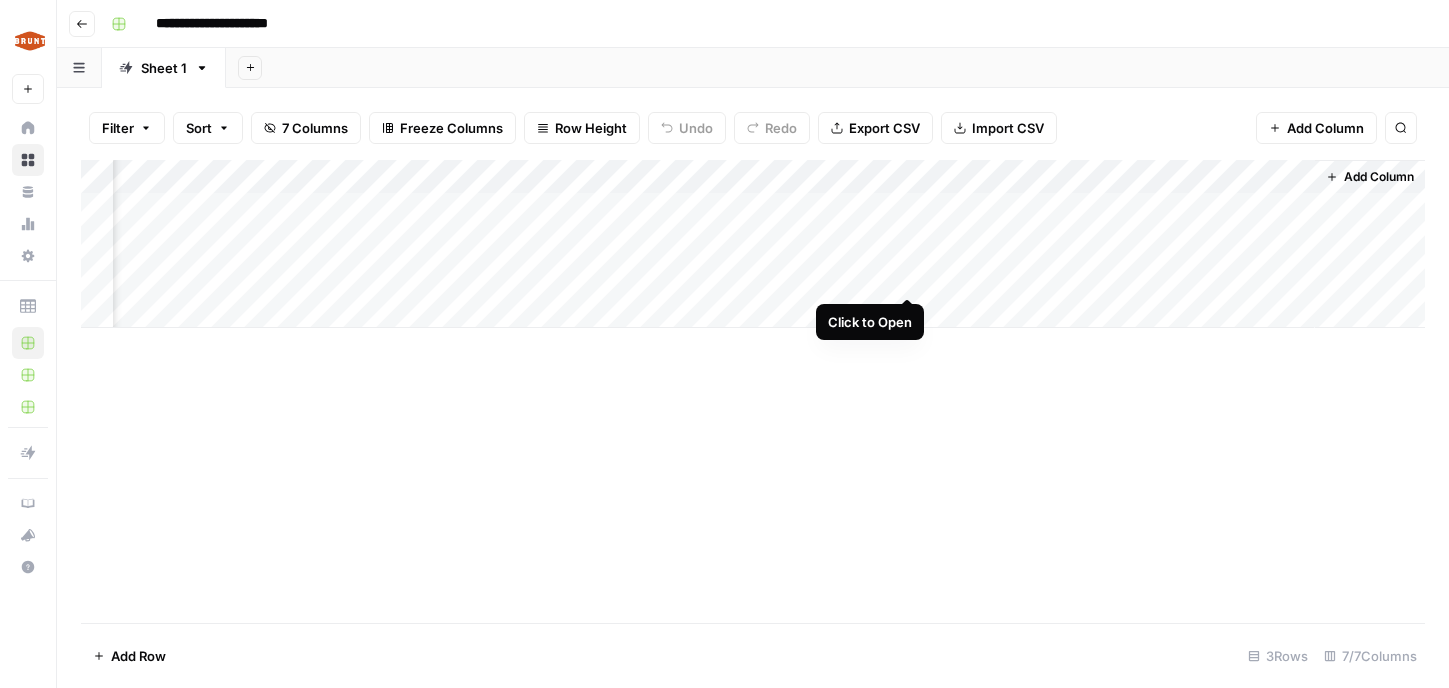 click on "Add Column" at bounding box center [753, 244] 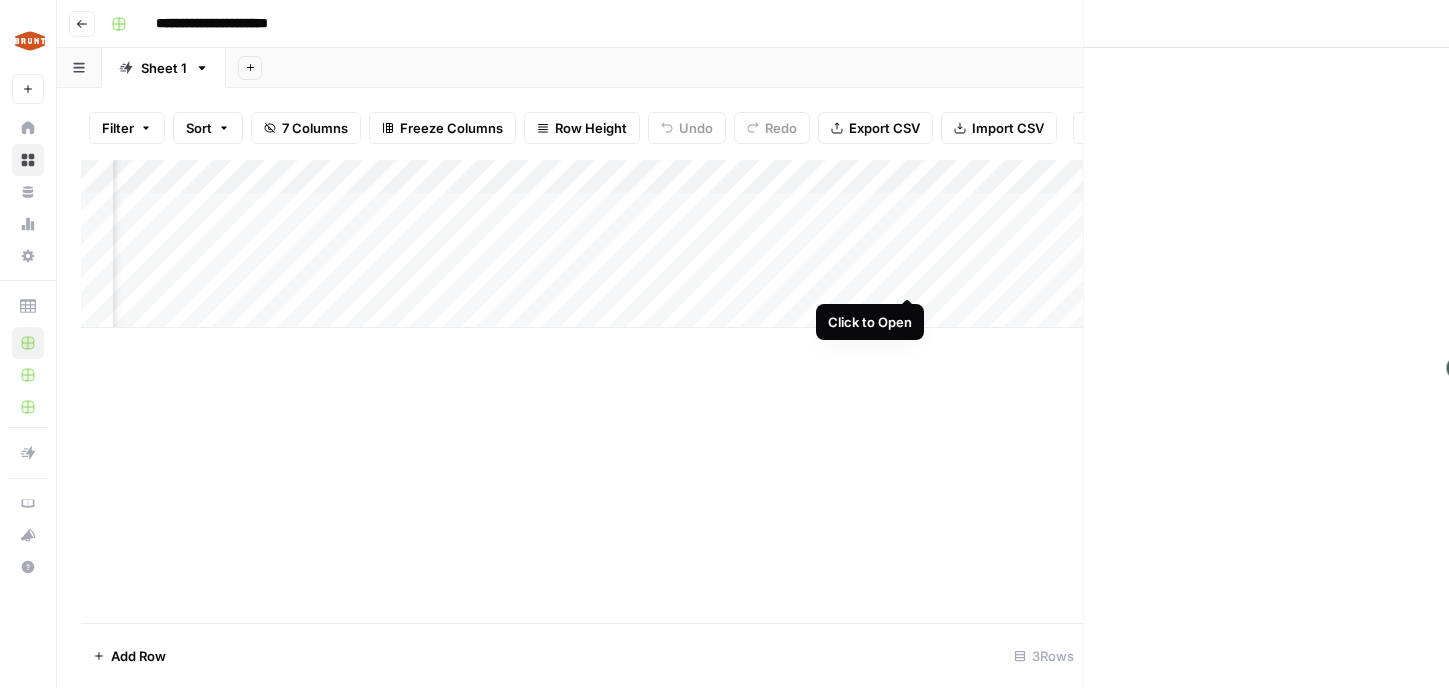 scroll, scrollTop: 0, scrollLeft: 138, axis: horizontal 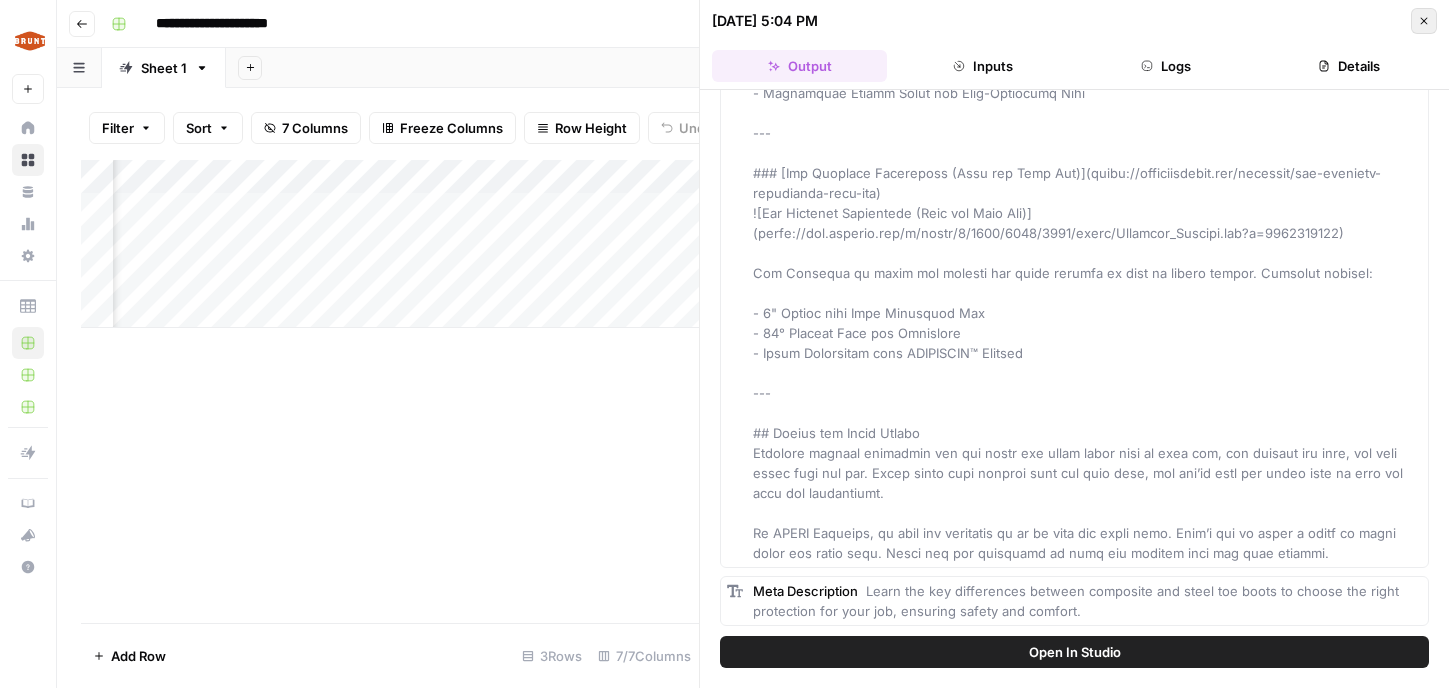 click 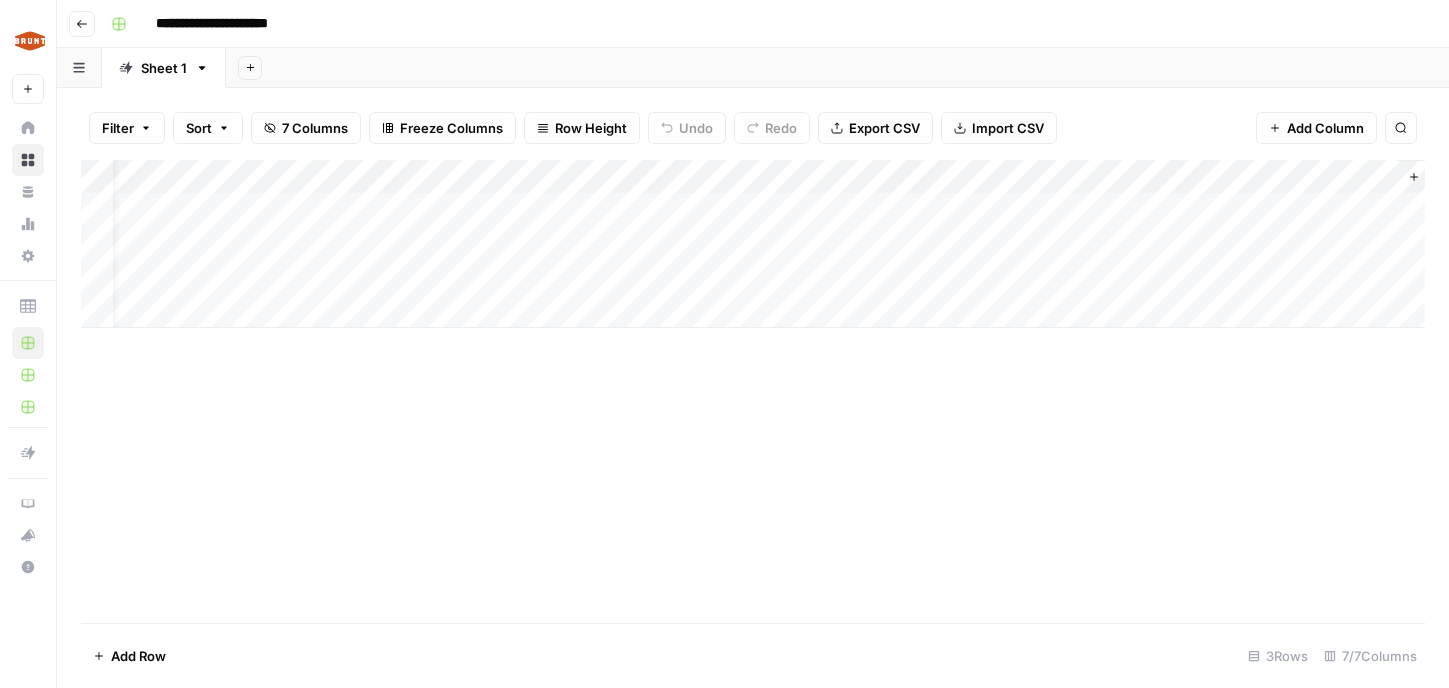 scroll, scrollTop: 0, scrollLeft: 0, axis: both 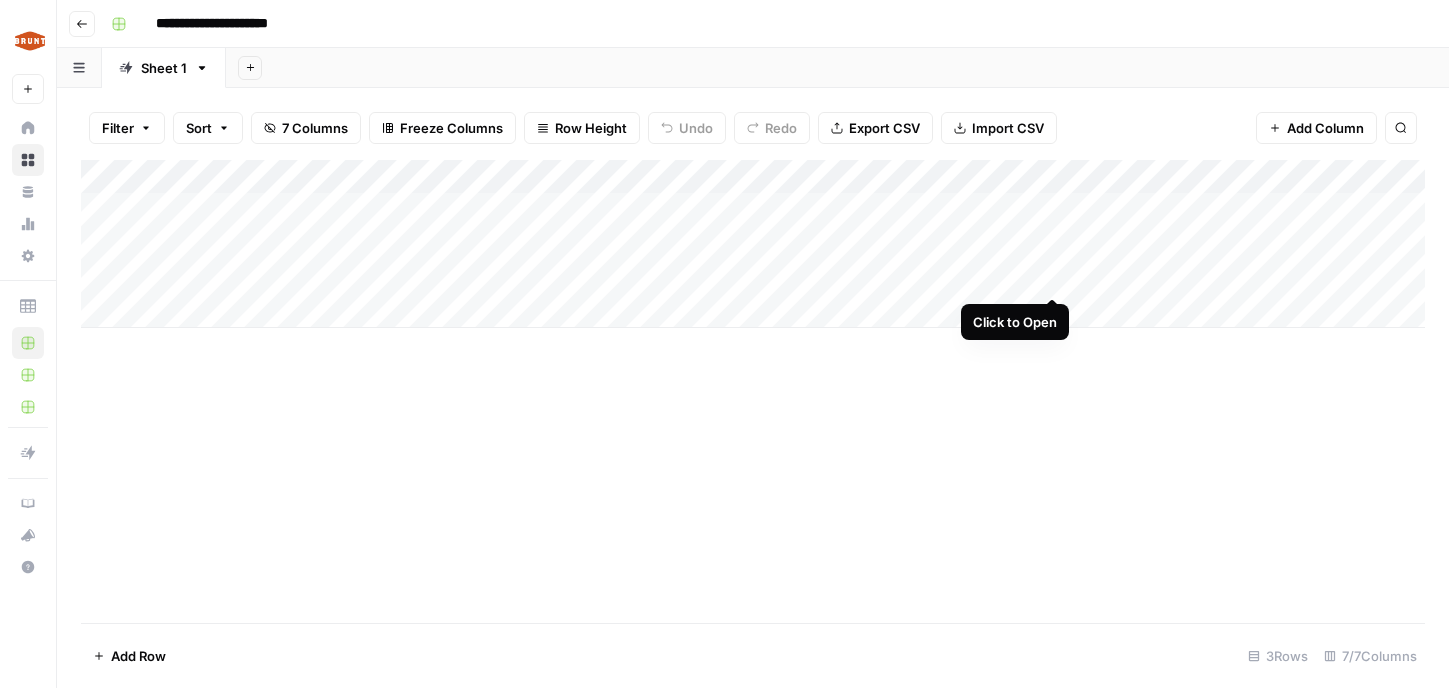 click on "Add Column" at bounding box center [753, 244] 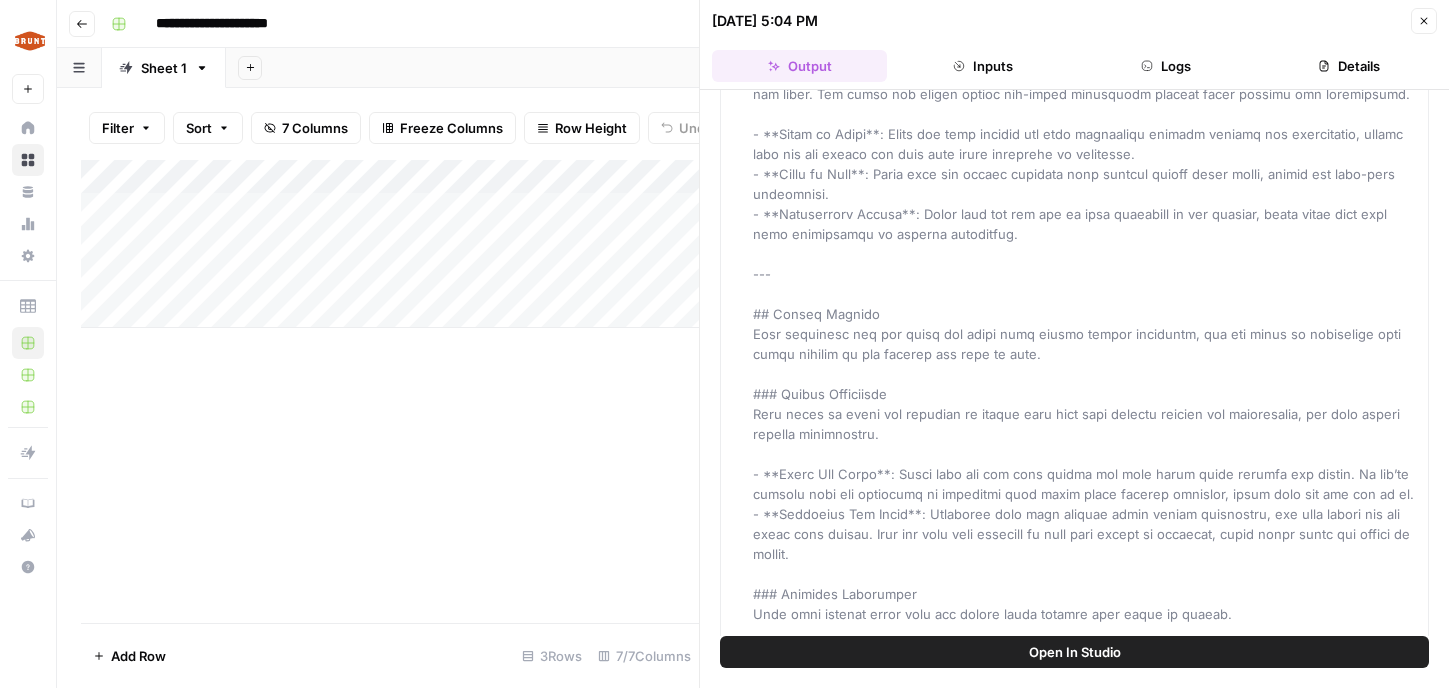 scroll, scrollTop: 0, scrollLeft: 0, axis: both 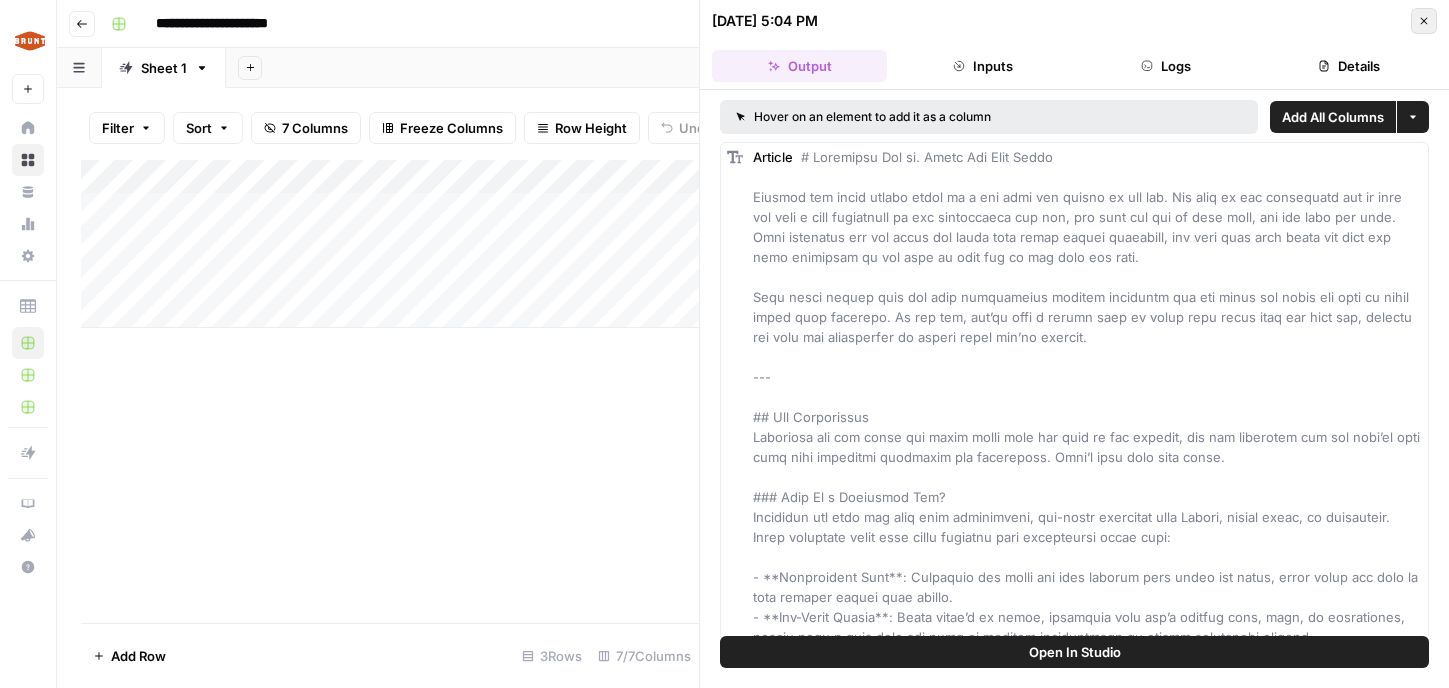 click on "Close" at bounding box center [1424, 21] 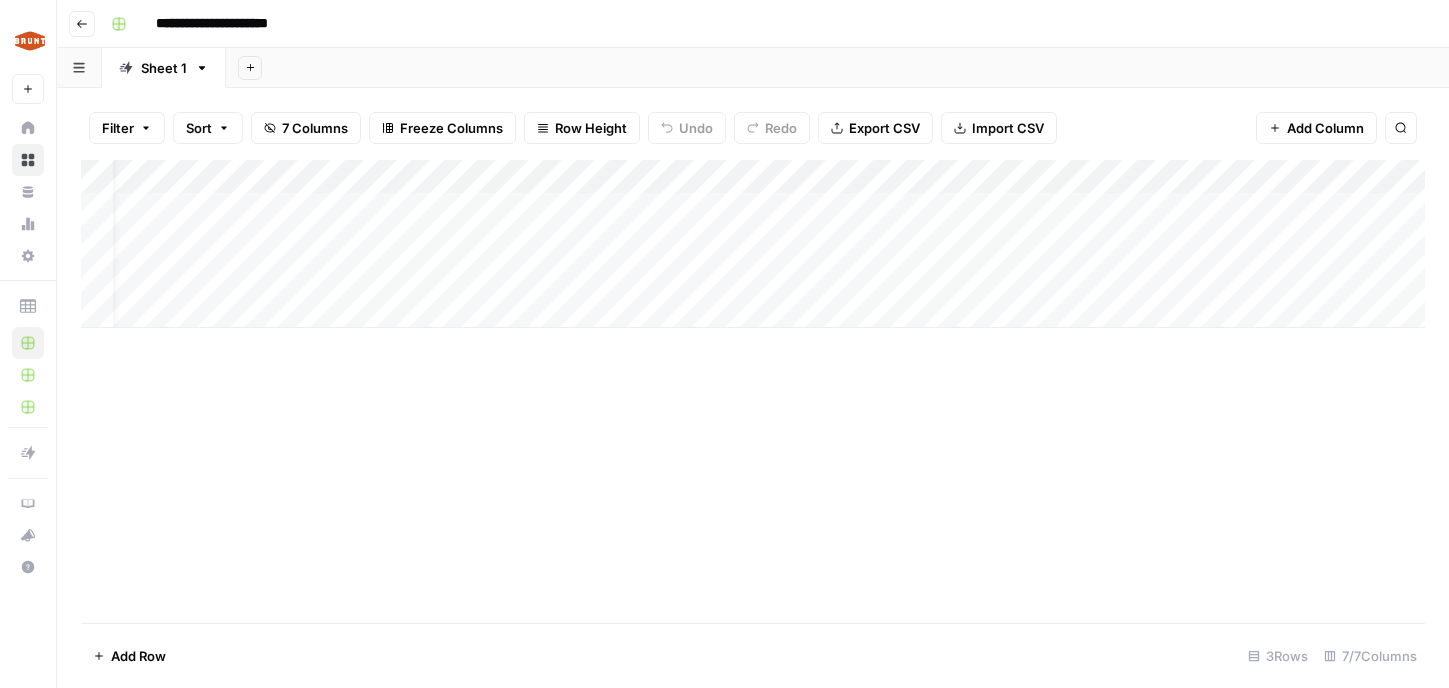 scroll, scrollTop: 0, scrollLeft: 144, axis: horizontal 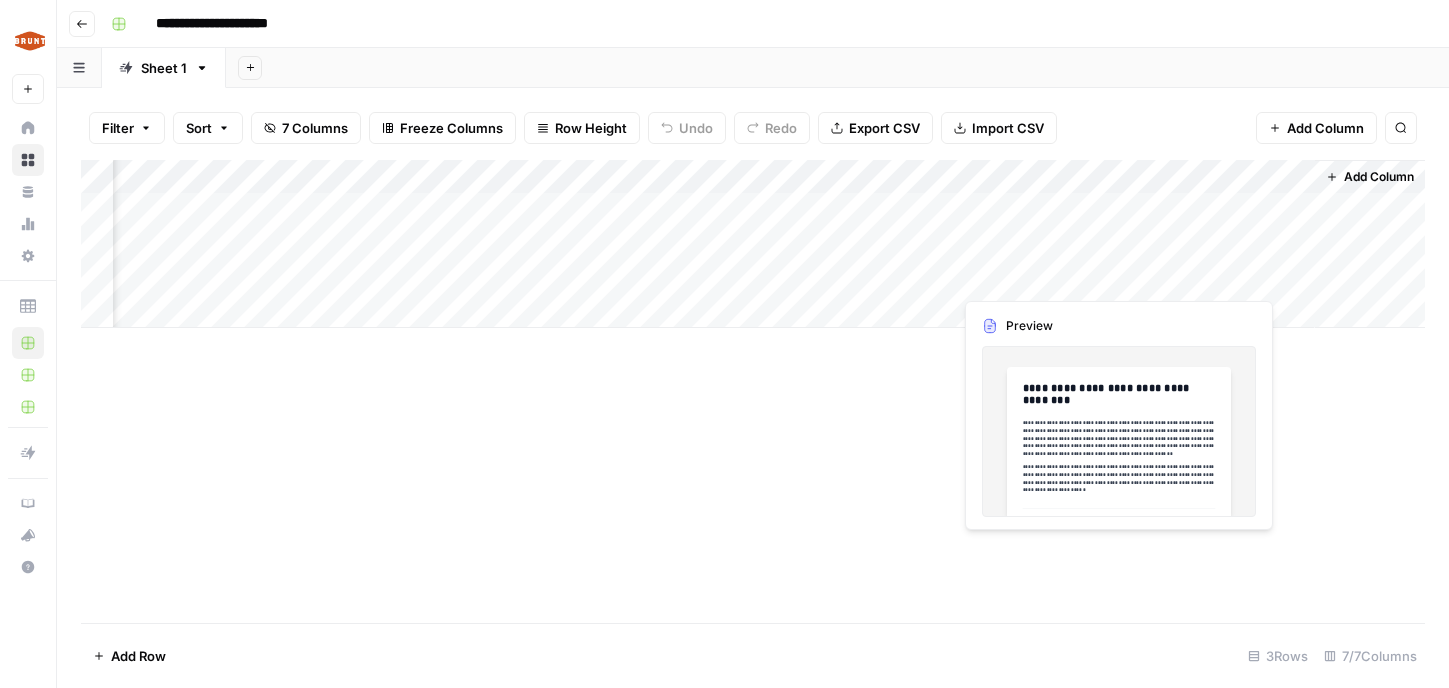 click on "Add Column" at bounding box center (753, 244) 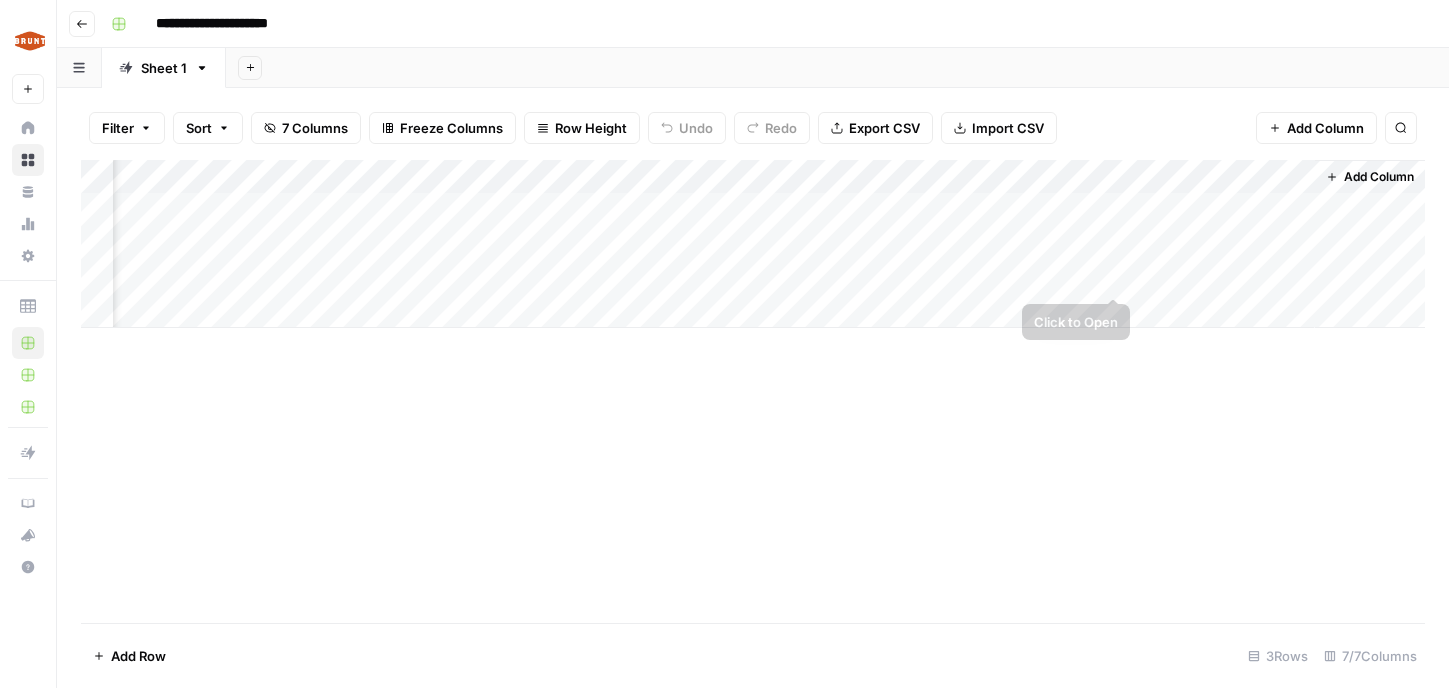 click on "Add Column" at bounding box center (753, 244) 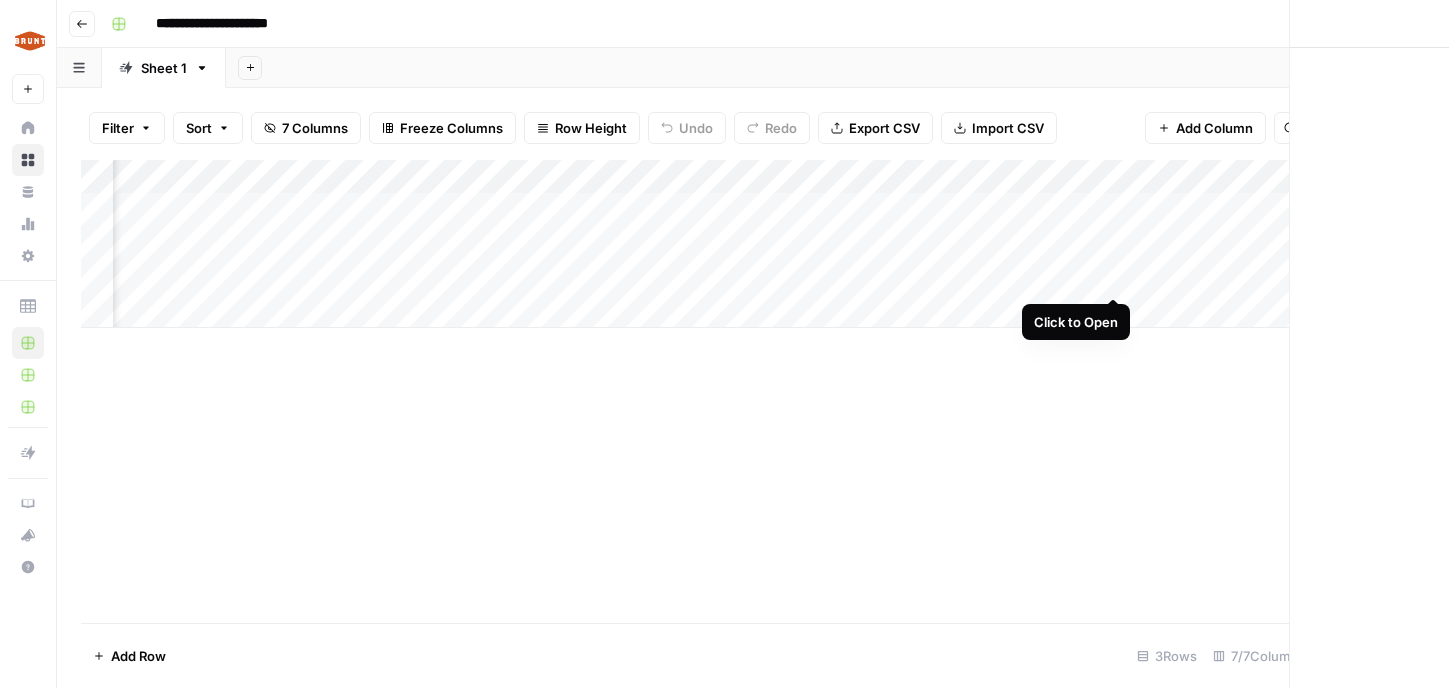 scroll, scrollTop: 0, scrollLeft: 129, axis: horizontal 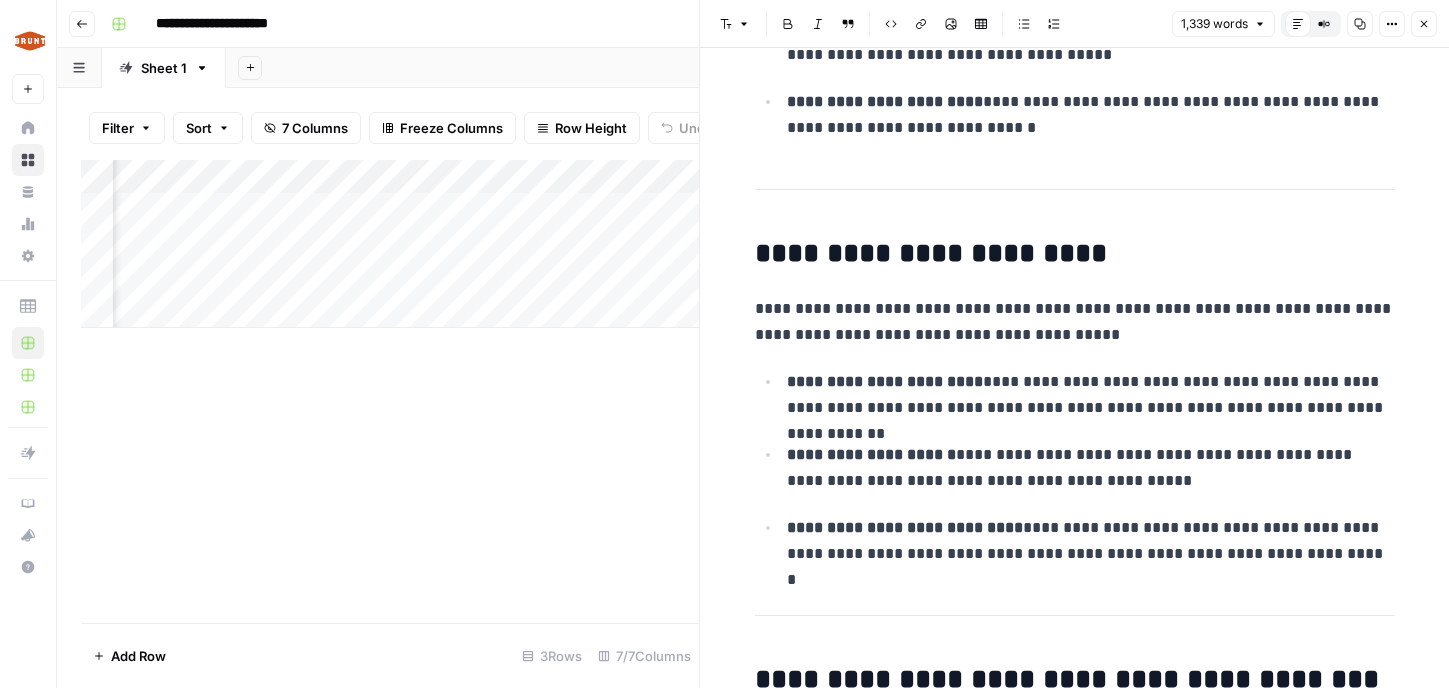 click on "Add Column" at bounding box center [390, 391] 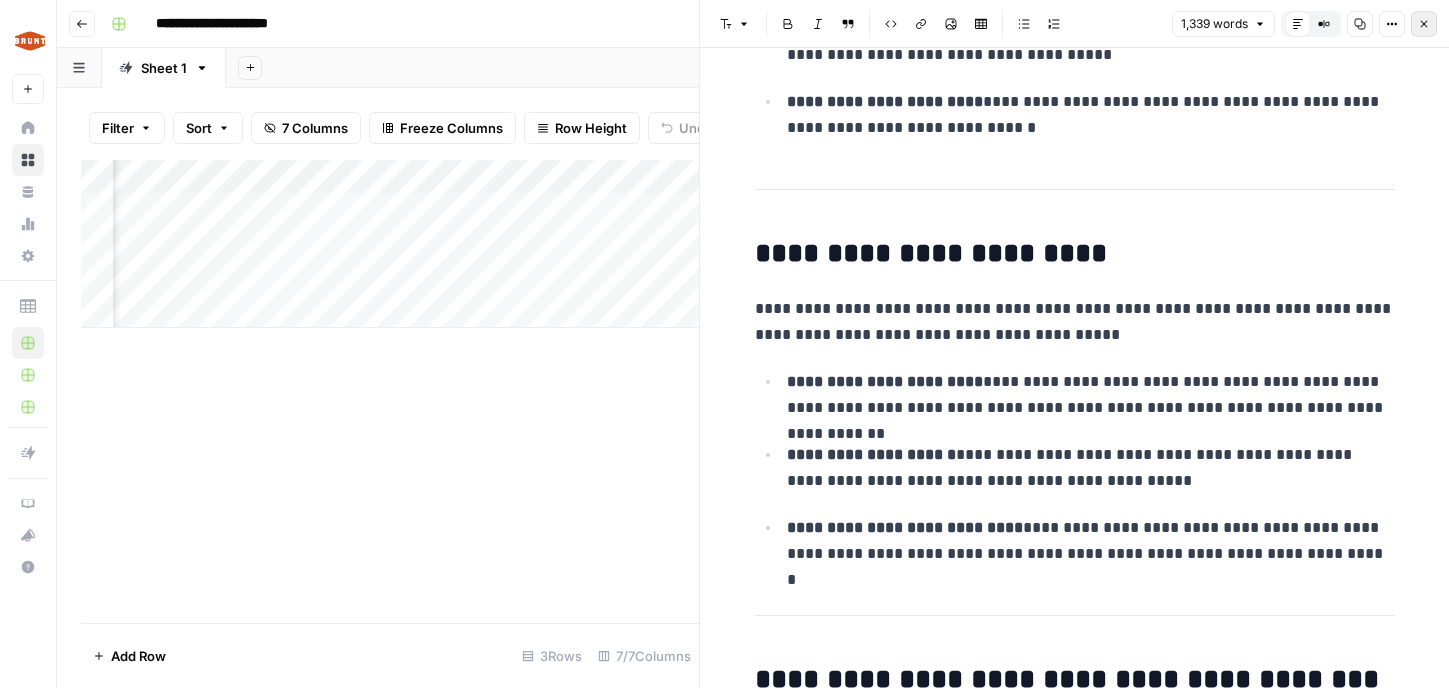 click 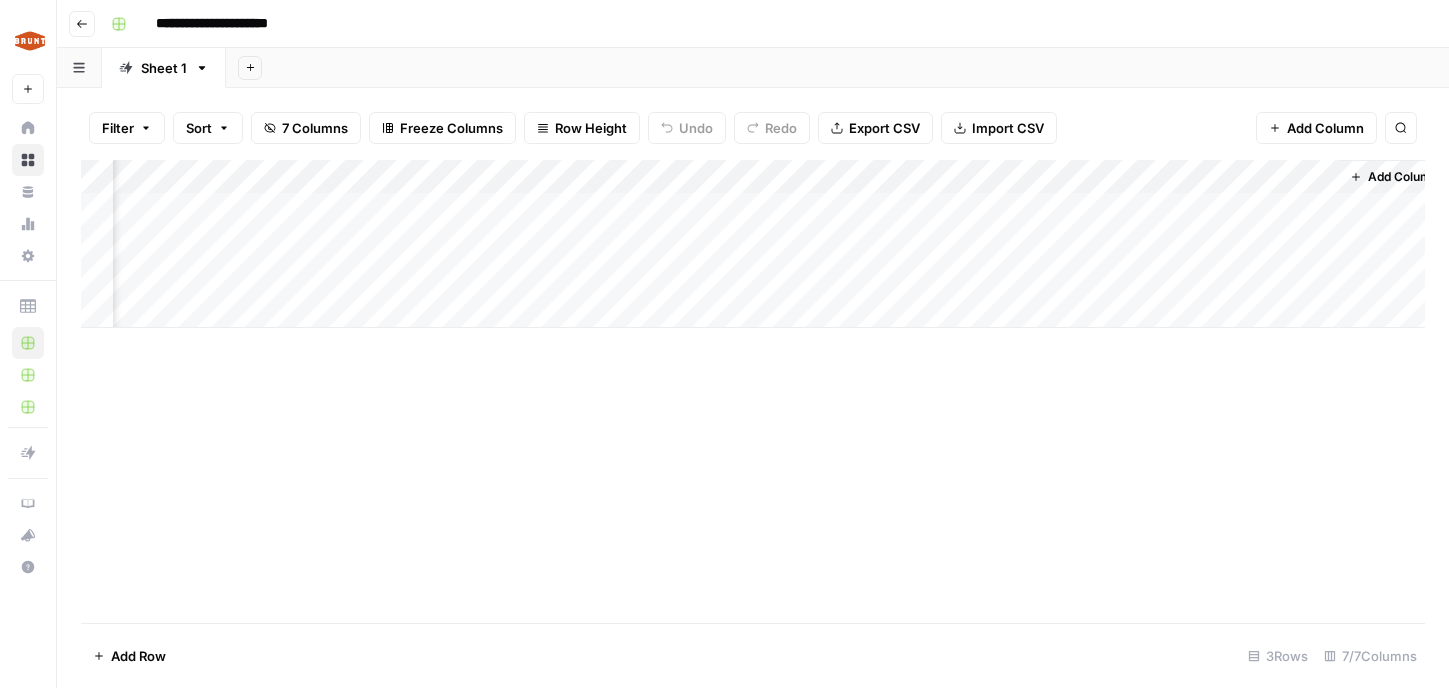 scroll, scrollTop: 0, scrollLeft: 120, axis: horizontal 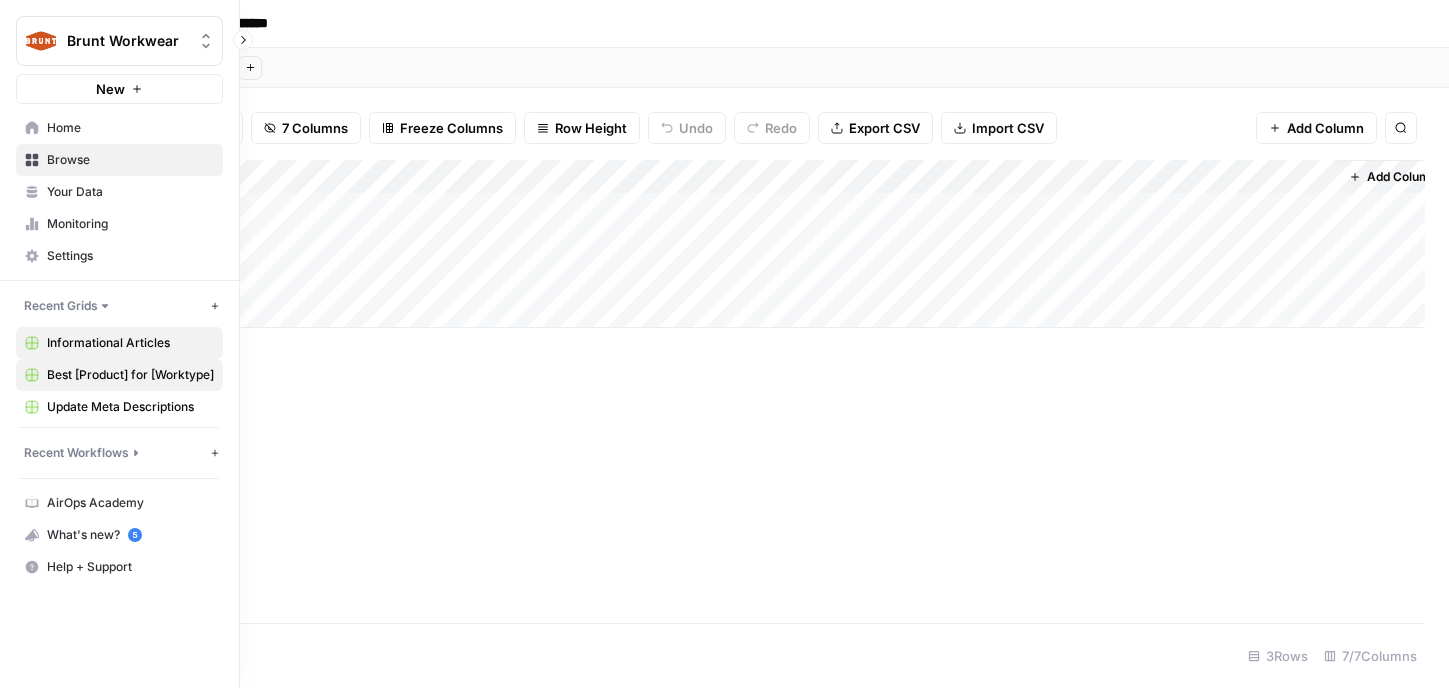 click on "Best [Product] for [Worktype]" at bounding box center (130, 375) 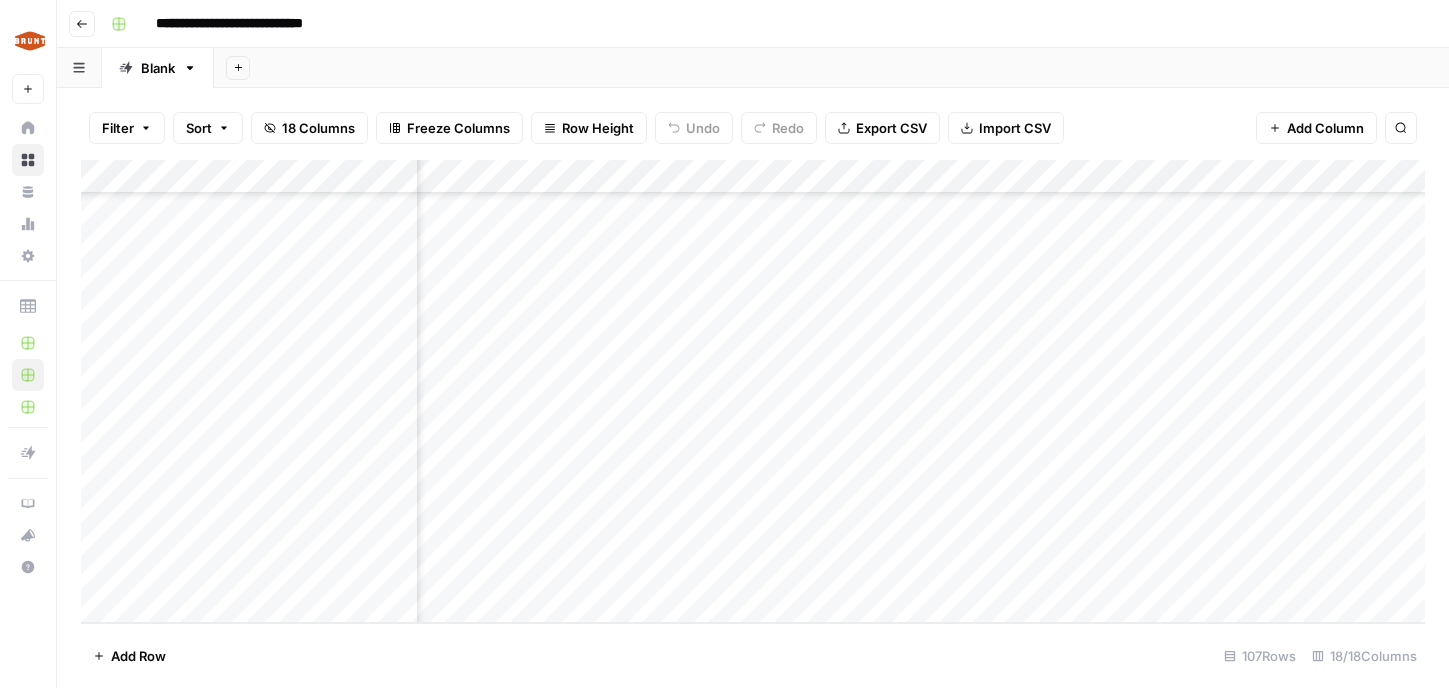 scroll, scrollTop: 3241, scrollLeft: 340, axis: both 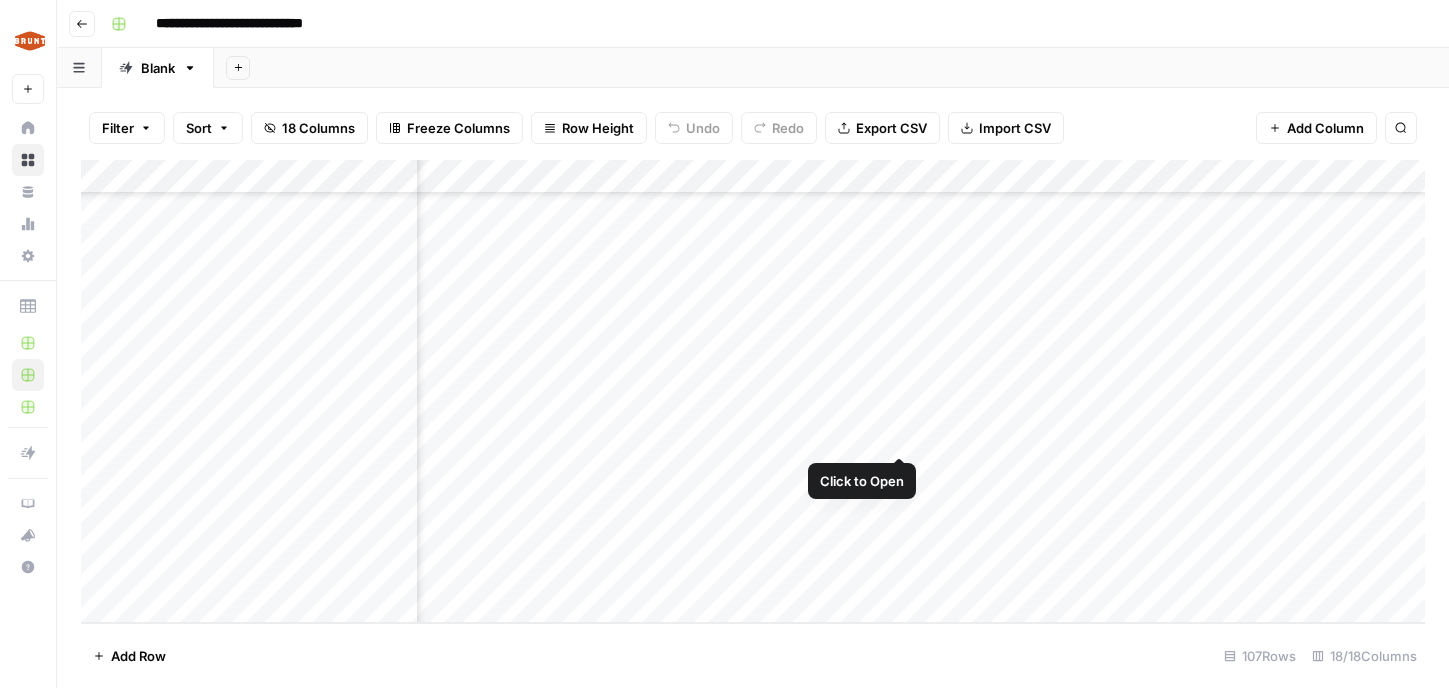 click on "Add Column" at bounding box center [753, 391] 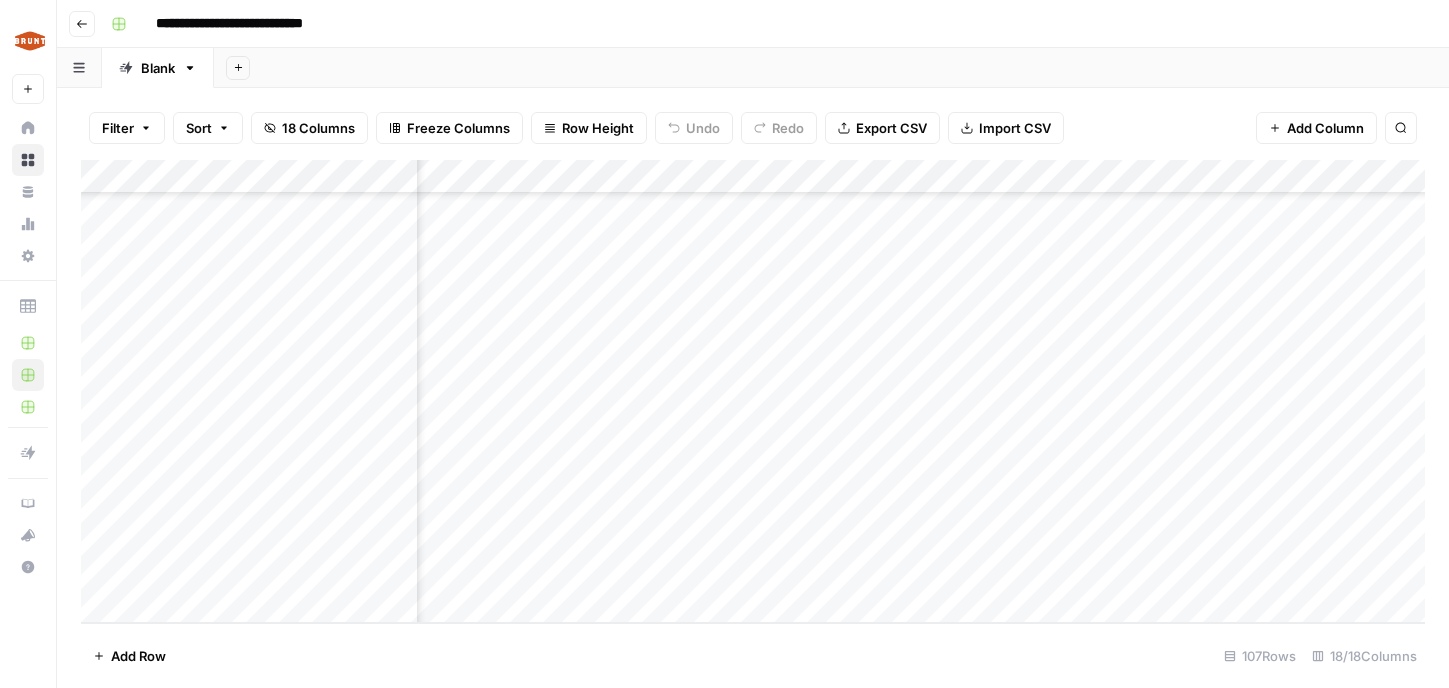 click at bounding box center [823, 436] 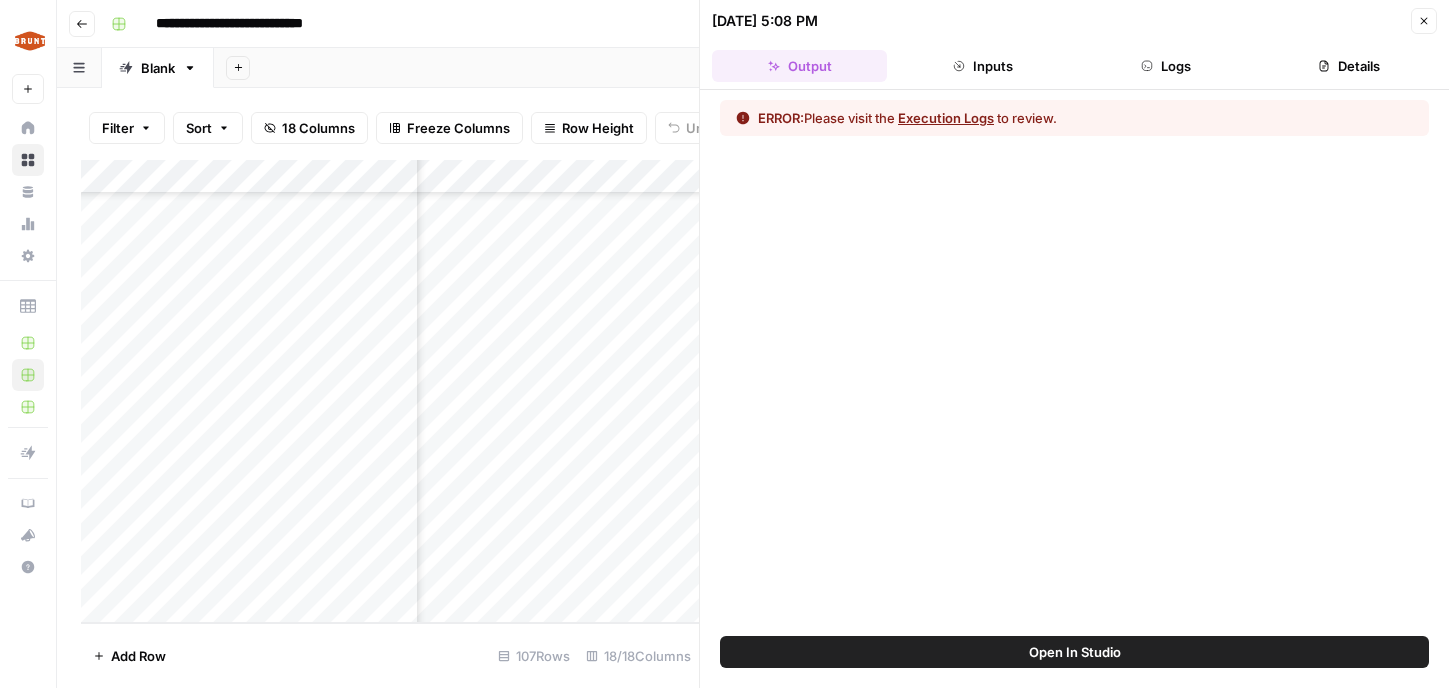 click on "Execution Logs" at bounding box center [946, 118] 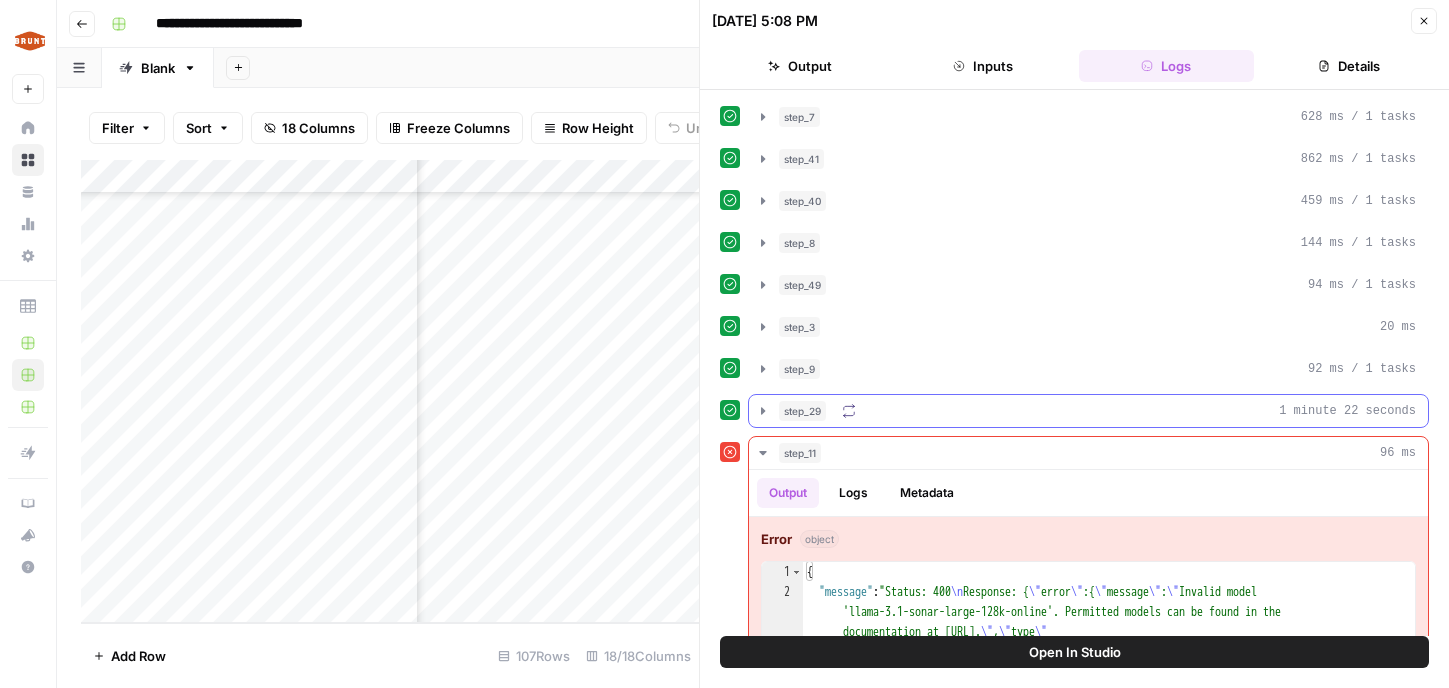 scroll, scrollTop: 88, scrollLeft: 0, axis: vertical 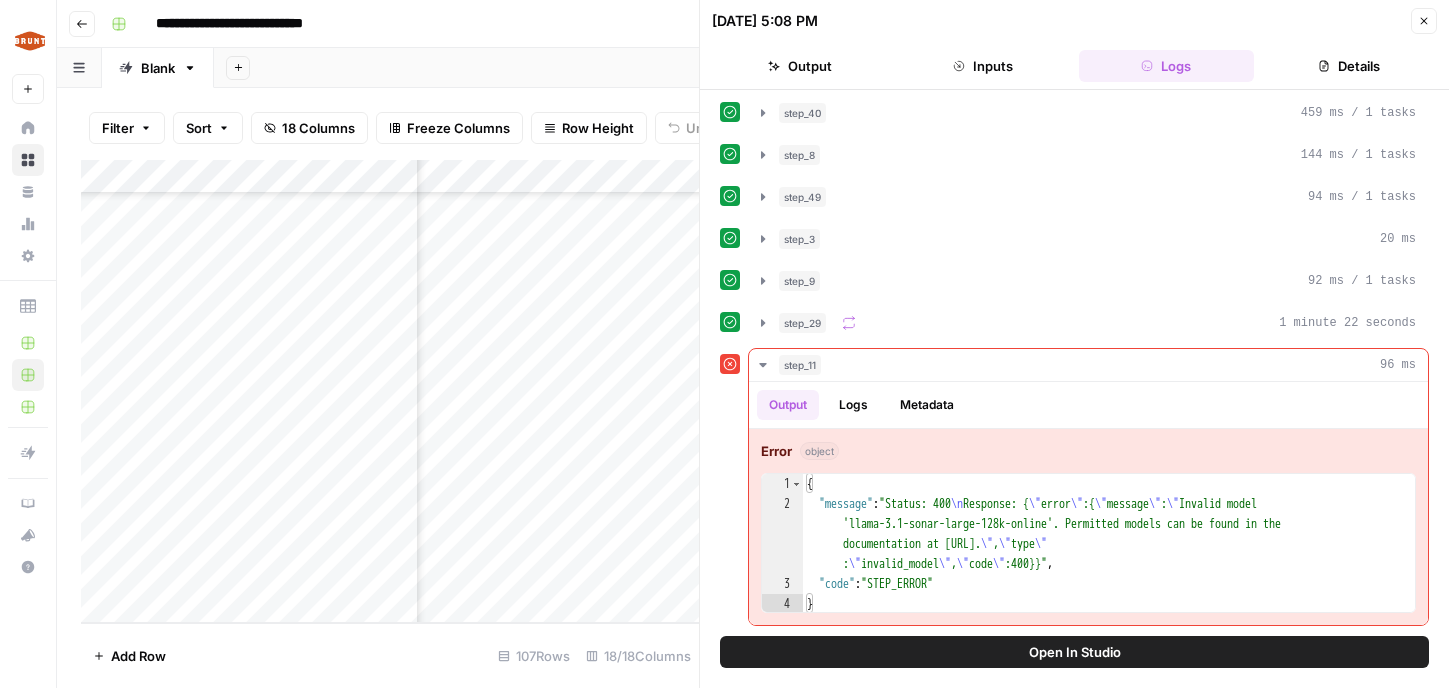 type on "**********" 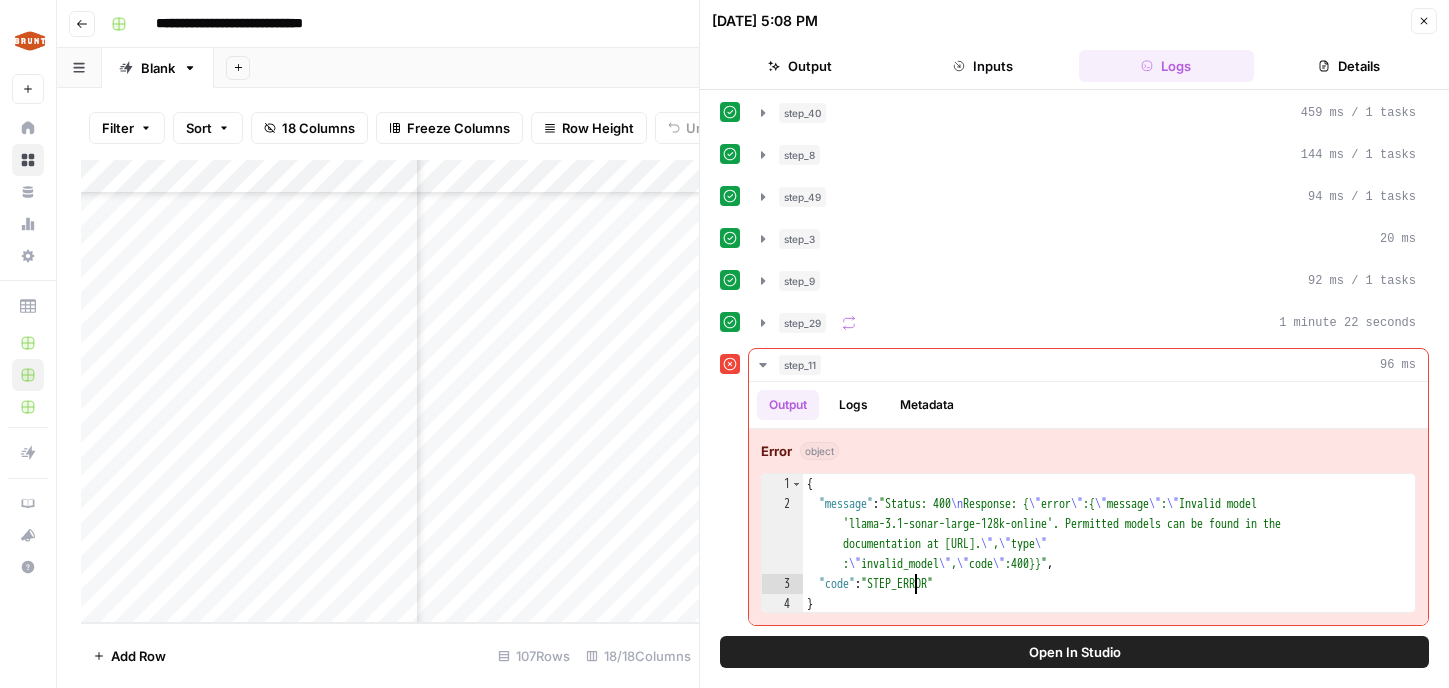 click on "{    "message" :  "Status: 400  \n Response: { \" error \" :{ \" message \" : \" Invalid model         'llama-3.1-sonar-large-128k-online'. Permitted models can be found in the         documentation at https://docs.perplexity.ai/guides/model-cards. \" , \" type \"        : \" invalid_model \" , \" code \" :400}}" ,    "code" :  "STEP_ERROR" }" at bounding box center (1109, 564) 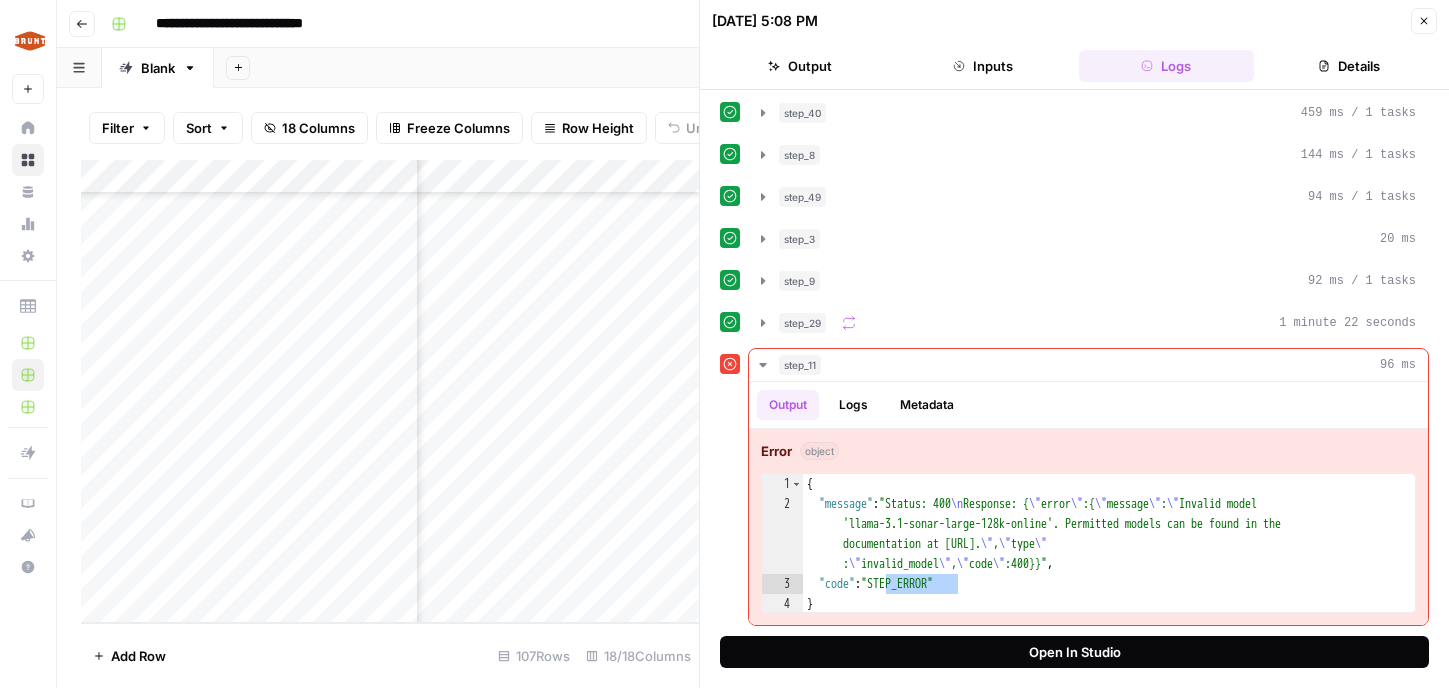 click on "Open In Studio" at bounding box center (1074, 652) 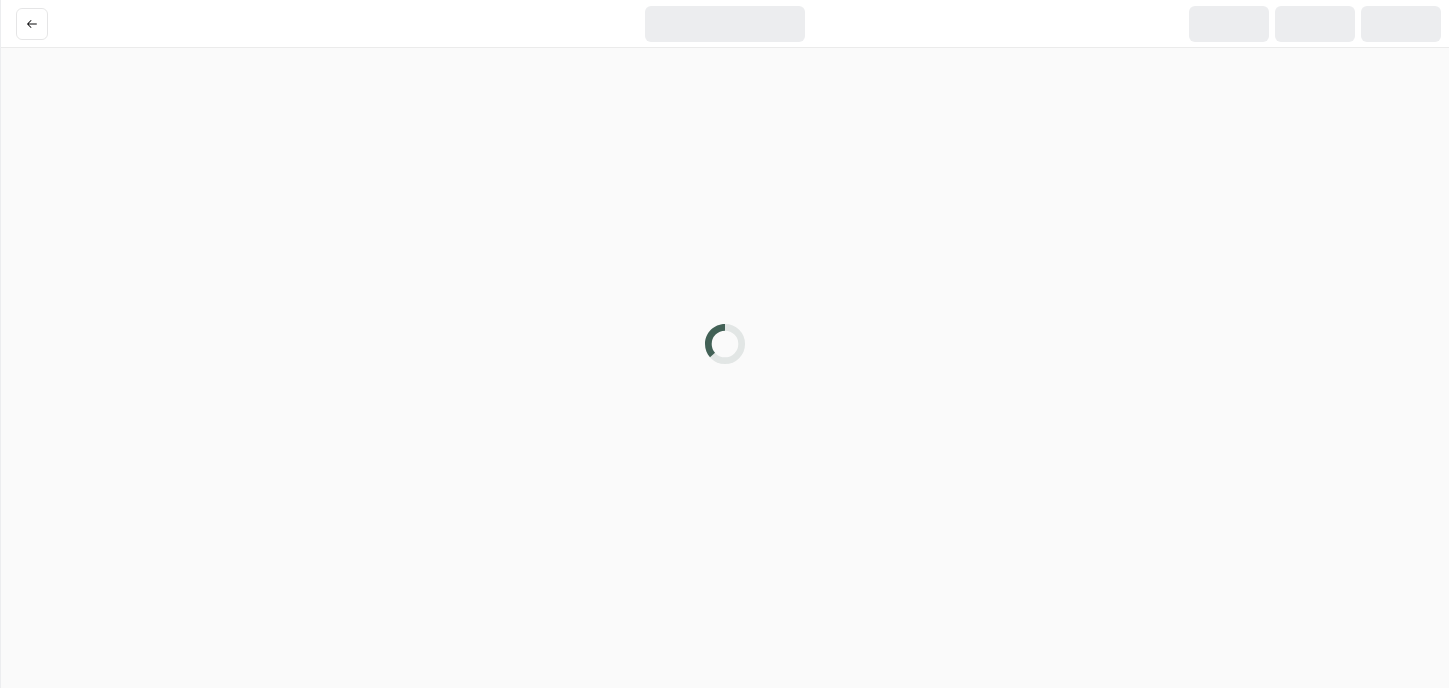 scroll, scrollTop: 0, scrollLeft: 0, axis: both 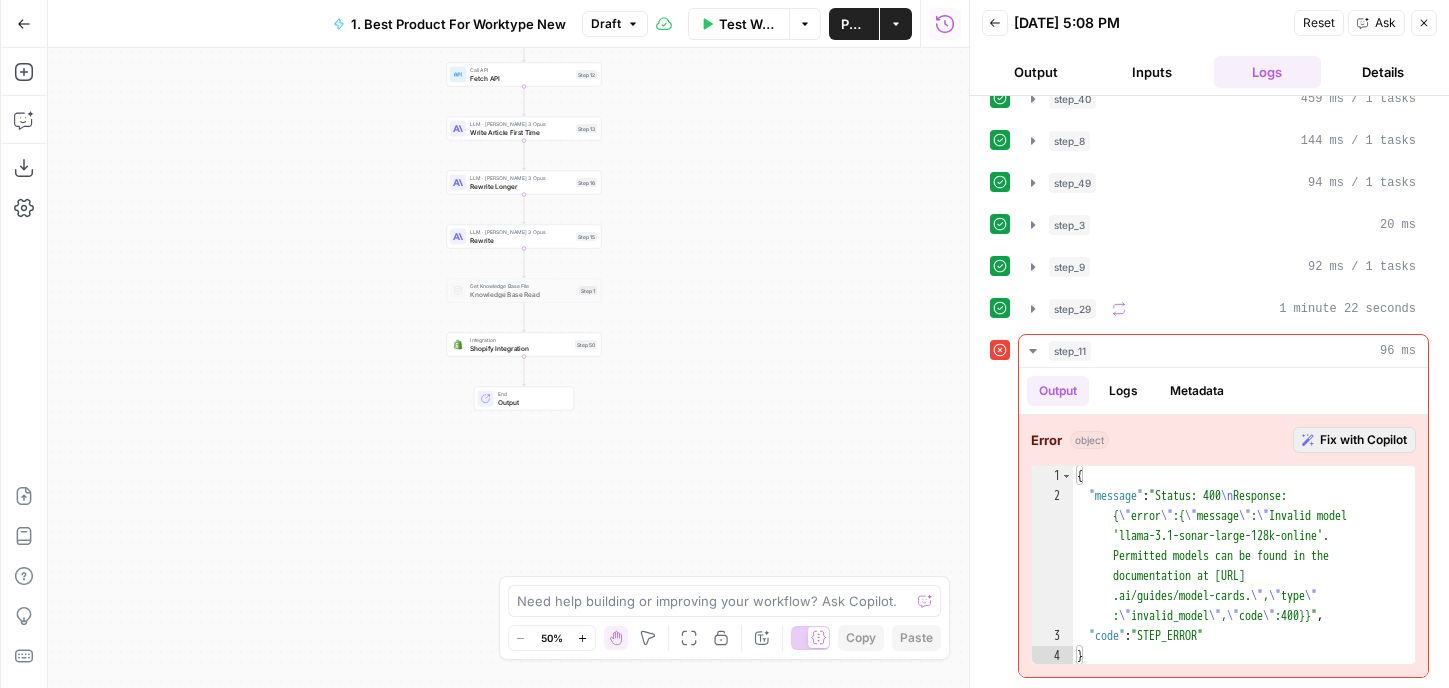 click on "Fix with Copilot" at bounding box center (1363, 440) 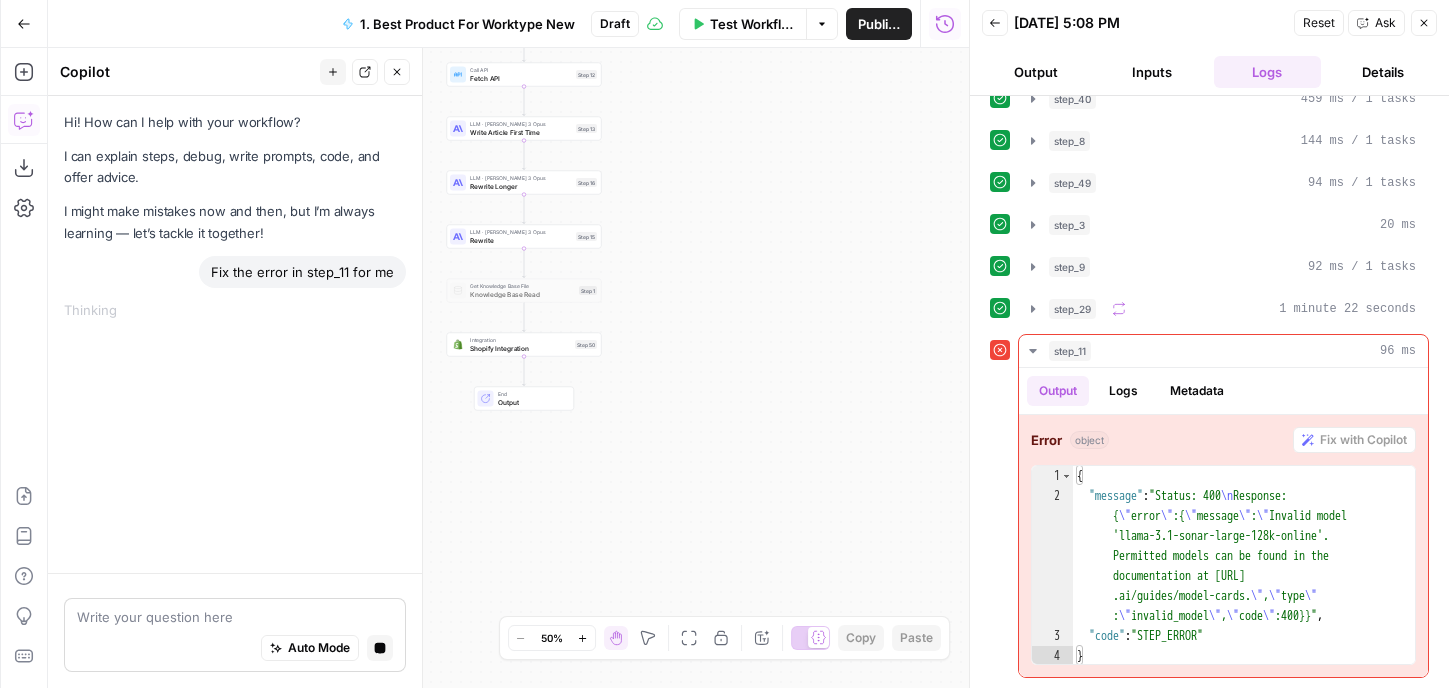 click on "Auto Mode Stop generating" at bounding box center [235, 649] 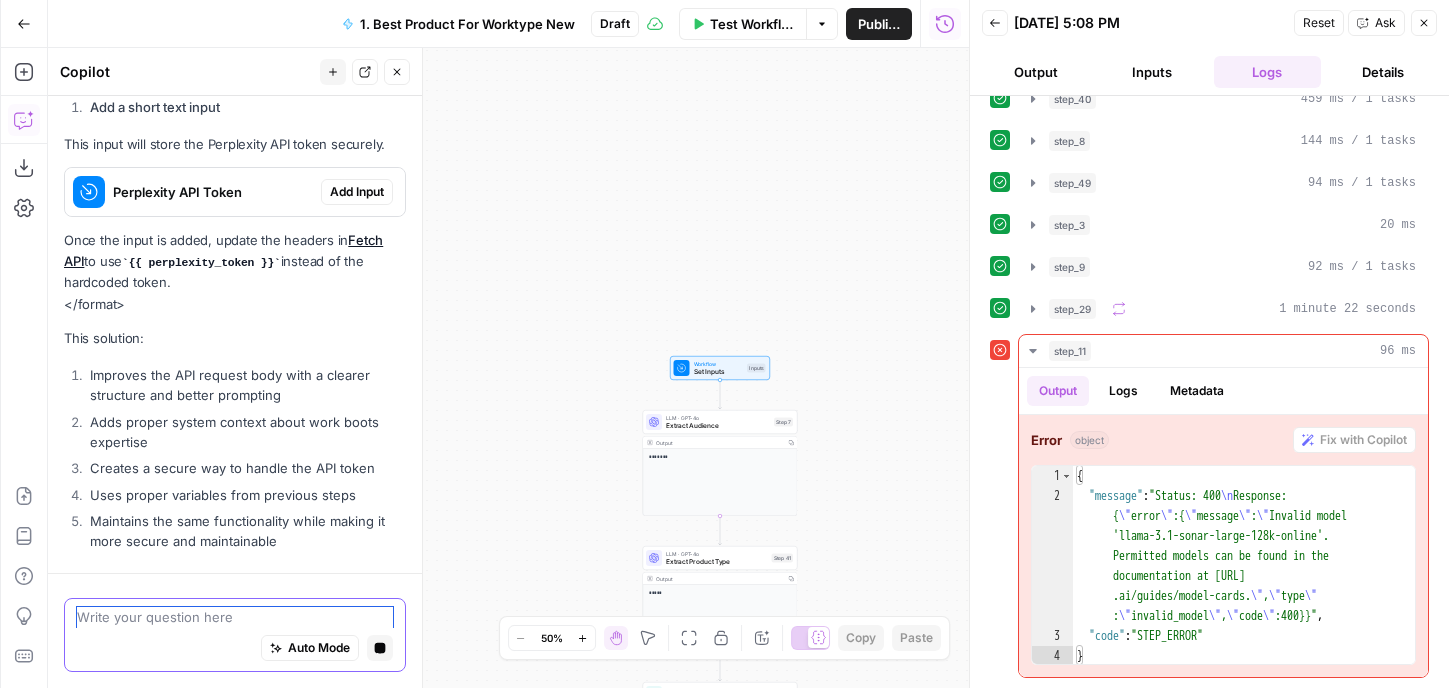 scroll, scrollTop: 659, scrollLeft: 0, axis: vertical 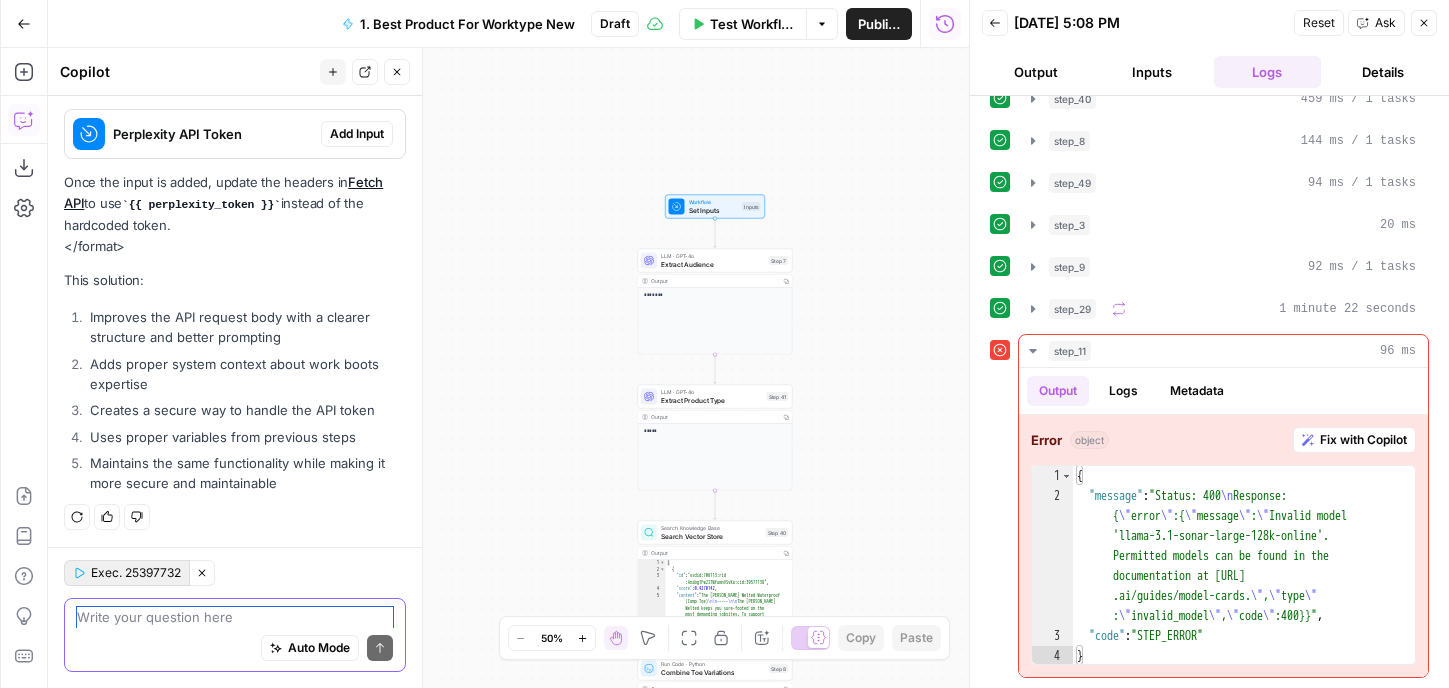 click on "Exec. 25397732" at bounding box center [136, 573] 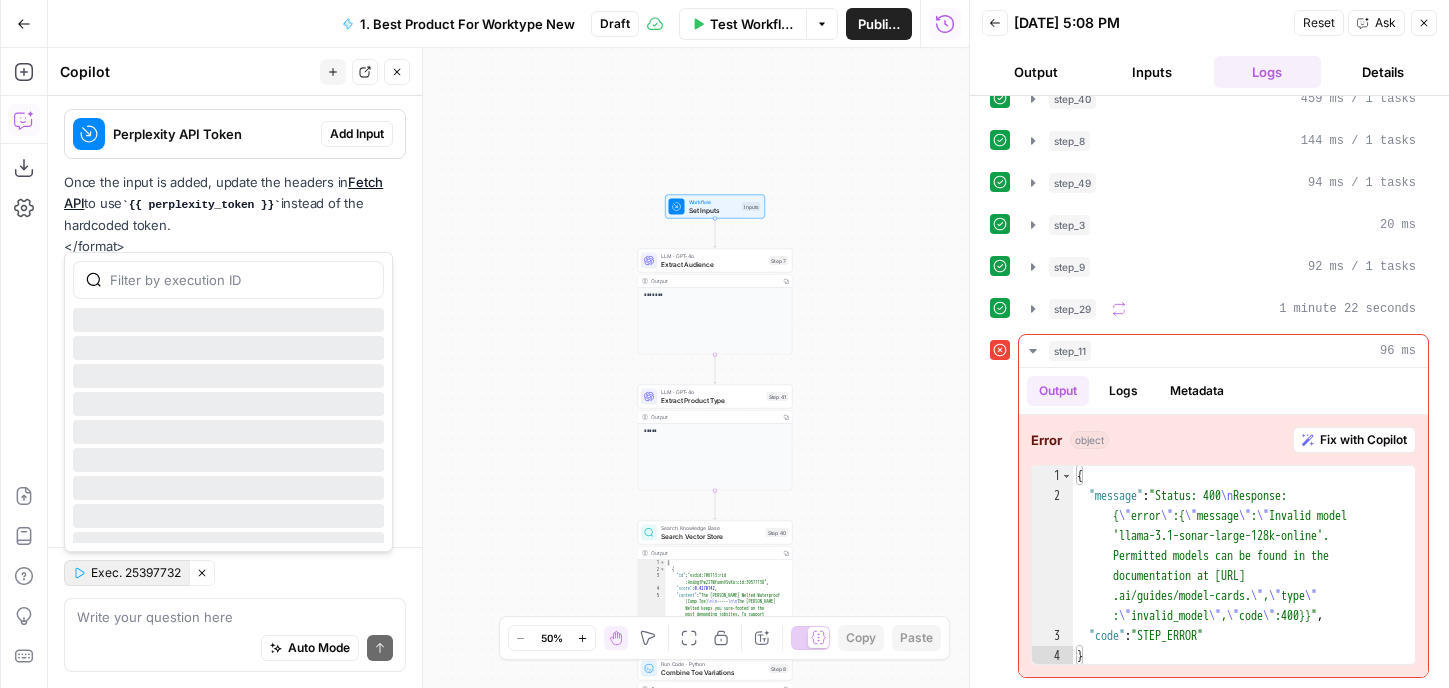 scroll, scrollTop: 1705, scrollLeft: 0, axis: vertical 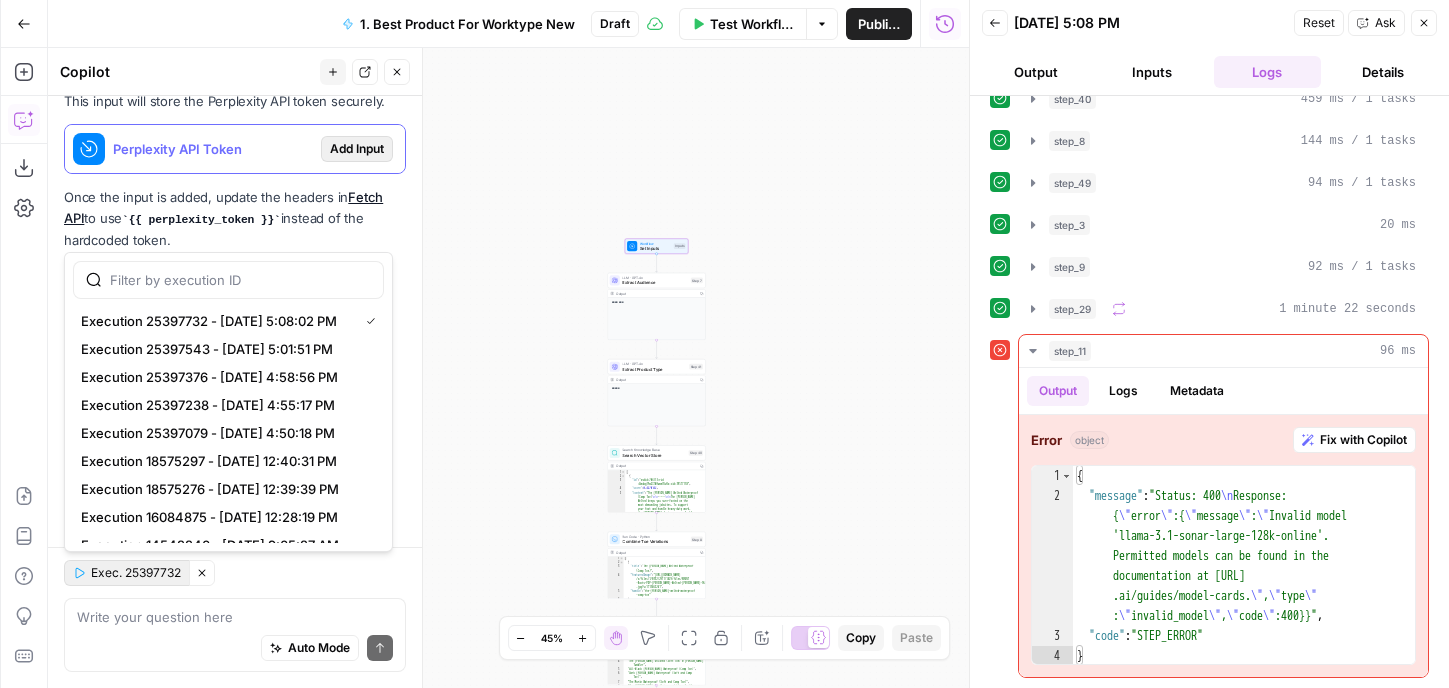 click on "Add Input" at bounding box center (357, 149) 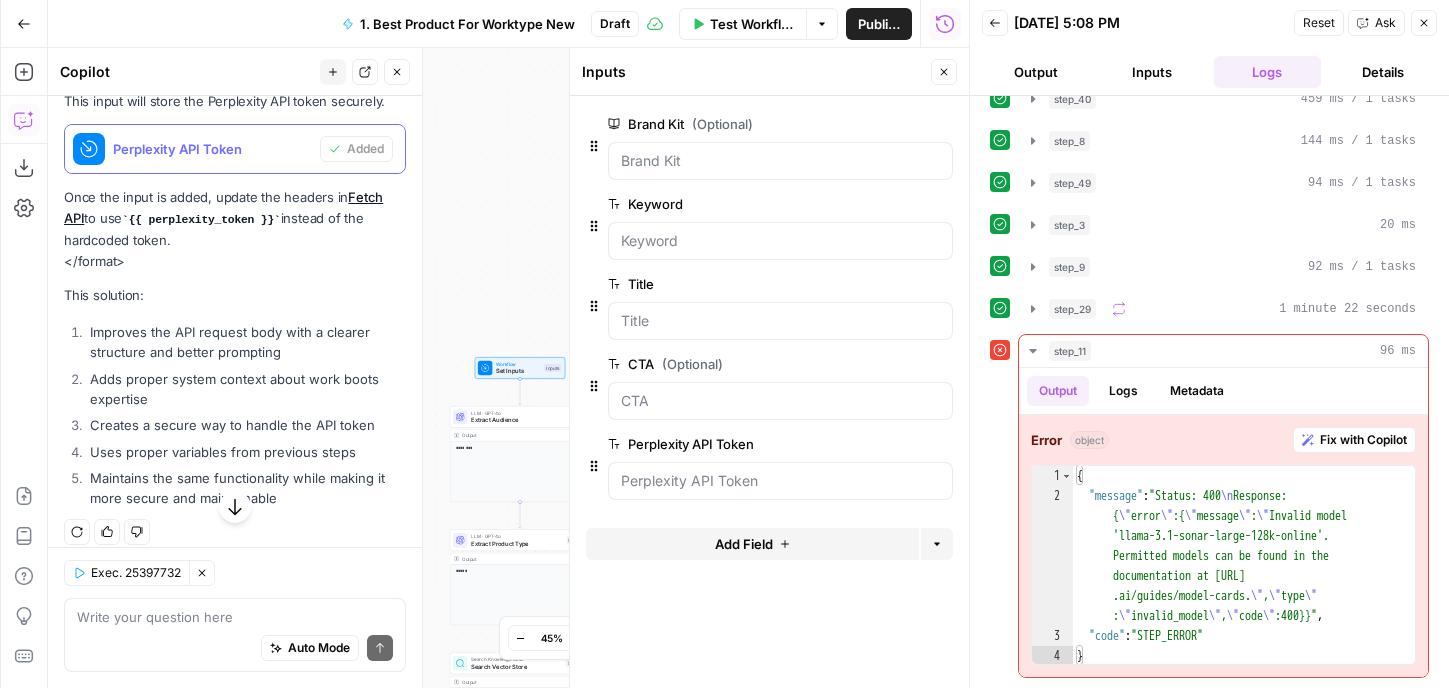 scroll, scrollTop: 691, scrollLeft: 0, axis: vertical 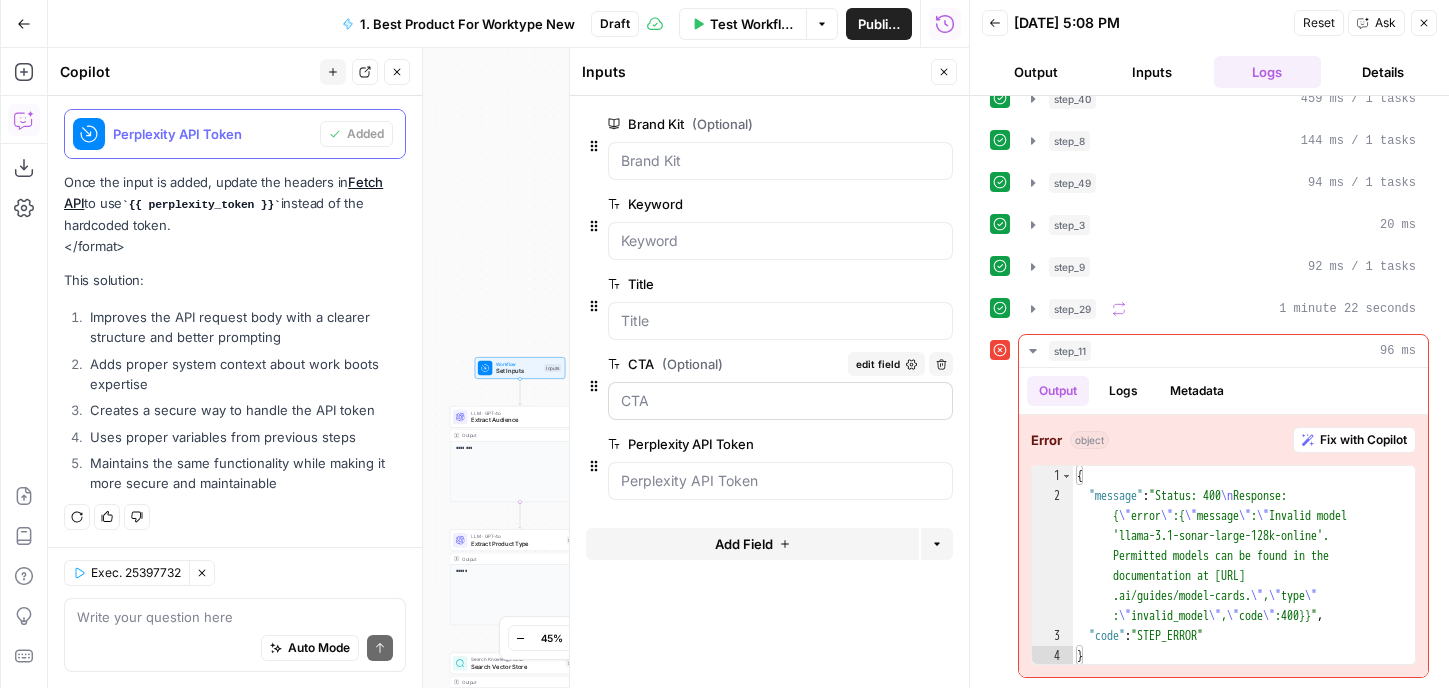click at bounding box center (780, 401) 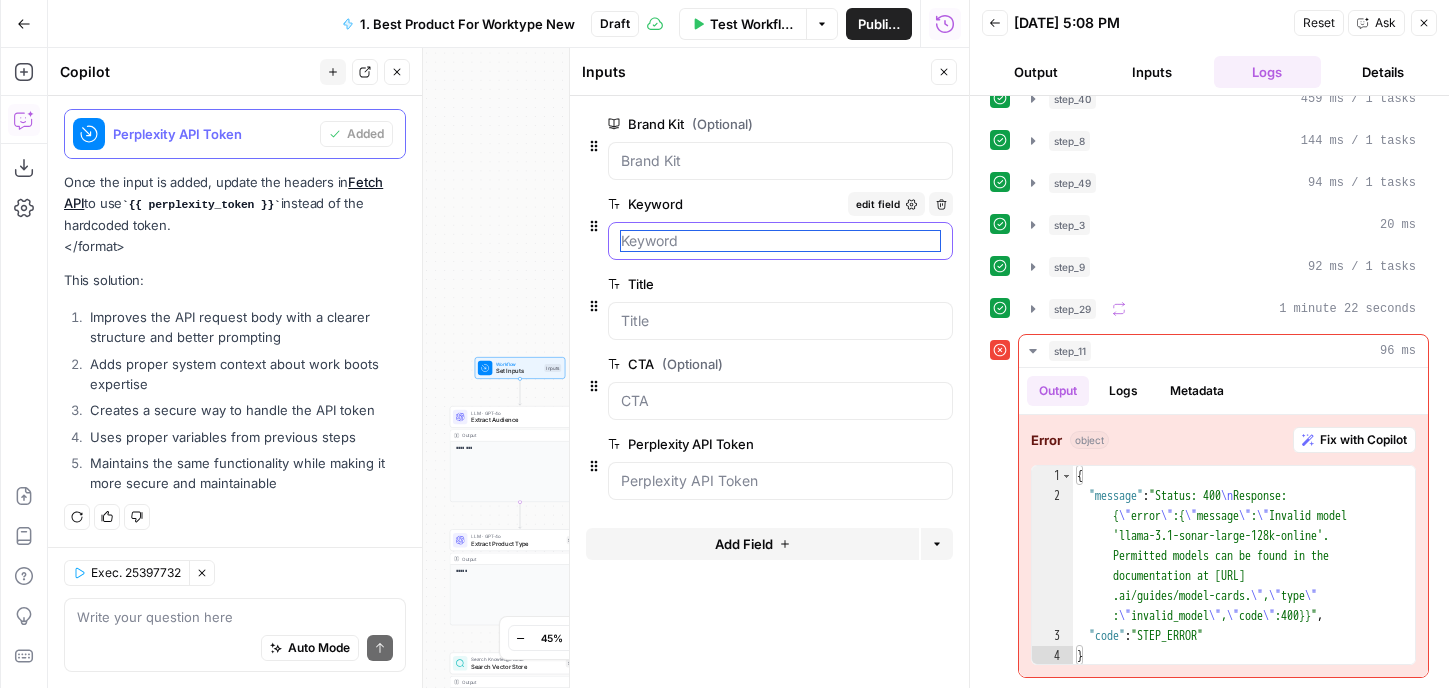 click on "Keyword" at bounding box center [780, 241] 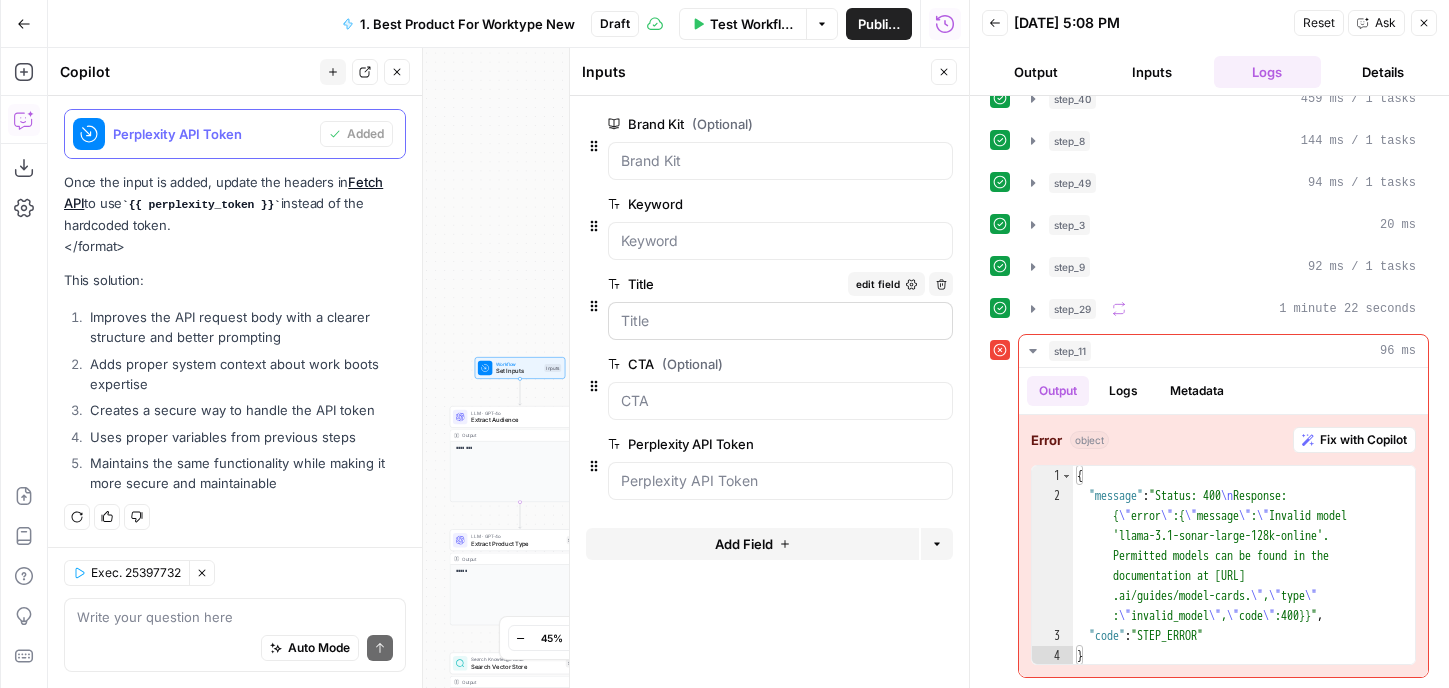 click at bounding box center [780, 321] 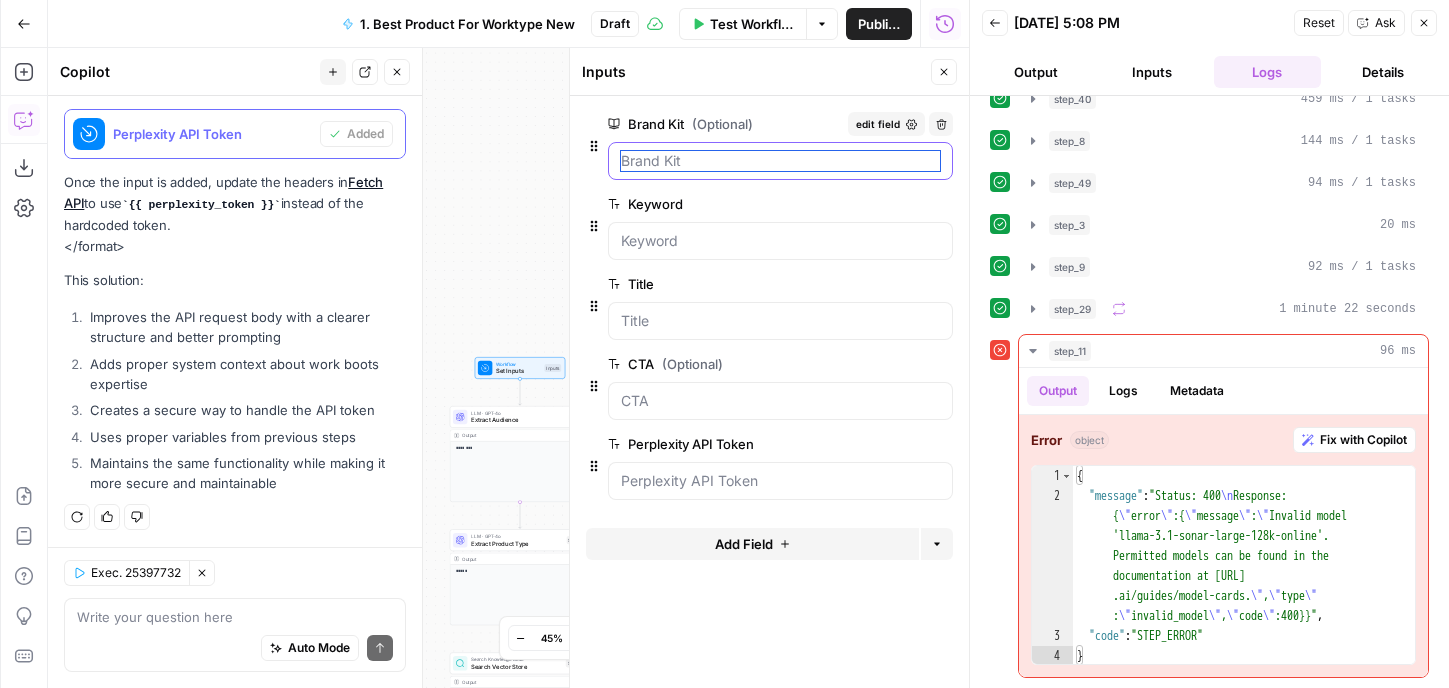 click on "Brand Kit   (Optional)" at bounding box center [780, 161] 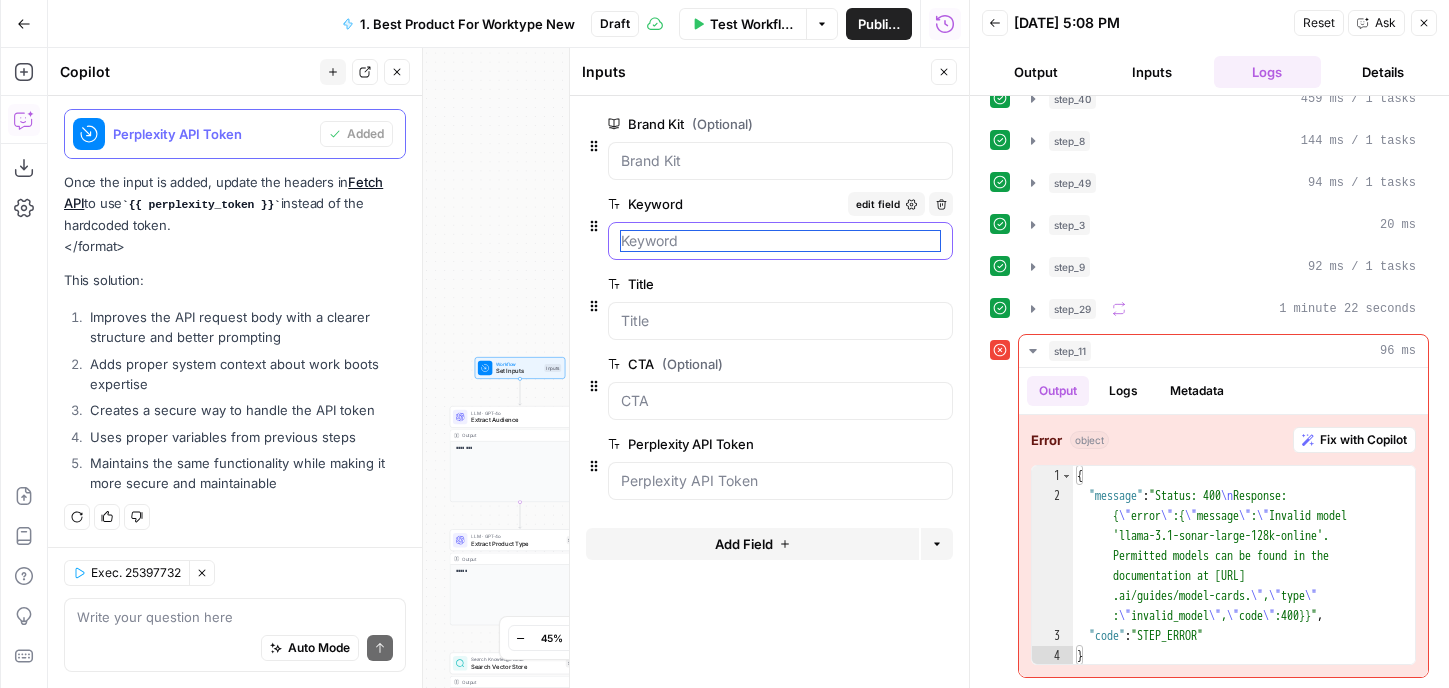 click on "Keyword" at bounding box center (780, 241) 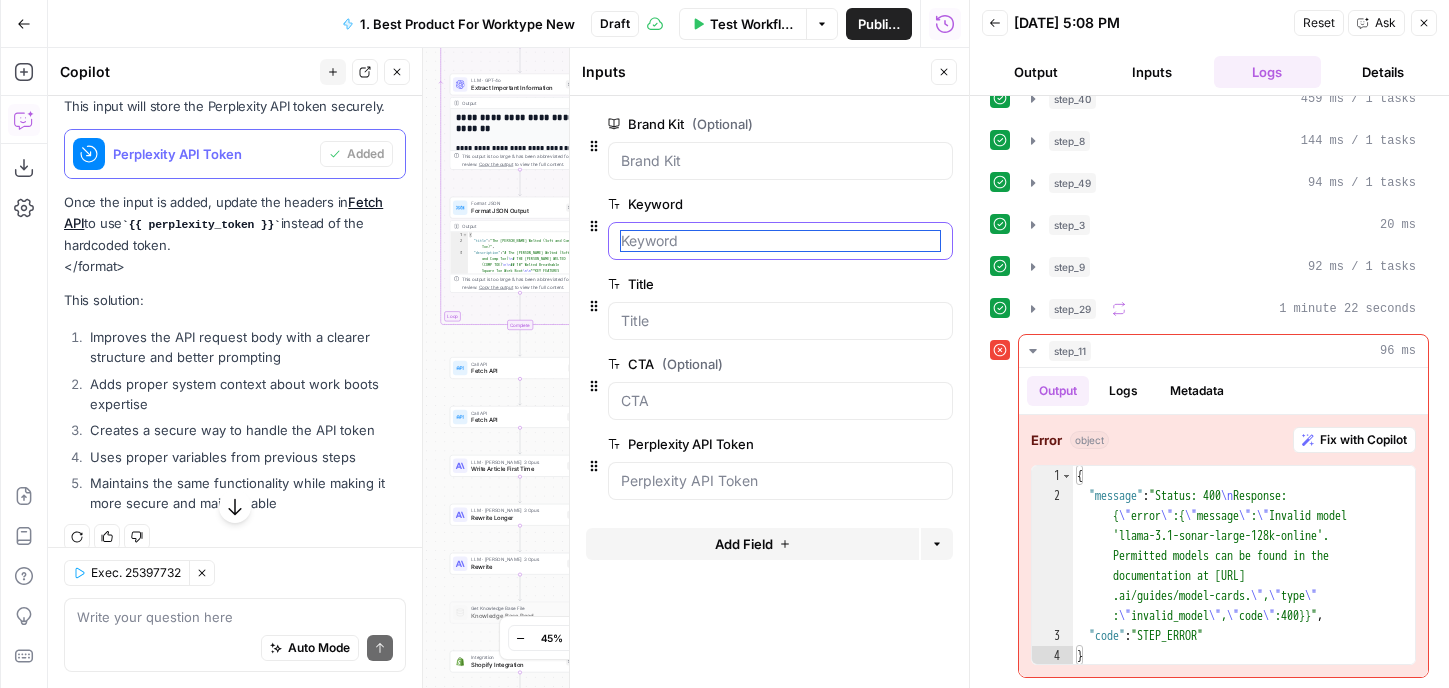 scroll, scrollTop: 691, scrollLeft: 0, axis: vertical 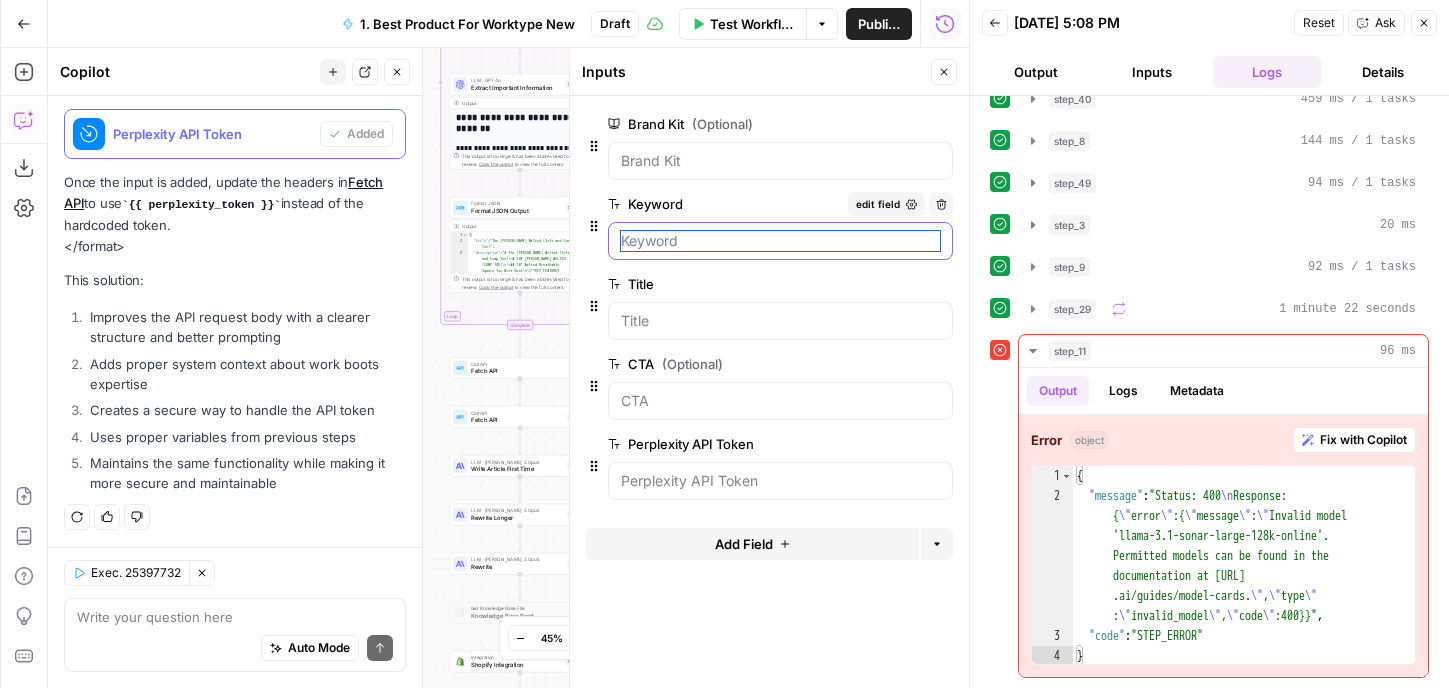 click on "Keyword" at bounding box center (780, 241) 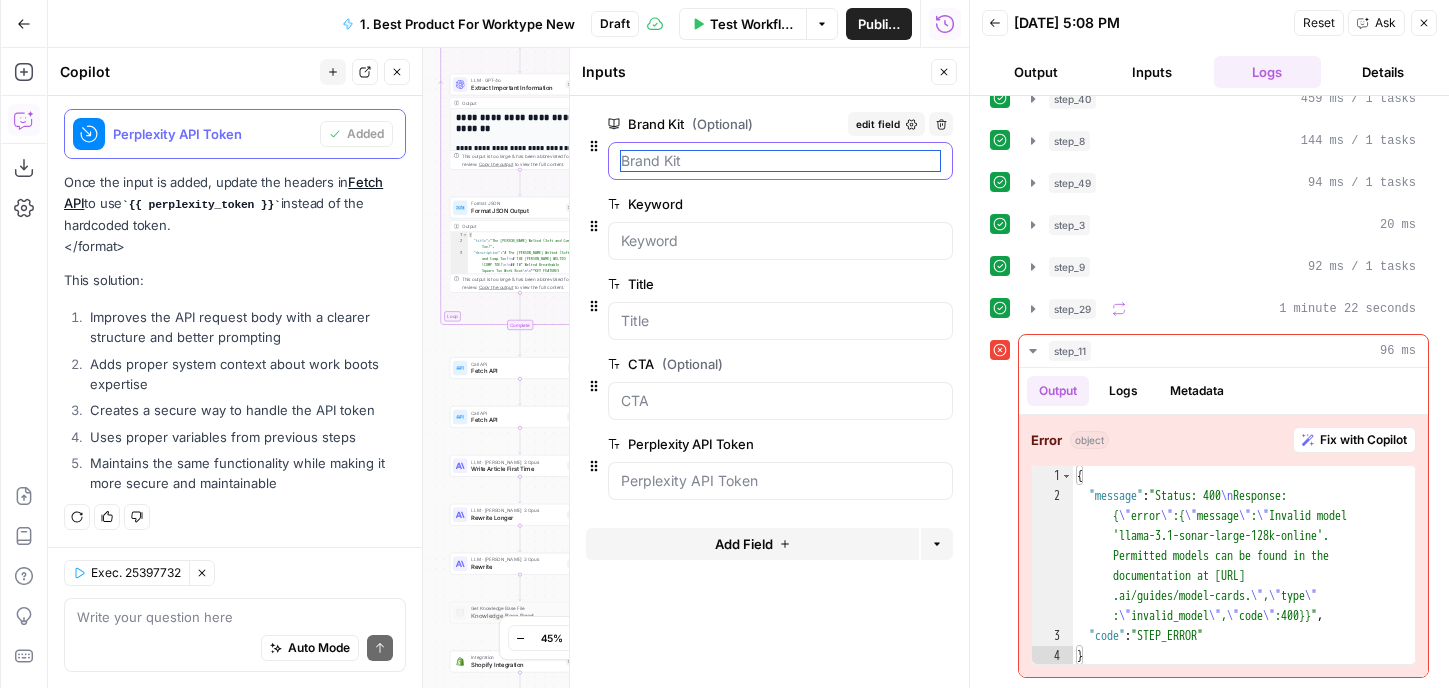 click on "Brand Kit   (Optional)" at bounding box center (780, 161) 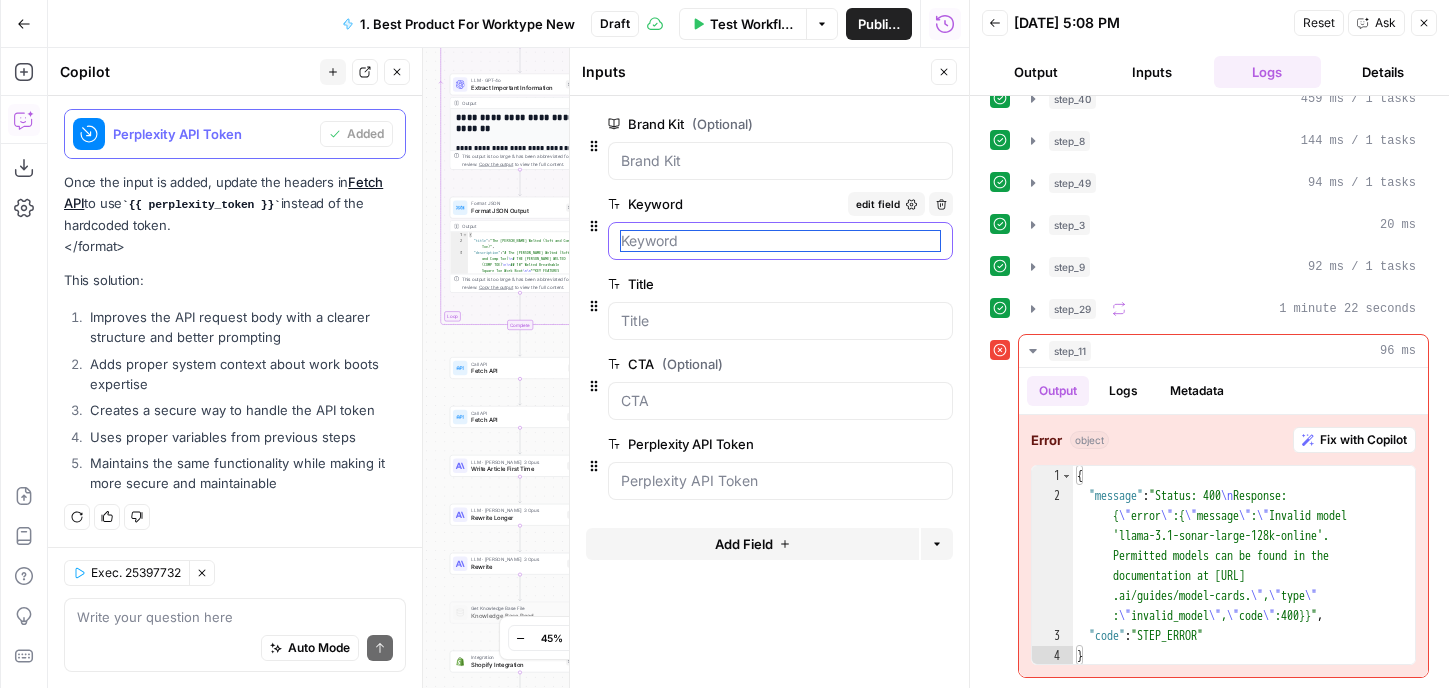 click on "Keyword" at bounding box center (780, 241) 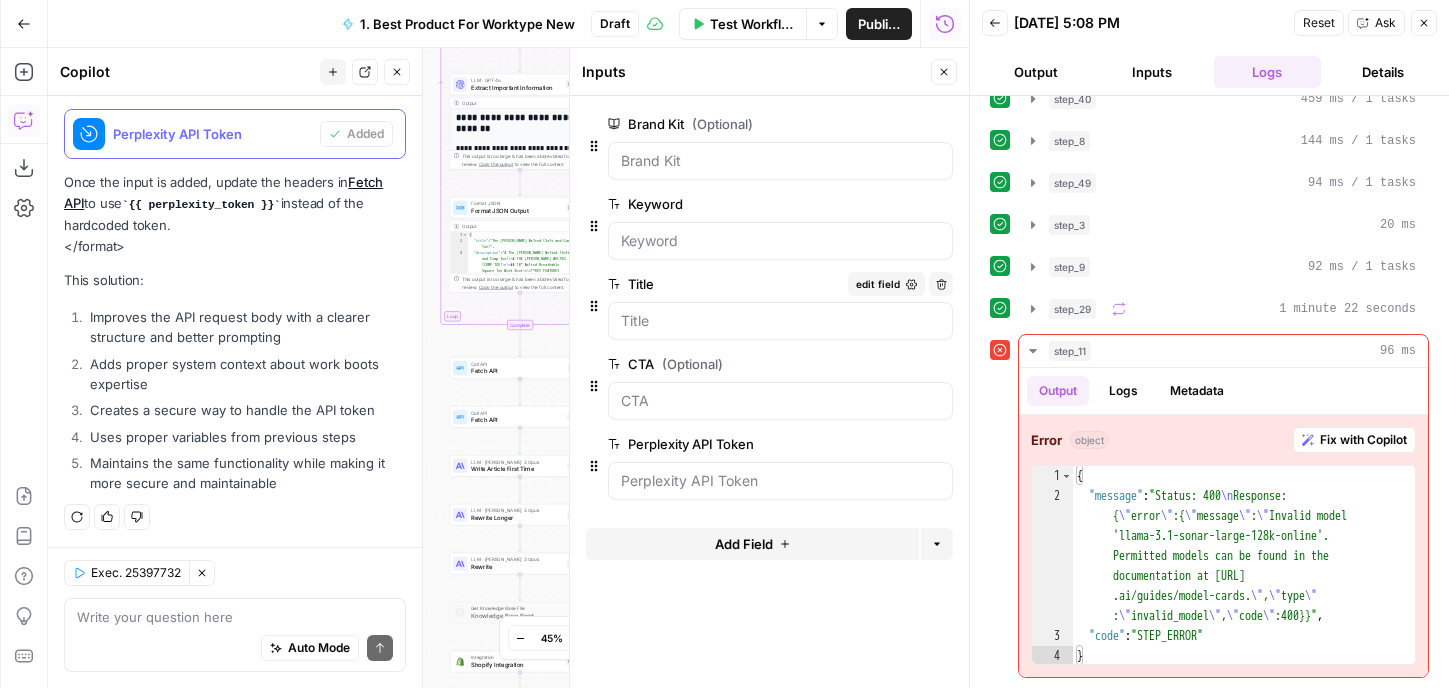 click on "Title edit field Delete group" at bounding box center (780, 306) 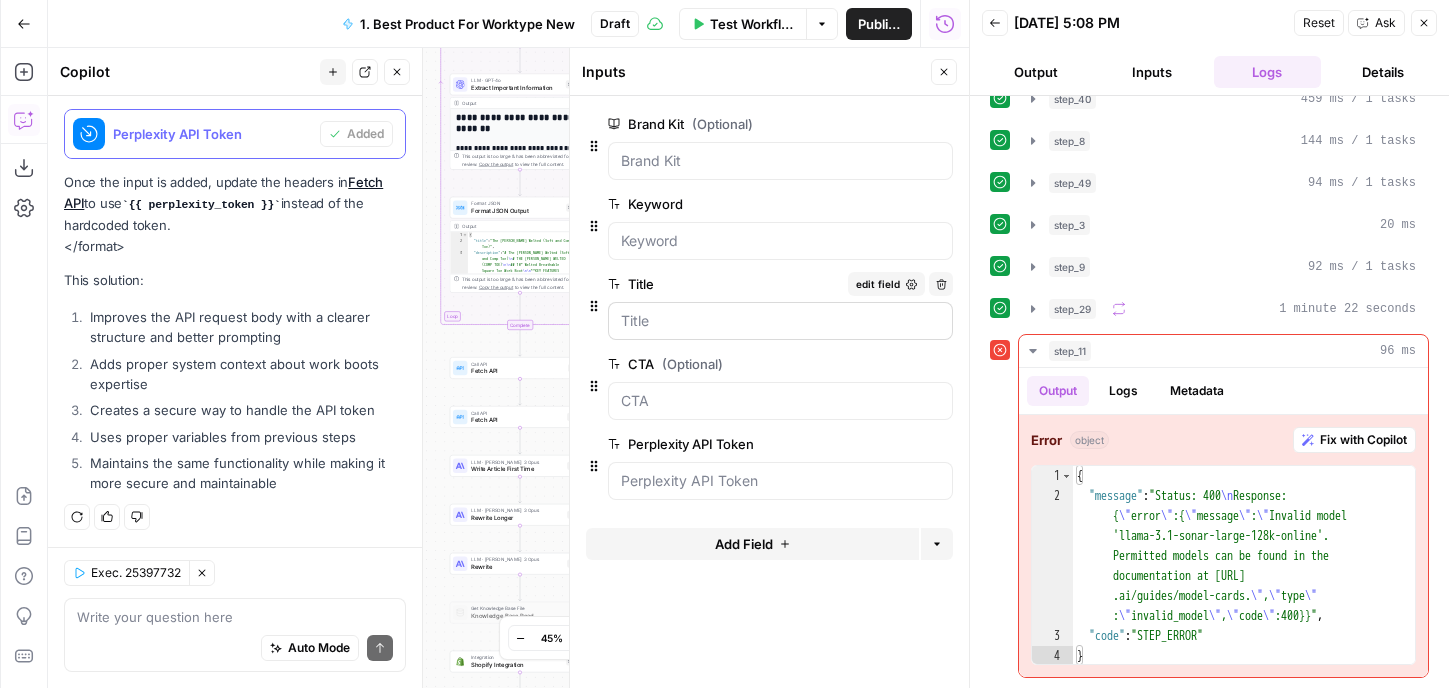 click at bounding box center [780, 321] 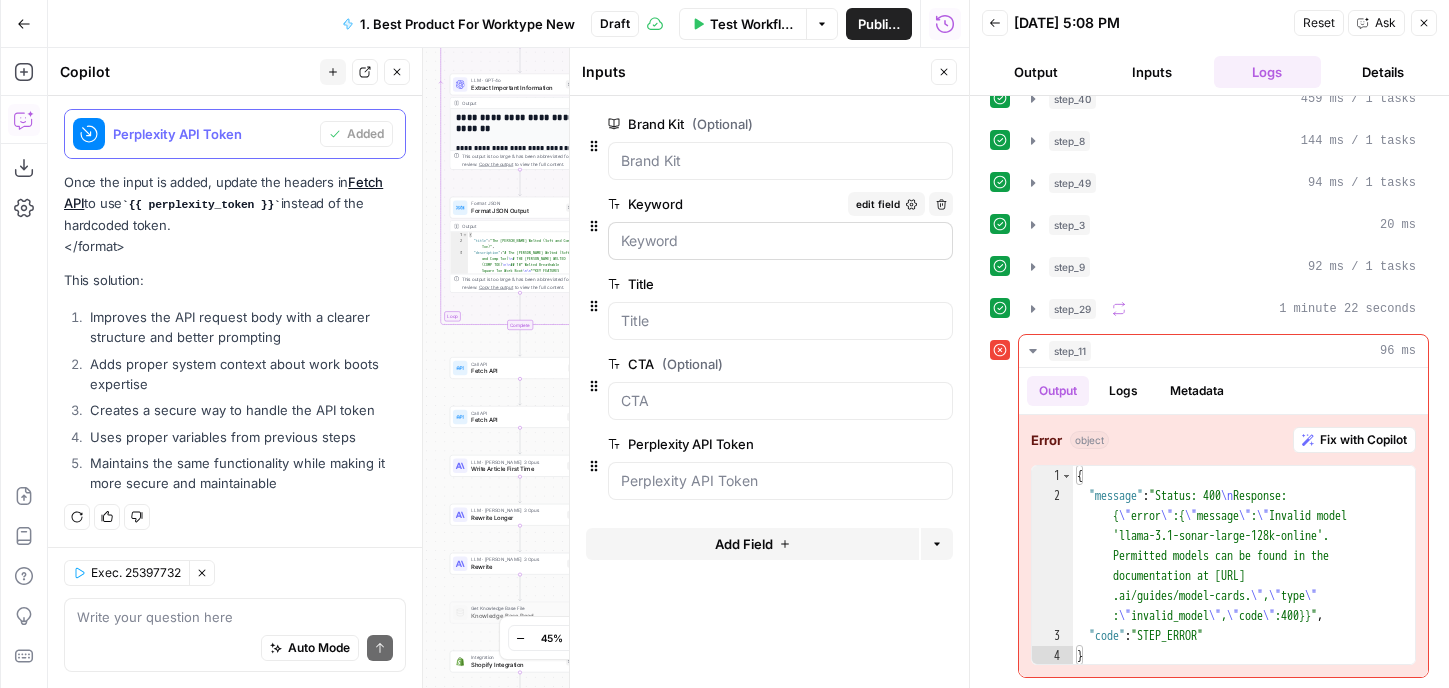 click at bounding box center (780, 241) 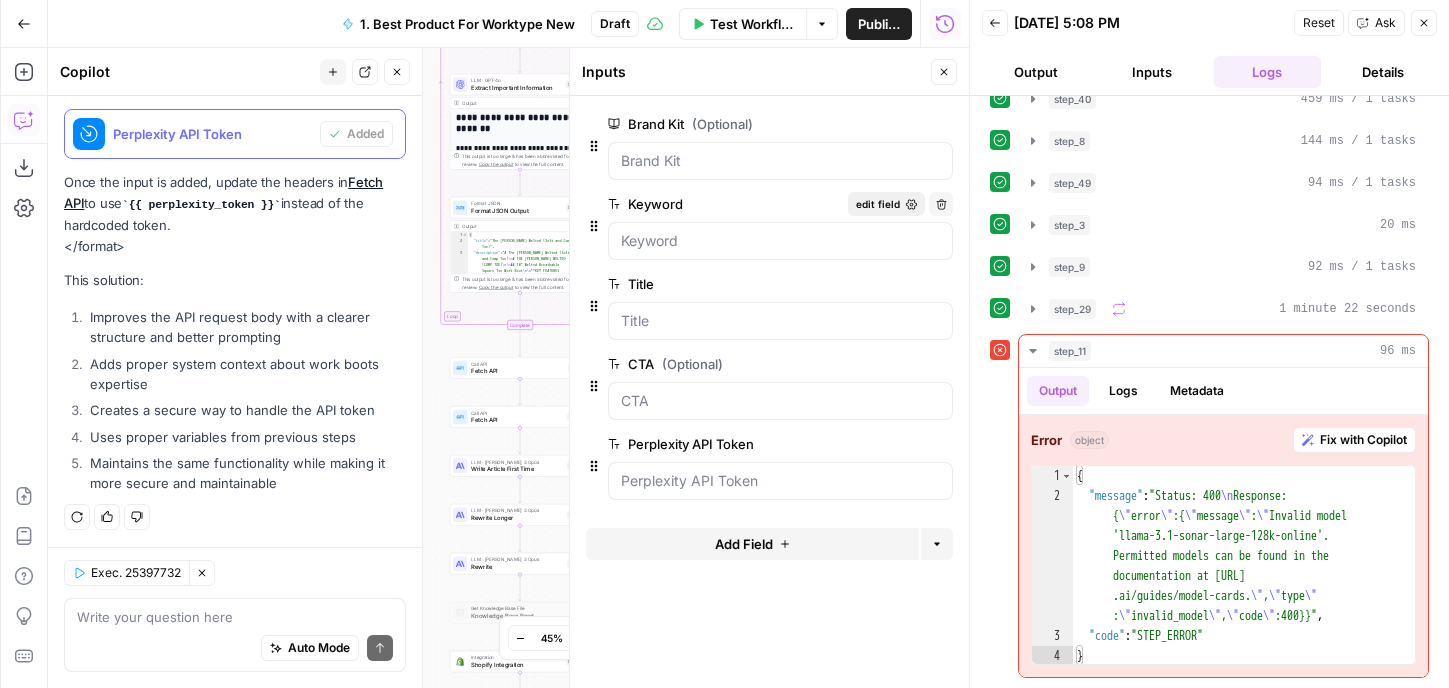 click on "edit field" at bounding box center (878, 204) 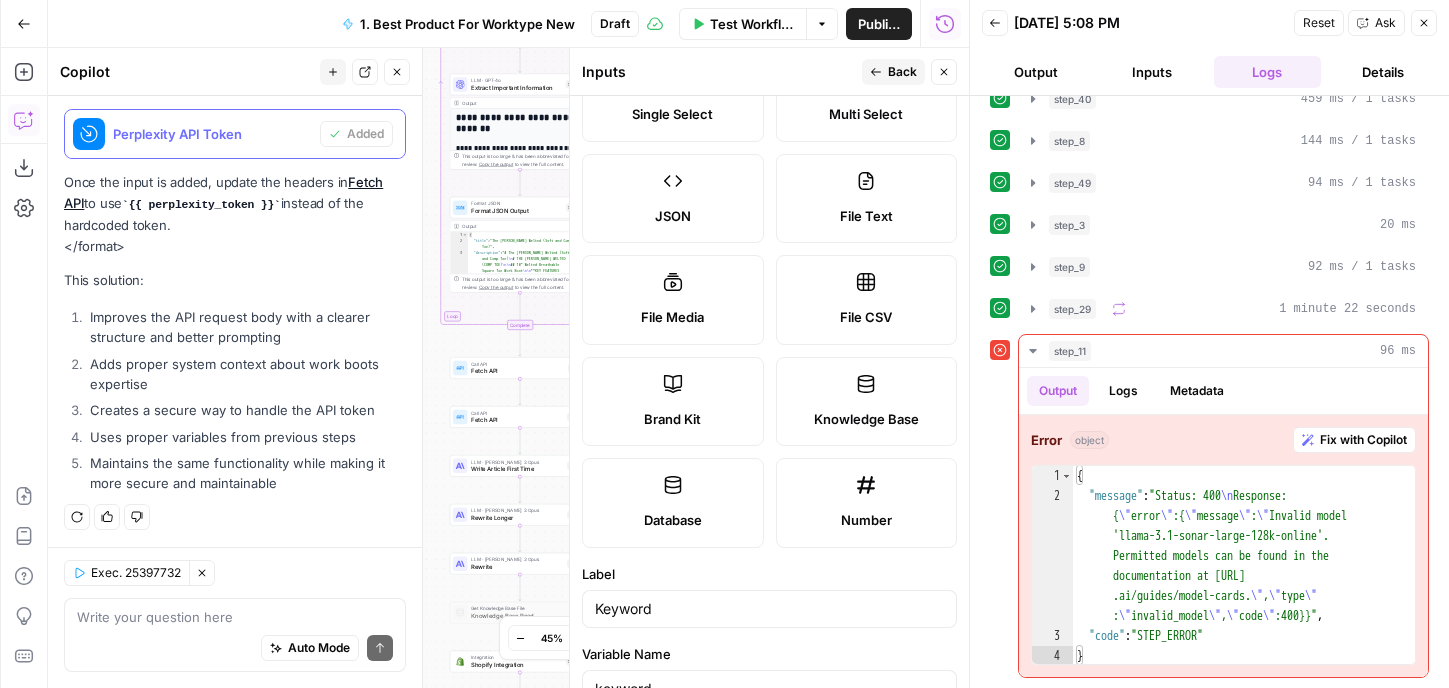 scroll, scrollTop: 0, scrollLeft: 0, axis: both 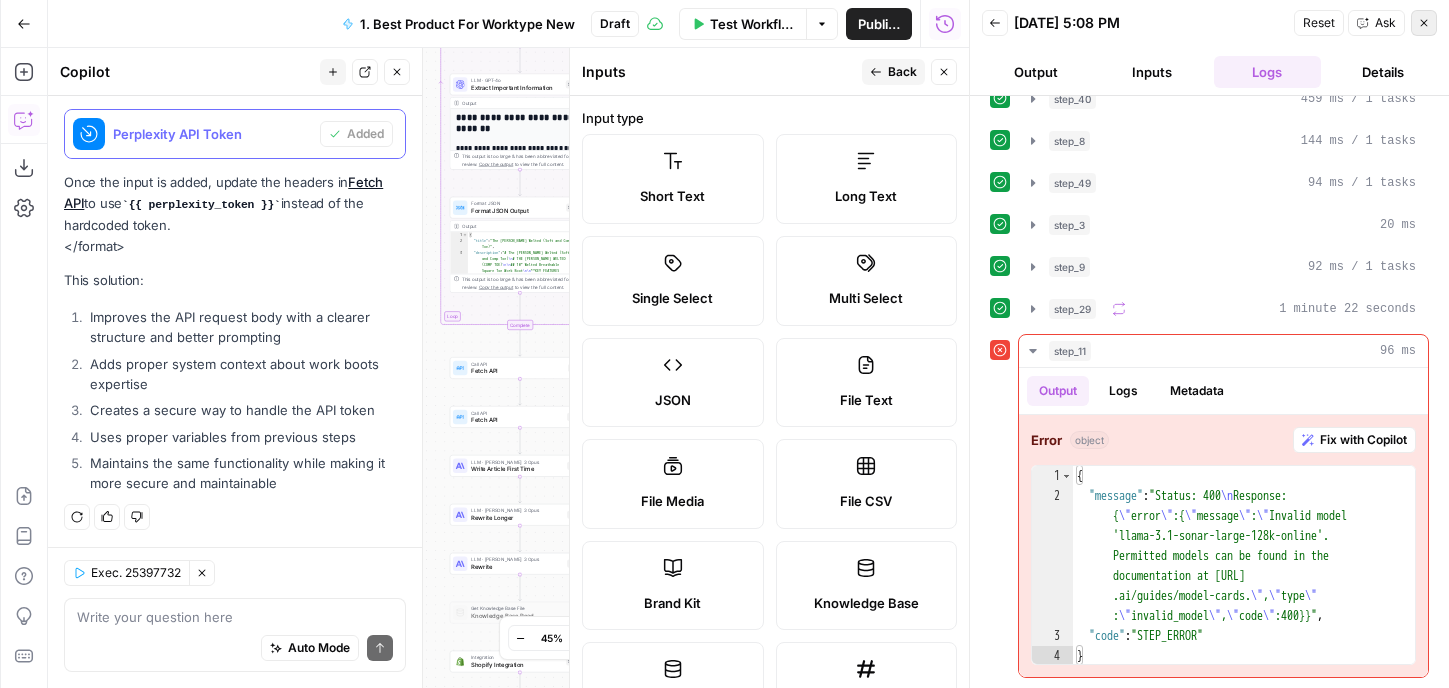click 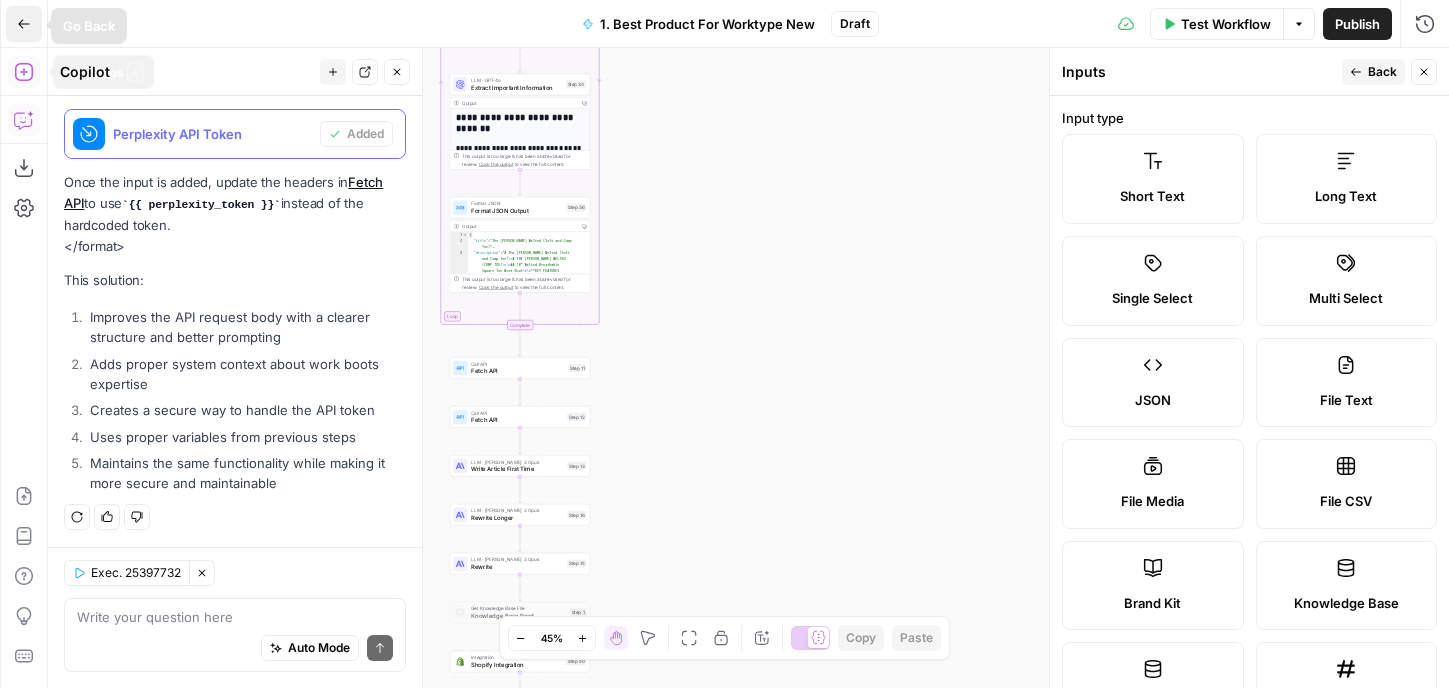 click on "Go Back" at bounding box center (24, 24) 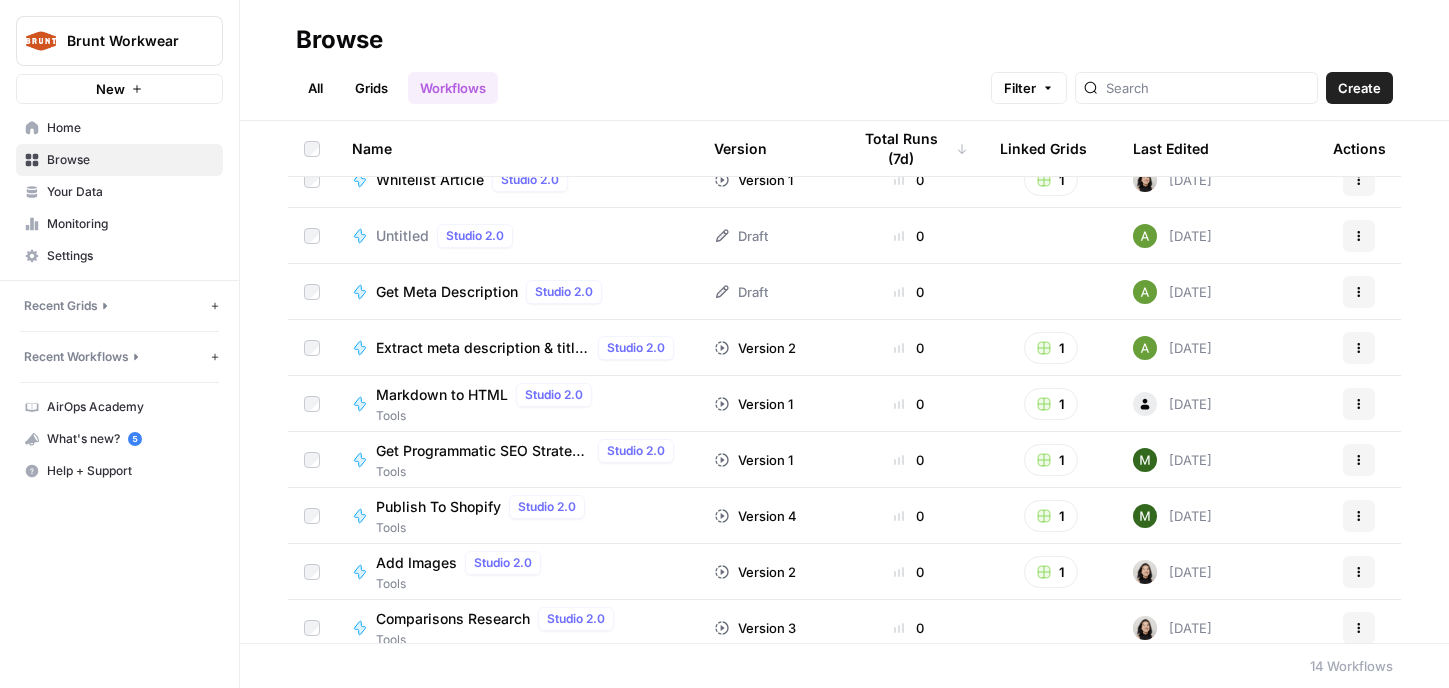 scroll, scrollTop: 0, scrollLeft: 0, axis: both 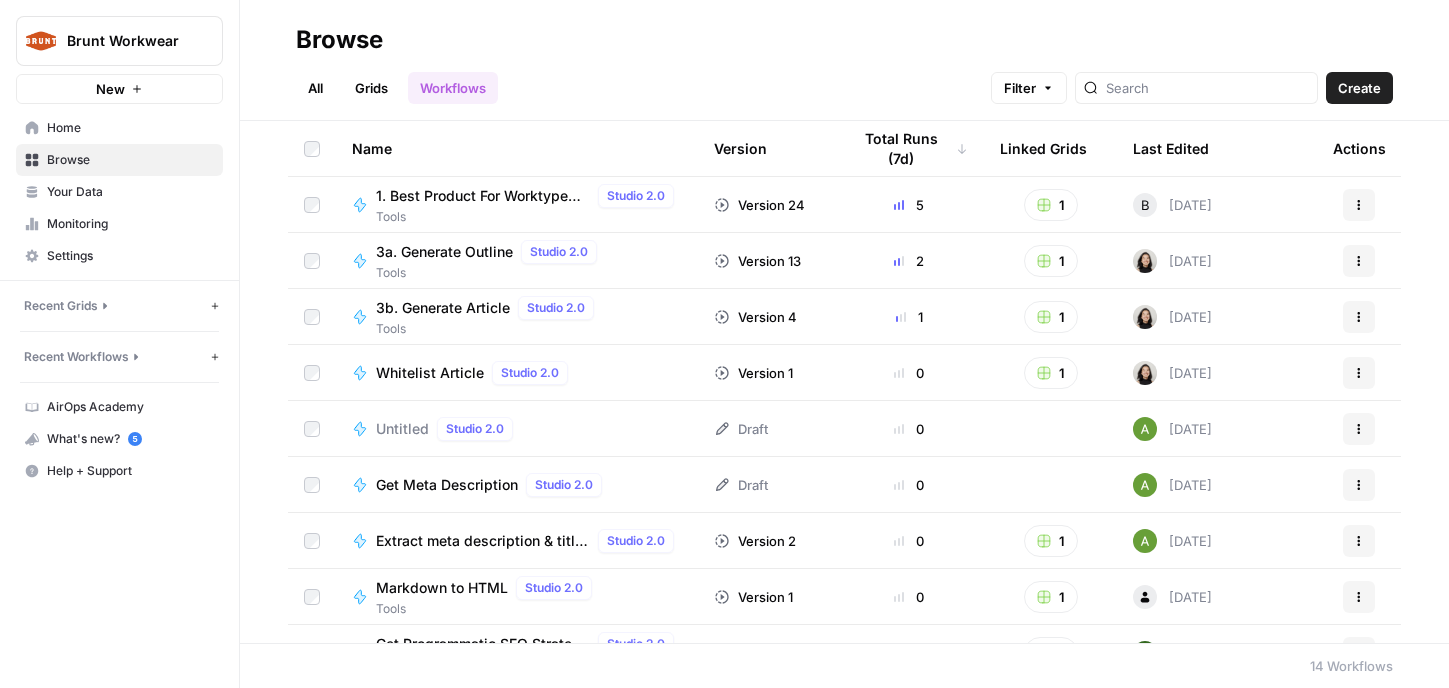 click on "Tools" at bounding box center [529, 217] 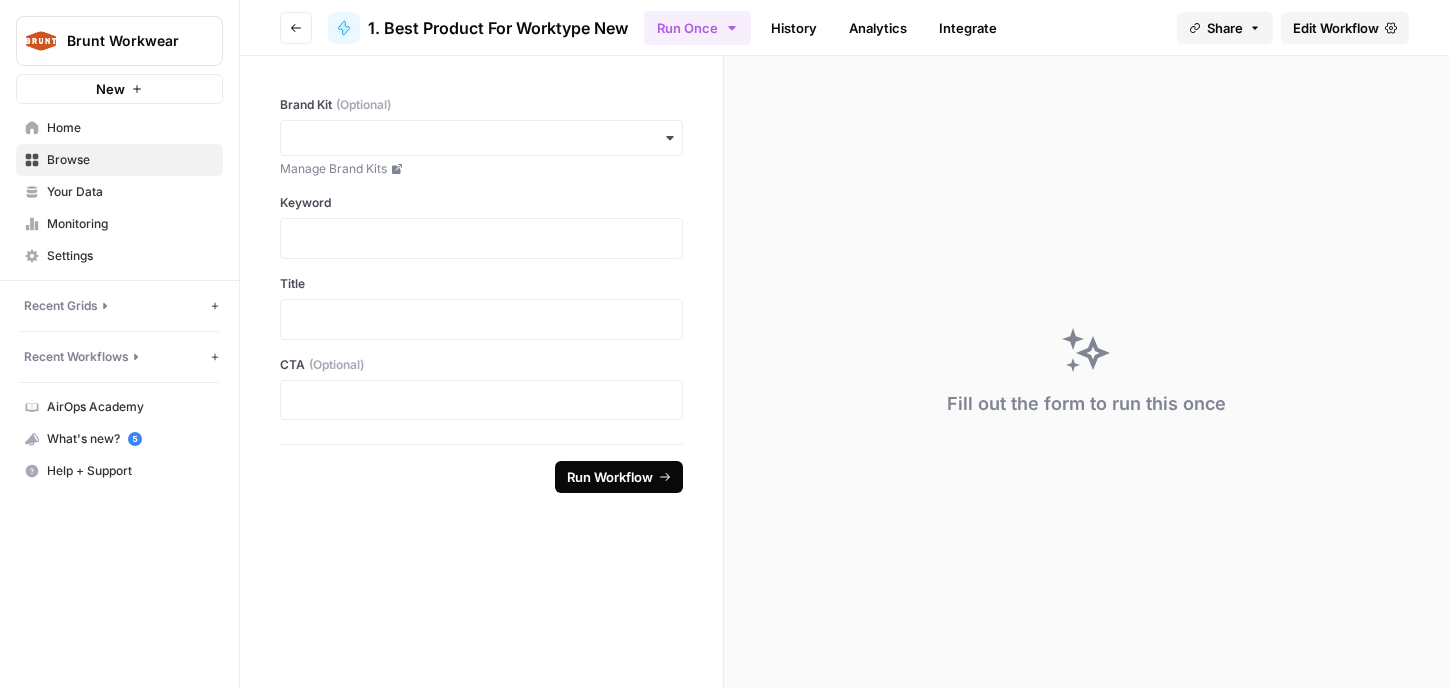 click on "Run Workflow" at bounding box center [619, 477] 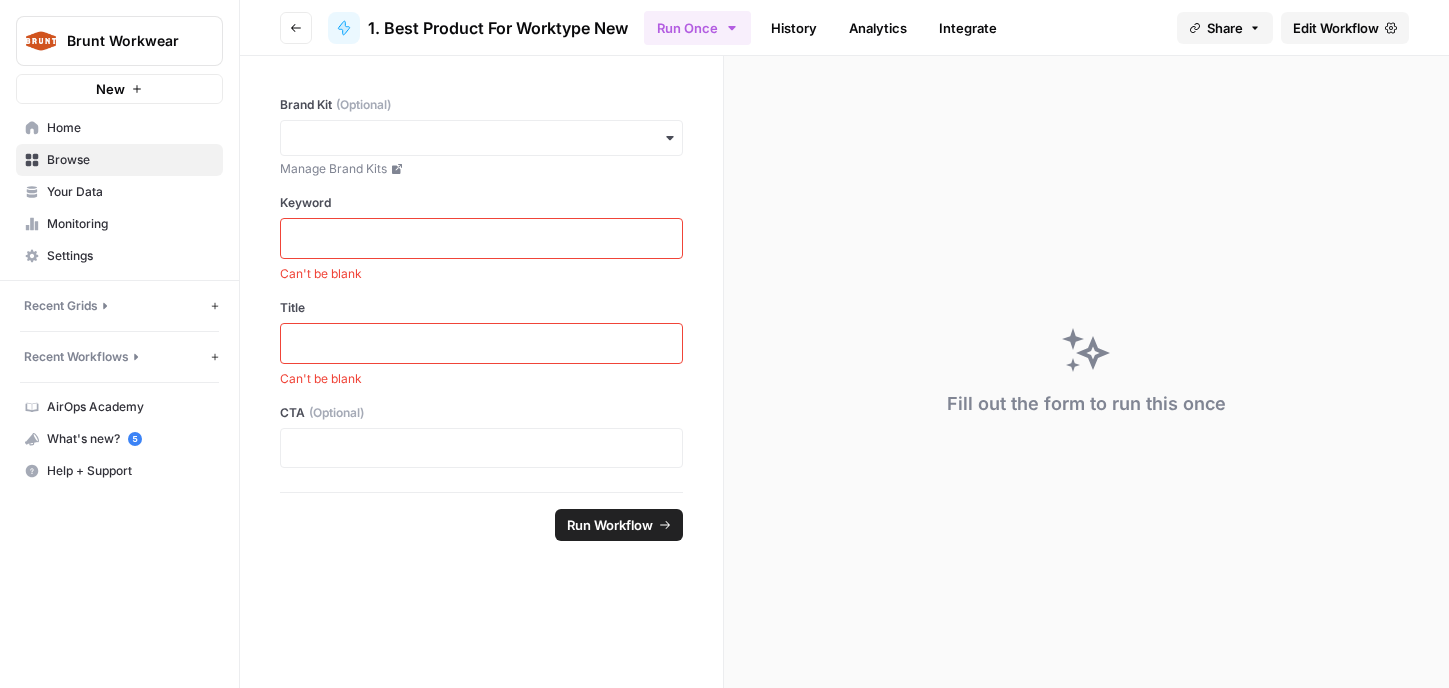 click on "Brand Kit (Optional) Manage Brand Kits Keyword Can't be blank Title Can't be blank CTA (Optional)" at bounding box center (481, 274) 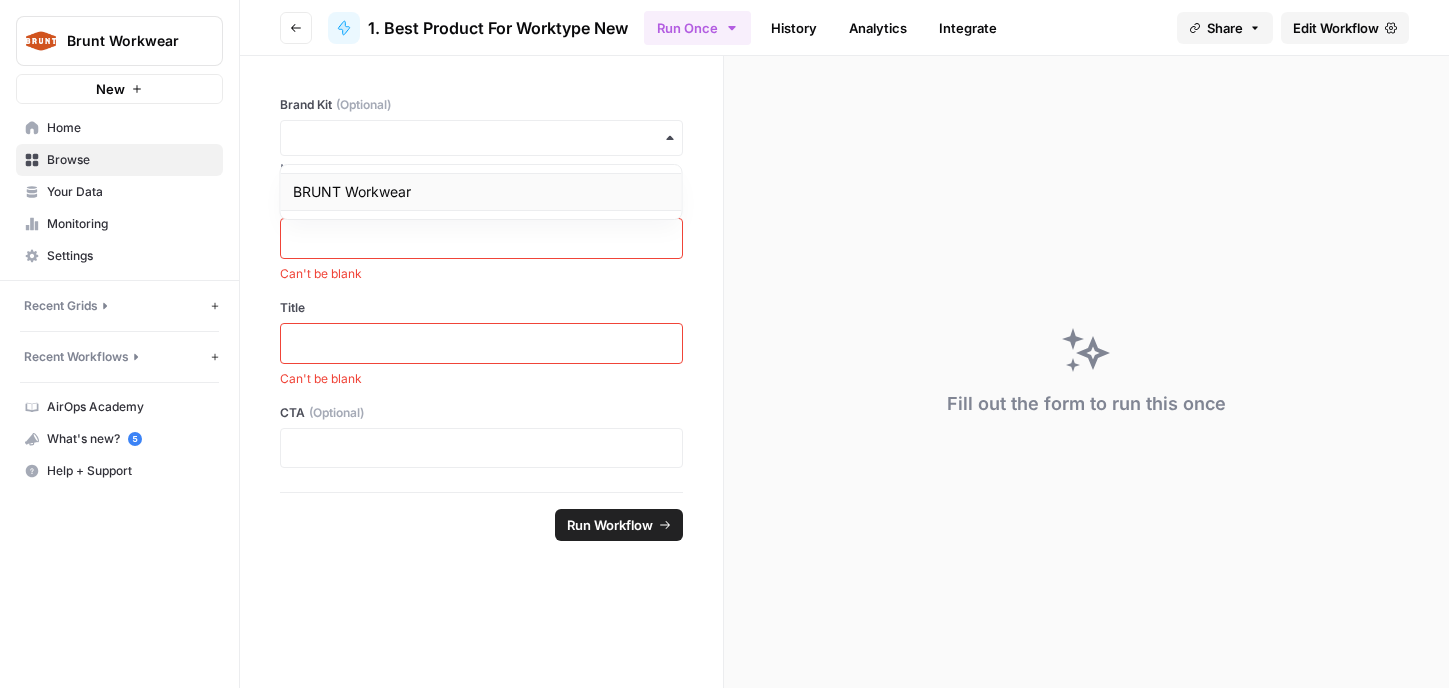 click on "BRUNT Workwear" at bounding box center (481, 192) 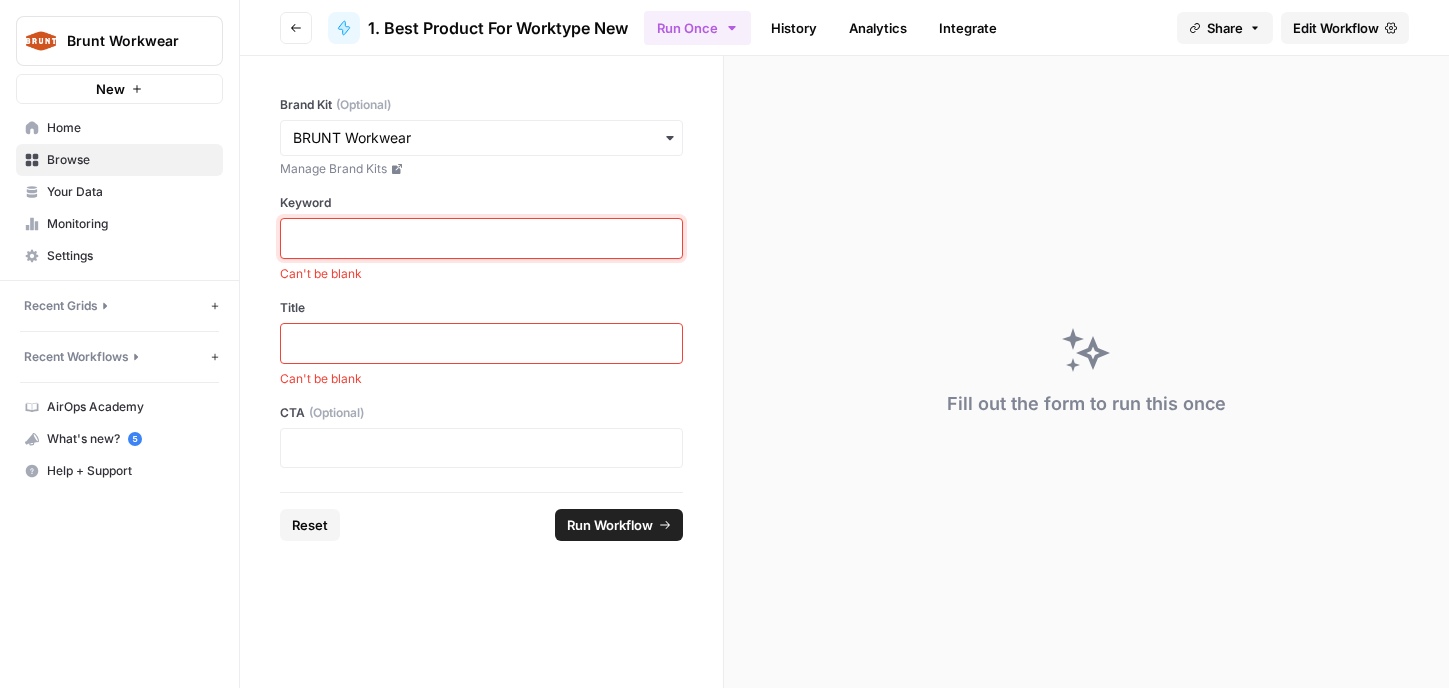 click at bounding box center (481, 238) 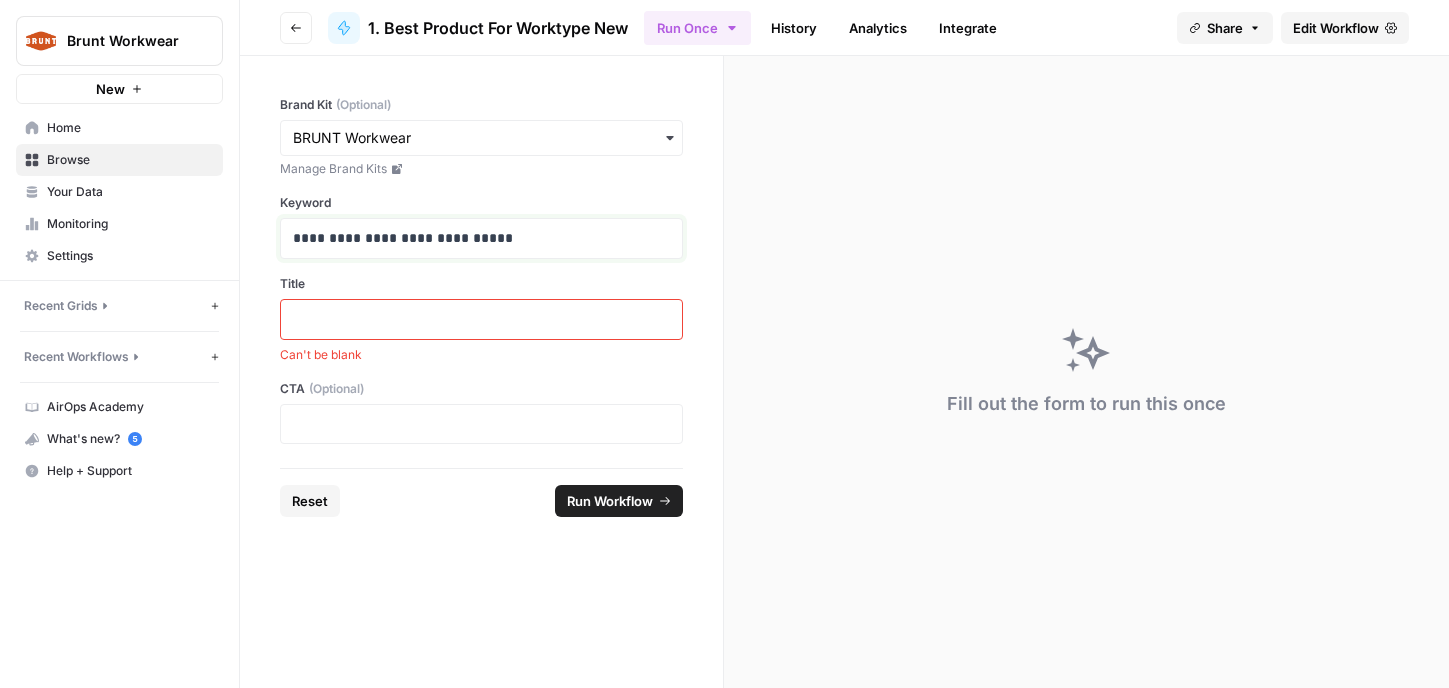 drag, startPoint x: 547, startPoint y: 237, endPoint x: 277, endPoint y: 236, distance: 270.00186 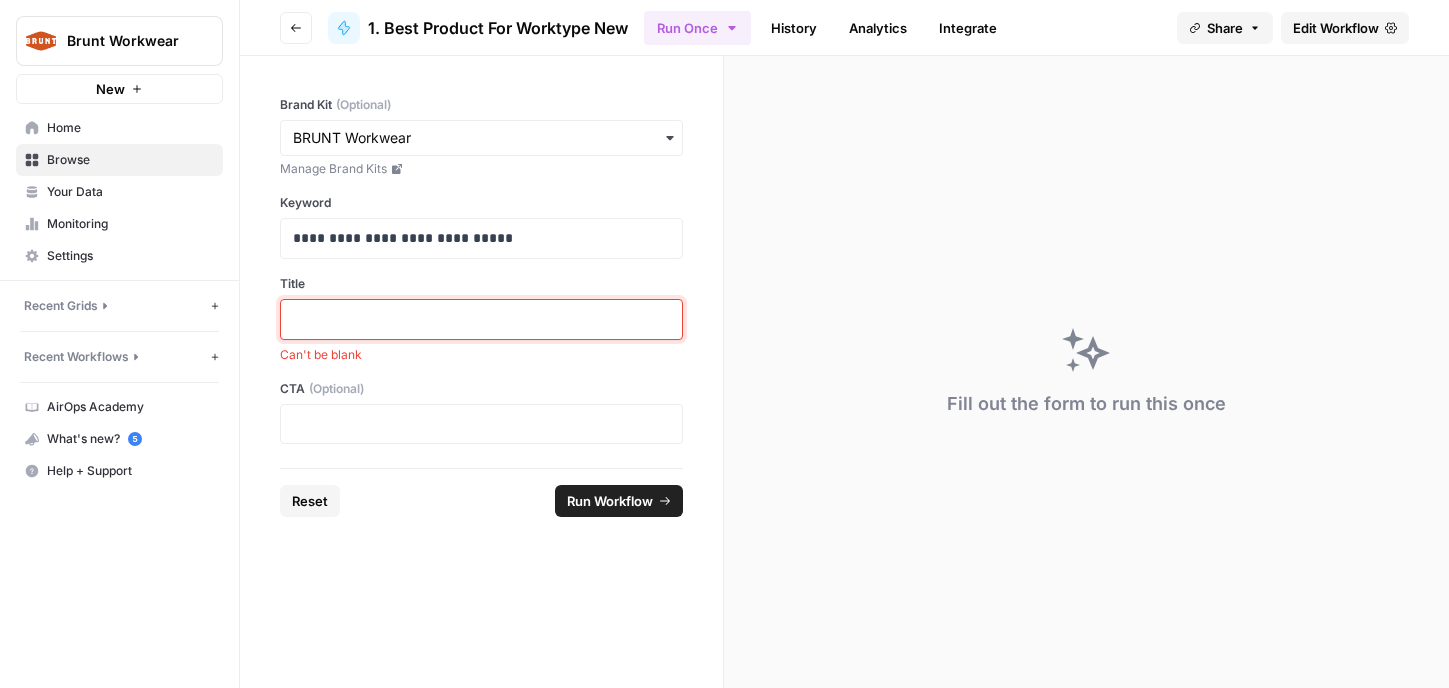 click at bounding box center [481, 319] 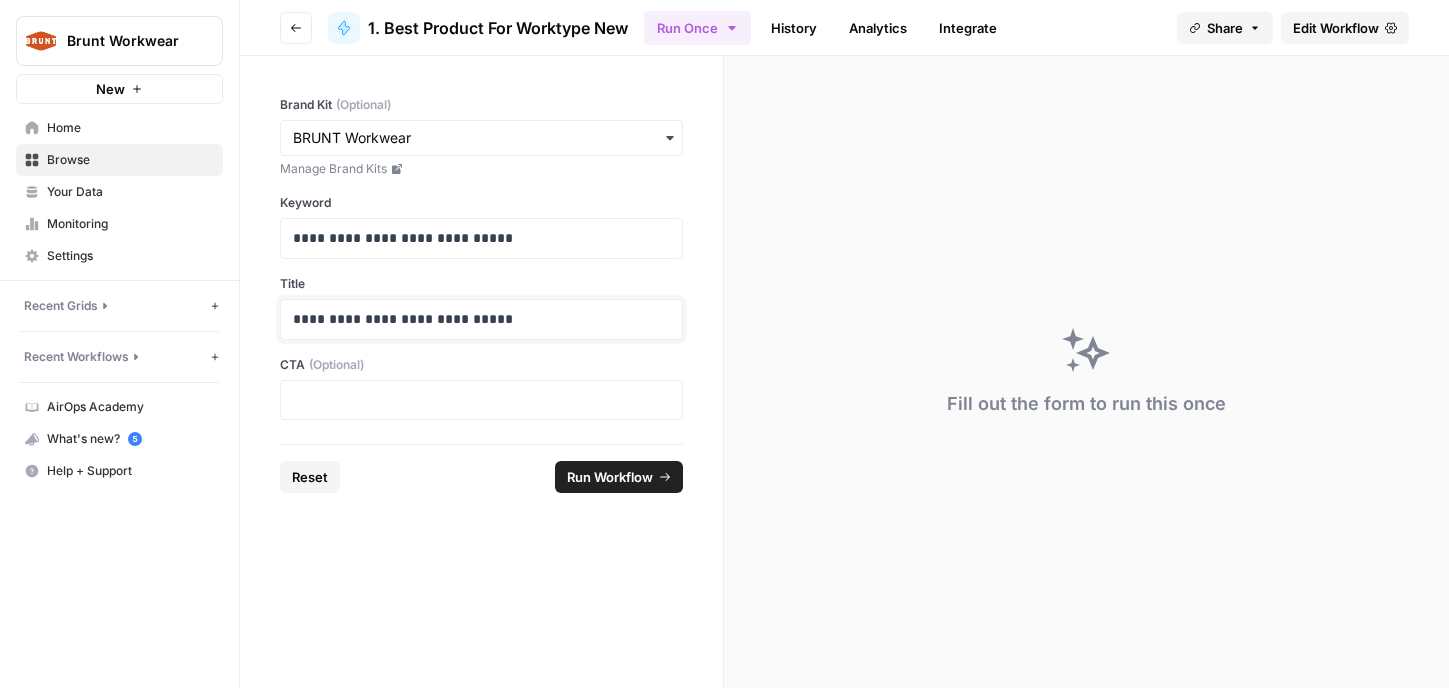 click on "**********" at bounding box center [481, 319] 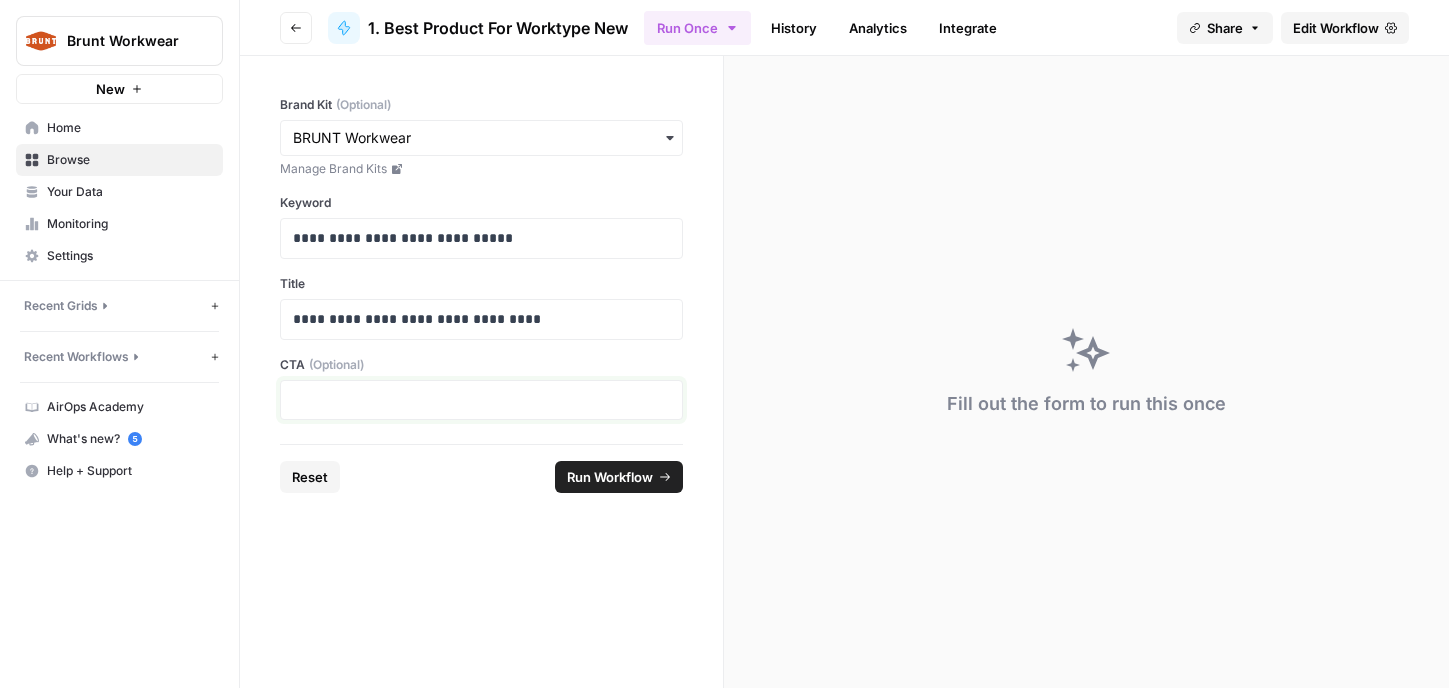 click at bounding box center [481, 400] 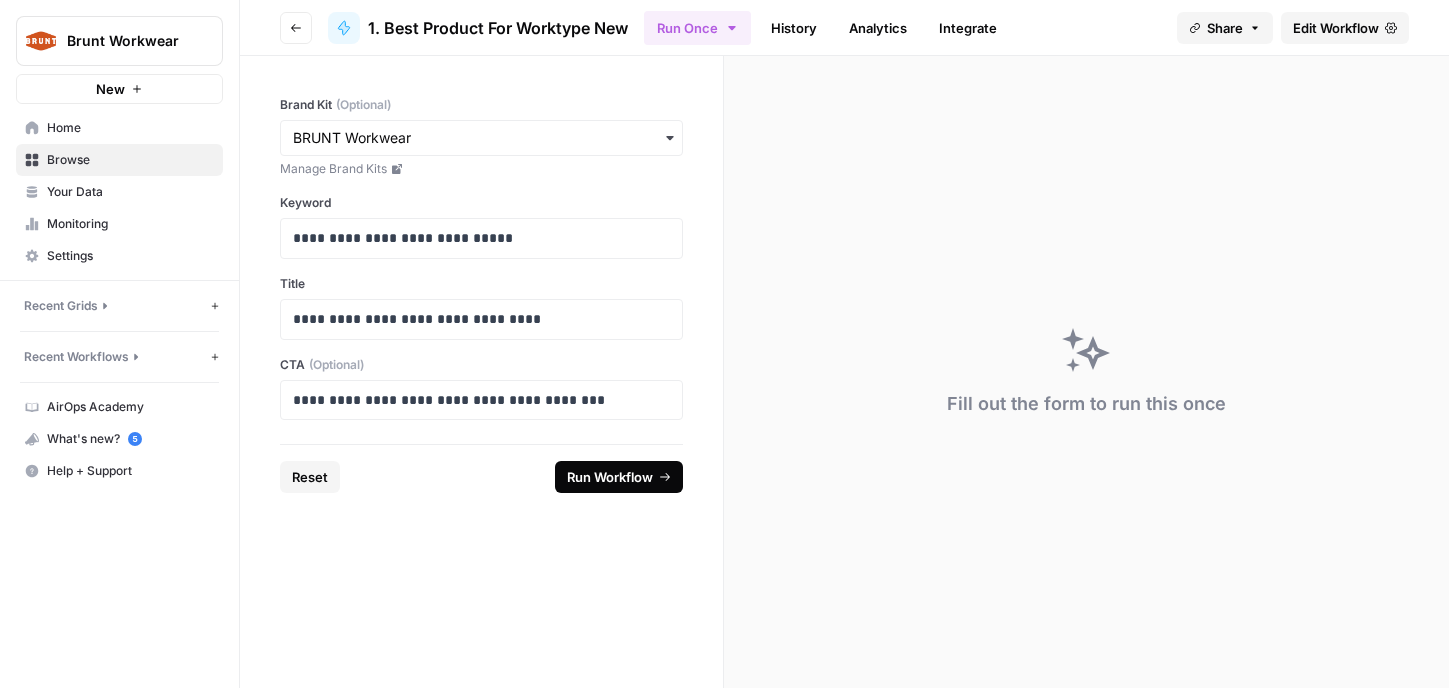 click on "Run Workflow" at bounding box center (610, 477) 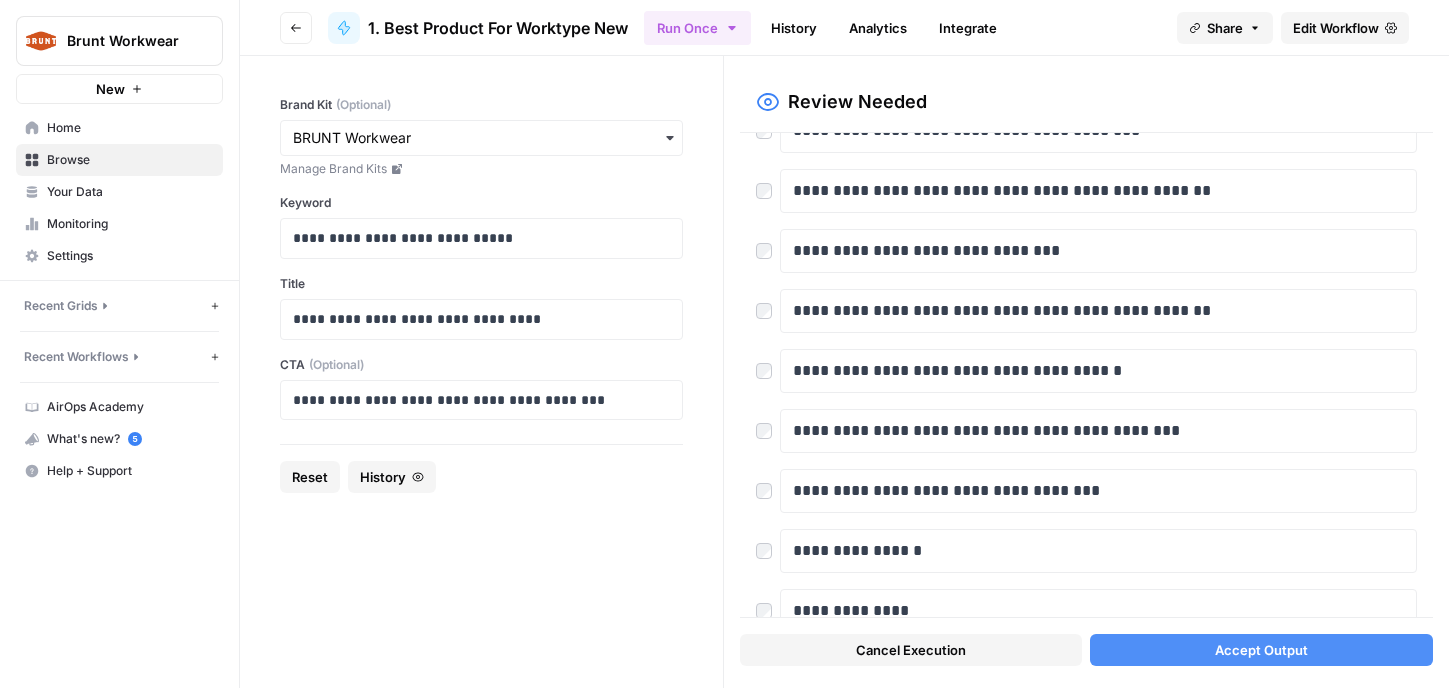 scroll, scrollTop: 1762, scrollLeft: 0, axis: vertical 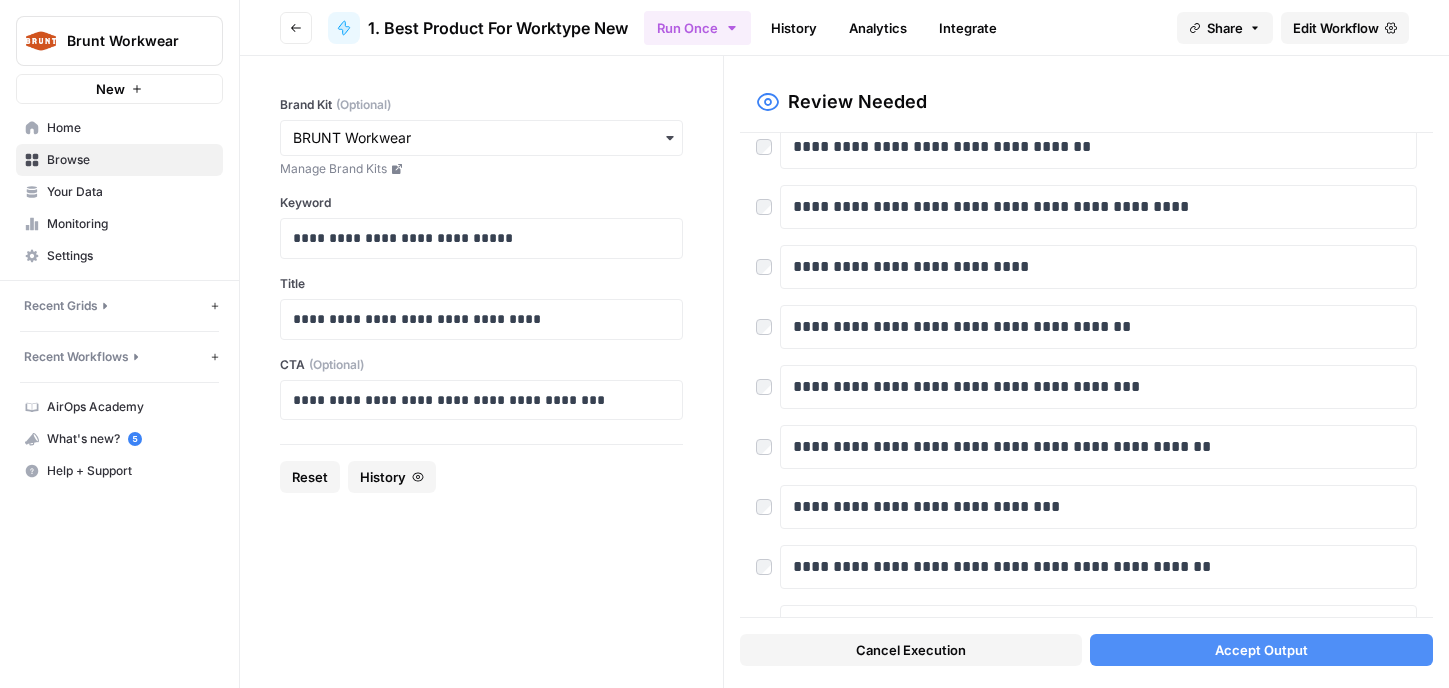 click on "Accept Output" at bounding box center [1261, 650] 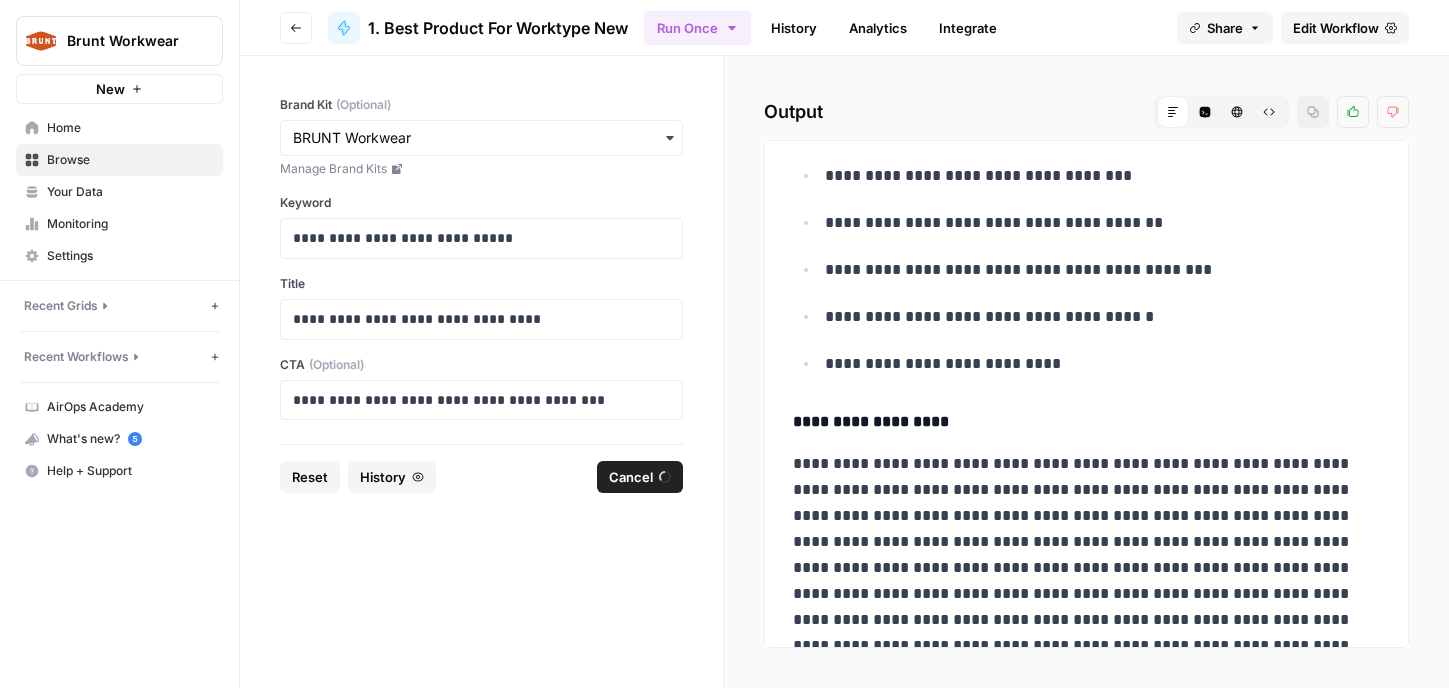 scroll, scrollTop: 0, scrollLeft: 0, axis: both 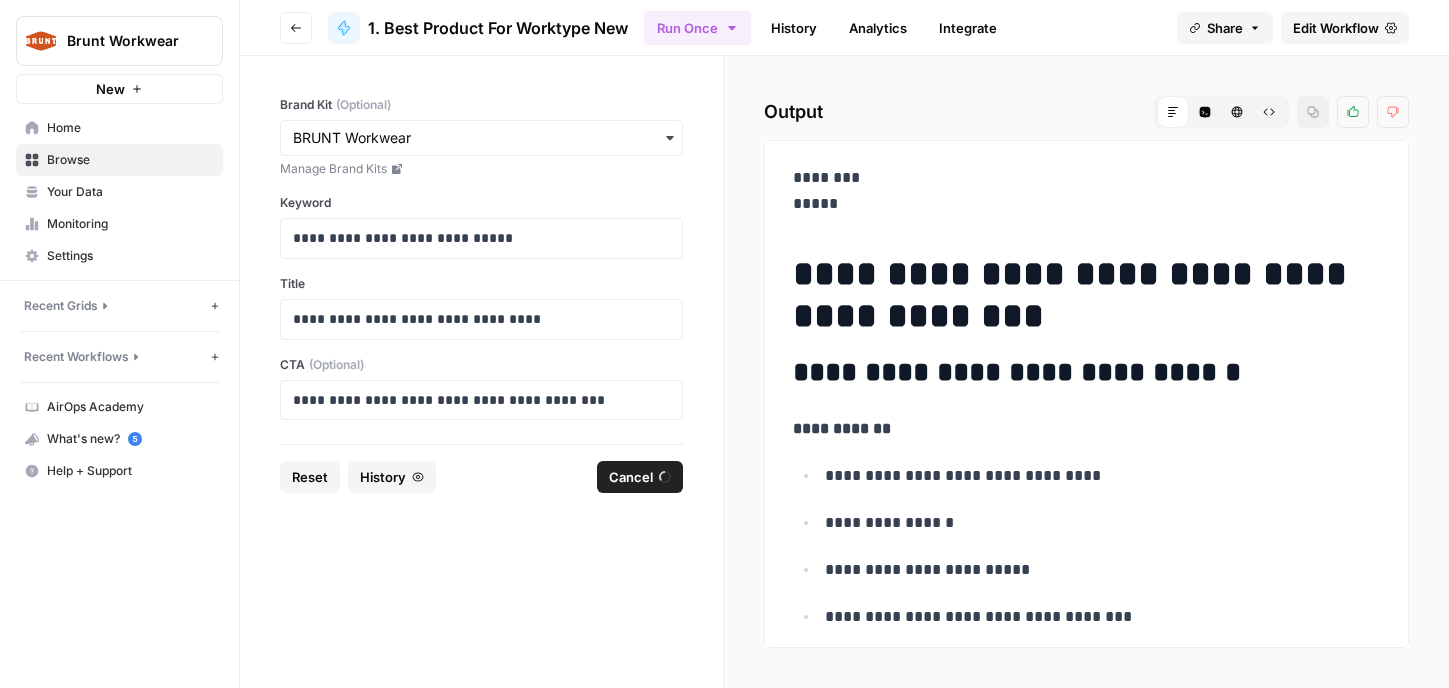 click on "******** *****" at bounding box center (1086, 191) 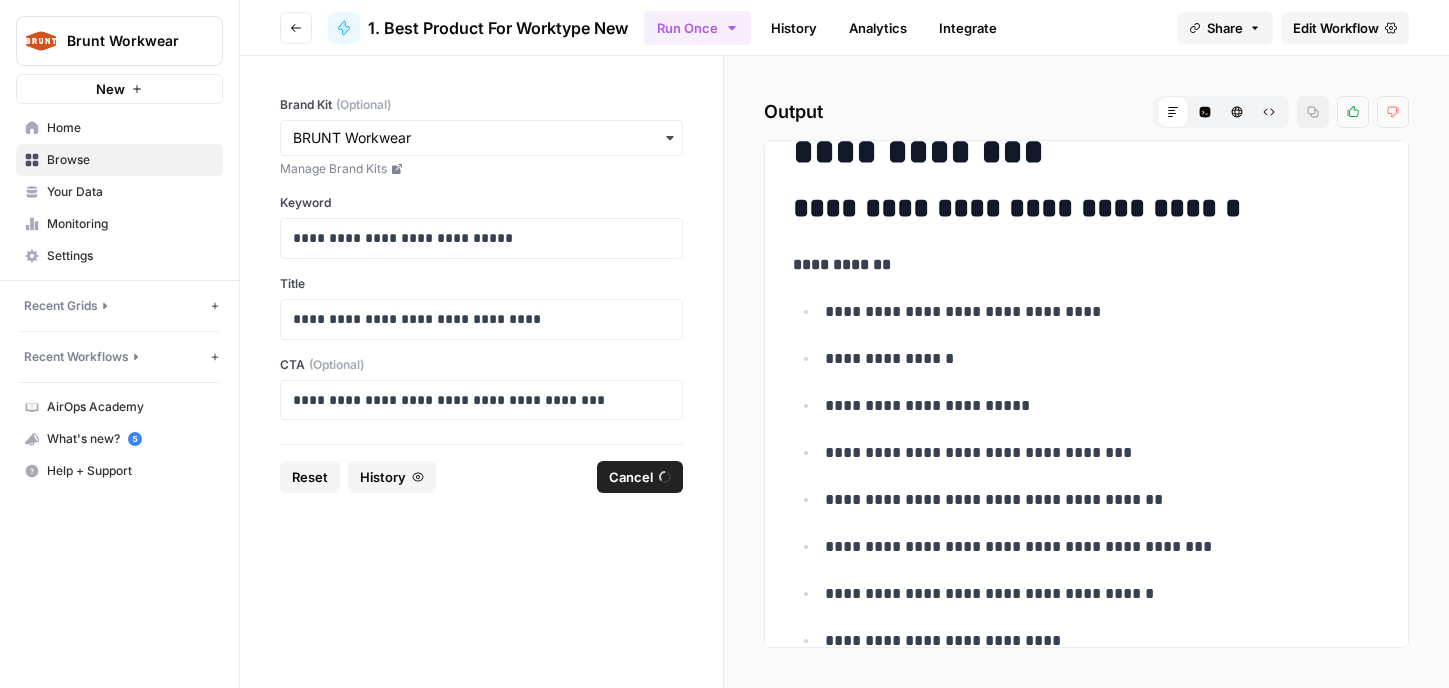 scroll, scrollTop: 372, scrollLeft: 0, axis: vertical 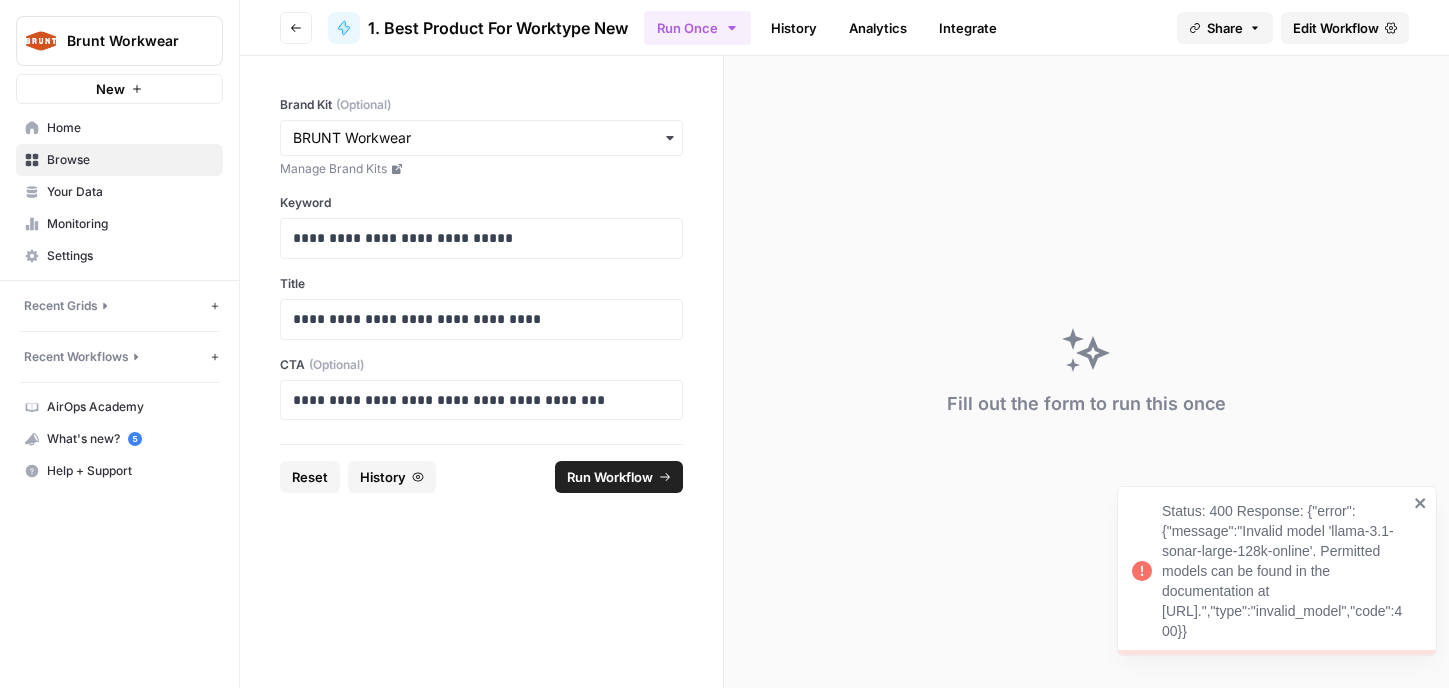 click 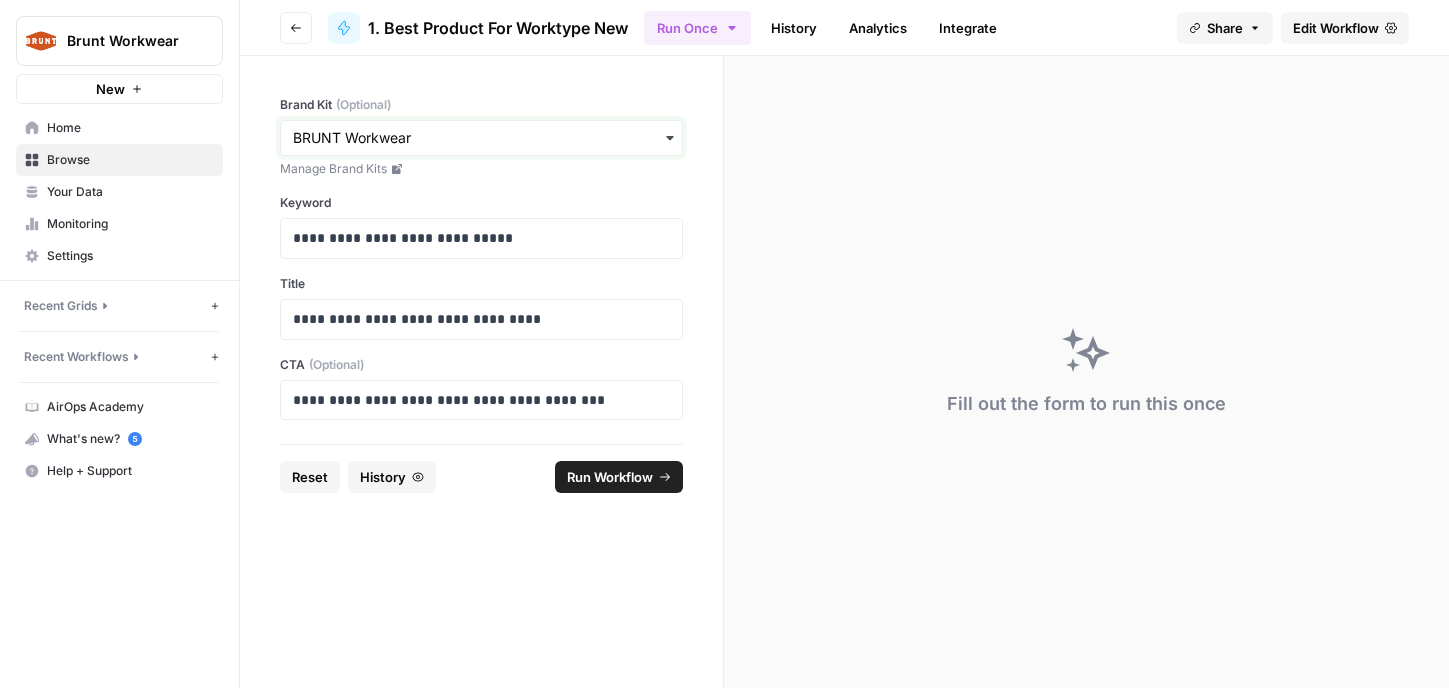 click on "Brand Kit (Optional)" at bounding box center (481, 138) 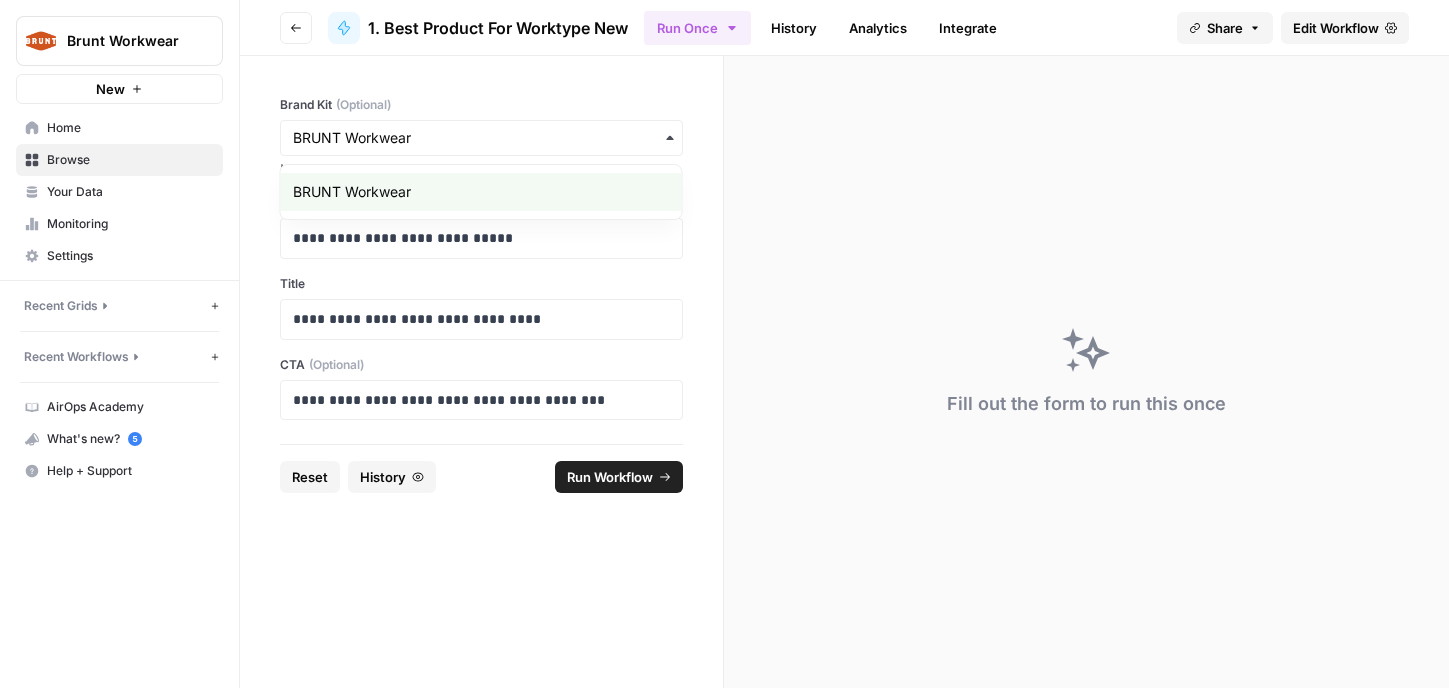 click on "**********" at bounding box center [481, 250] 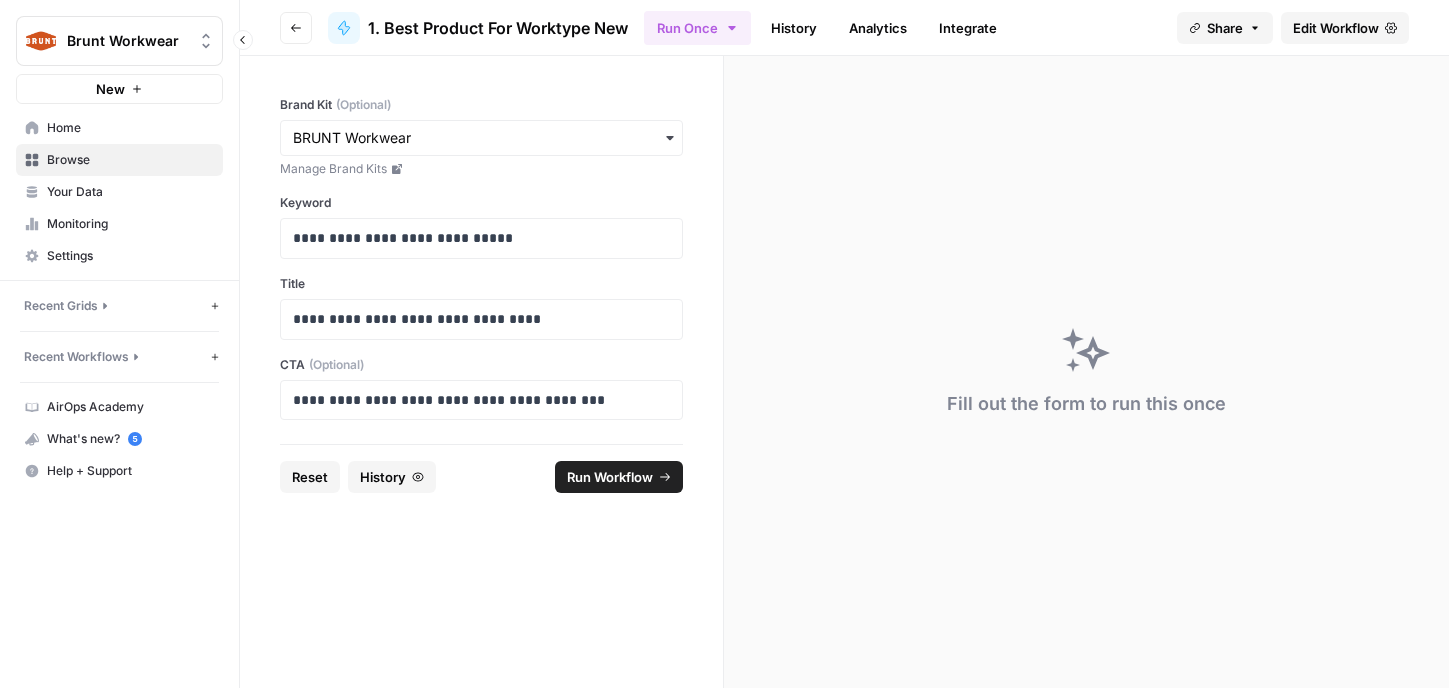 click on "Browse" at bounding box center (130, 160) 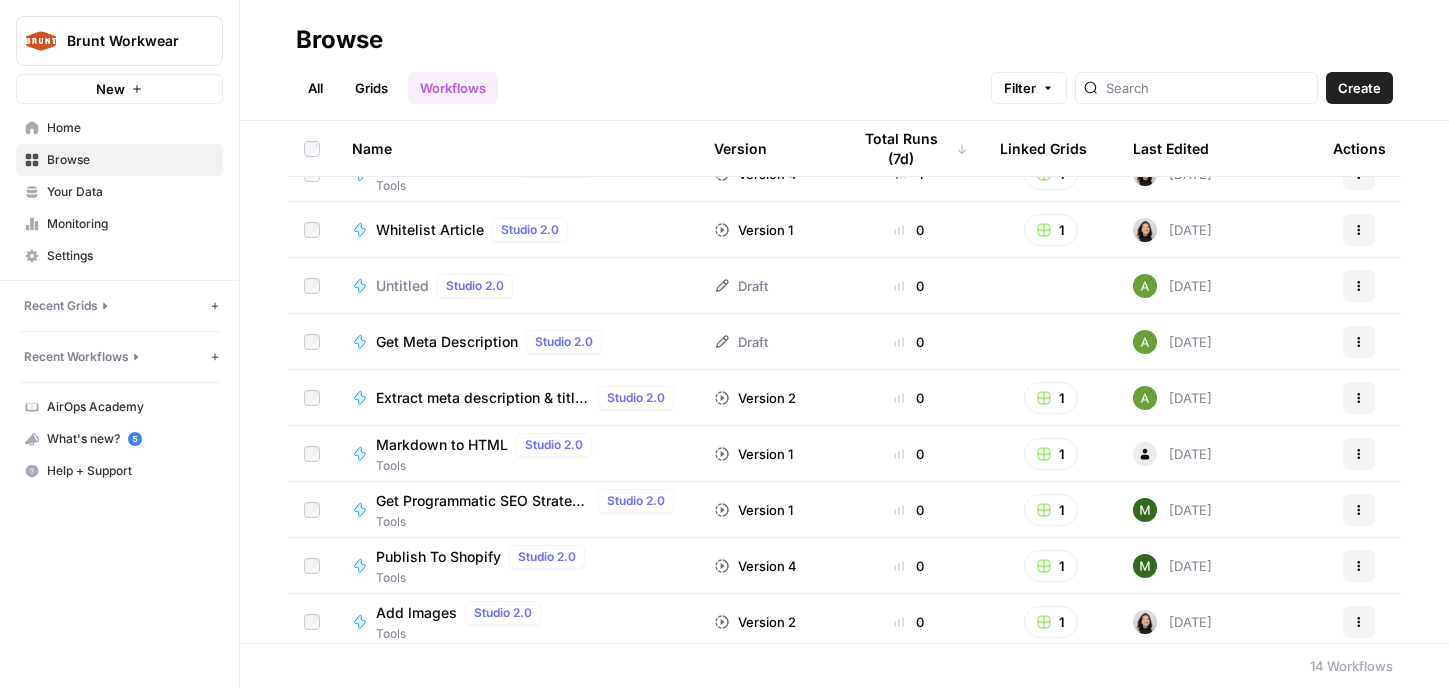 scroll, scrollTop: 0, scrollLeft: 0, axis: both 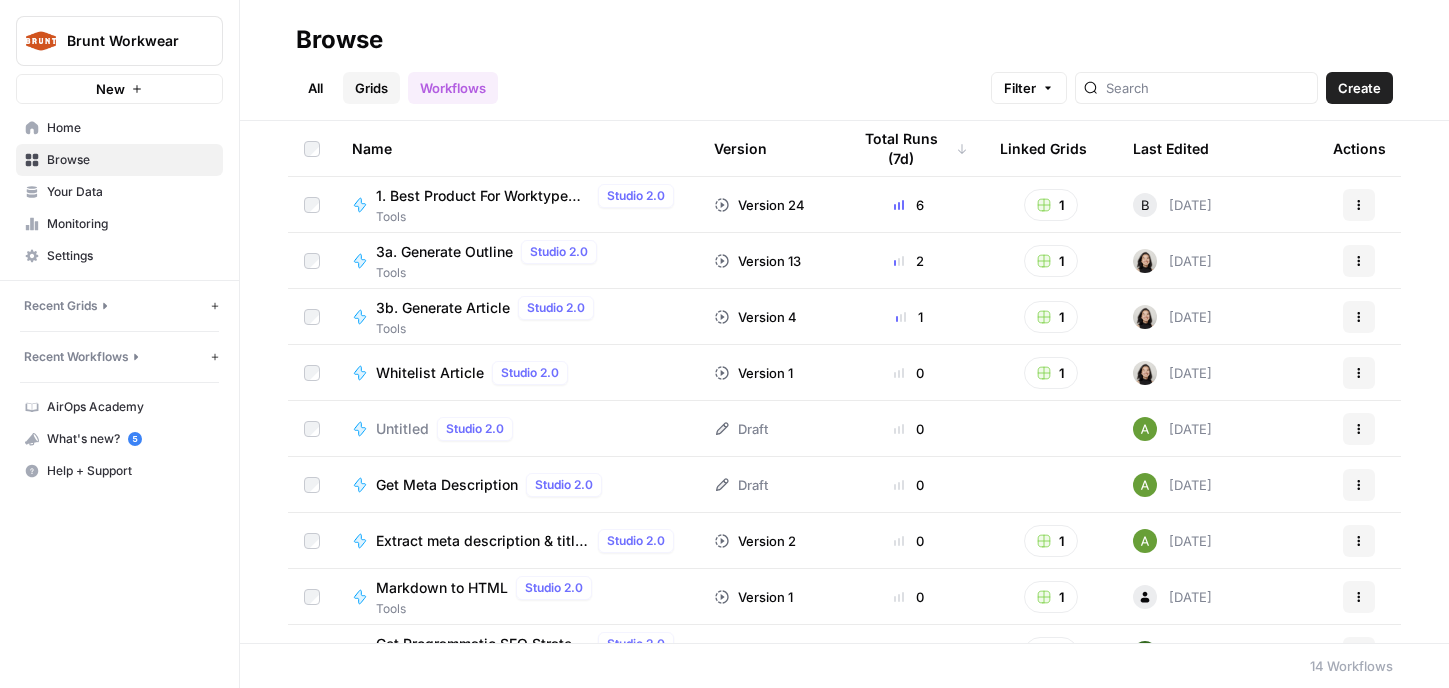 click on "Grids" at bounding box center [371, 88] 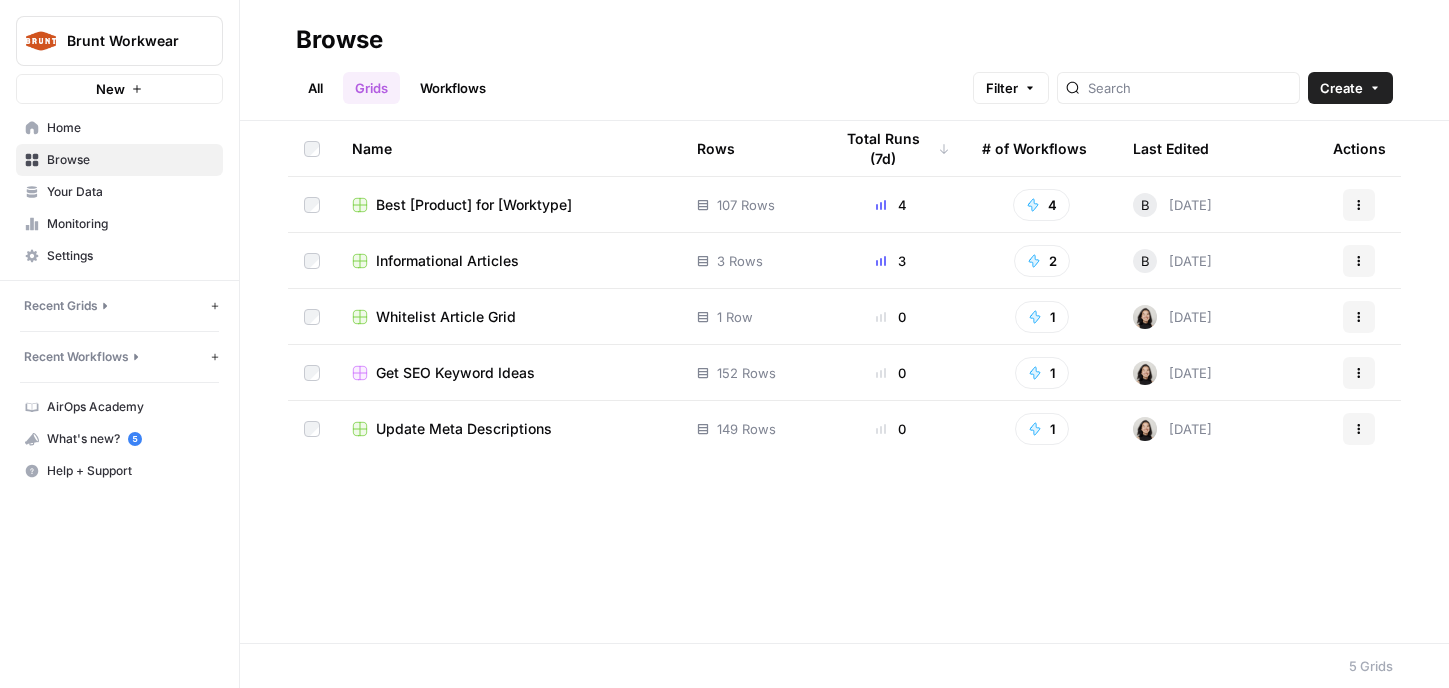 click on "Update Meta Descriptions" at bounding box center [464, 429] 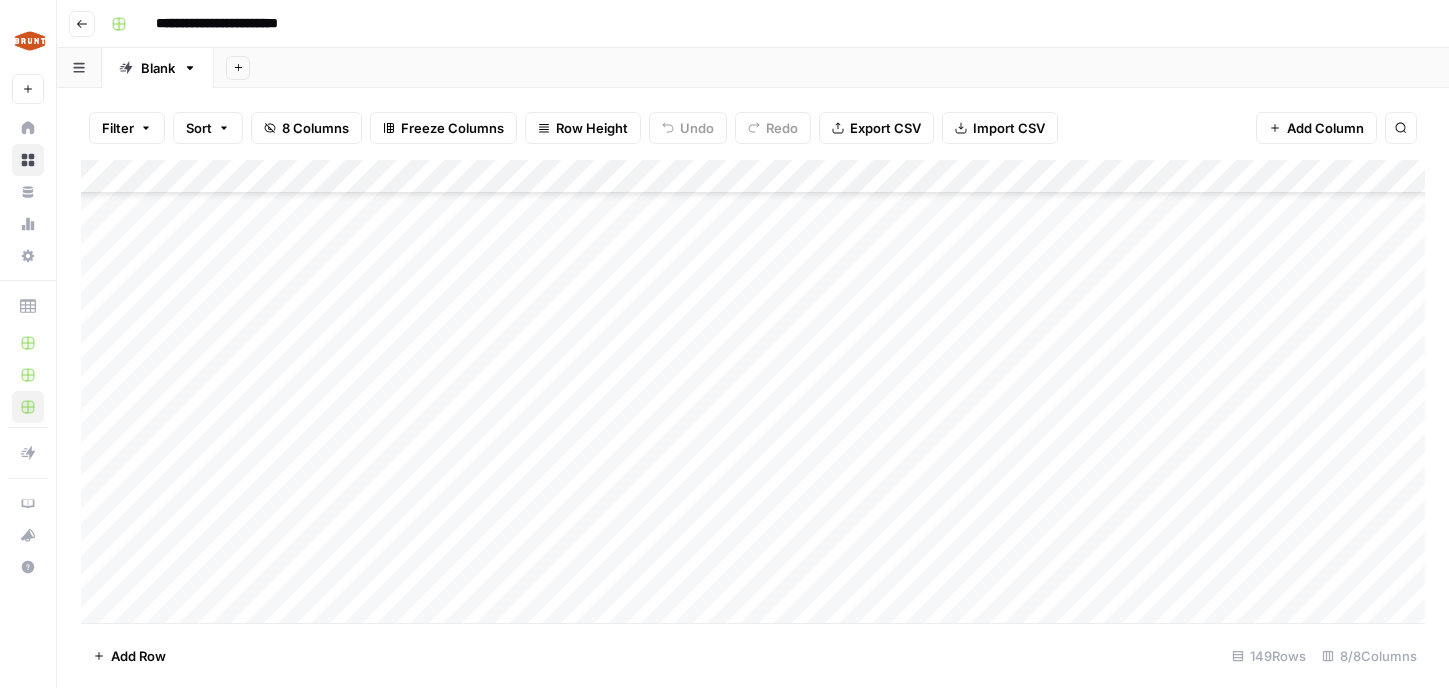scroll, scrollTop: 0, scrollLeft: 0, axis: both 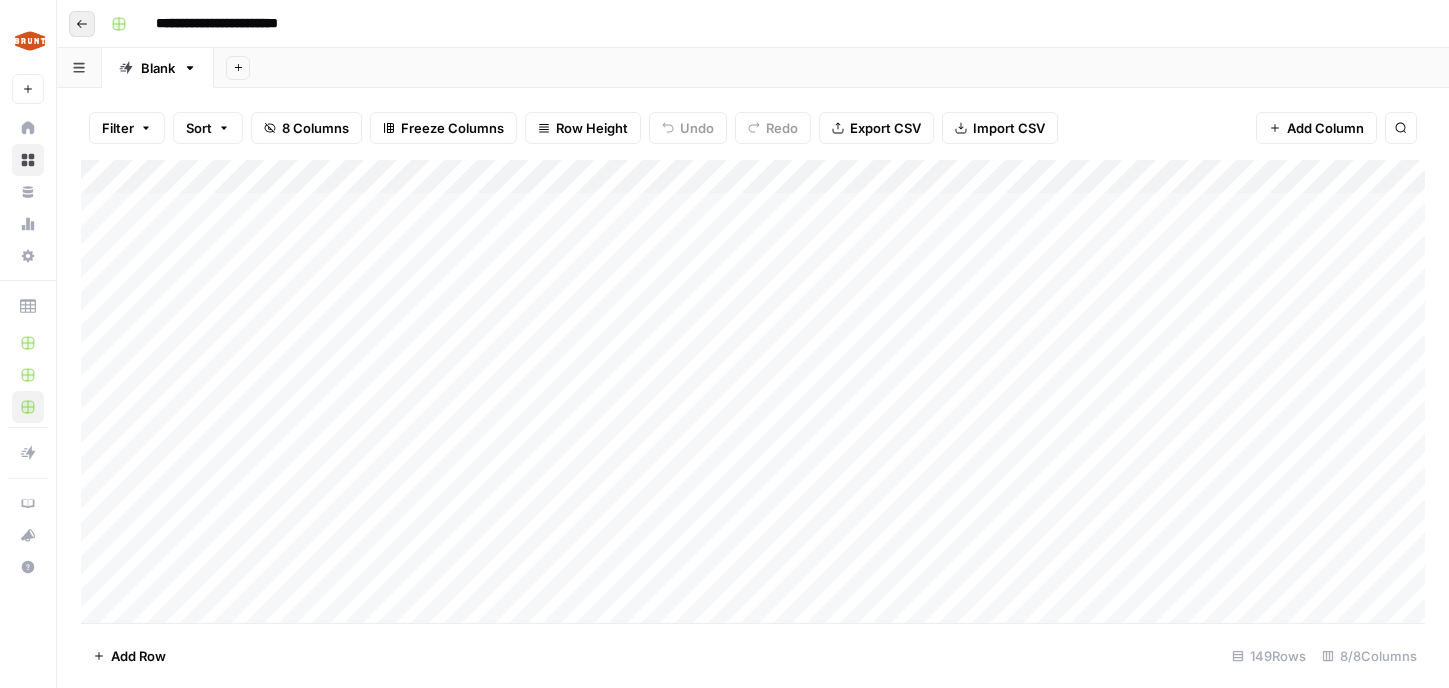click on "Go back" at bounding box center [82, 24] 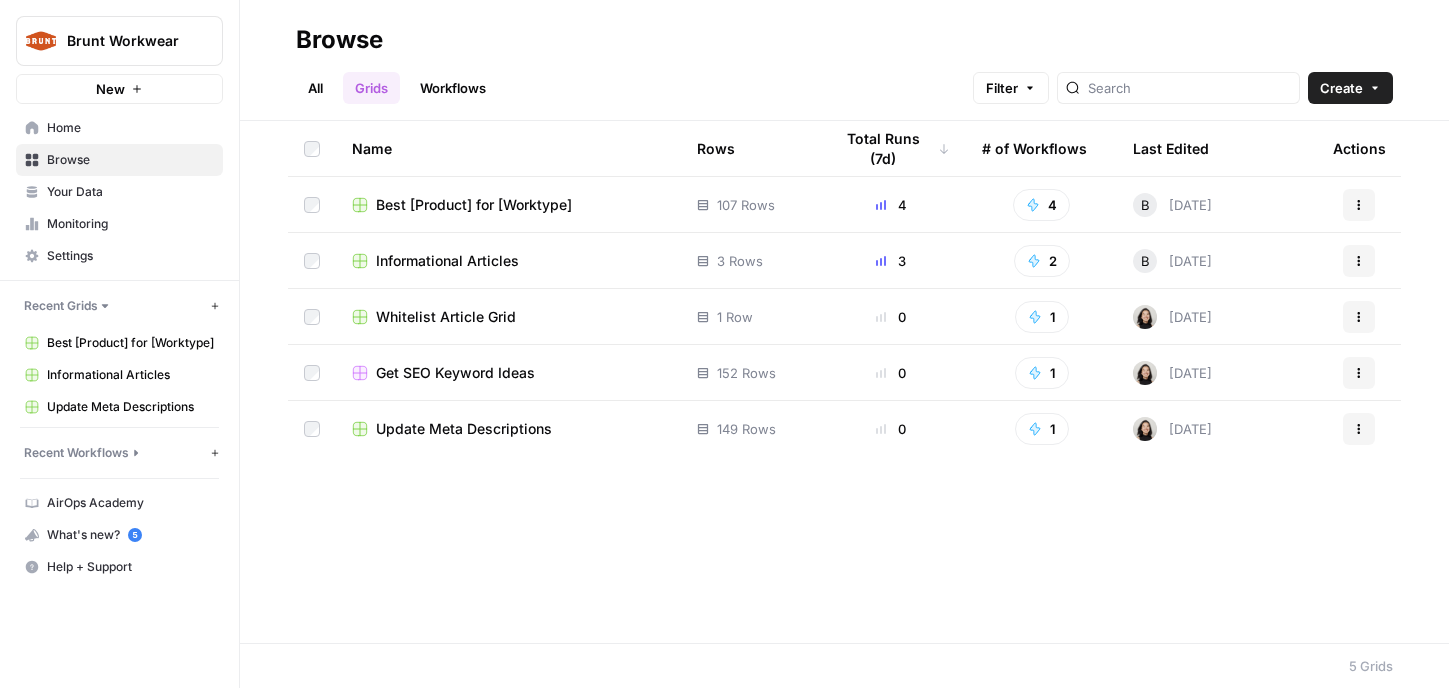 click on "Informational Articles" at bounding box center (447, 261) 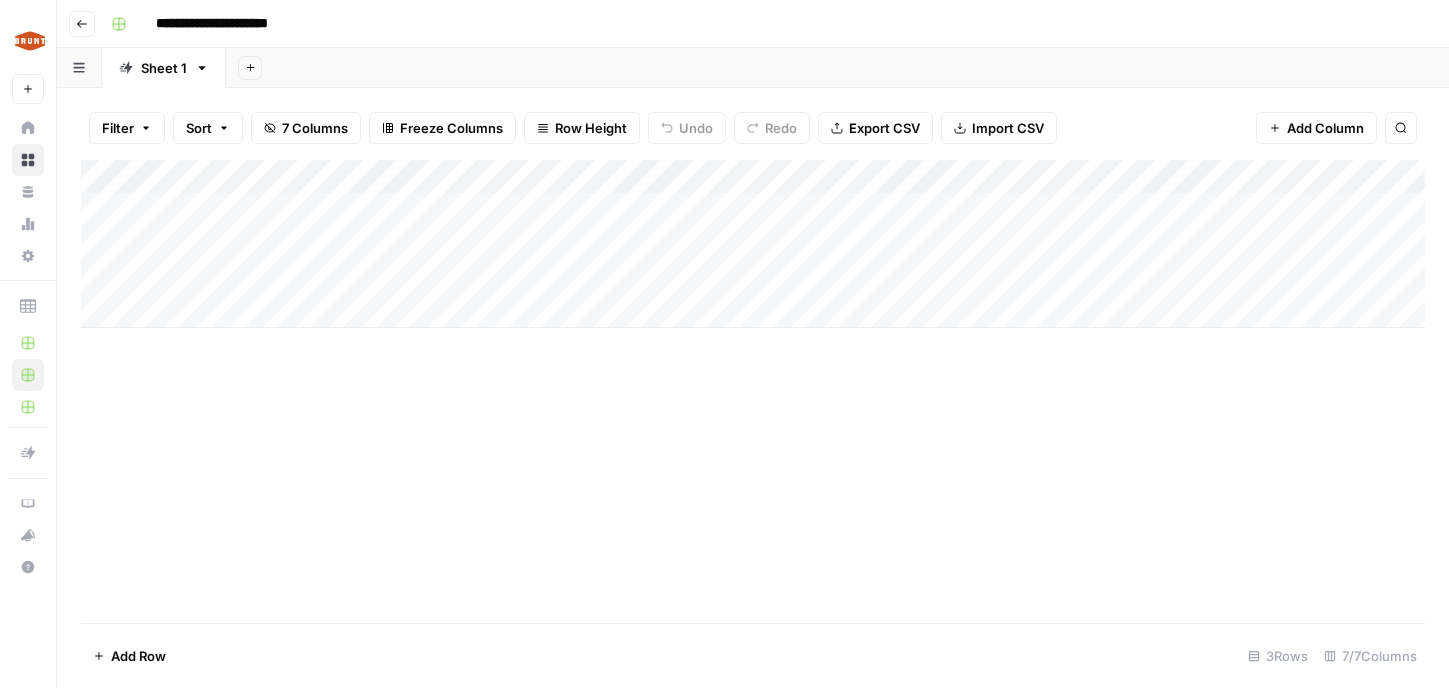 click on "Add Column" at bounding box center (753, 391) 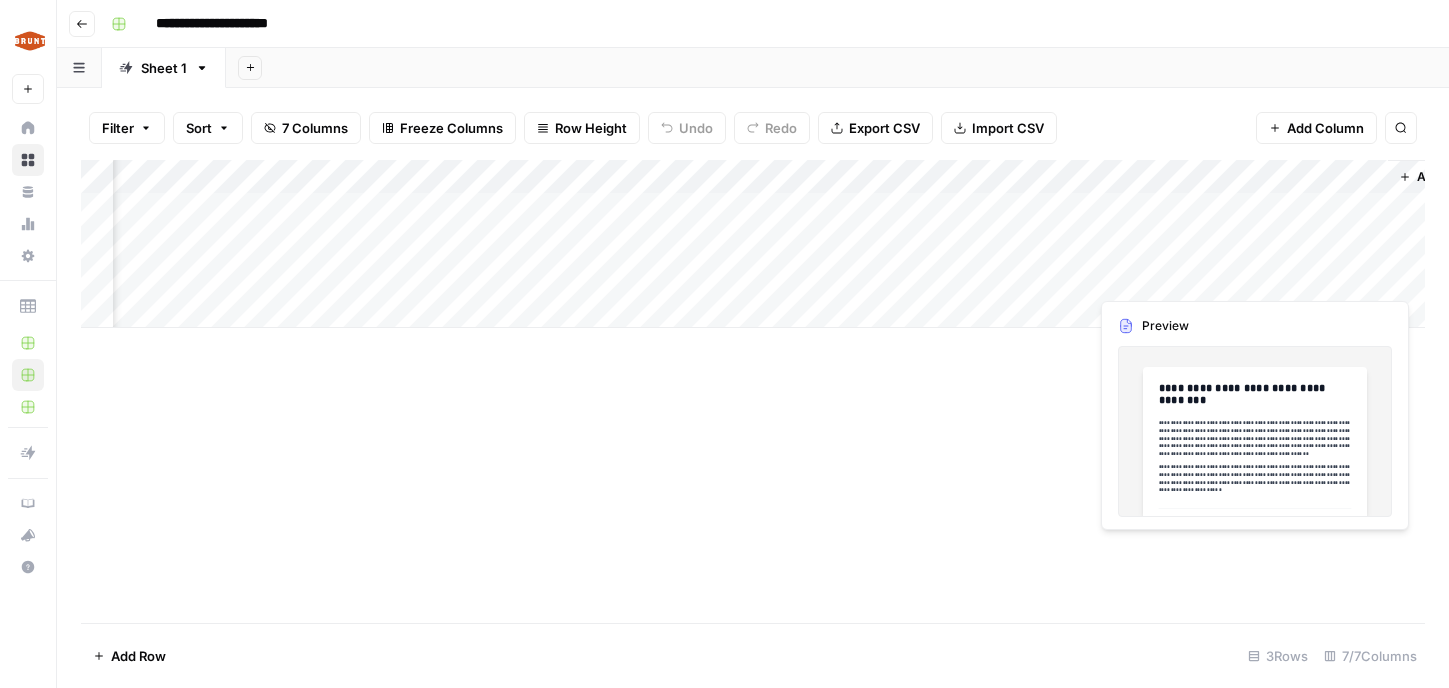 scroll, scrollTop: 0, scrollLeft: 144, axis: horizontal 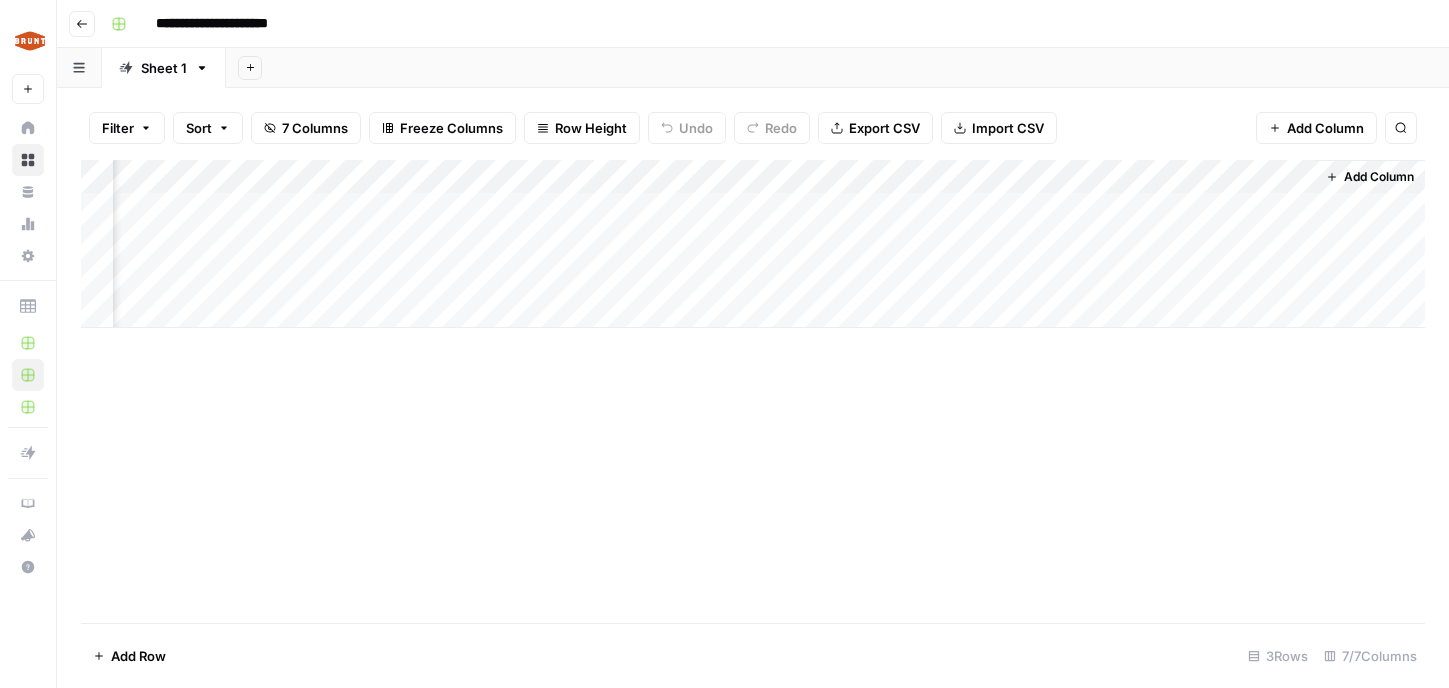 click on "Add Column" at bounding box center (753, 244) 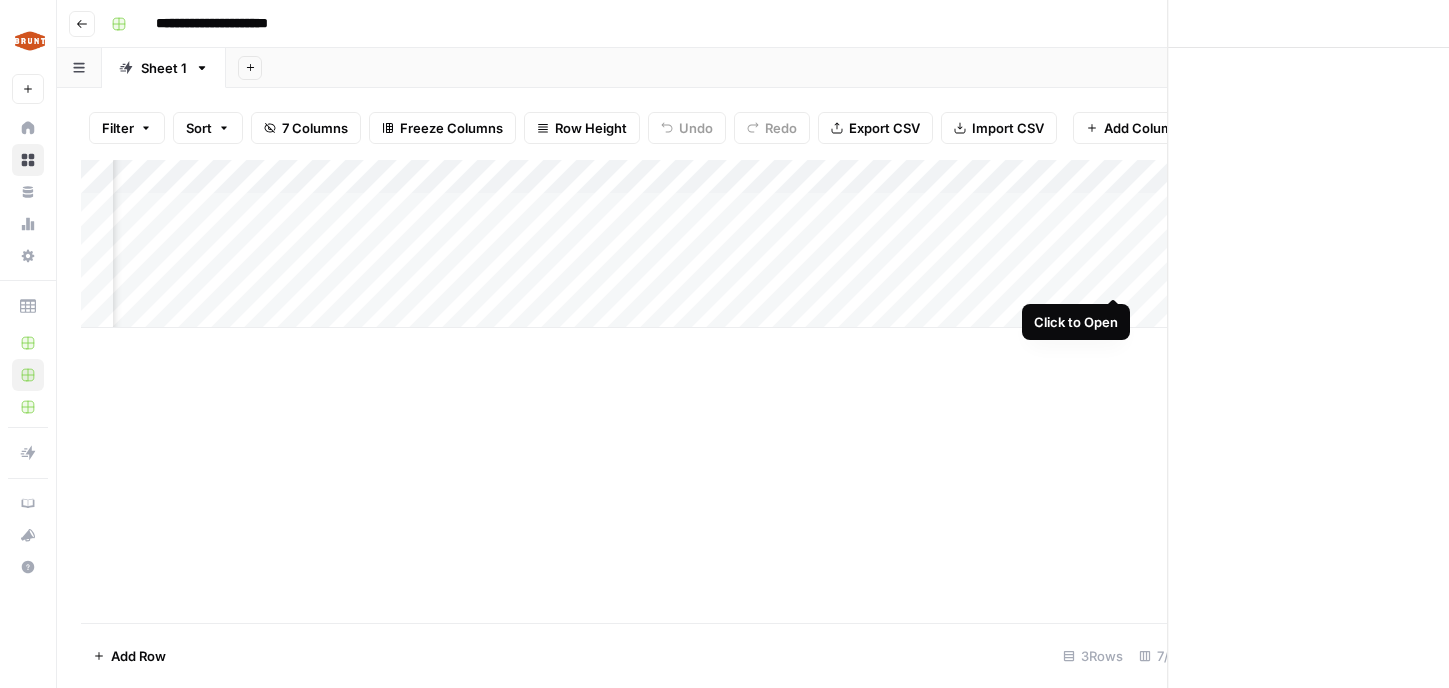 scroll, scrollTop: 0, scrollLeft: 129, axis: horizontal 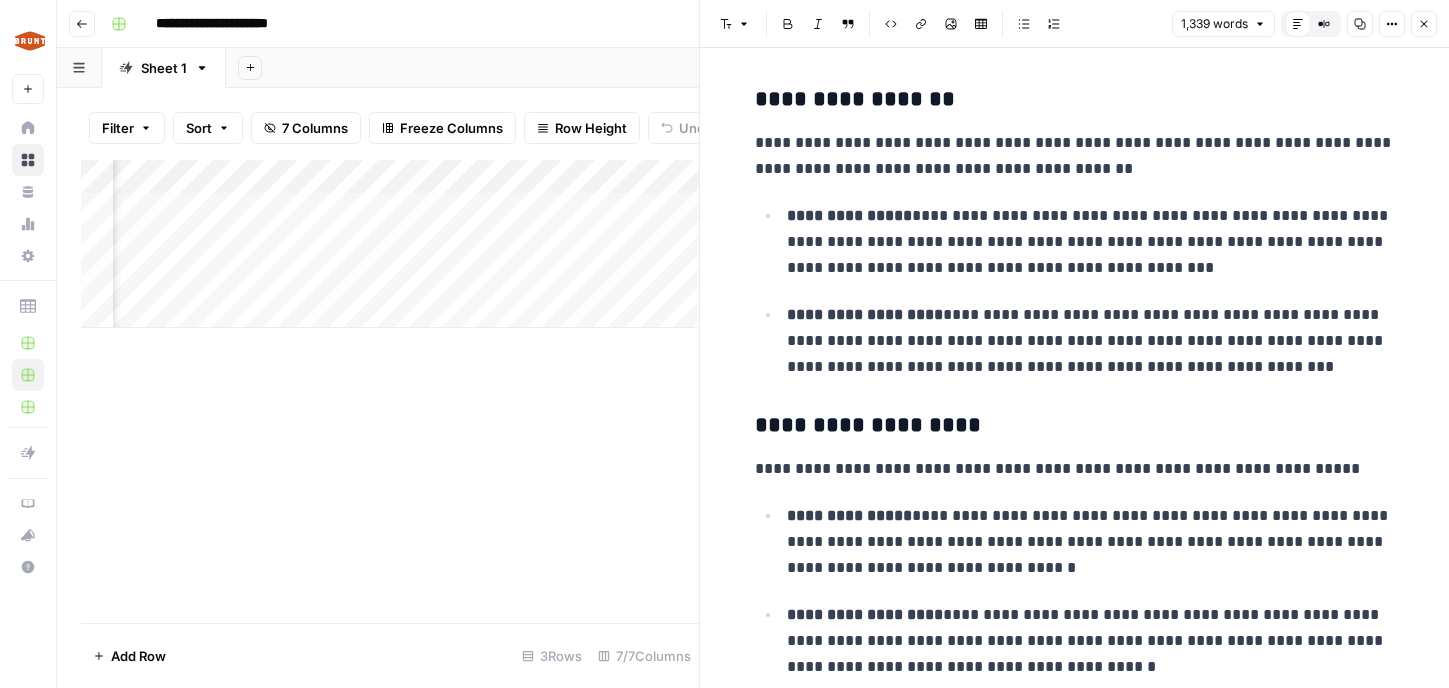 click on "Add Column" at bounding box center (390, 391) 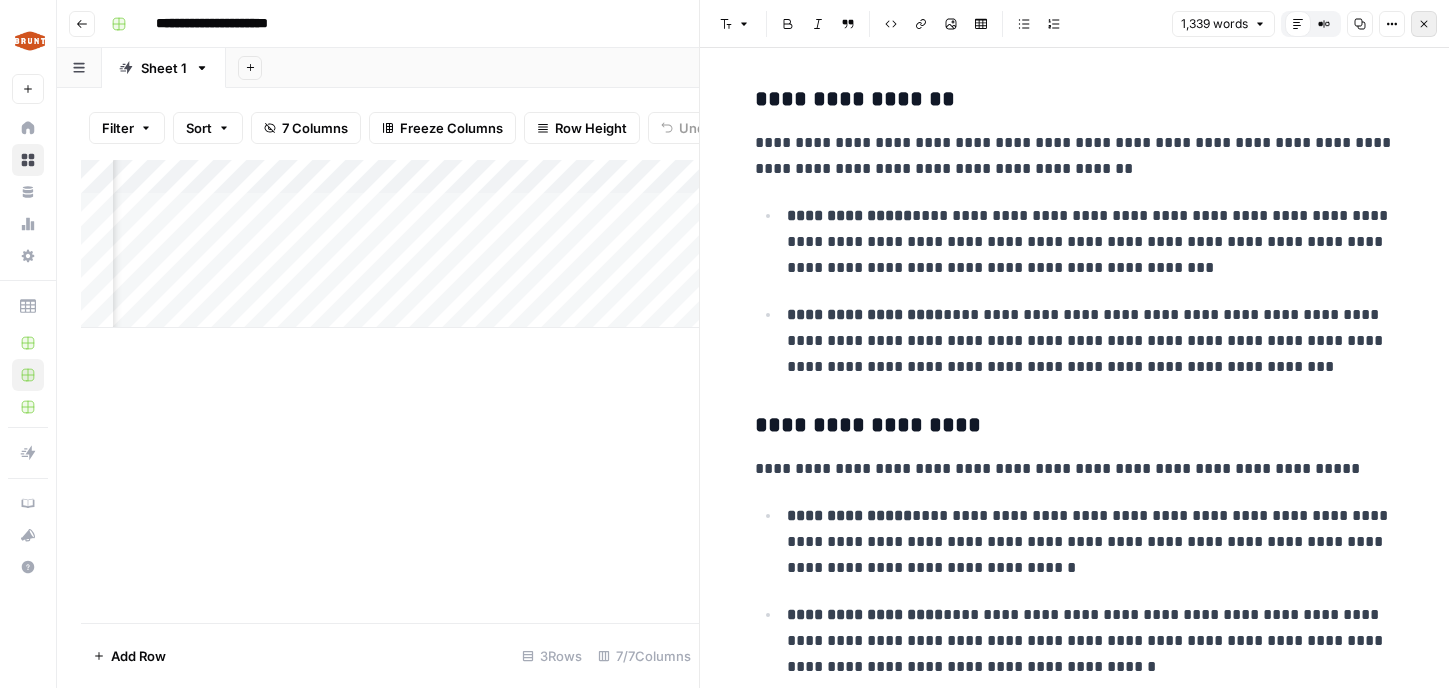 click on "Close" at bounding box center (1424, 24) 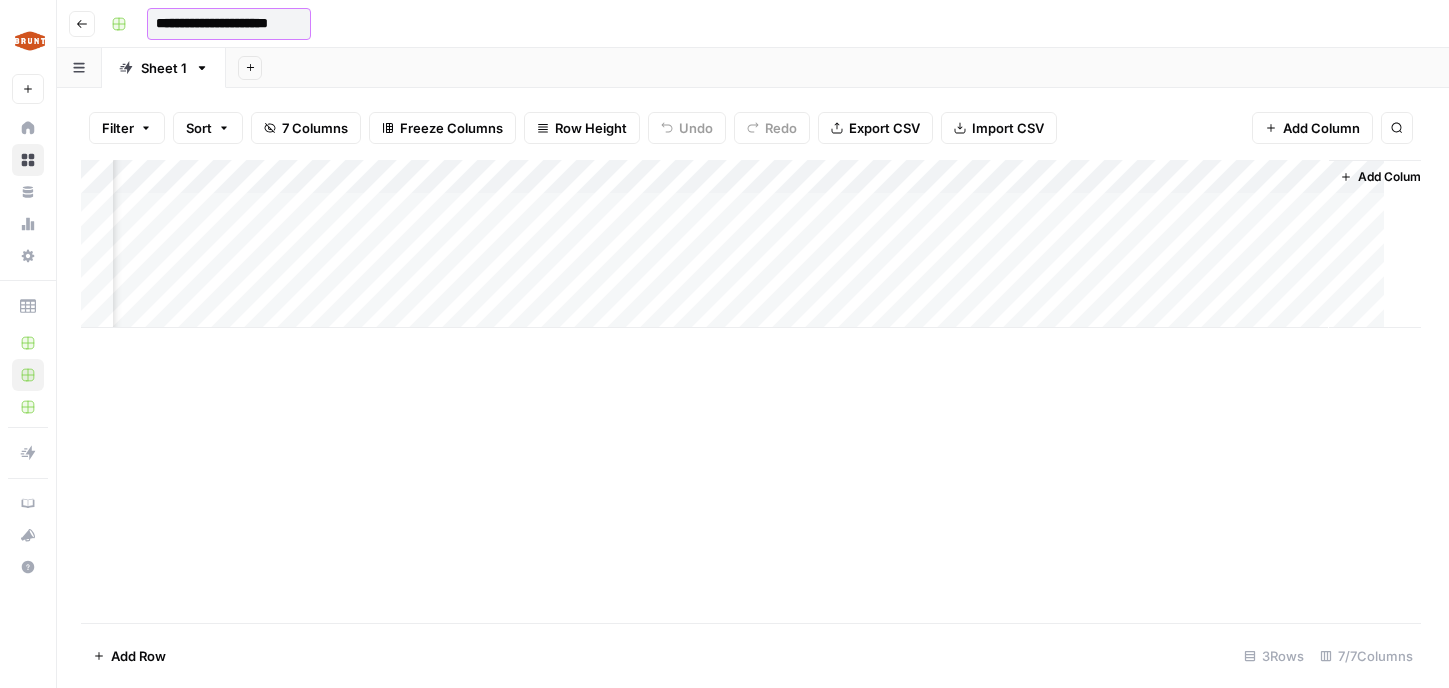 scroll, scrollTop: 0, scrollLeft: 120, axis: horizontal 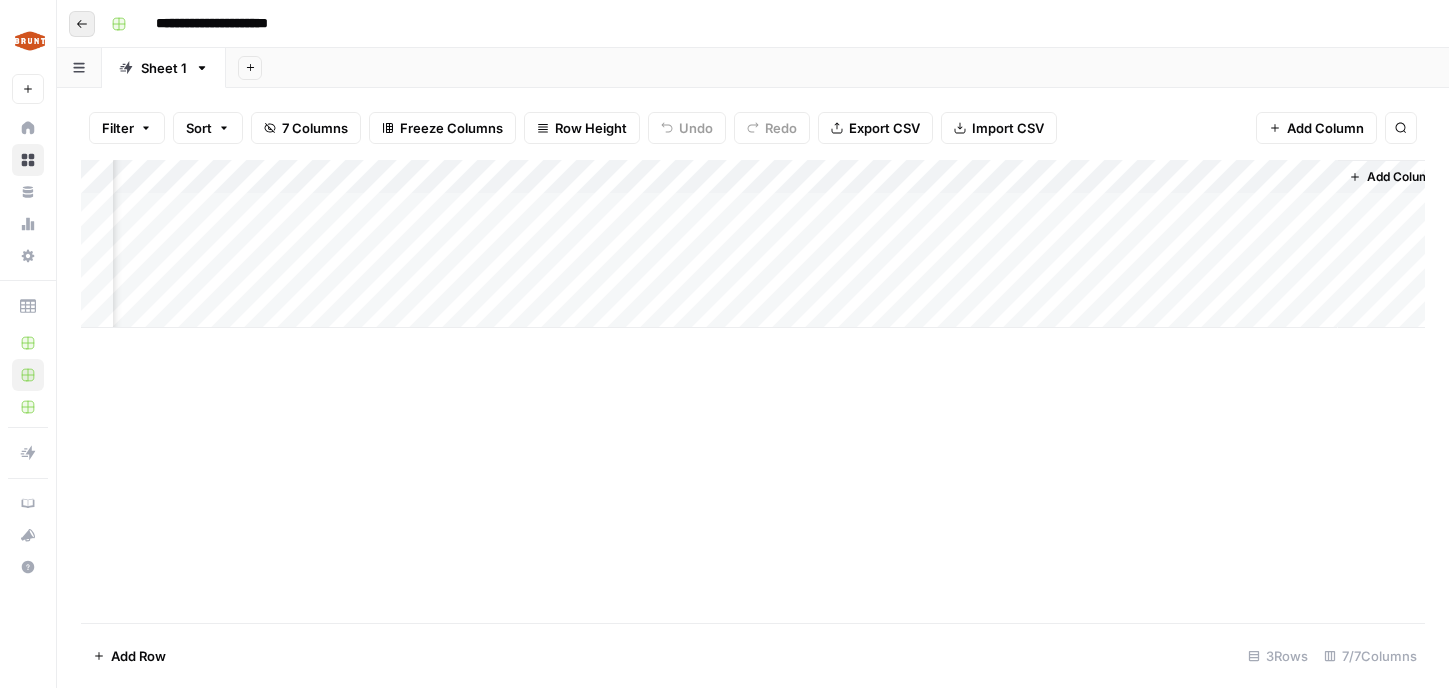 click 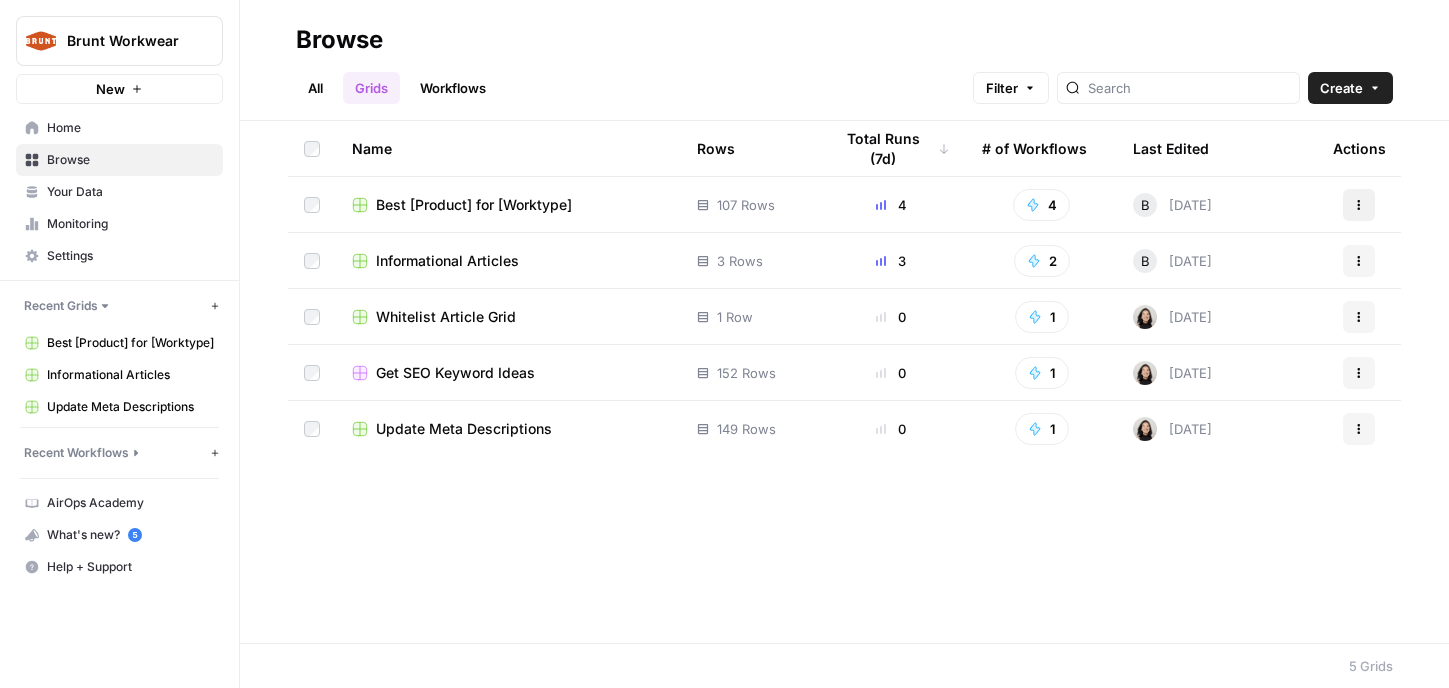 click on "Actions" at bounding box center (1359, 205) 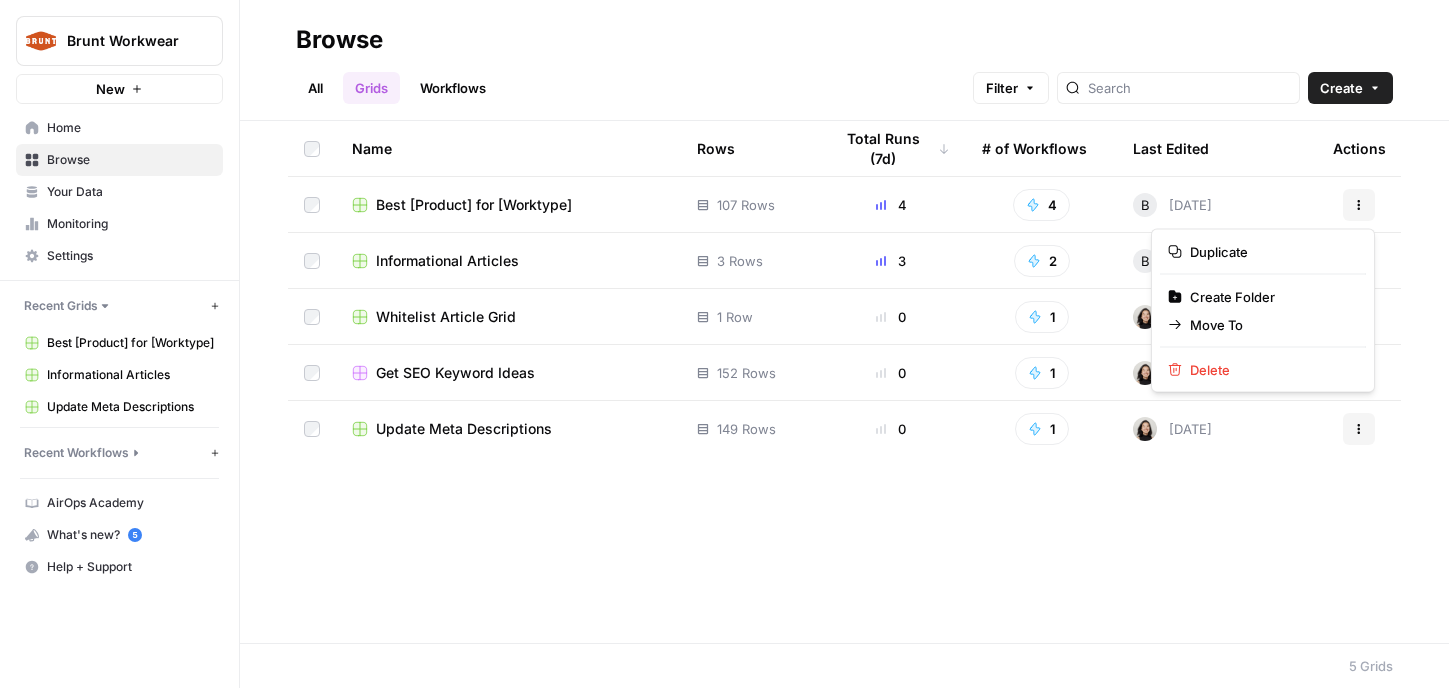 click on "Name Rows Total Runs (7d) # of Workflows Last Edited Actions Best [Product] for [Worktype] 107   Rows 4 4 B [DATE] Actions Informational Articles 3   Rows 3 2 B [DATE] Actions Whitelist Article Grid 1   Row 0 1 [DATE] Actions Get SEO Keyword Ideas 152   Rows 0 1 [DATE] Actions Update Meta Descriptions 149   Rows 0 1 [DATE] Actions" at bounding box center [844, 382] 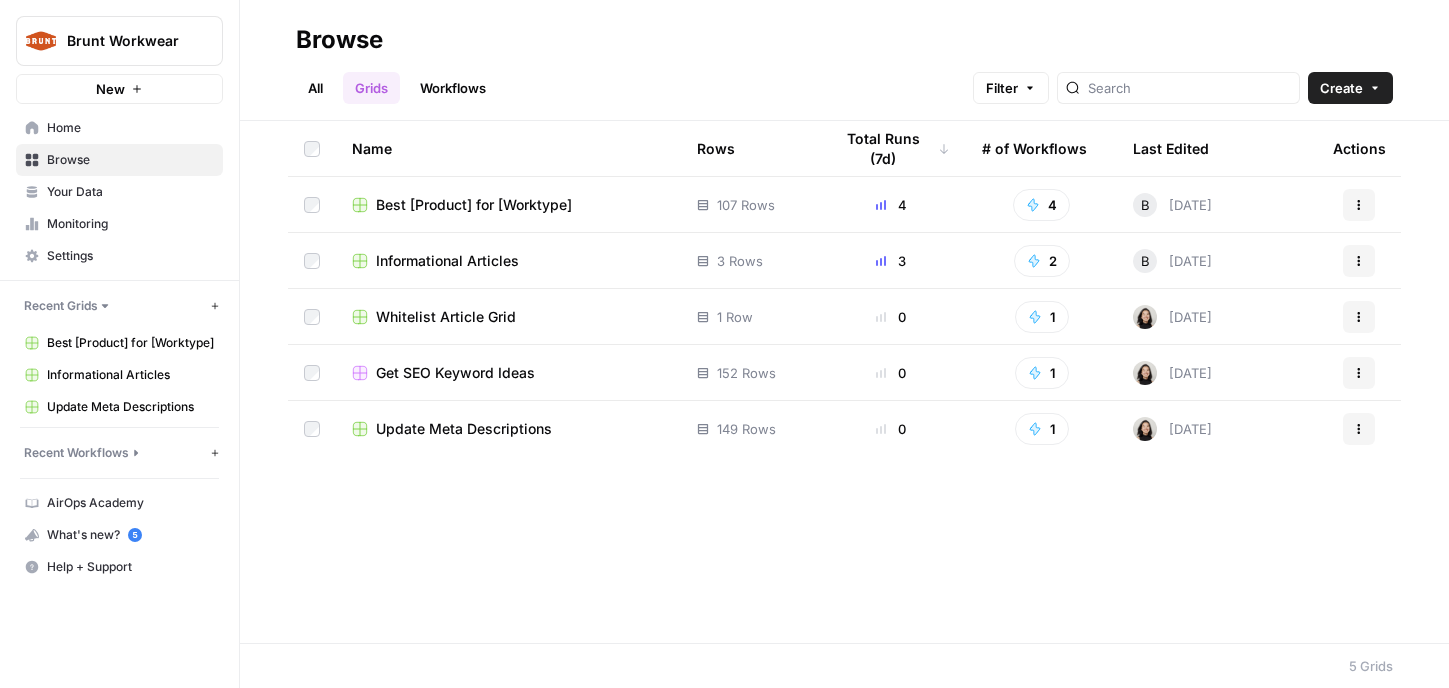 click on "Best [Product] for [Worktype]" at bounding box center (508, 204) 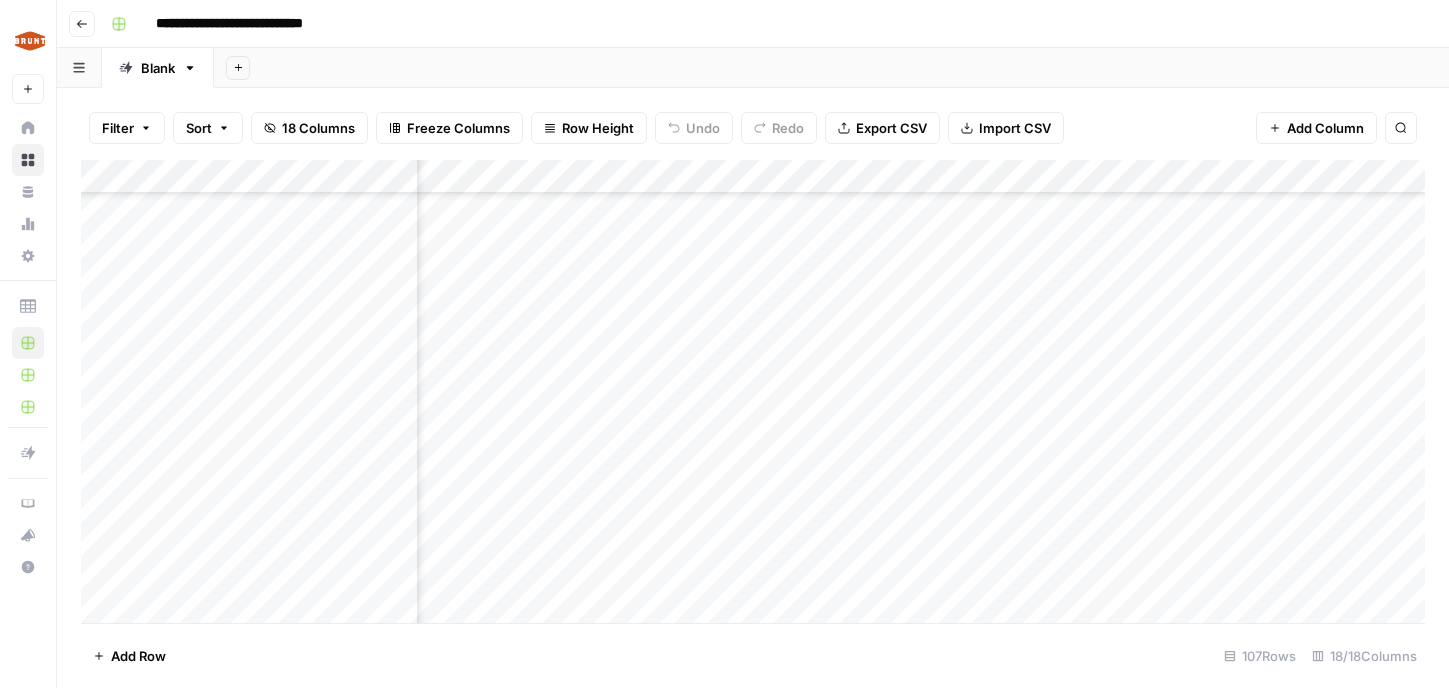 scroll, scrollTop: 354, scrollLeft: 390, axis: both 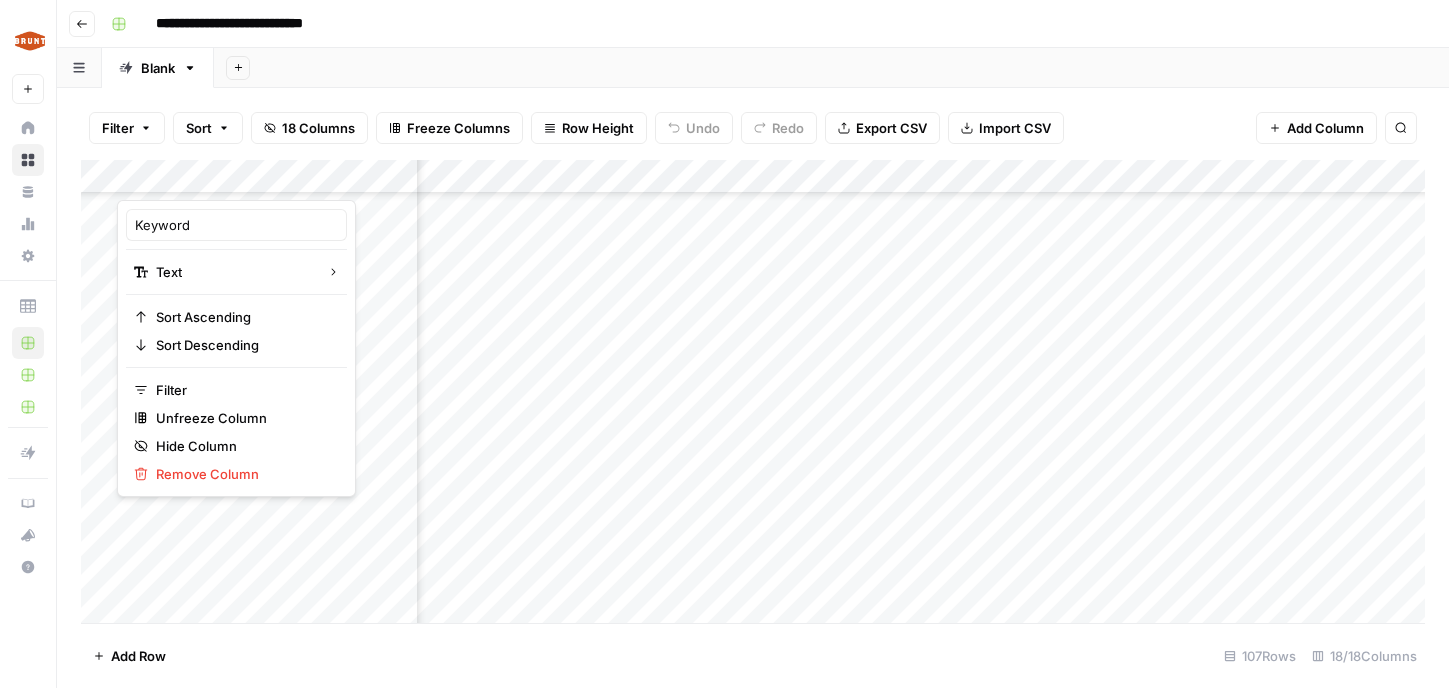 click on "Add Row 107  Rows 18/18  Columns" at bounding box center (753, 655) 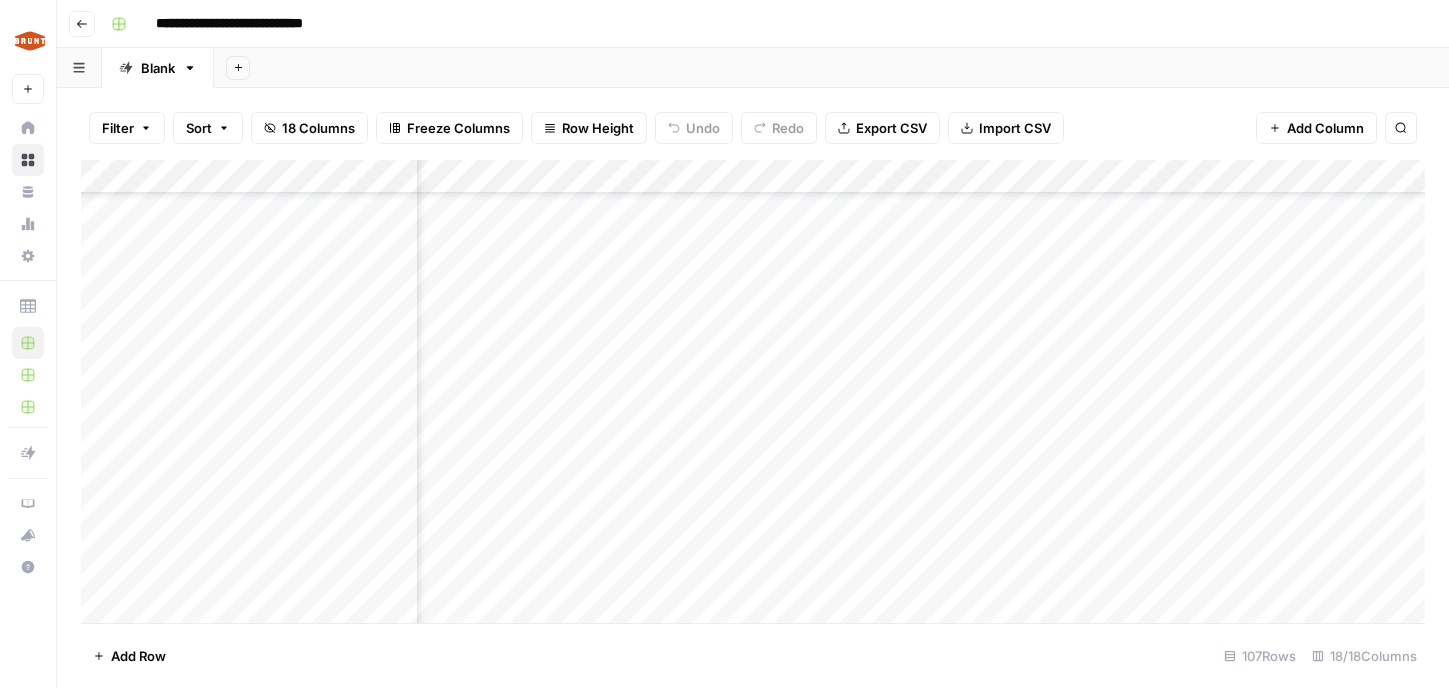 click on "Add Row 107  Rows 18/18  Columns" at bounding box center [753, 655] 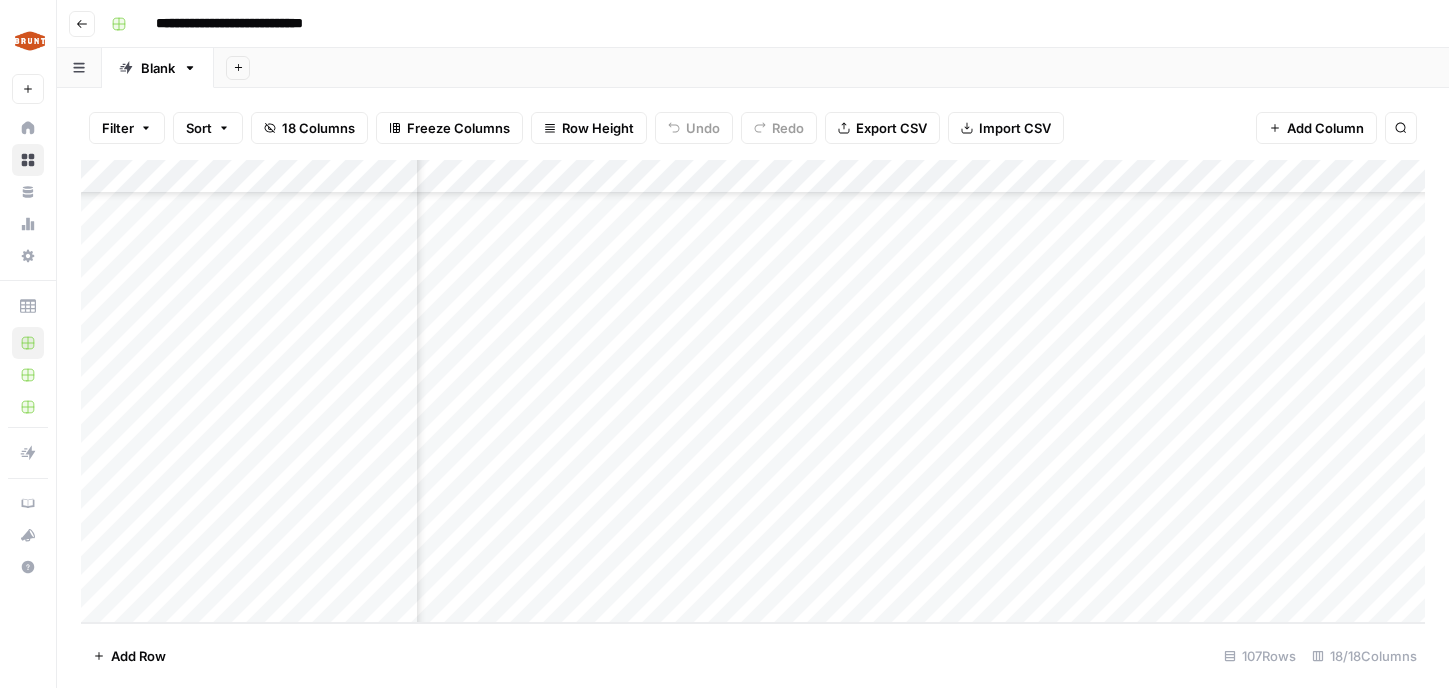 click on "Add Row 107  Rows 18/18  Columns" at bounding box center (753, 655) 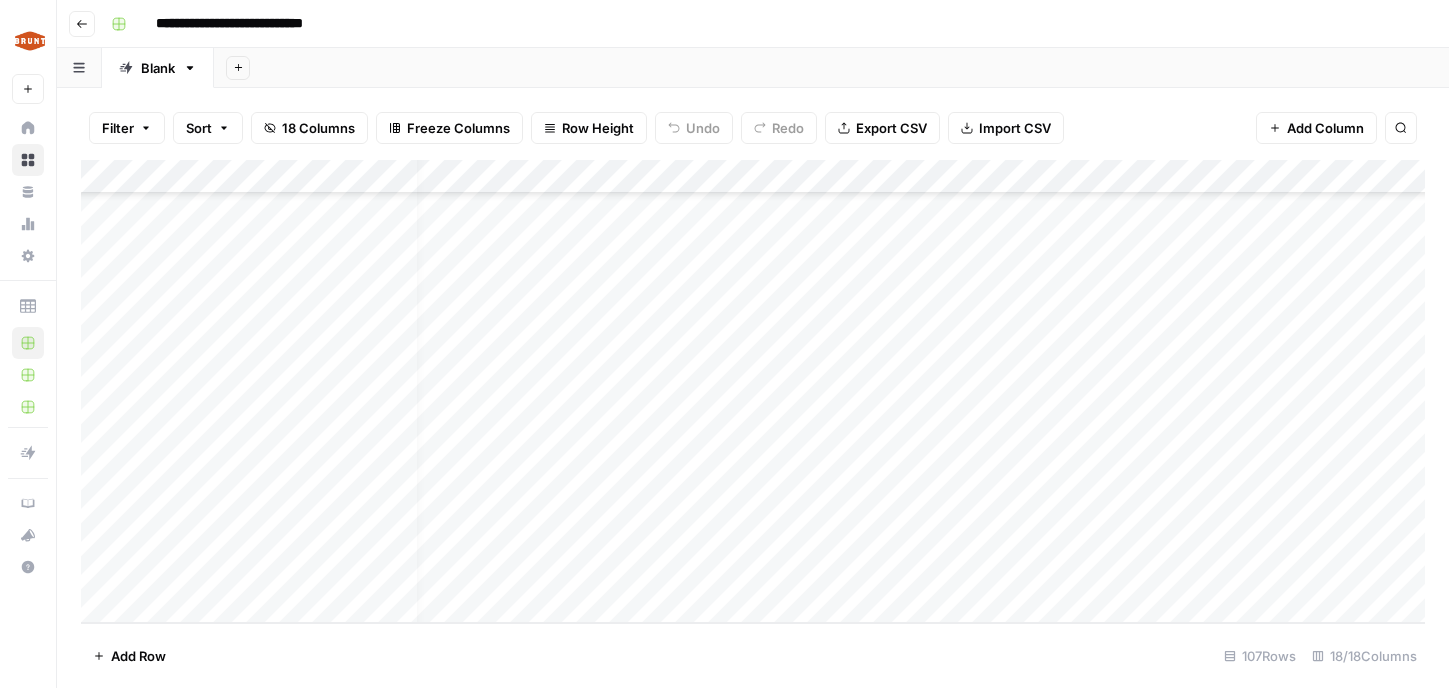 scroll, scrollTop: 3241, scrollLeft: 0, axis: vertical 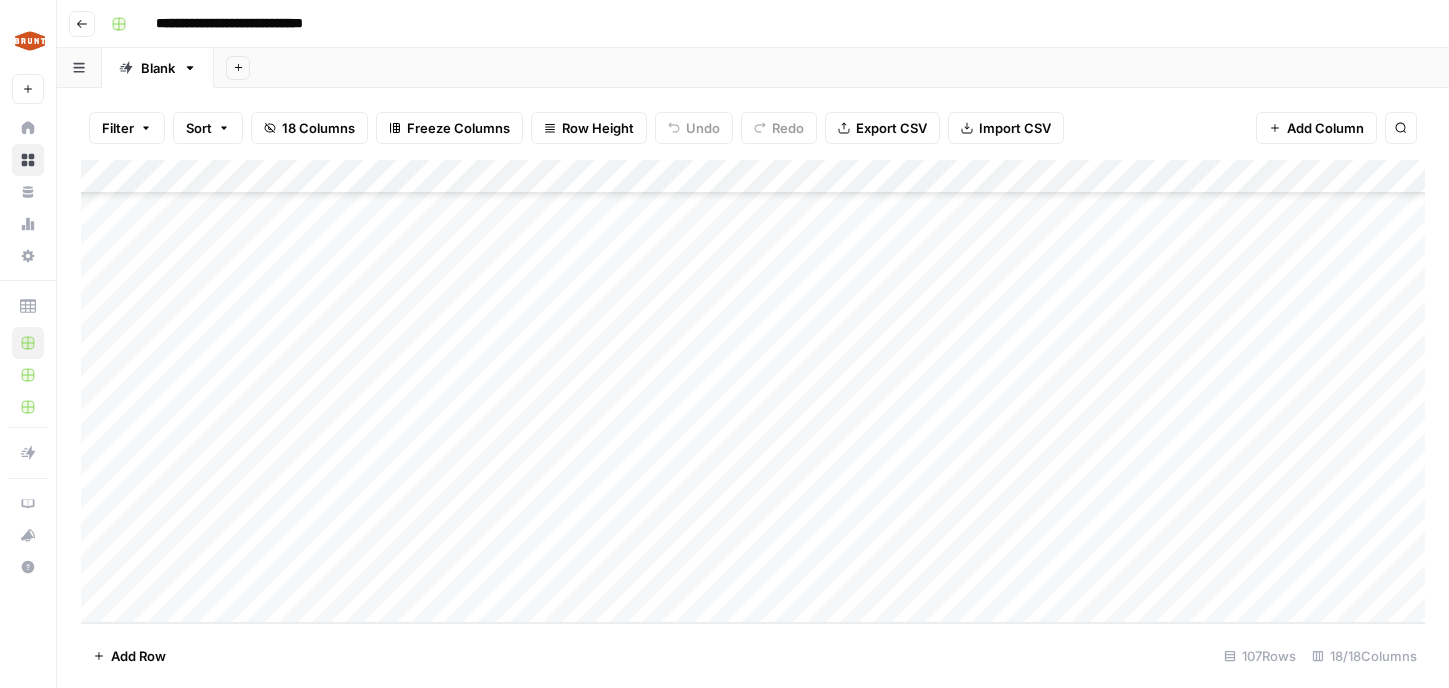 click on "Add Column" at bounding box center [753, 391] 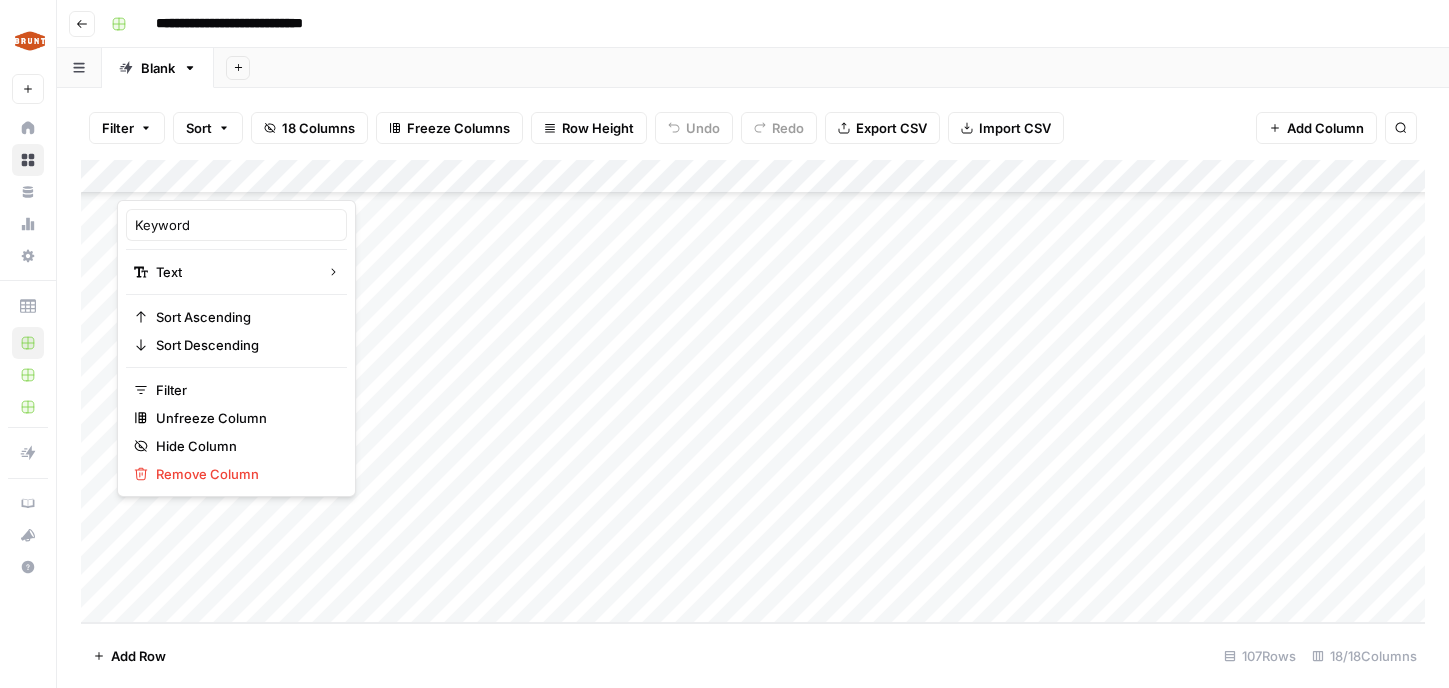click on "Filter Sort 18 Columns Freeze Columns Row Height Undo Redo Export CSV Import CSV Add Column Search" at bounding box center (753, 128) 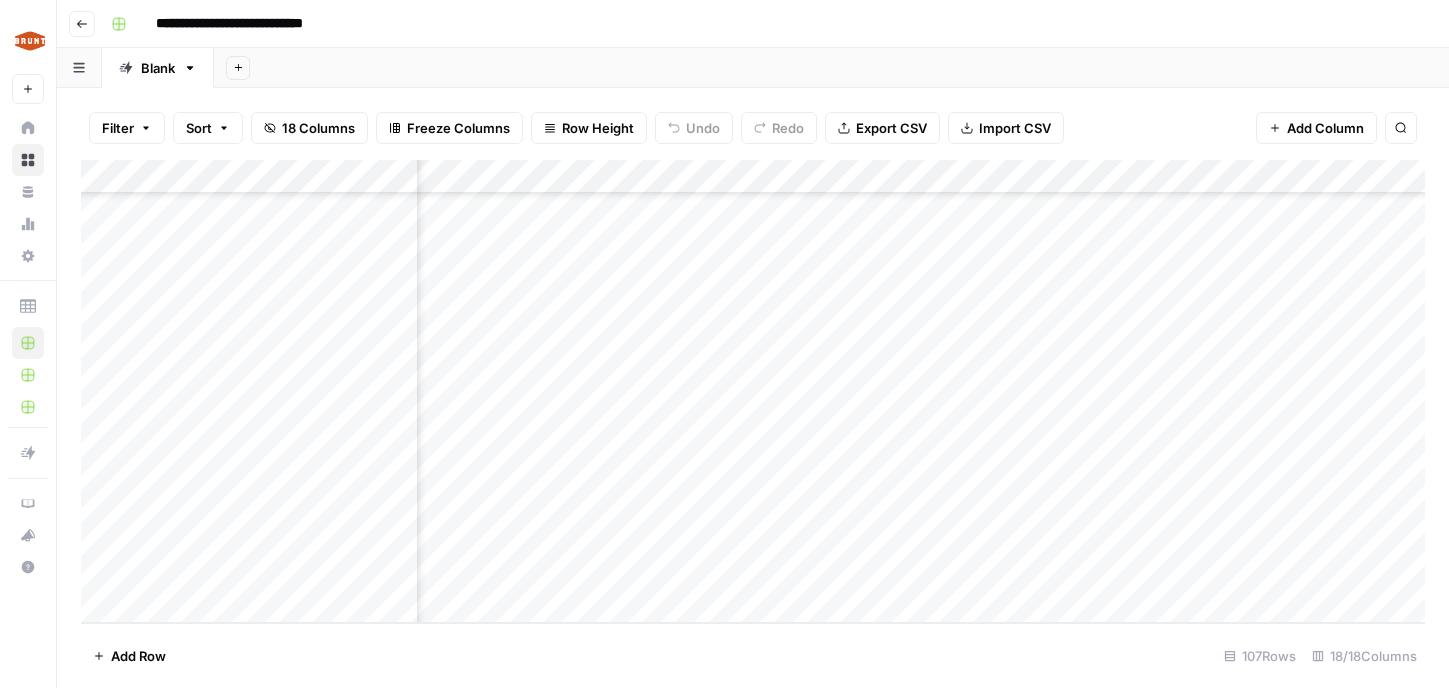 scroll, scrollTop: 3241, scrollLeft: 0, axis: vertical 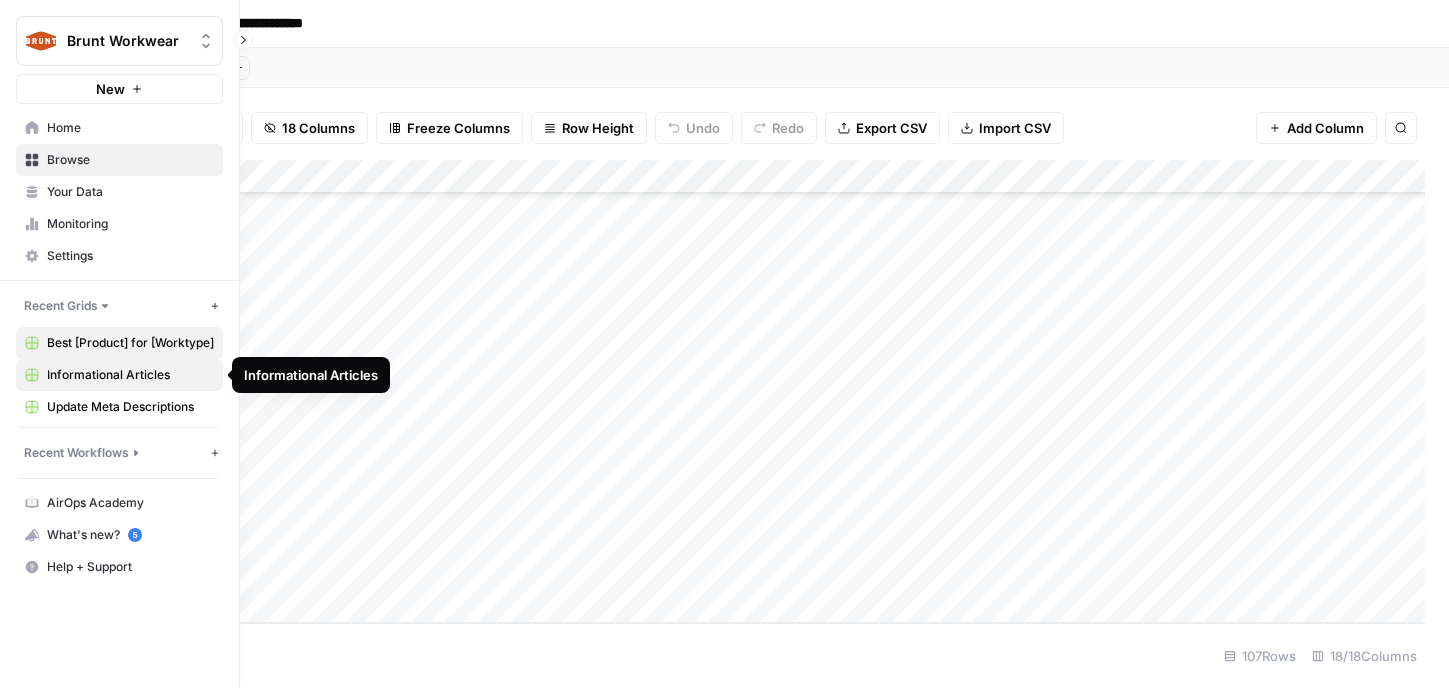 click on "Informational Articles" at bounding box center (130, 375) 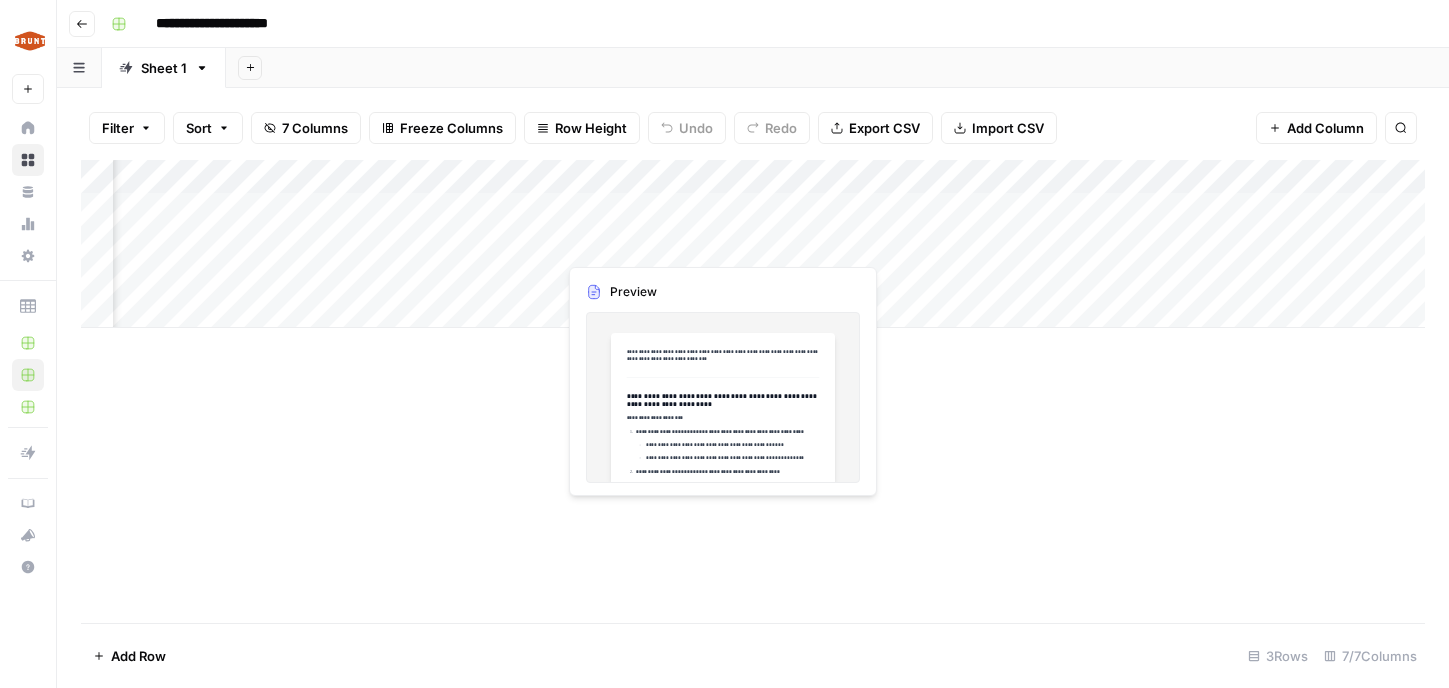 scroll, scrollTop: 0, scrollLeft: 144, axis: horizontal 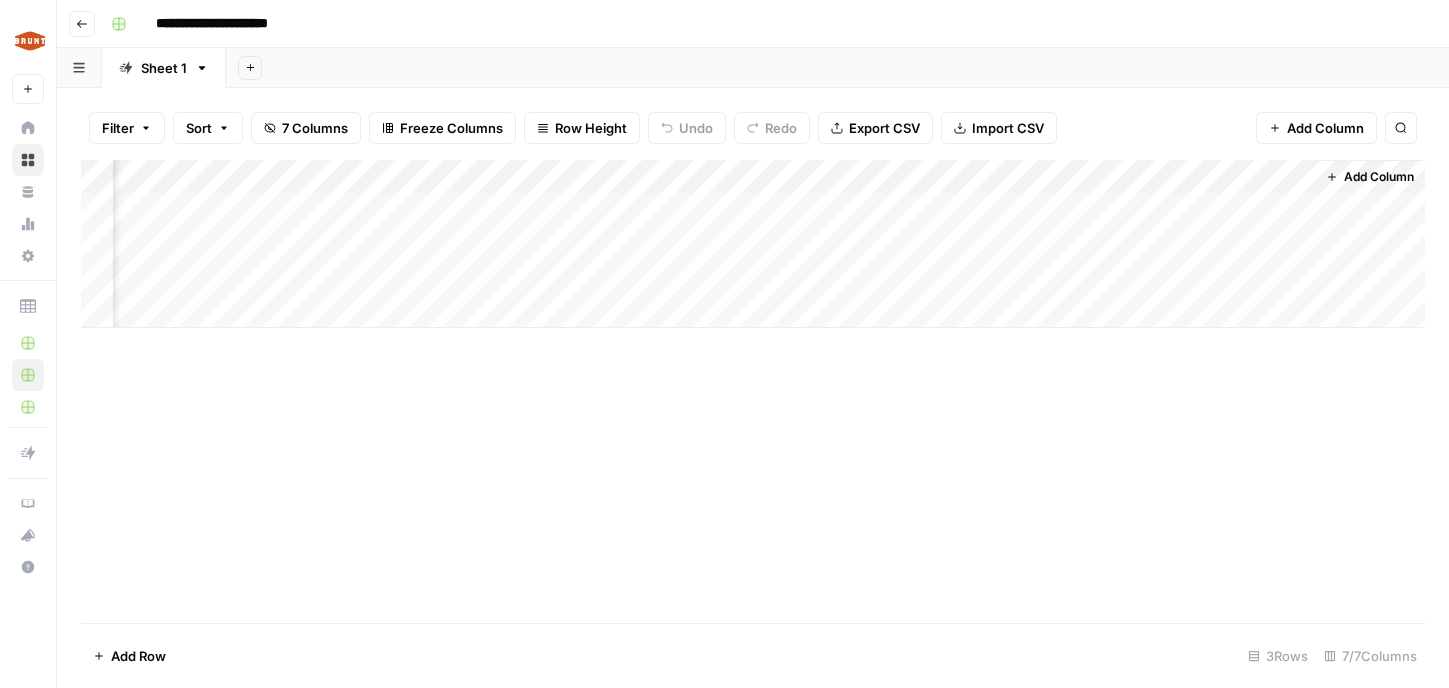 click on "Add Column" at bounding box center (753, 244) 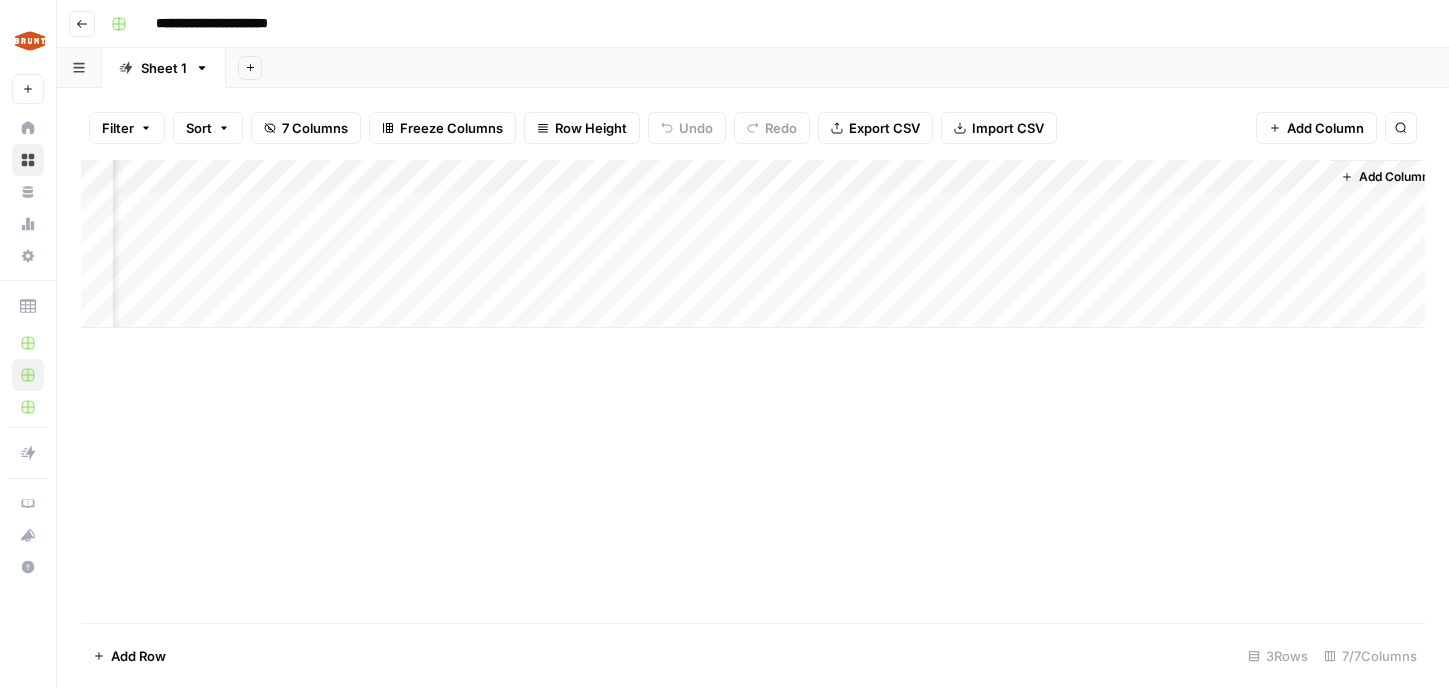 scroll, scrollTop: 0, scrollLeft: 144, axis: horizontal 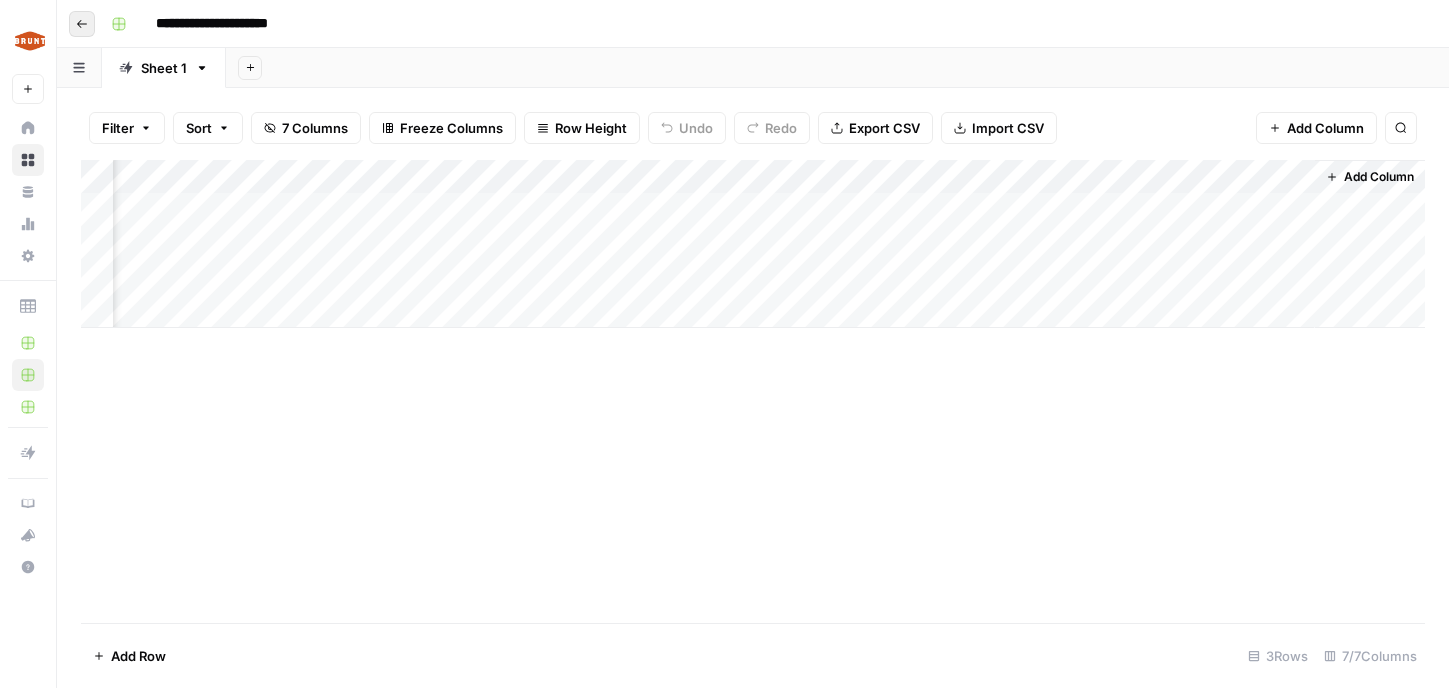 click 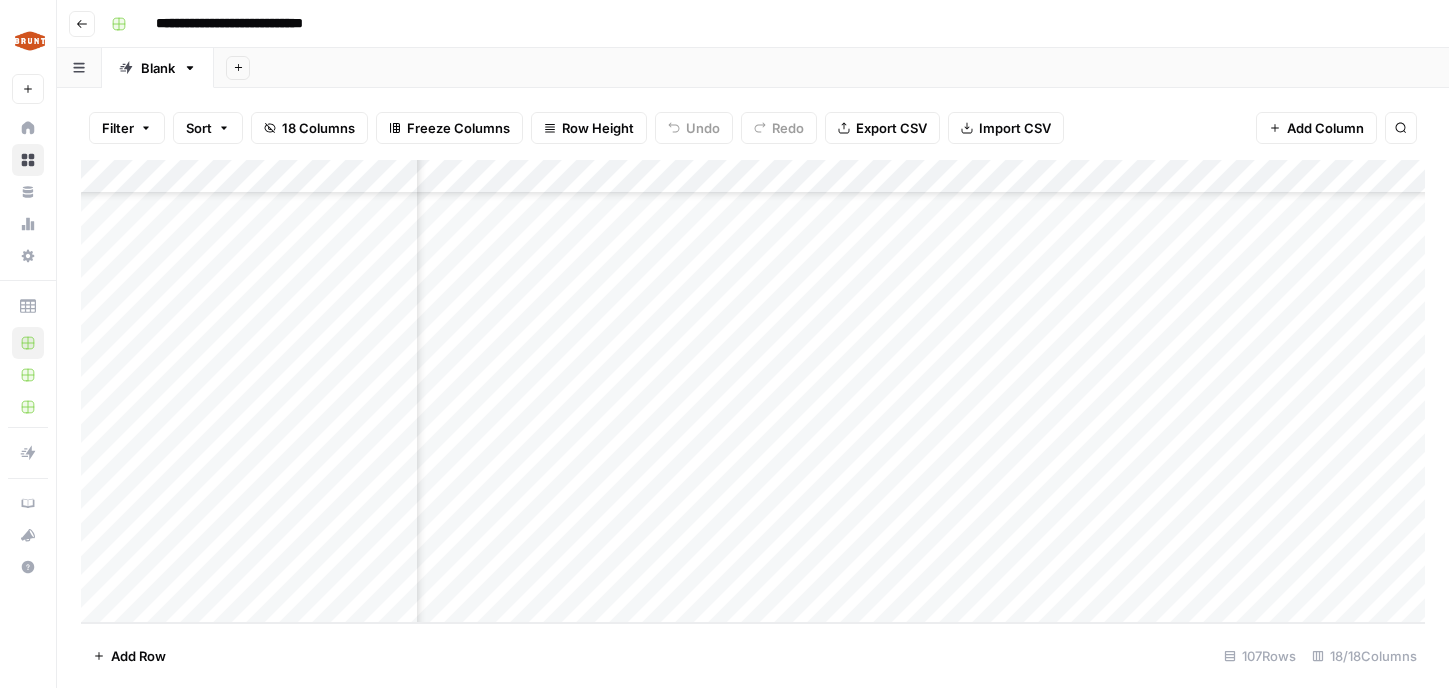scroll, scrollTop: 3241, scrollLeft: 324, axis: both 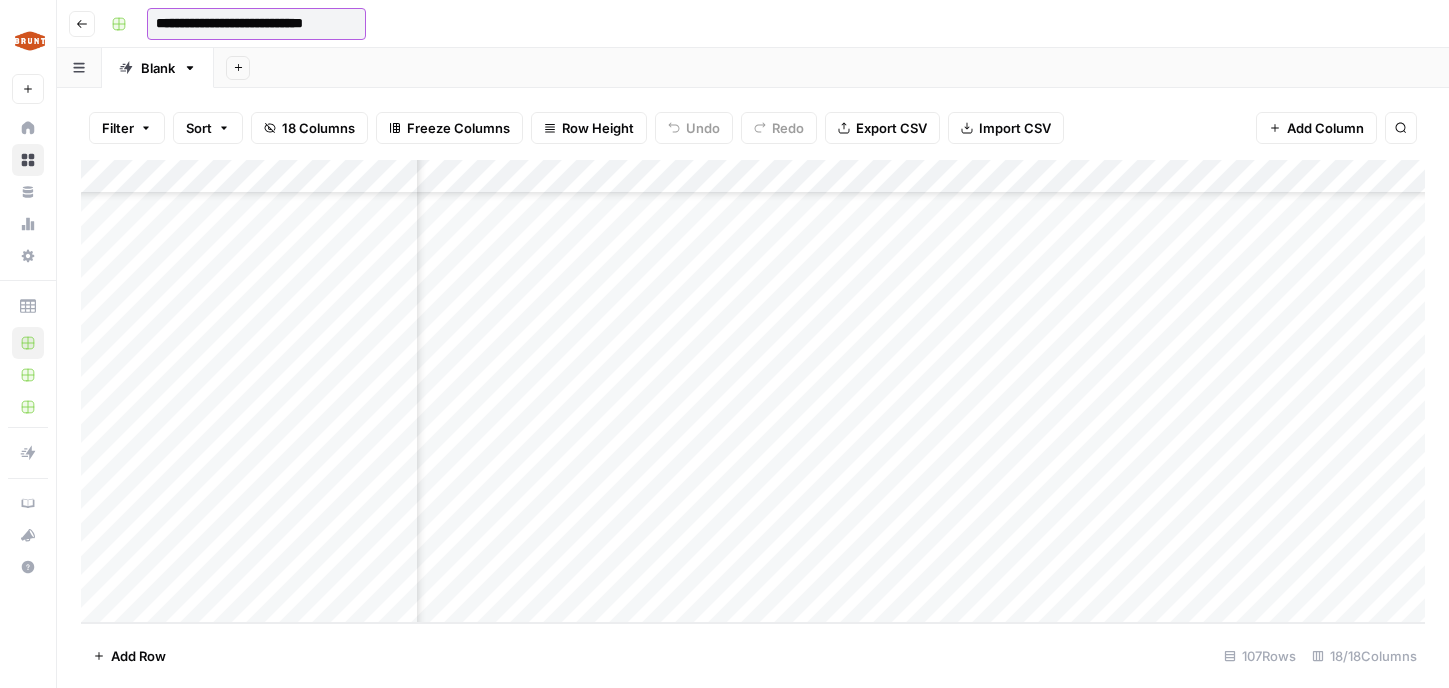 drag, startPoint x: 146, startPoint y: 26, endPoint x: 364, endPoint y: 26, distance: 218 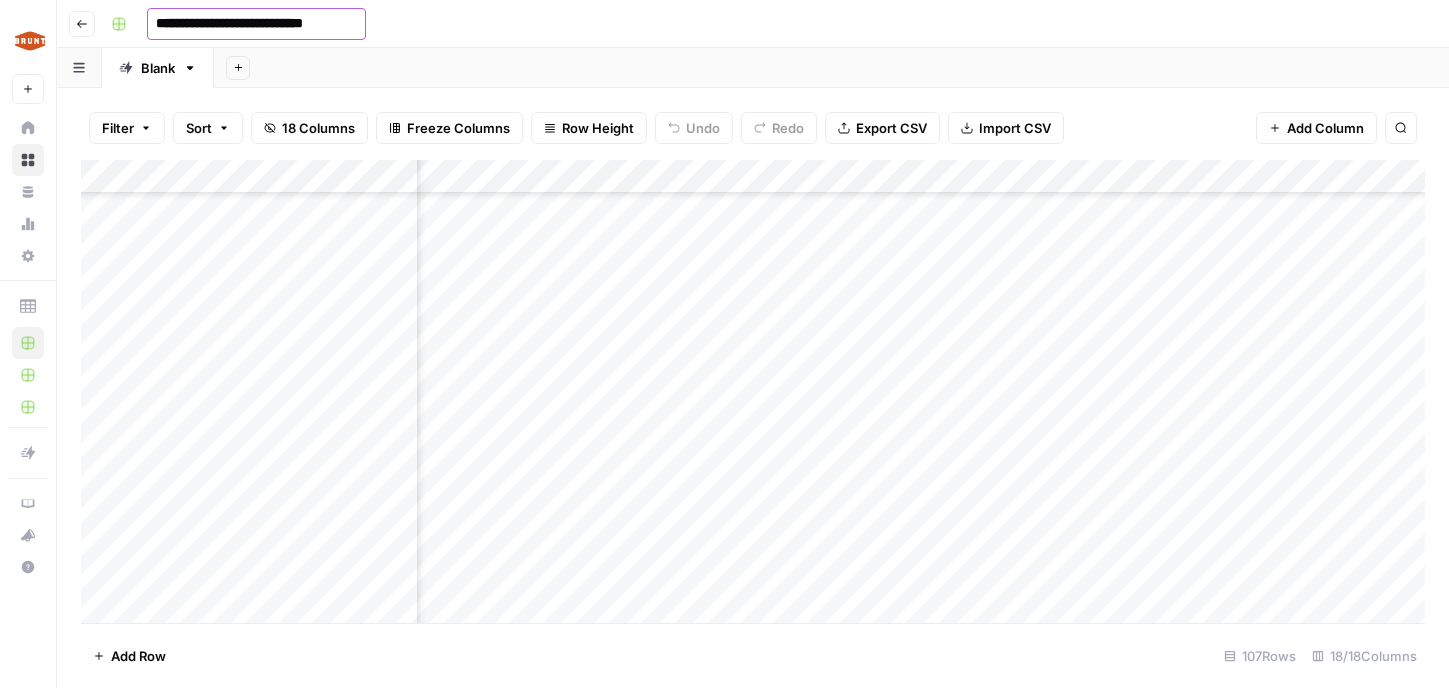 scroll, scrollTop: 1073, scrollLeft: 1248, axis: both 